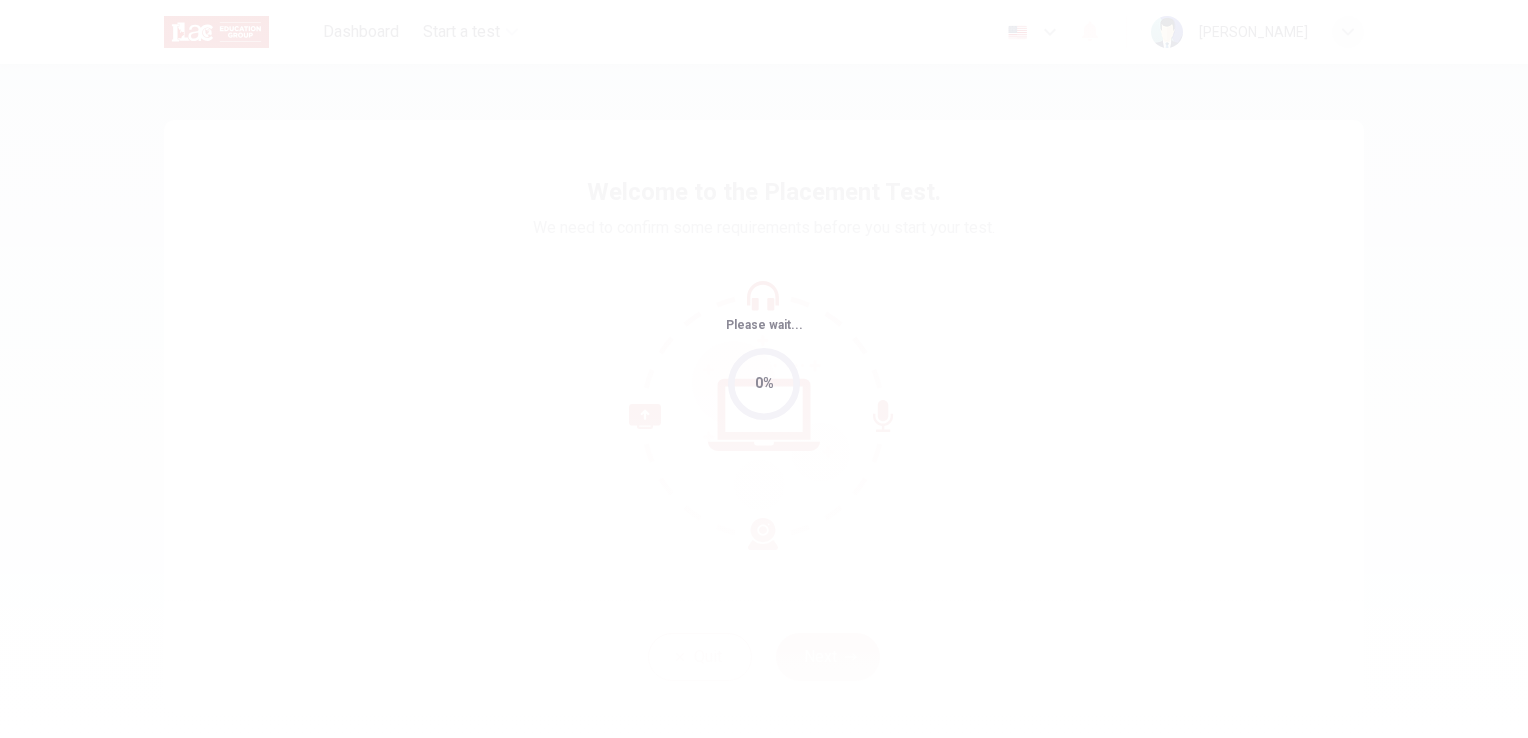 scroll, scrollTop: 0, scrollLeft: 0, axis: both 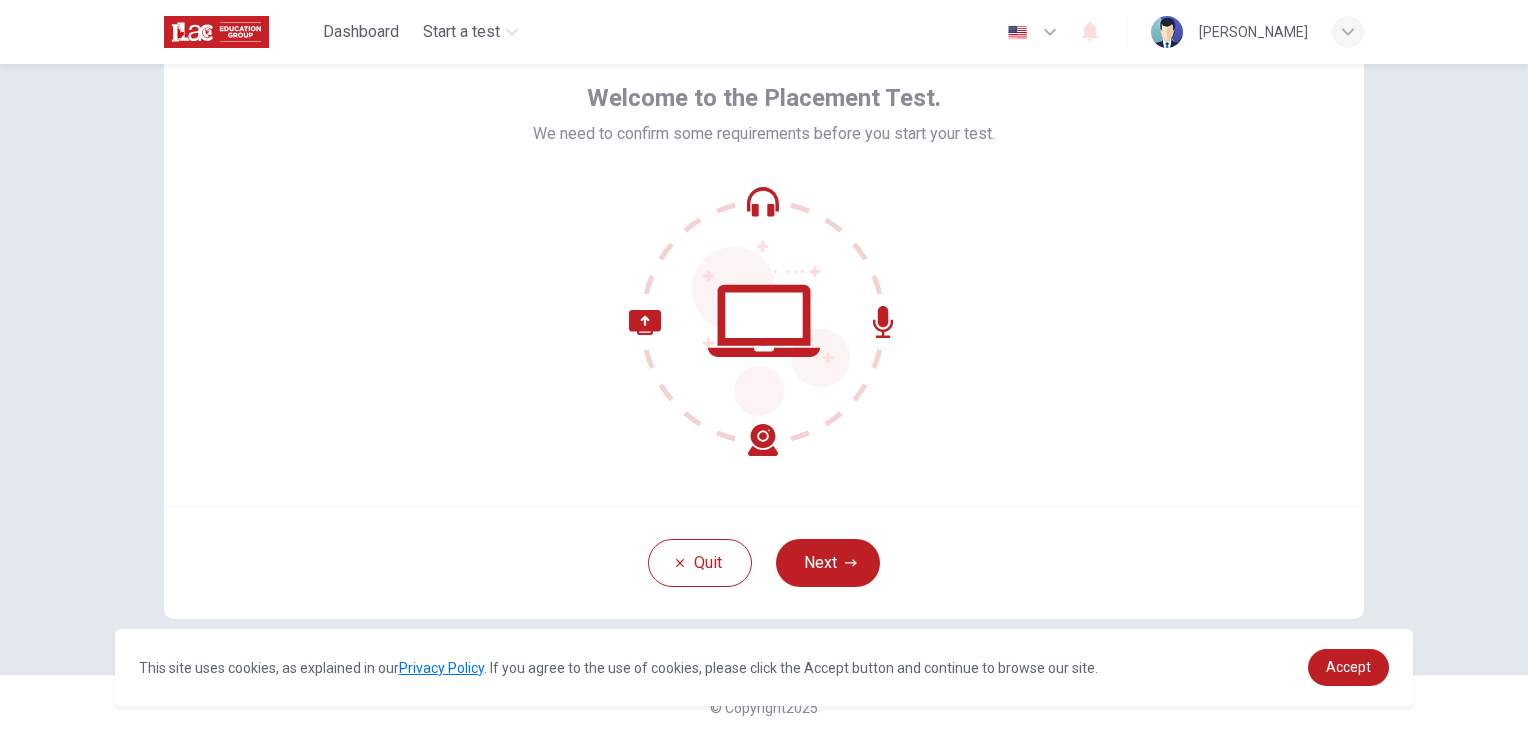 click 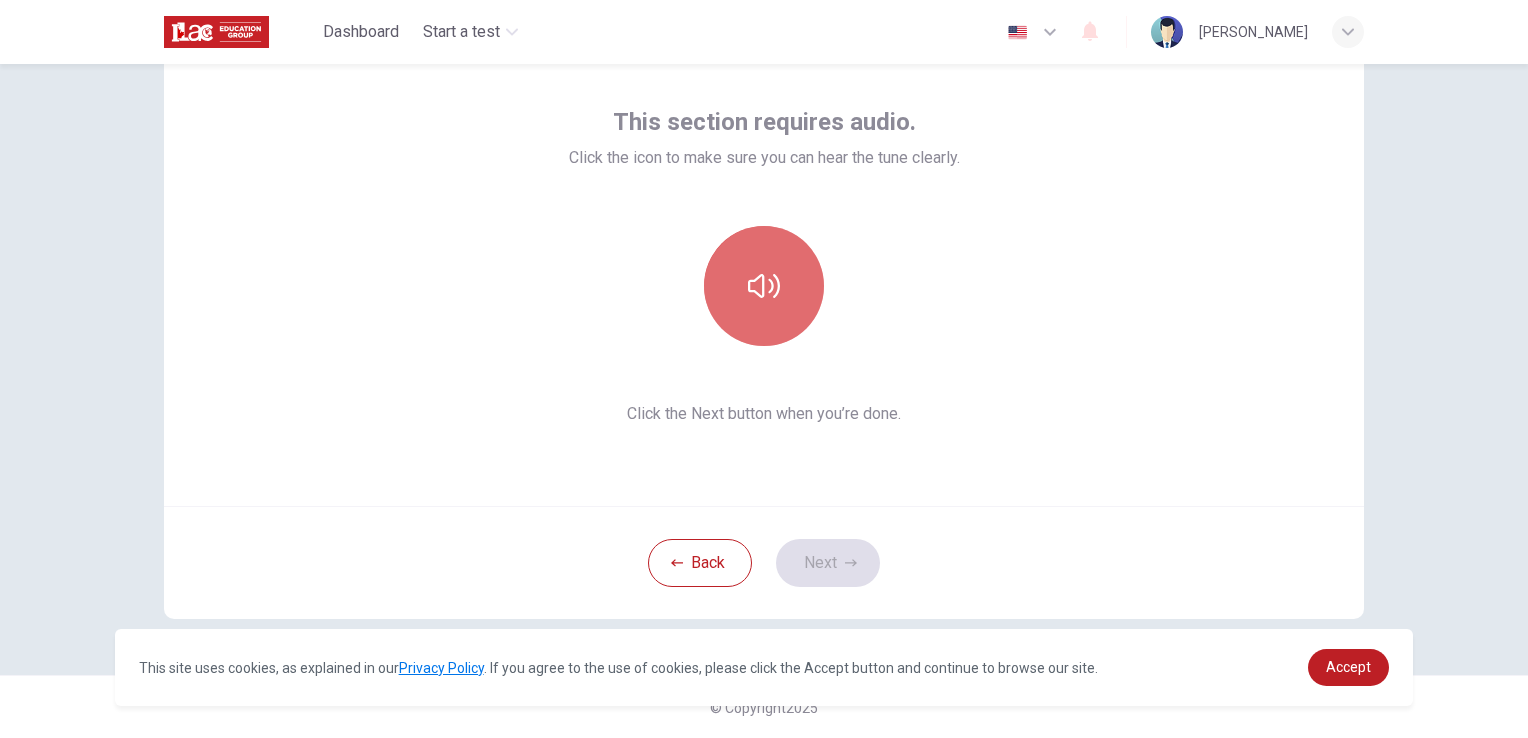 click at bounding box center (764, 286) 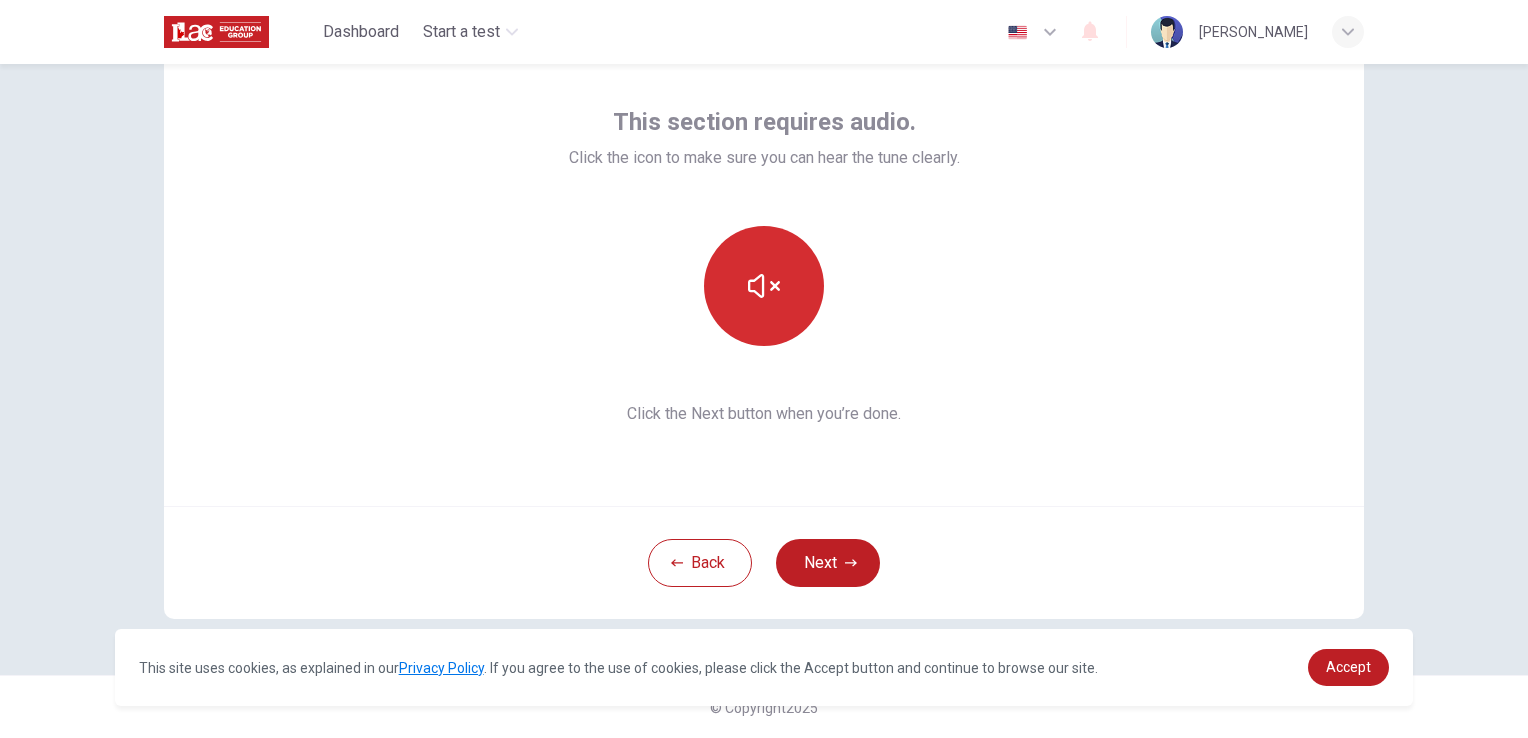 type 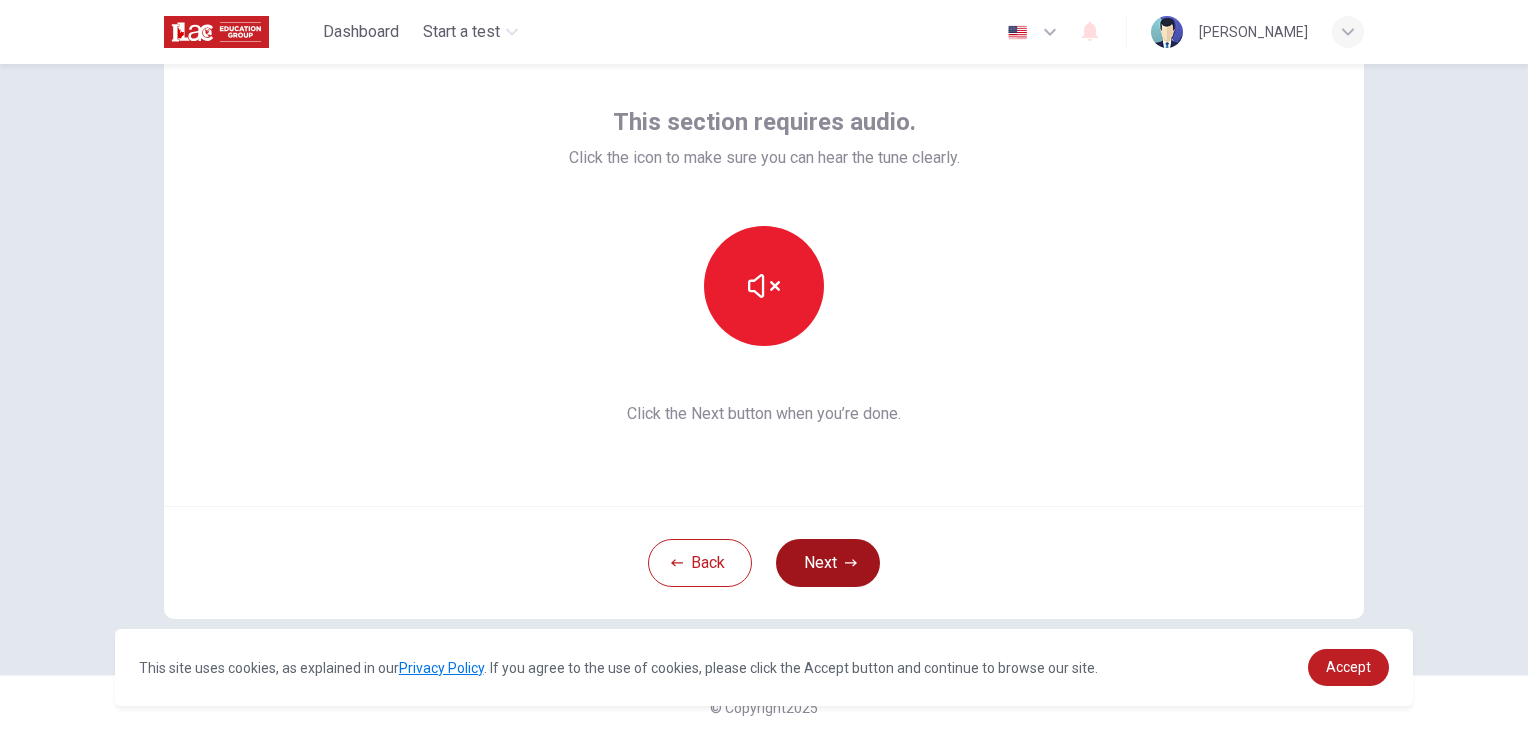 click on "Next" at bounding box center (828, 563) 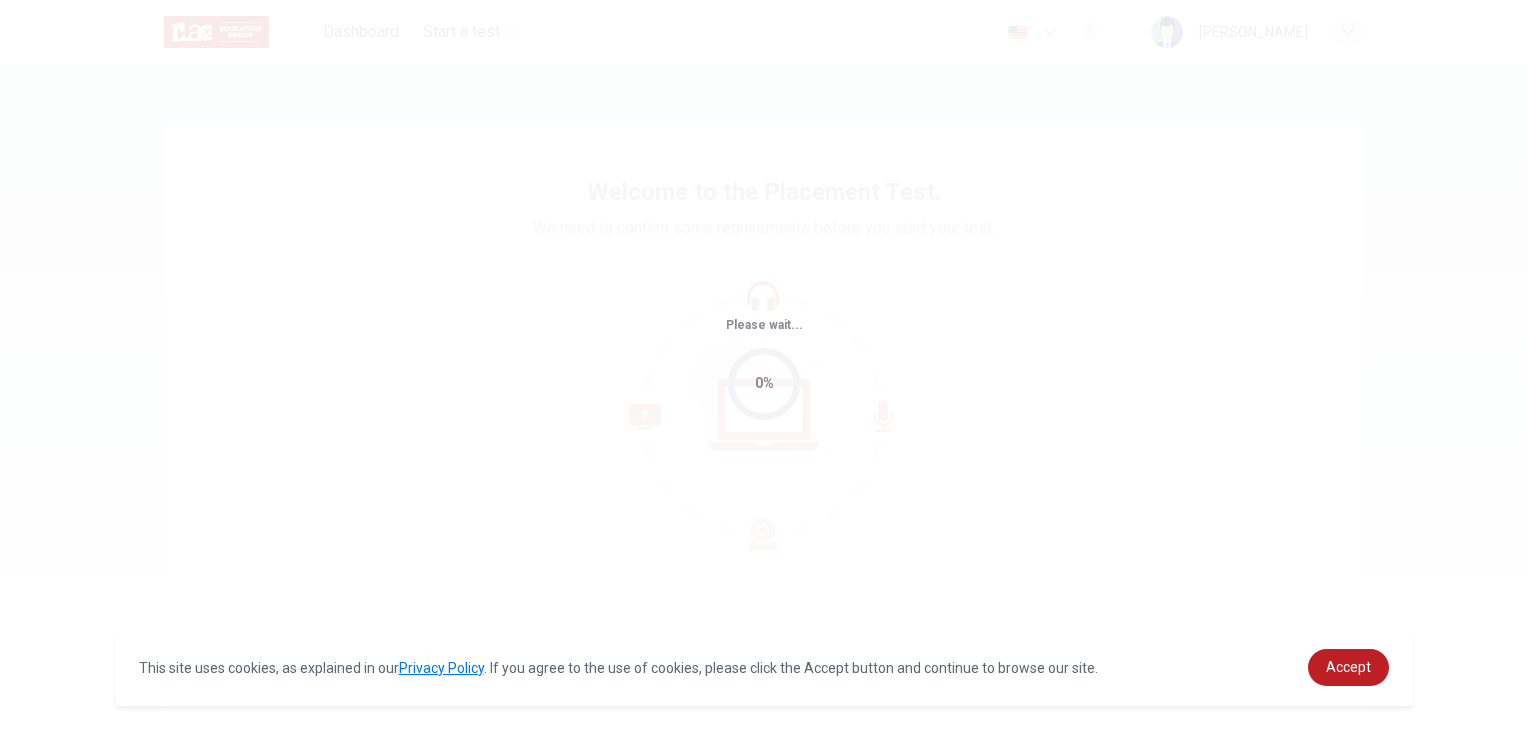 scroll, scrollTop: 0, scrollLeft: 0, axis: both 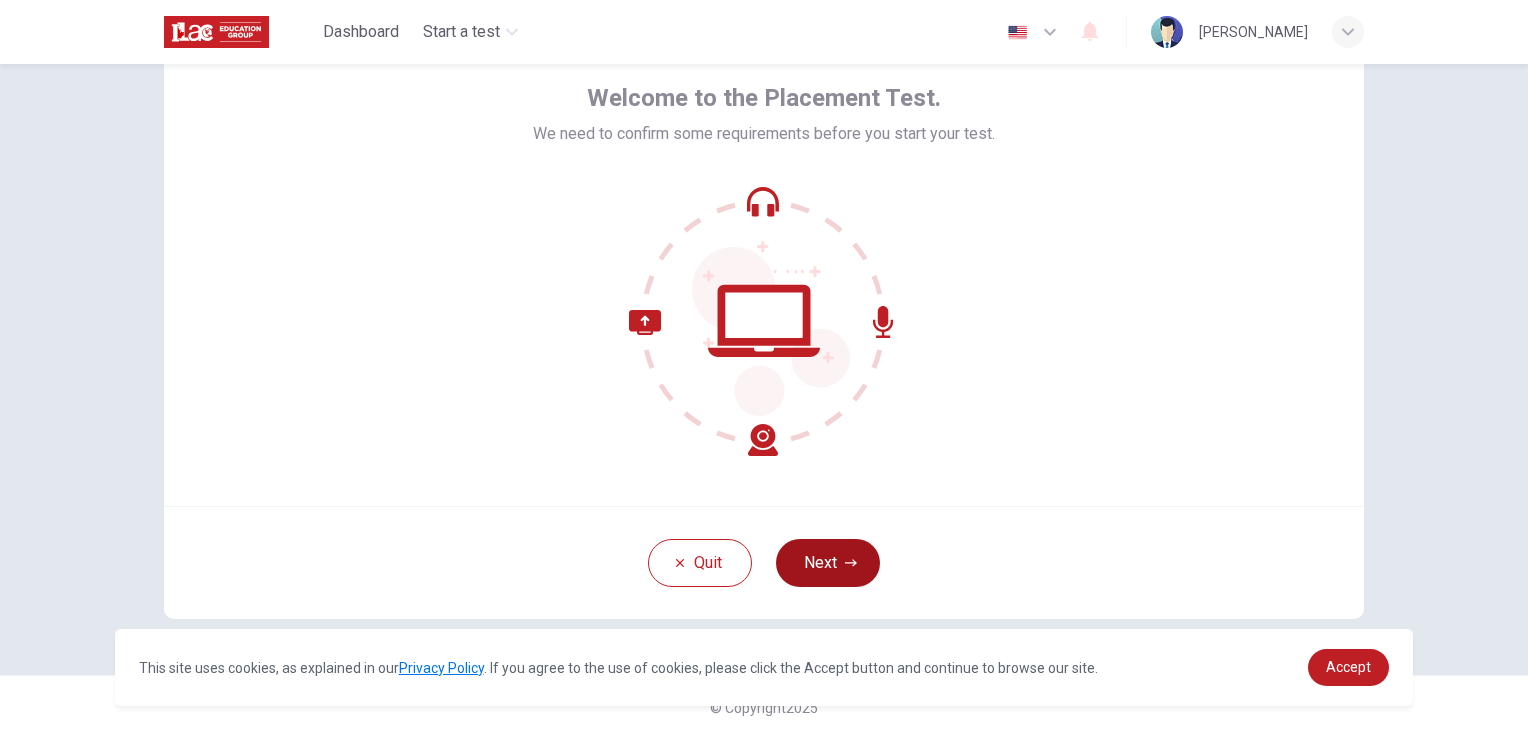 click on "Next" at bounding box center (828, 563) 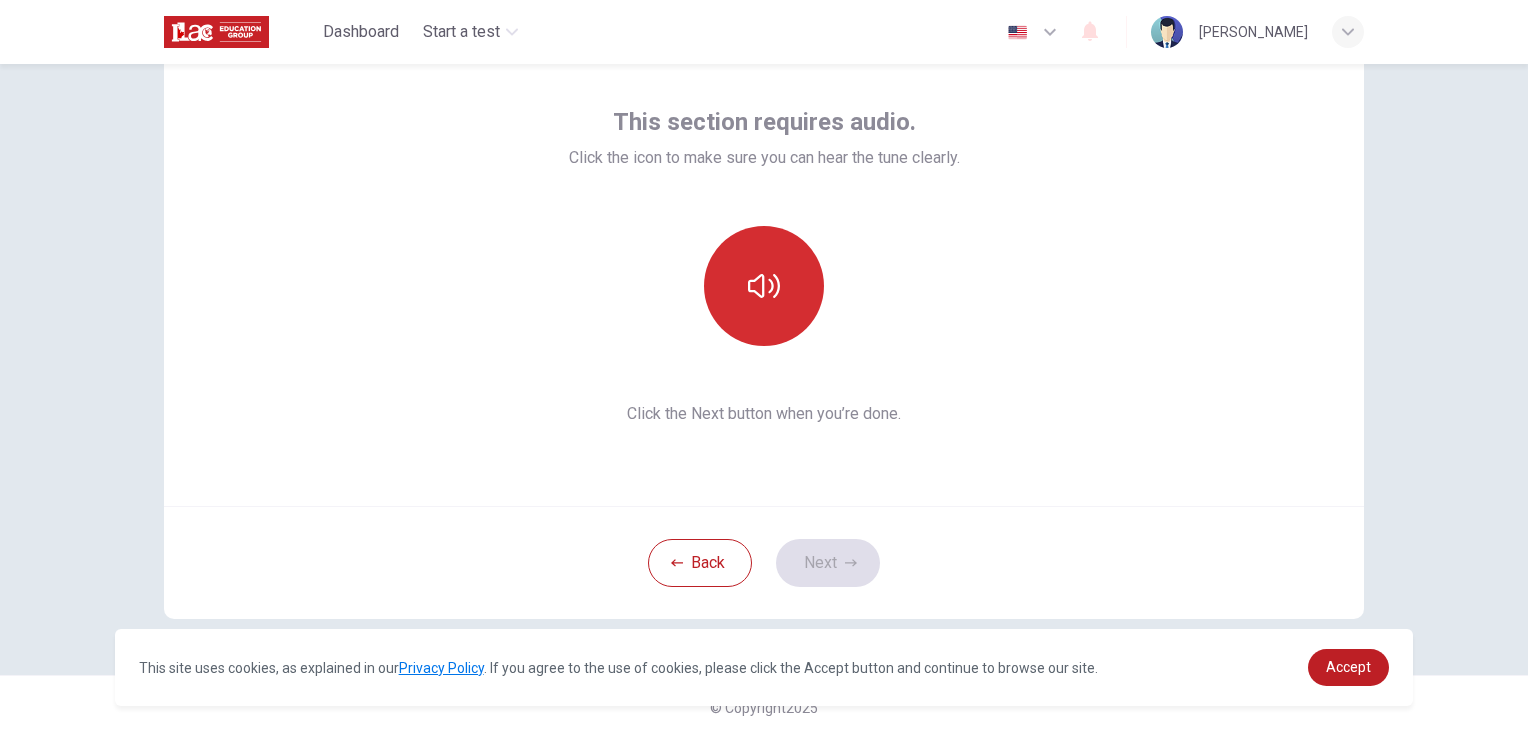 click at bounding box center [764, 286] 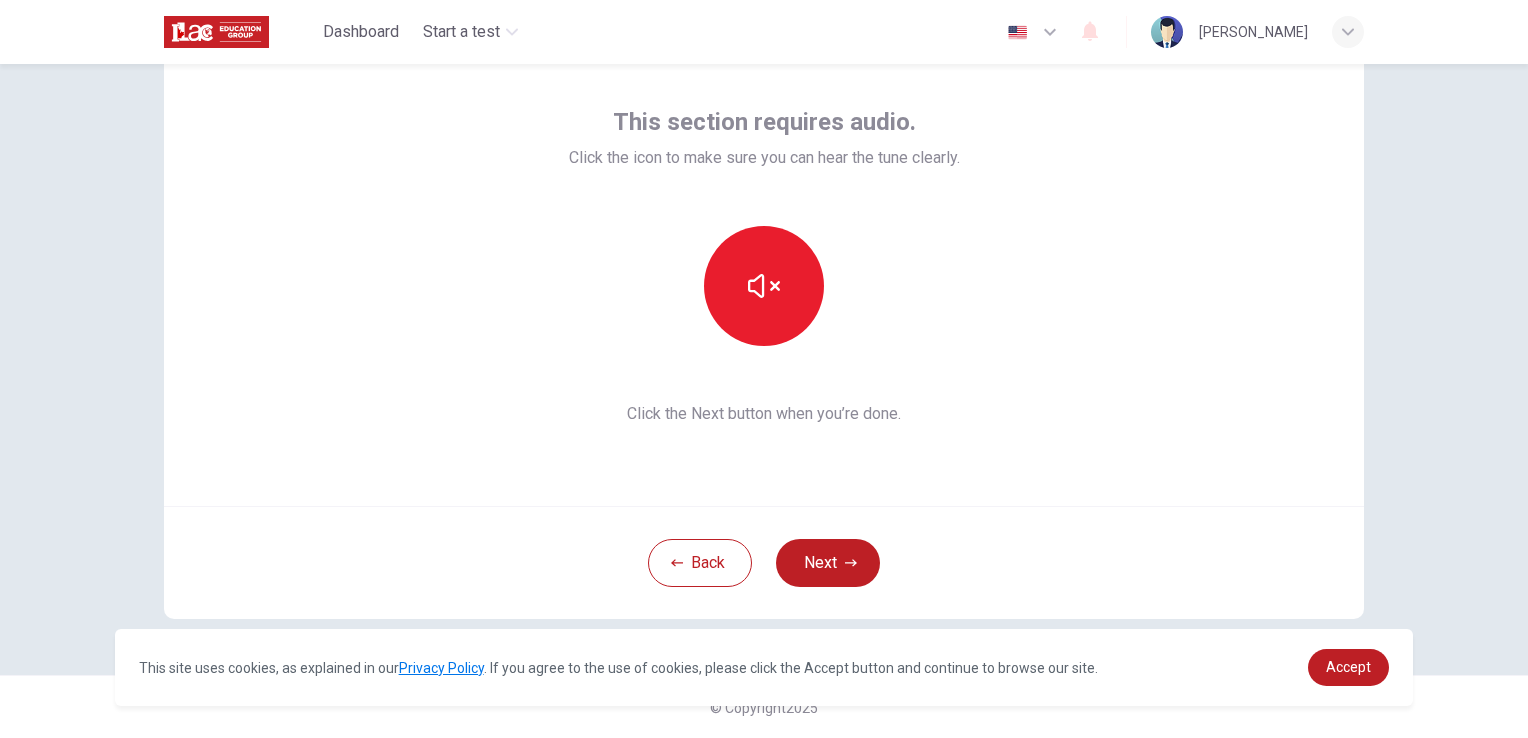 type 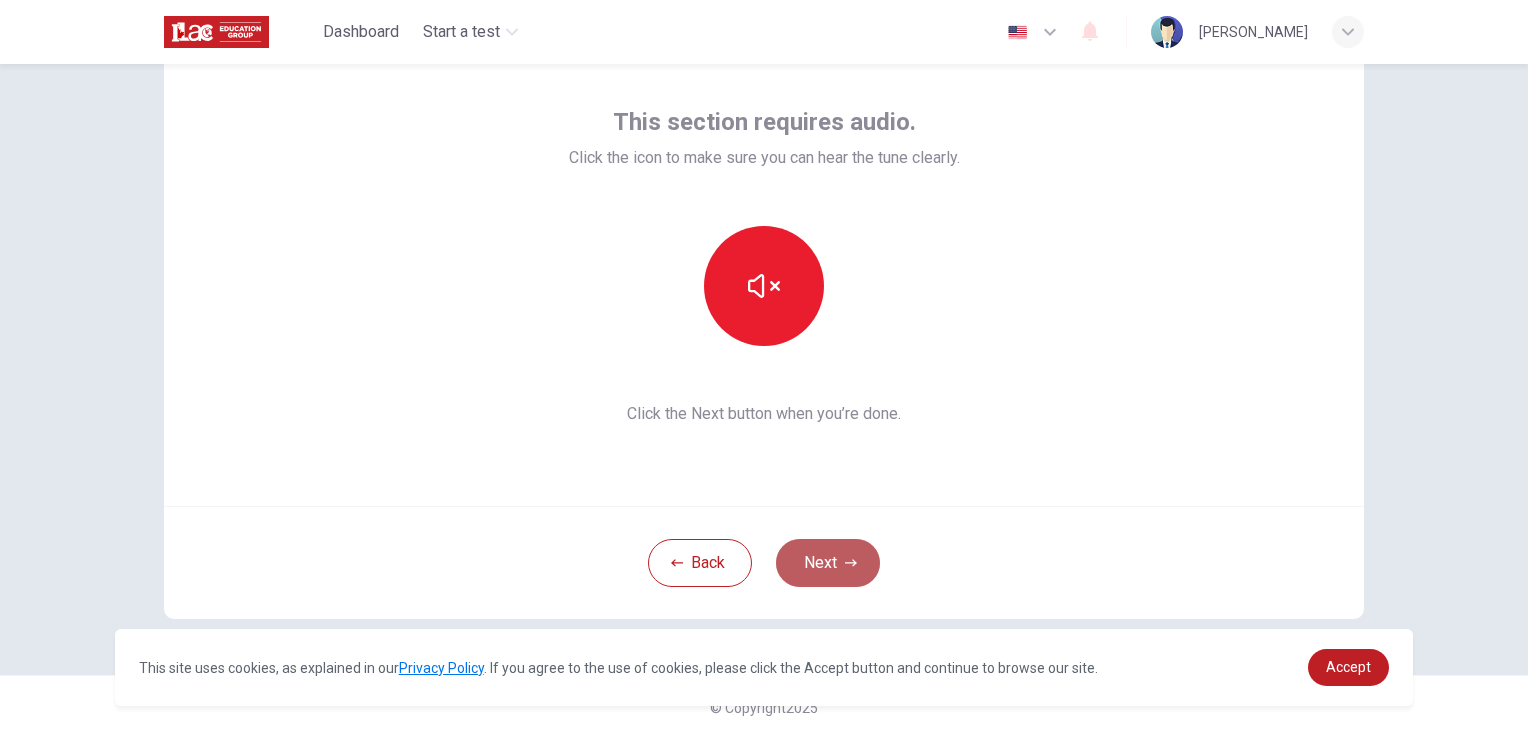 click on "Next" at bounding box center [828, 563] 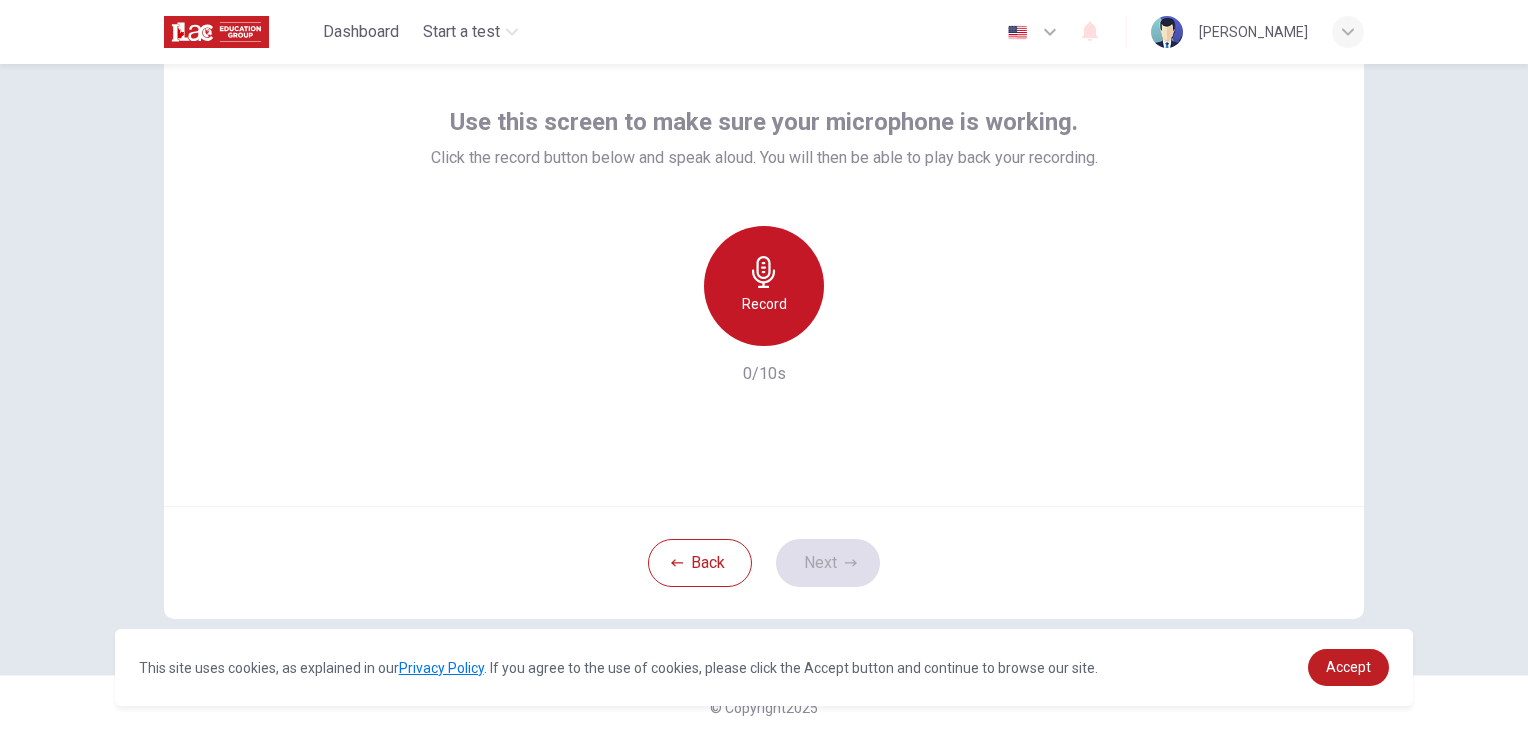 click 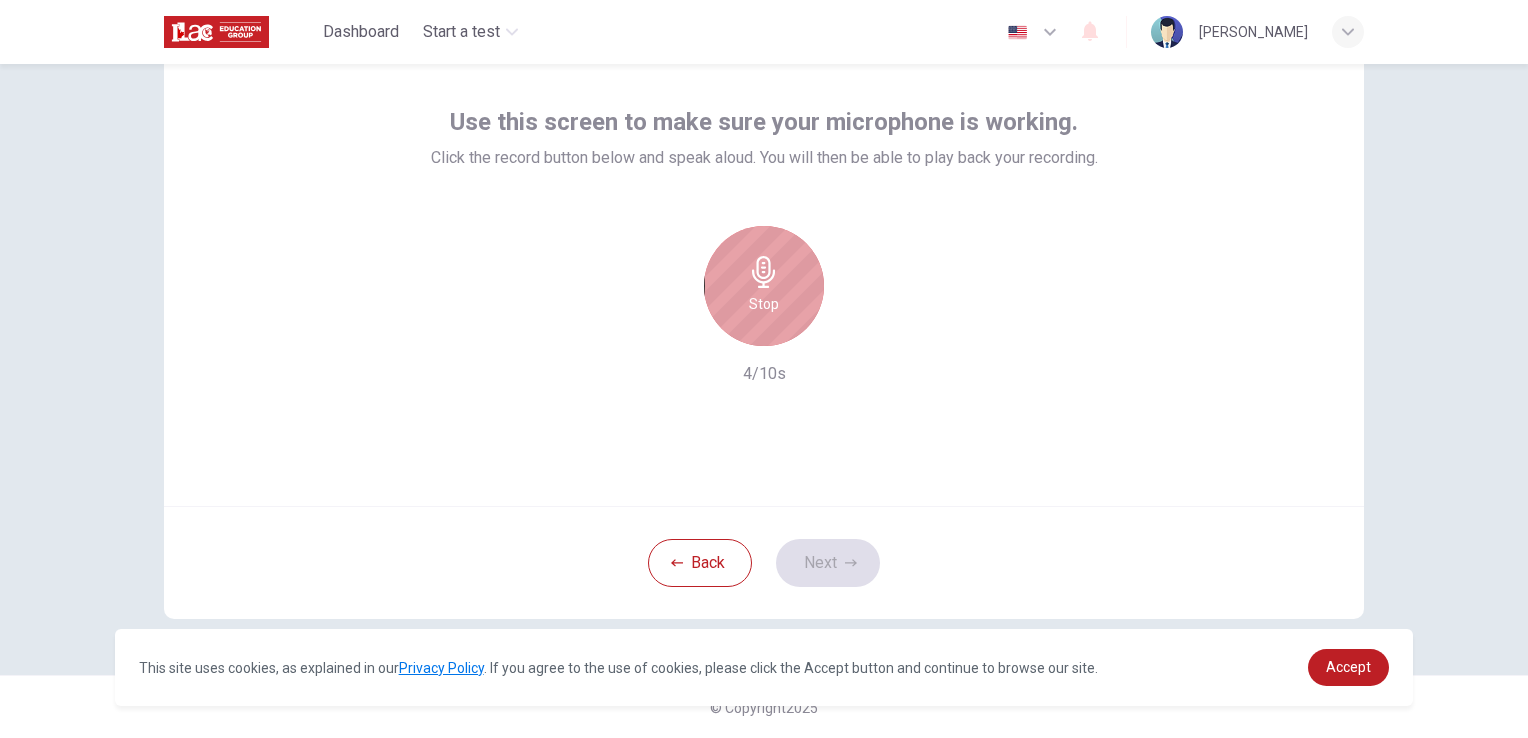 click 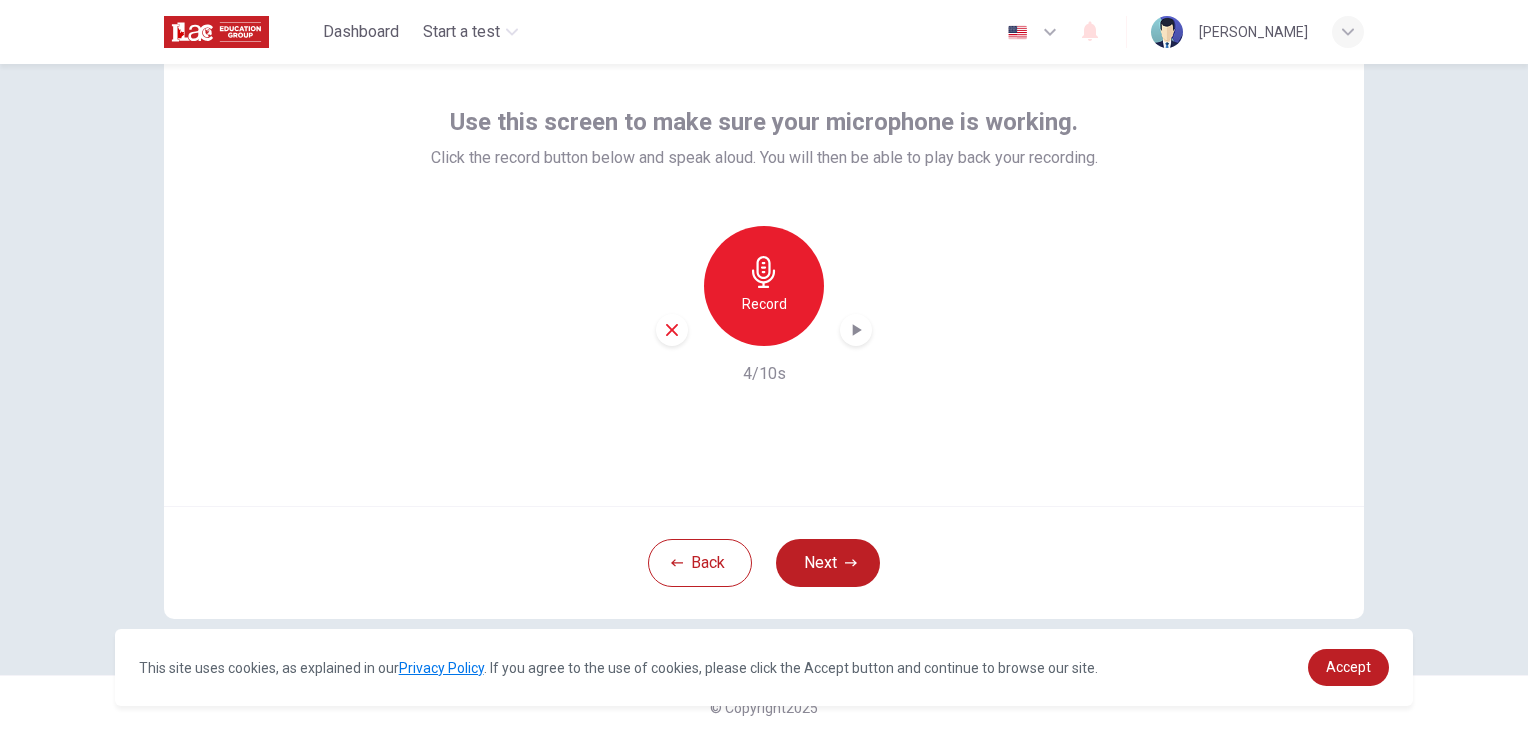 click 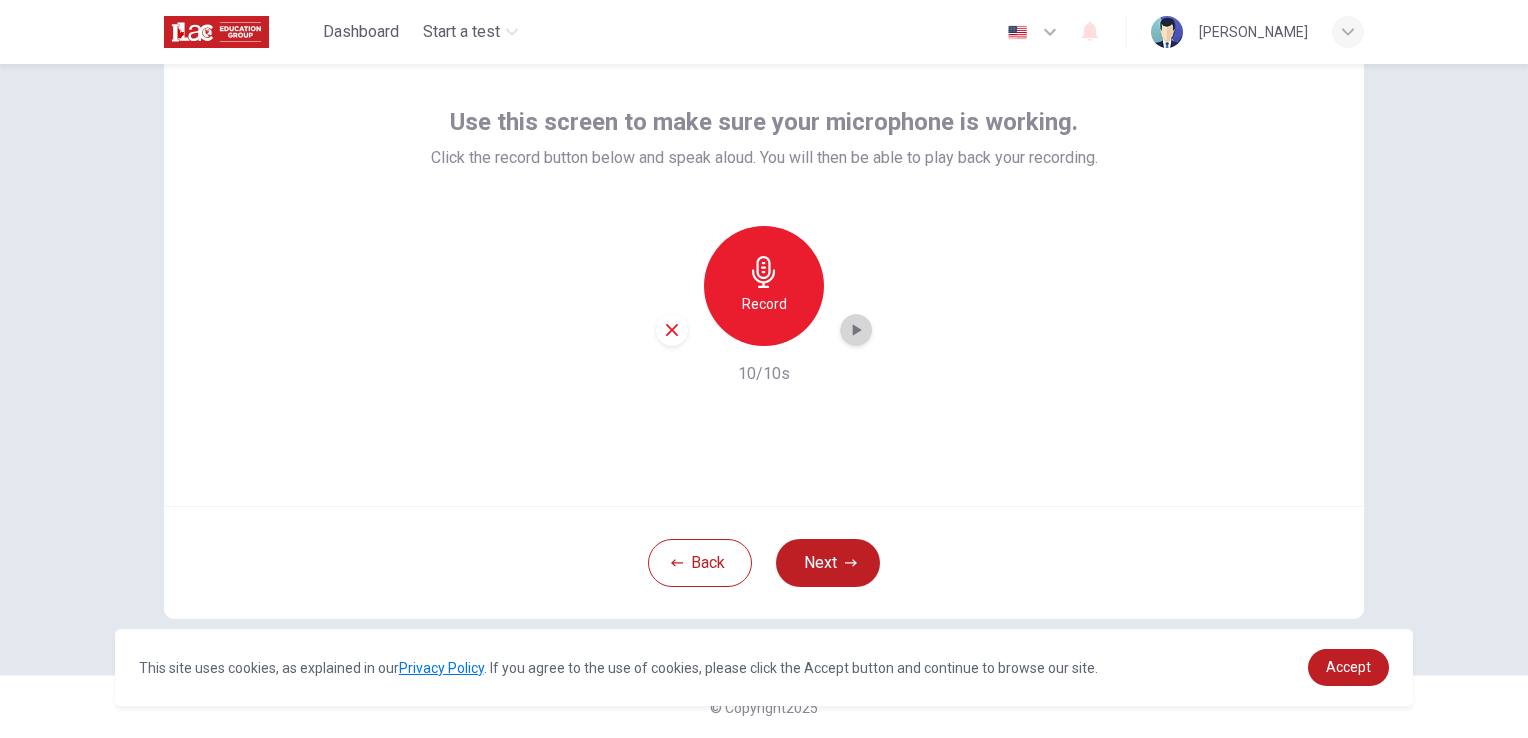 click at bounding box center [856, 330] 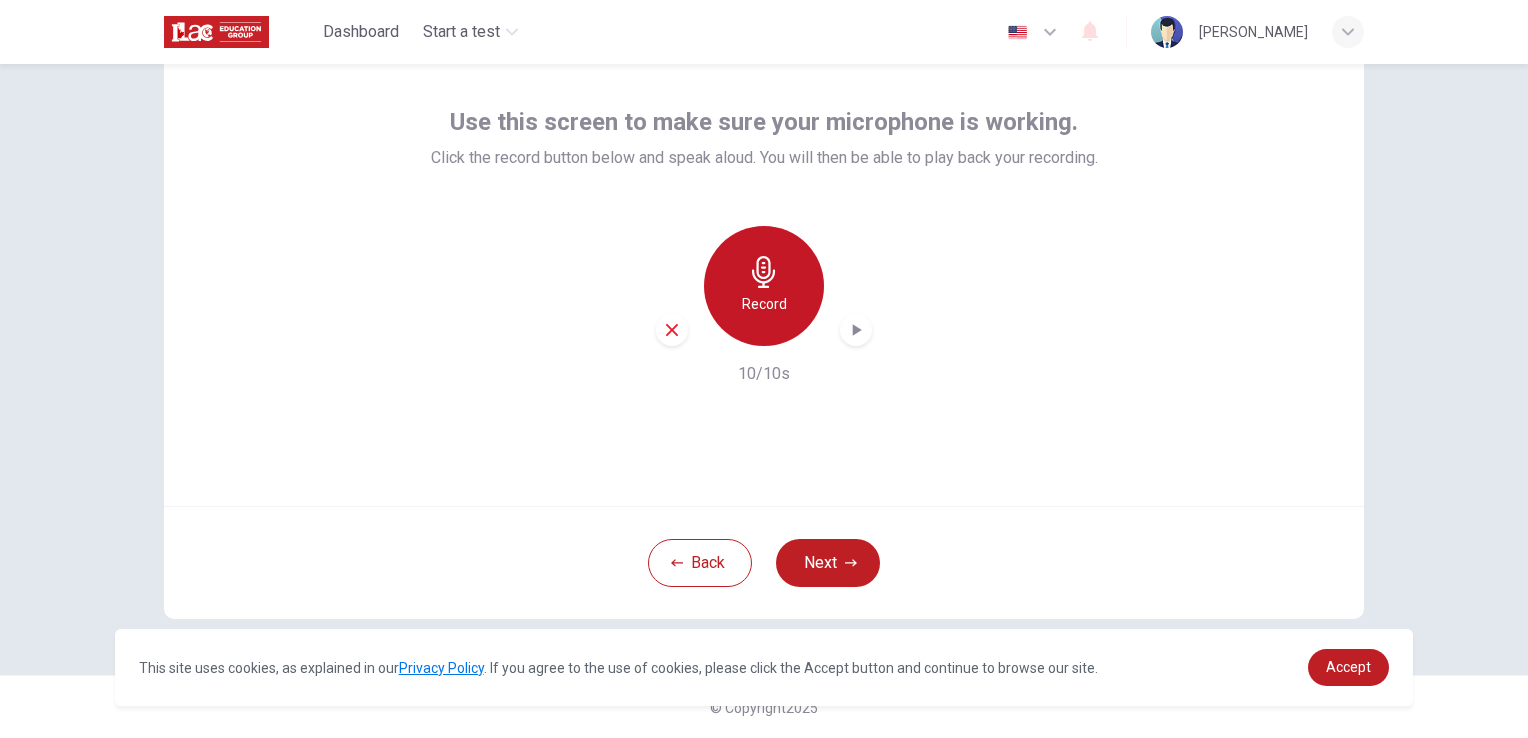 click on "Record" at bounding box center (764, 286) 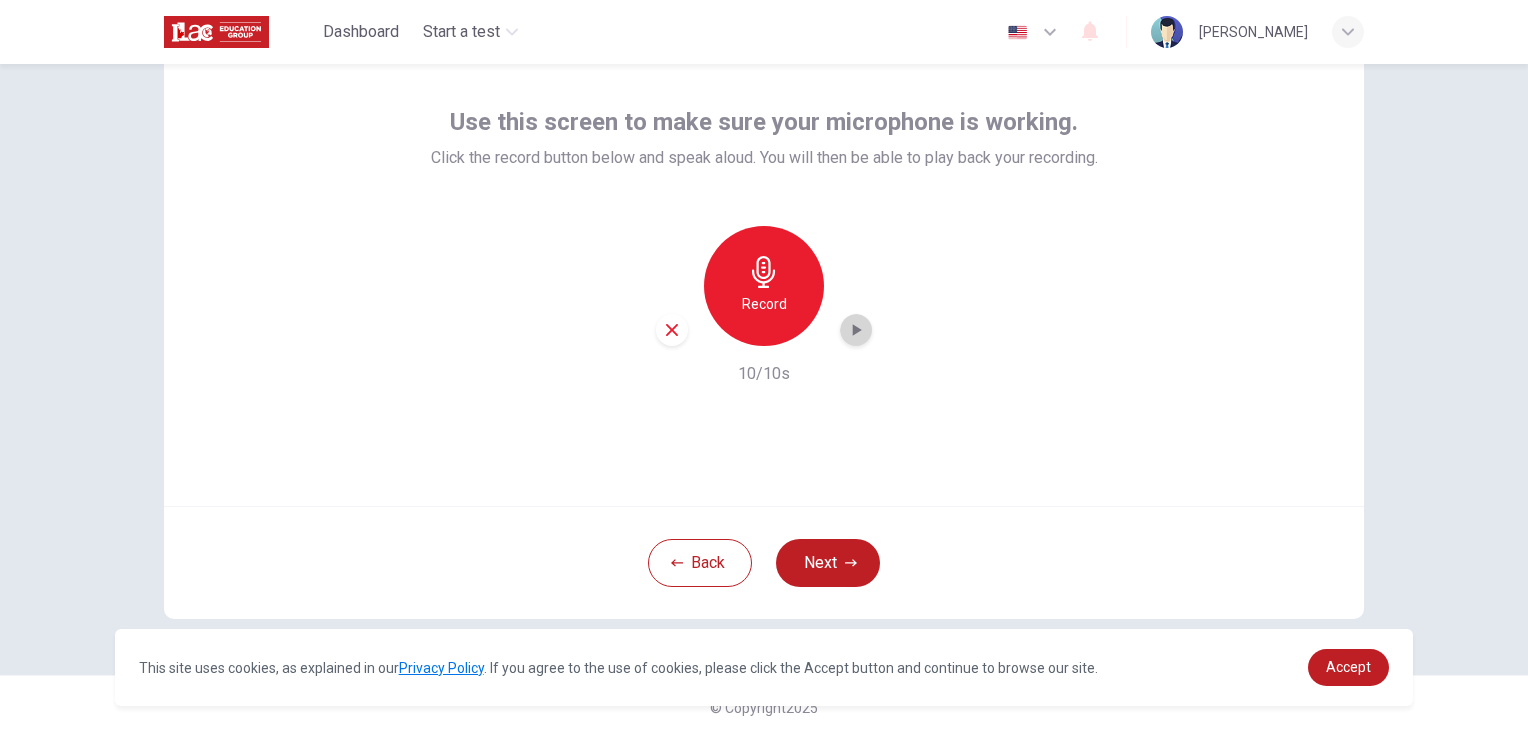 click 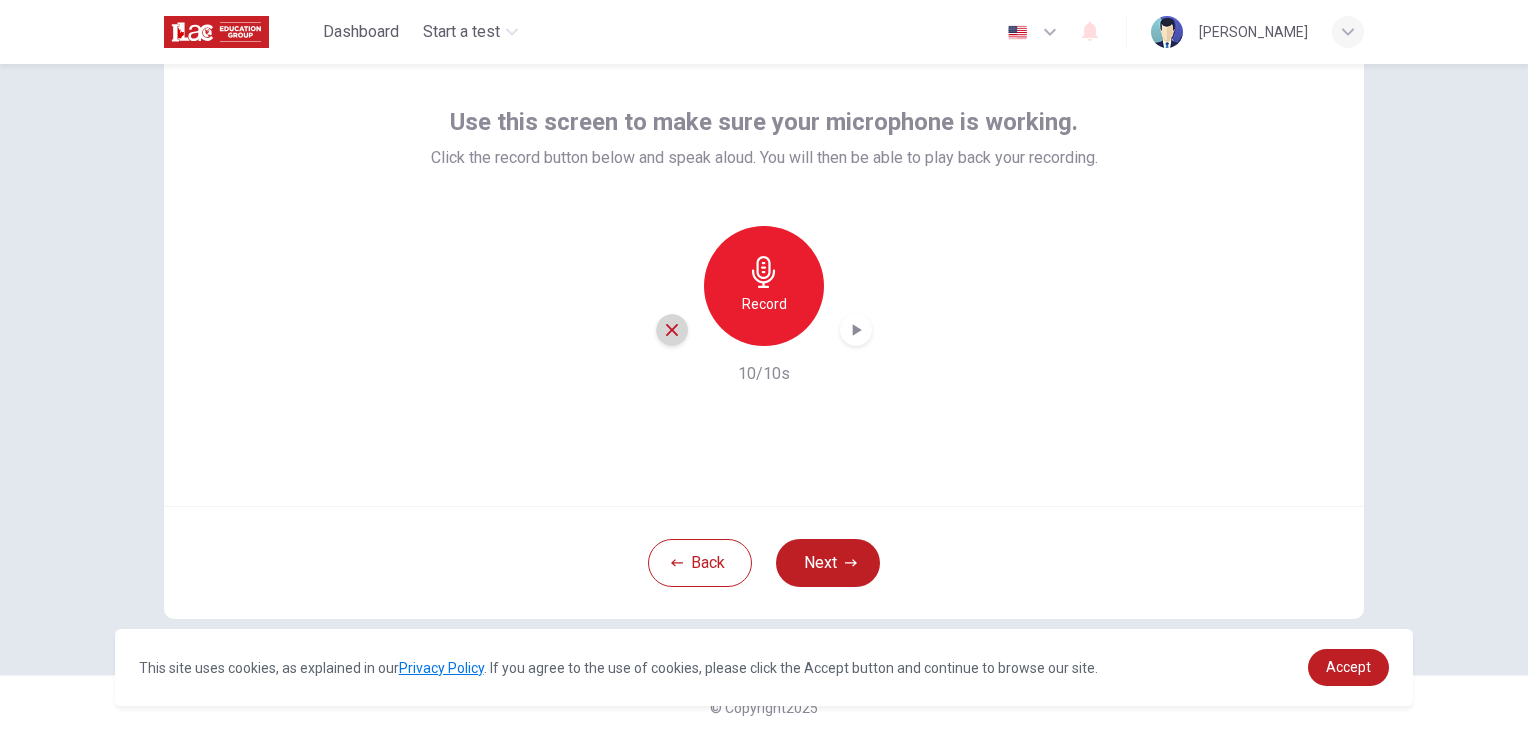 drag, startPoint x: 670, startPoint y: 338, endPoint x: 669, endPoint y: 327, distance: 11.045361 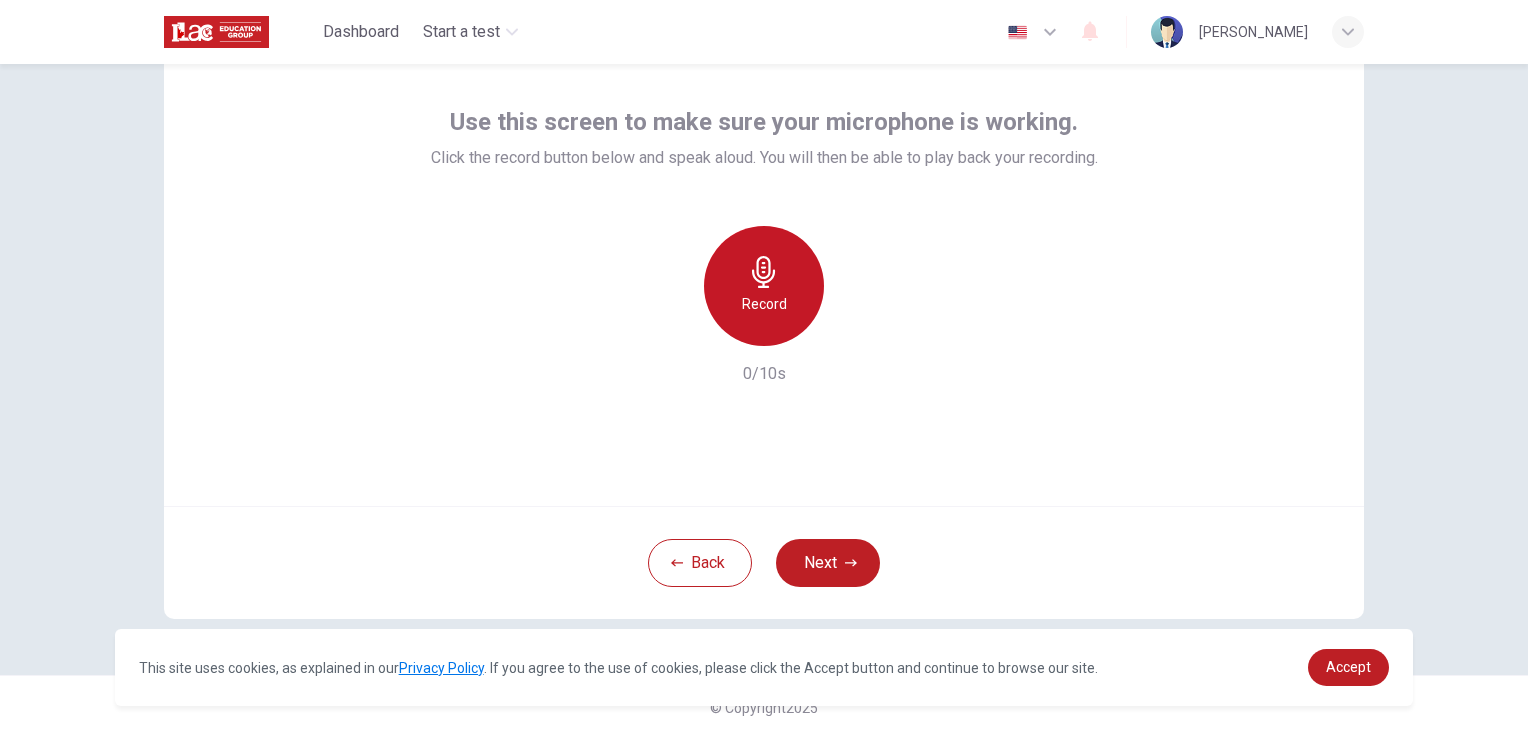 click on "Record" at bounding box center (764, 286) 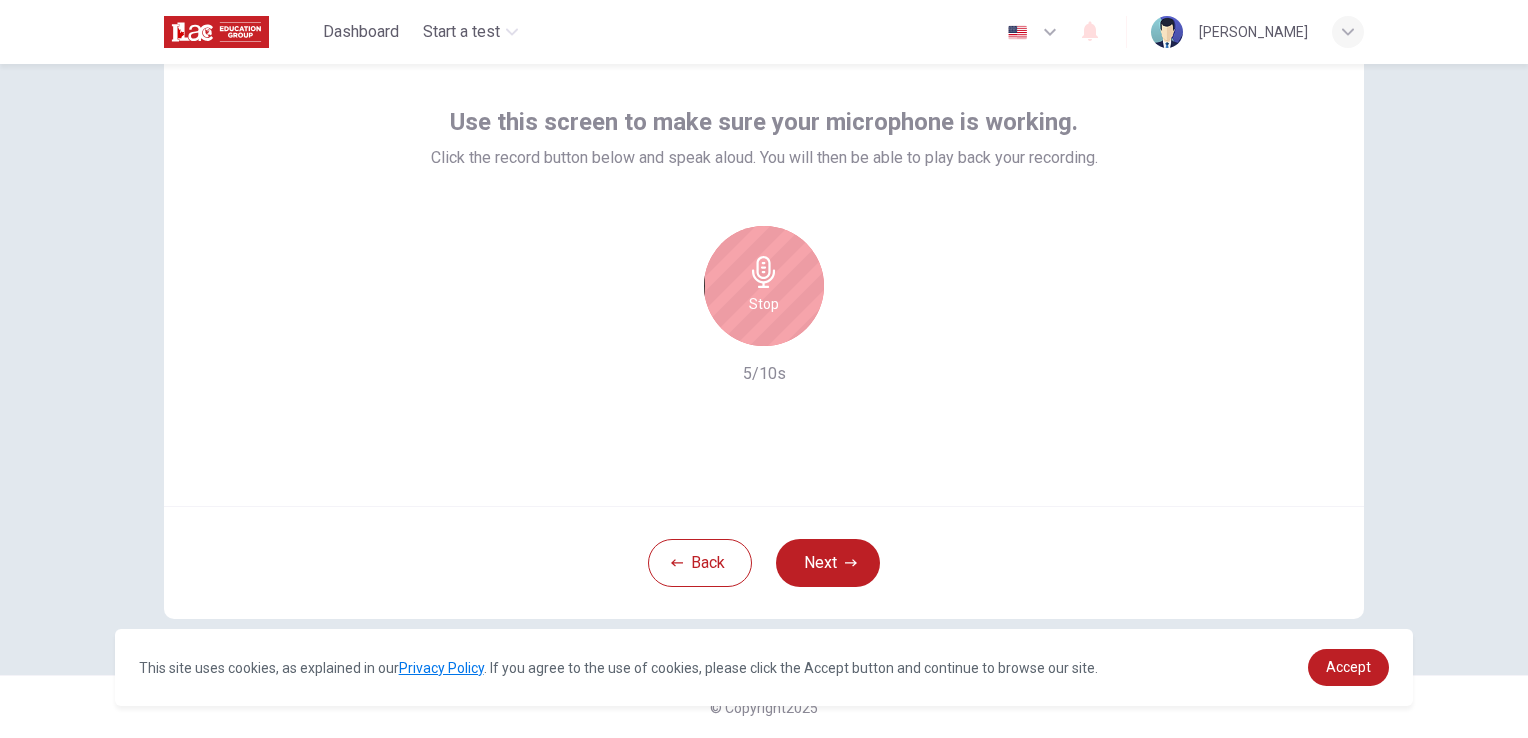 click on "Stop" at bounding box center [764, 286] 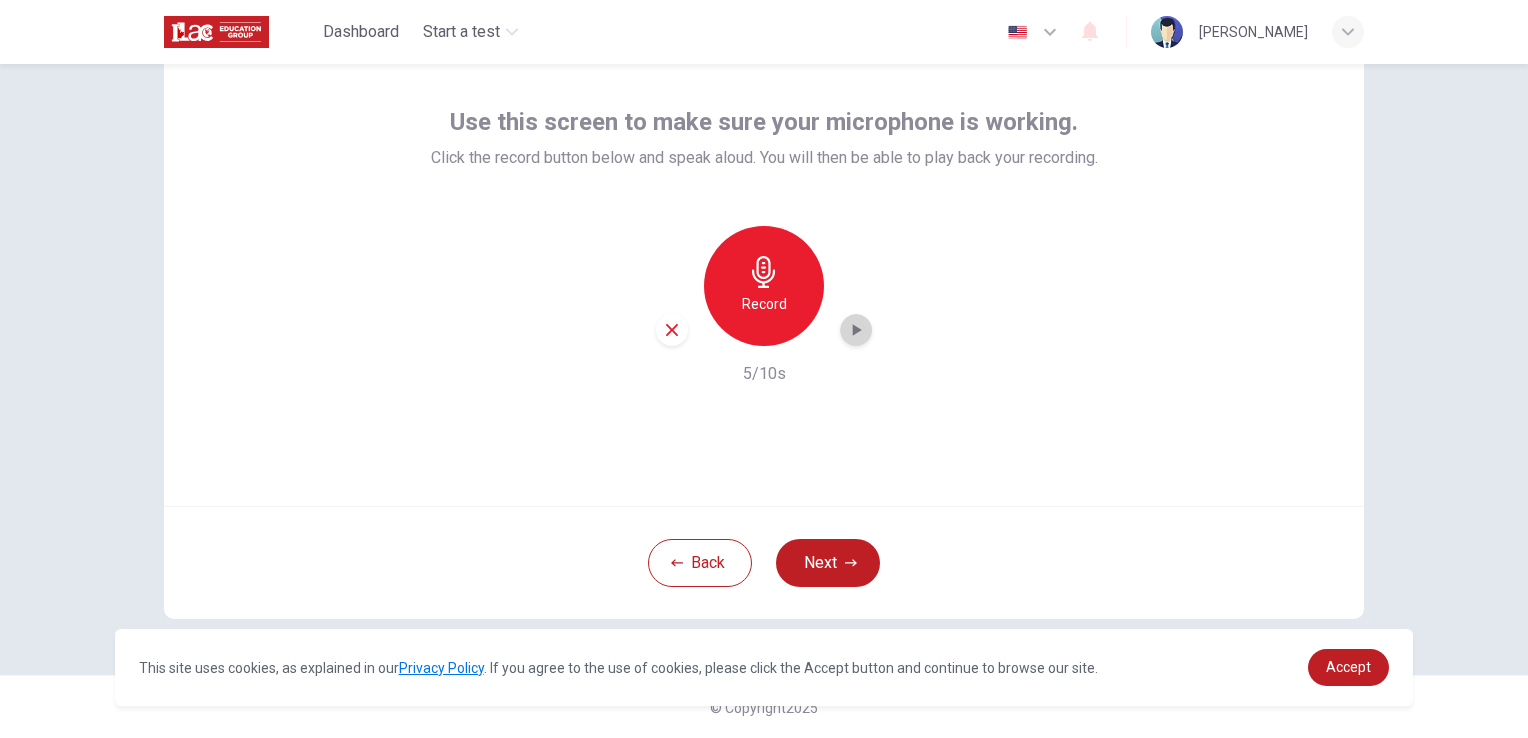 click 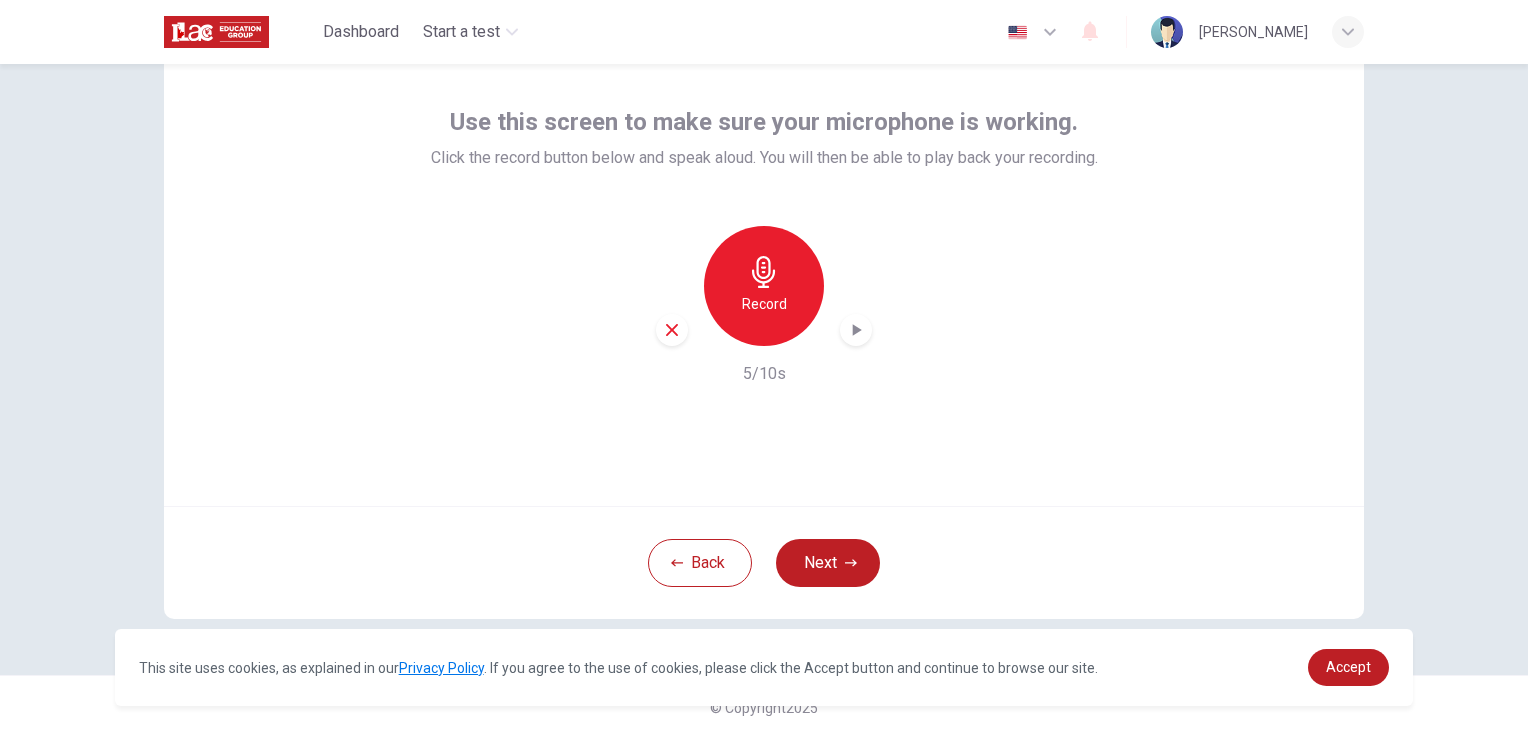 click 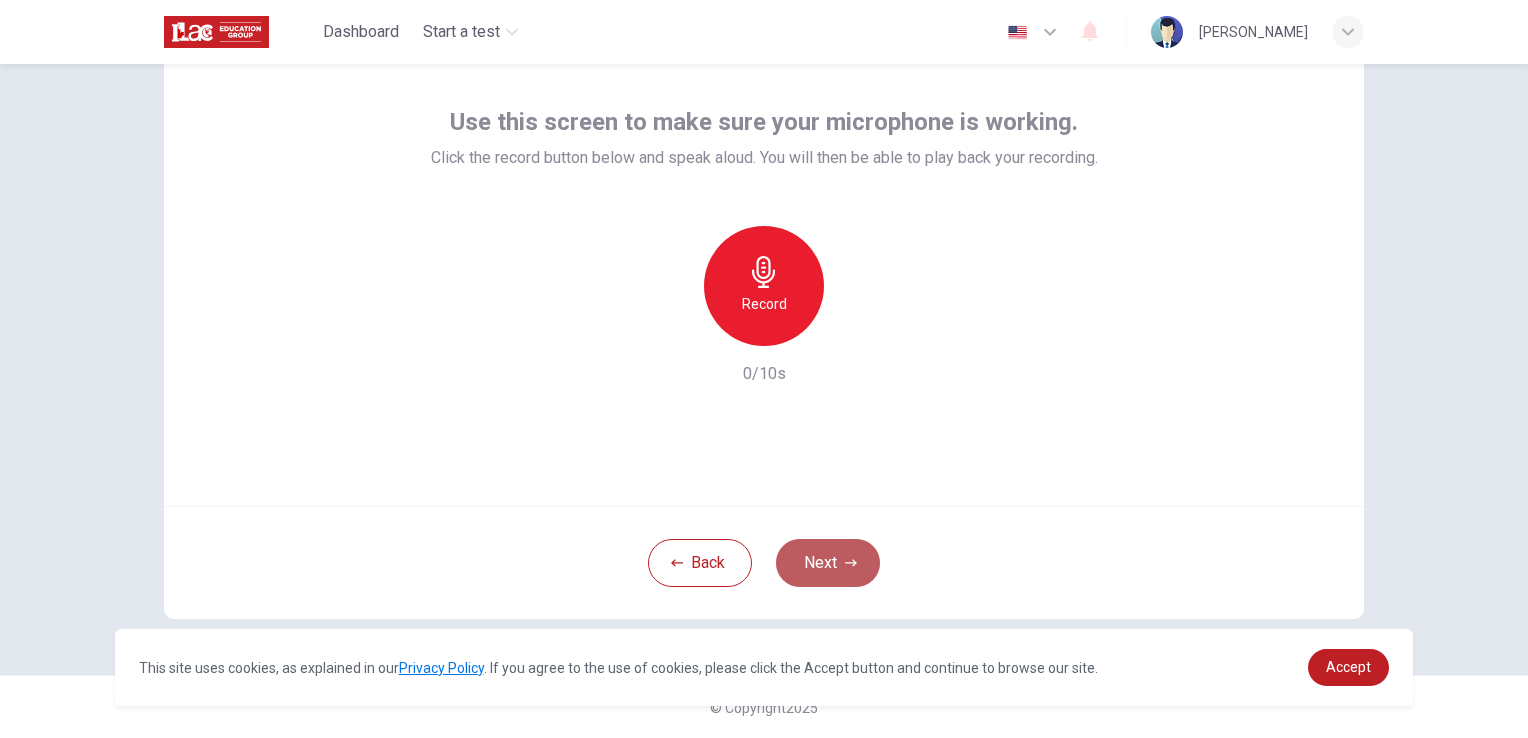 click on "Next" at bounding box center [828, 563] 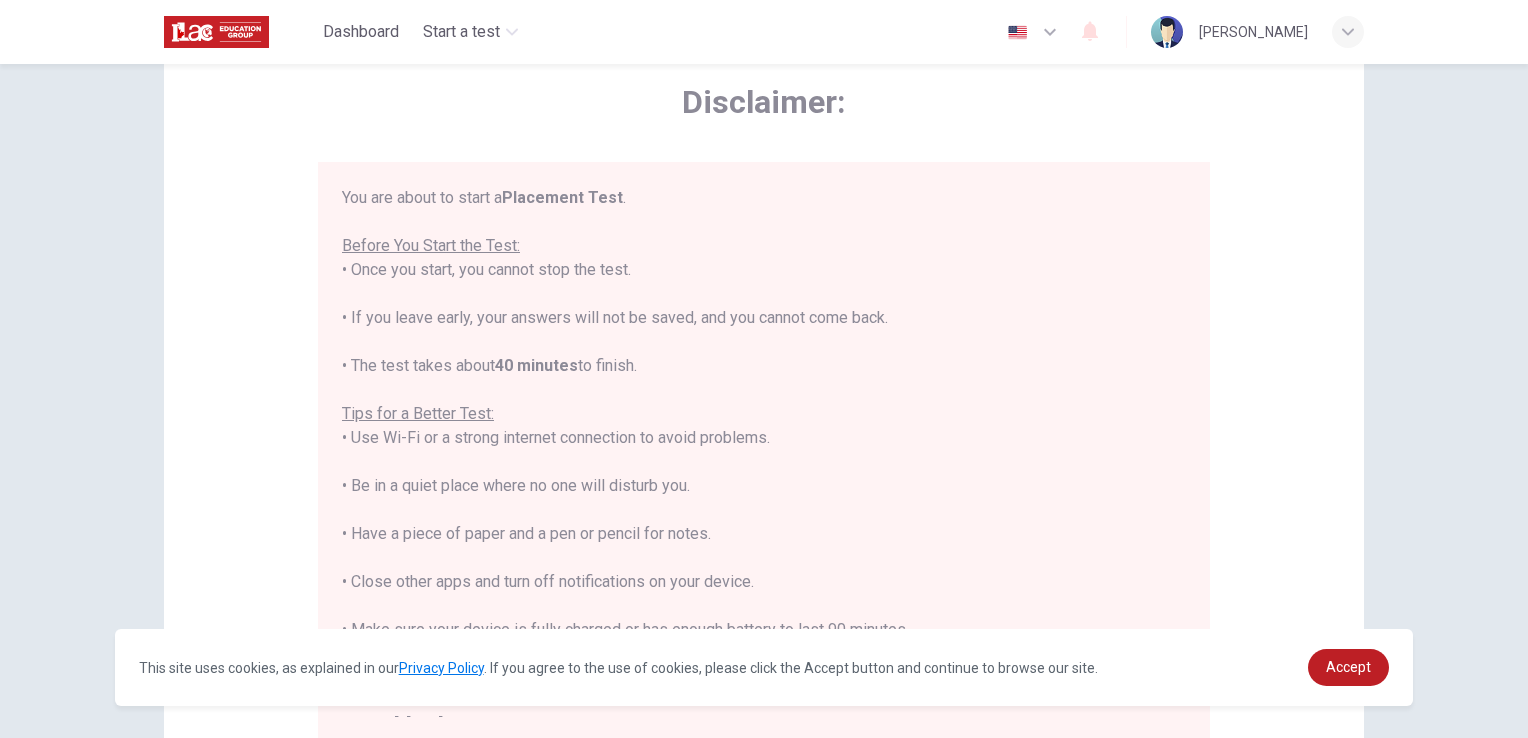 scroll, scrollTop: 23, scrollLeft: 0, axis: vertical 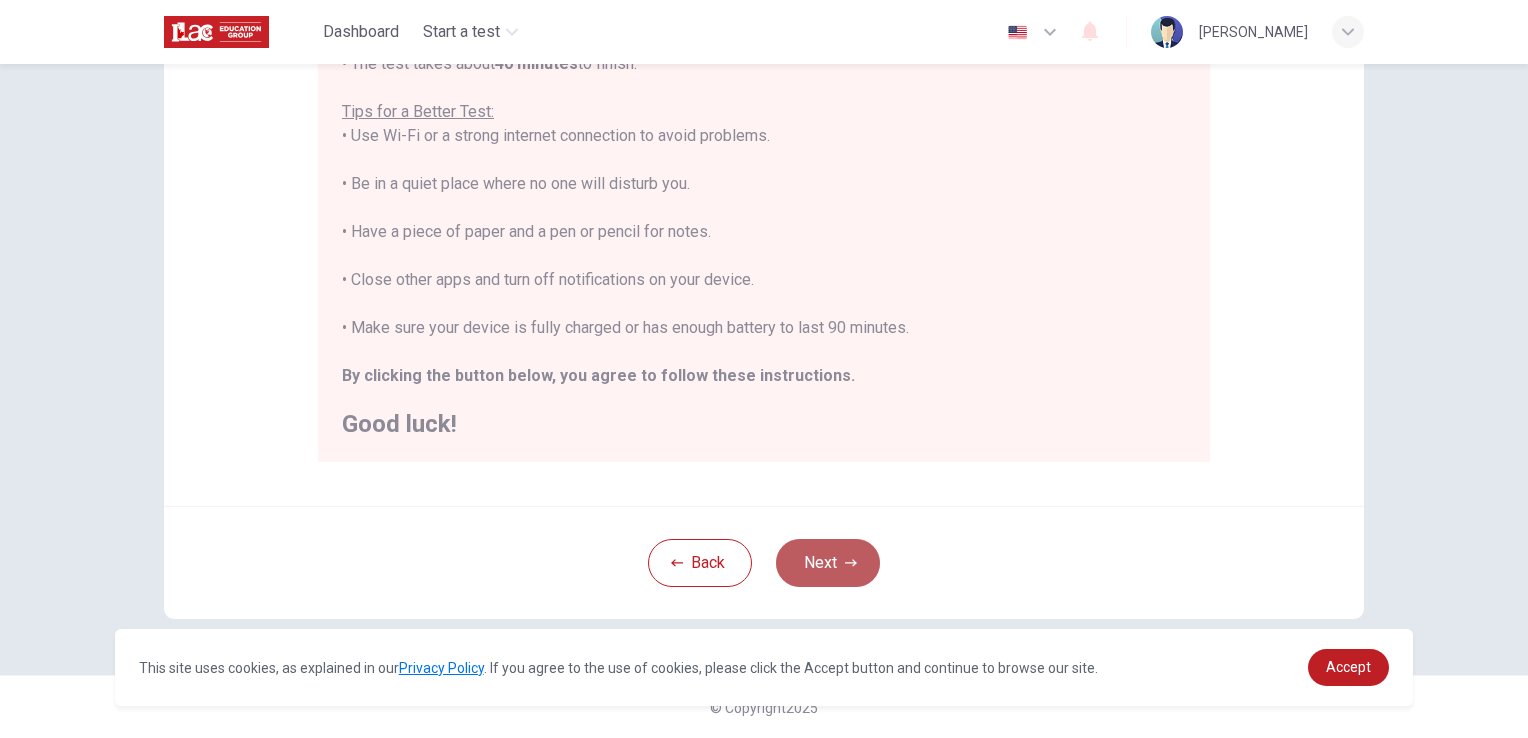 click on "Next" at bounding box center (828, 563) 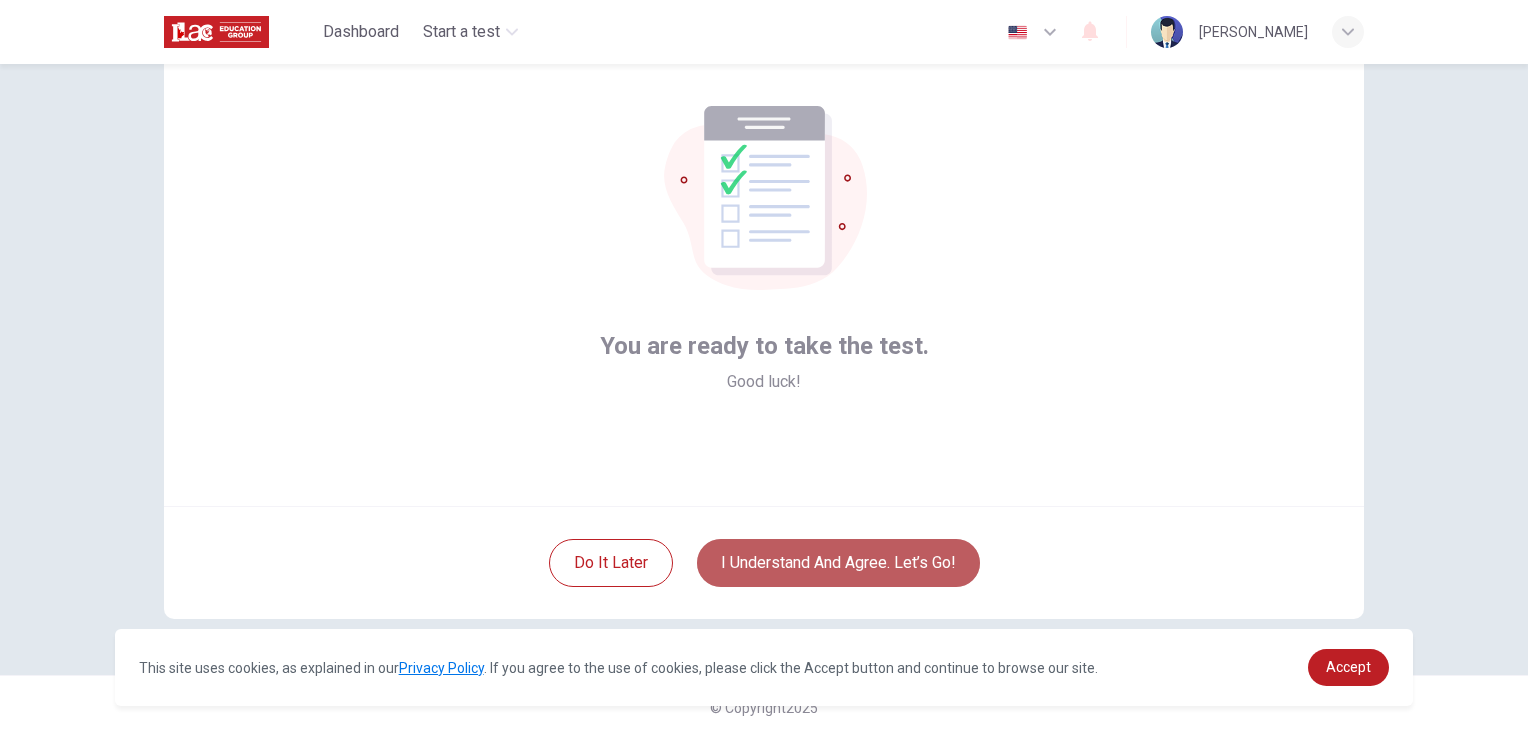 click on "I understand and agree. Let’s go!" at bounding box center [838, 563] 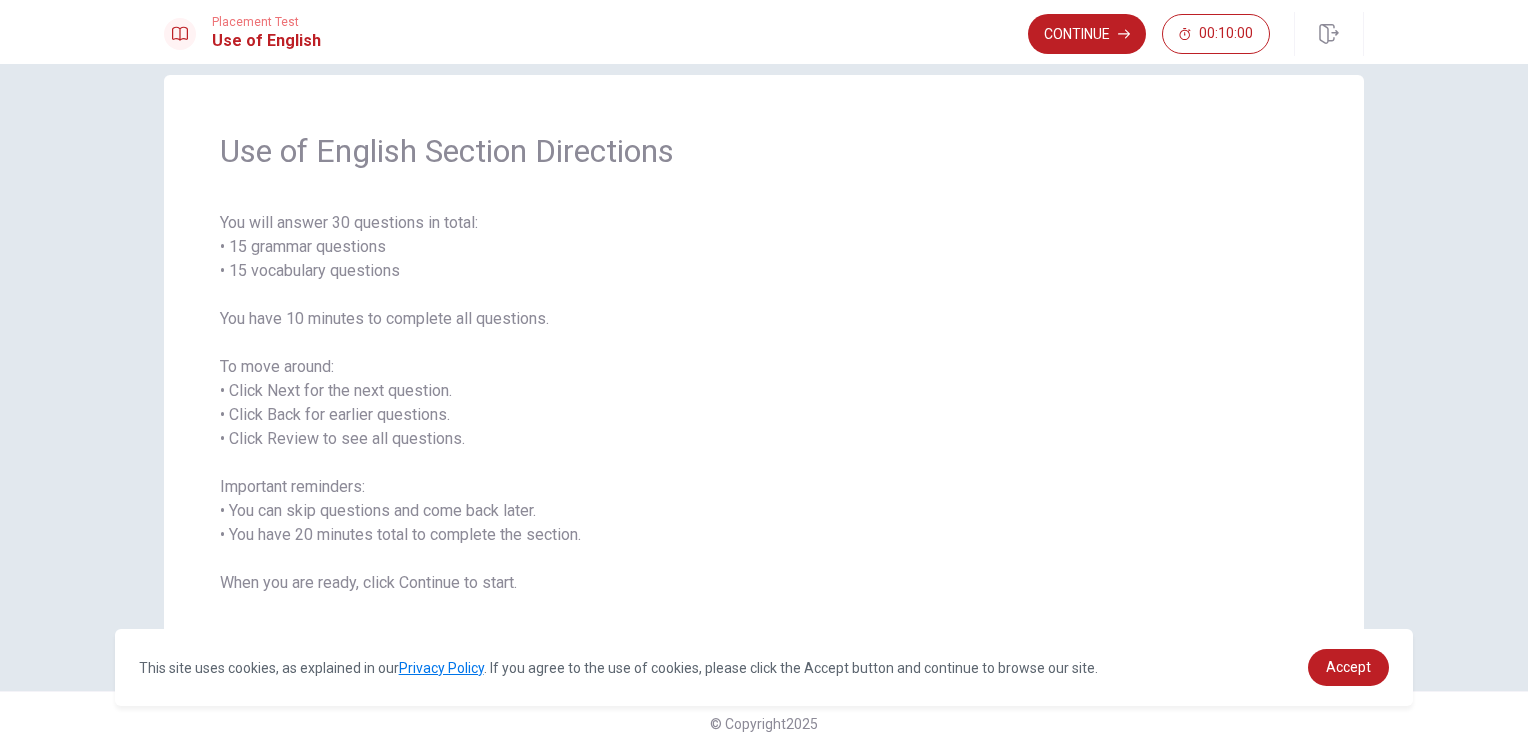 scroll, scrollTop: 45, scrollLeft: 0, axis: vertical 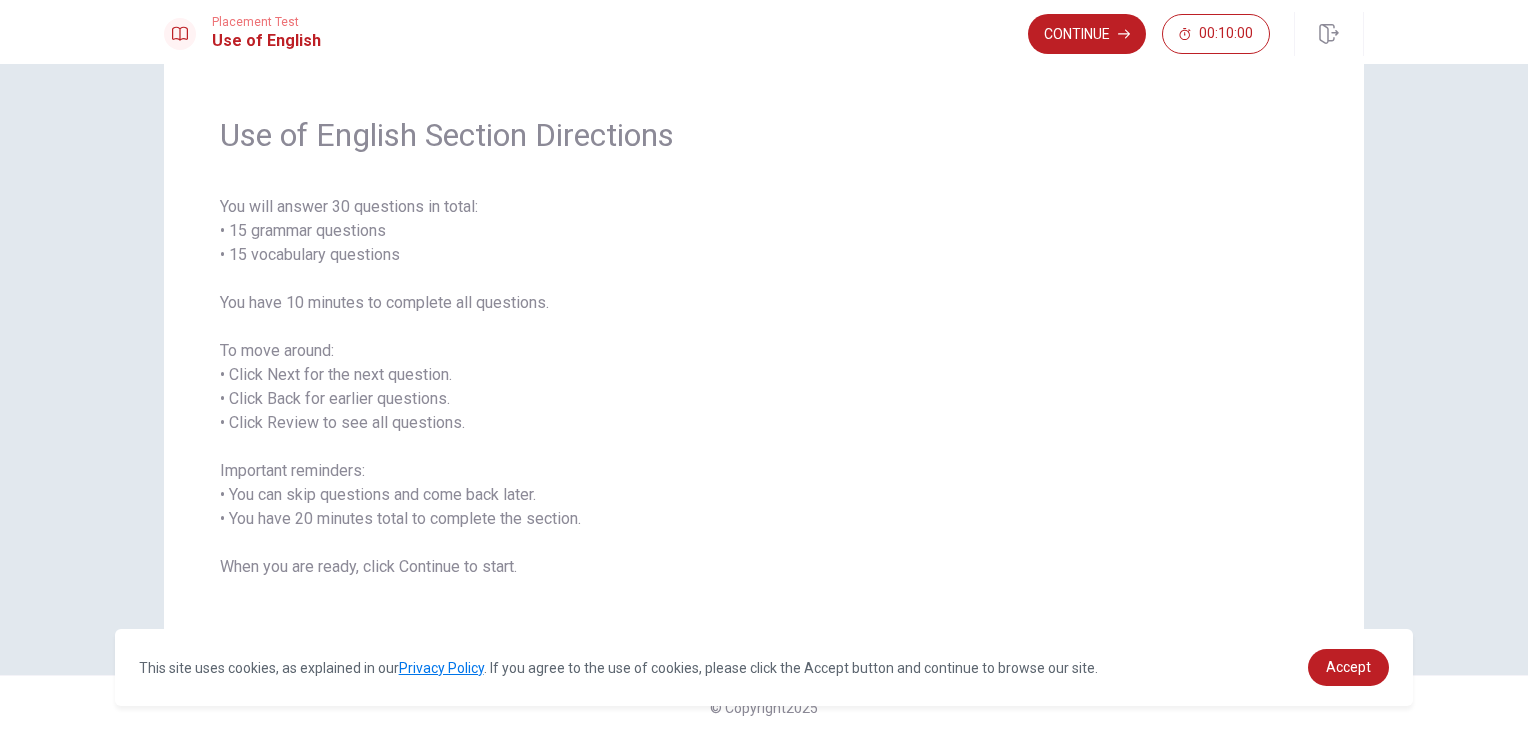 click on "Continue" at bounding box center (1087, 34) 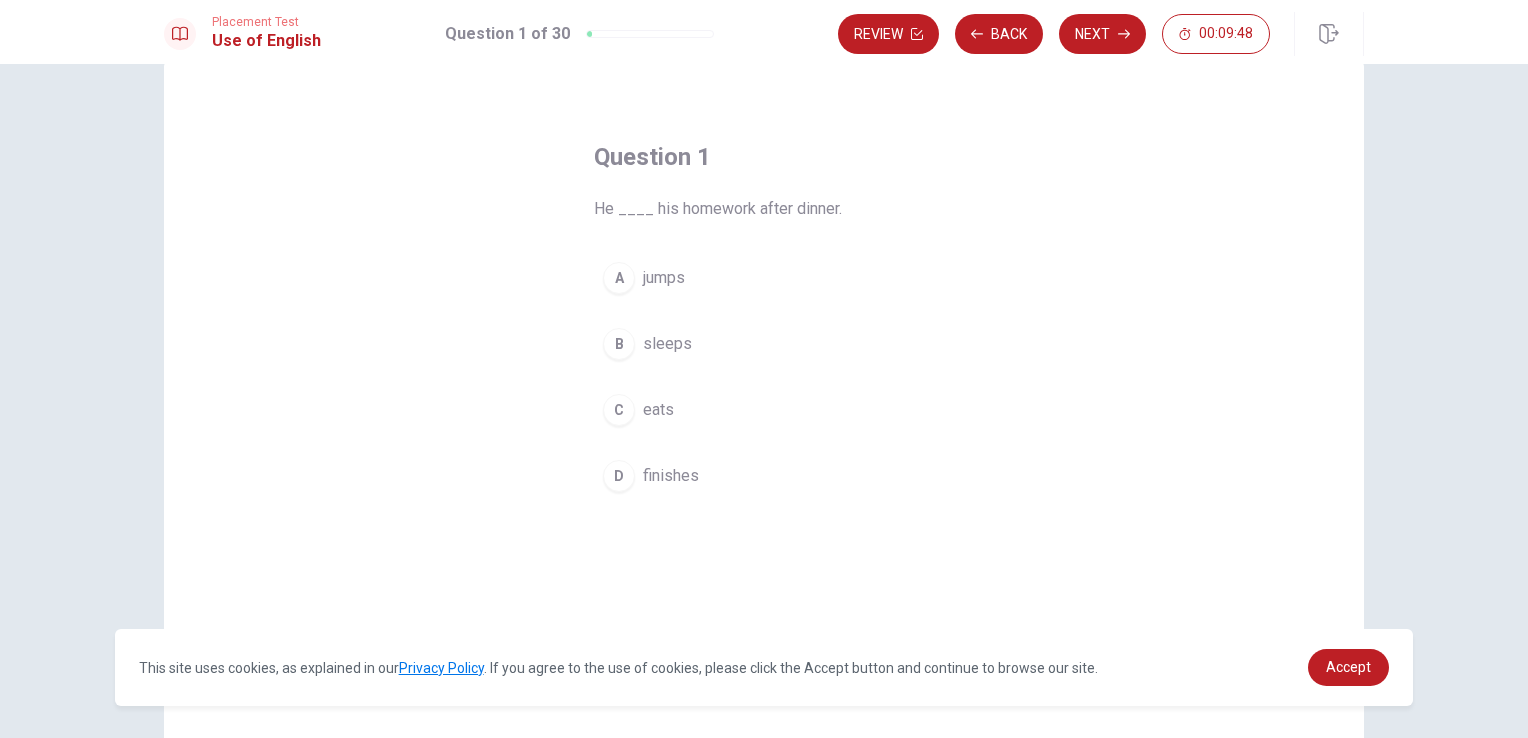 click on "finishes" at bounding box center [671, 476] 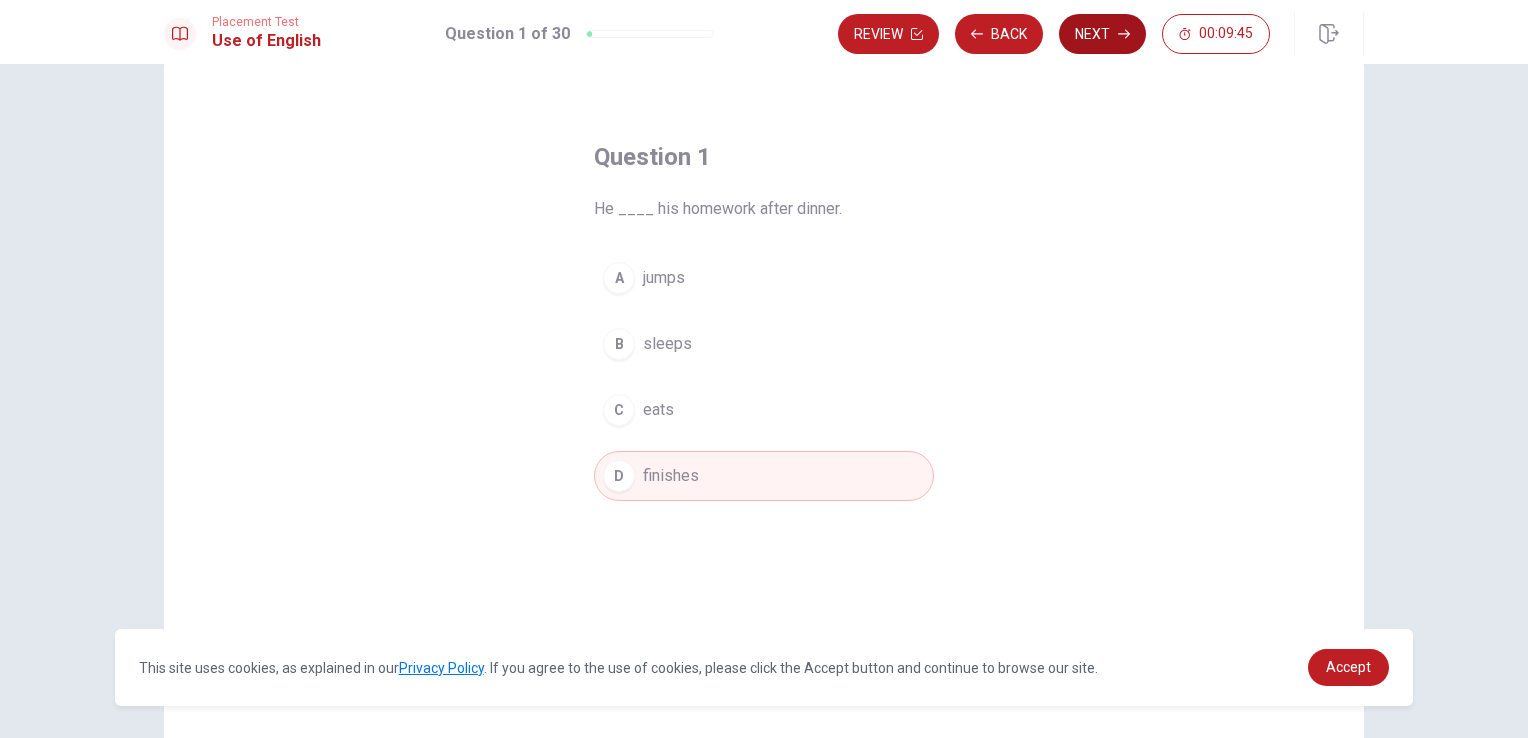click on "Next" at bounding box center (1102, 34) 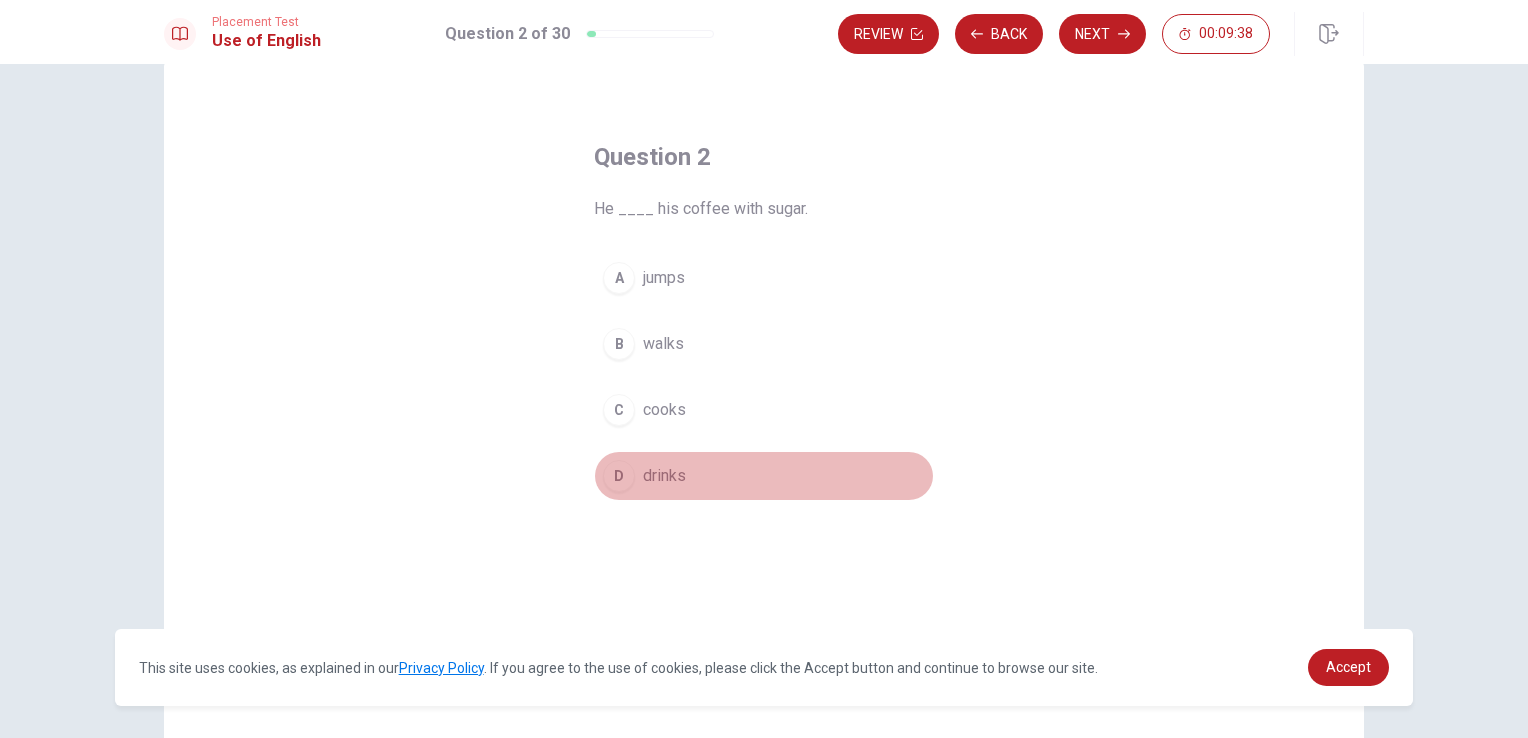 click on "drinks" at bounding box center (664, 476) 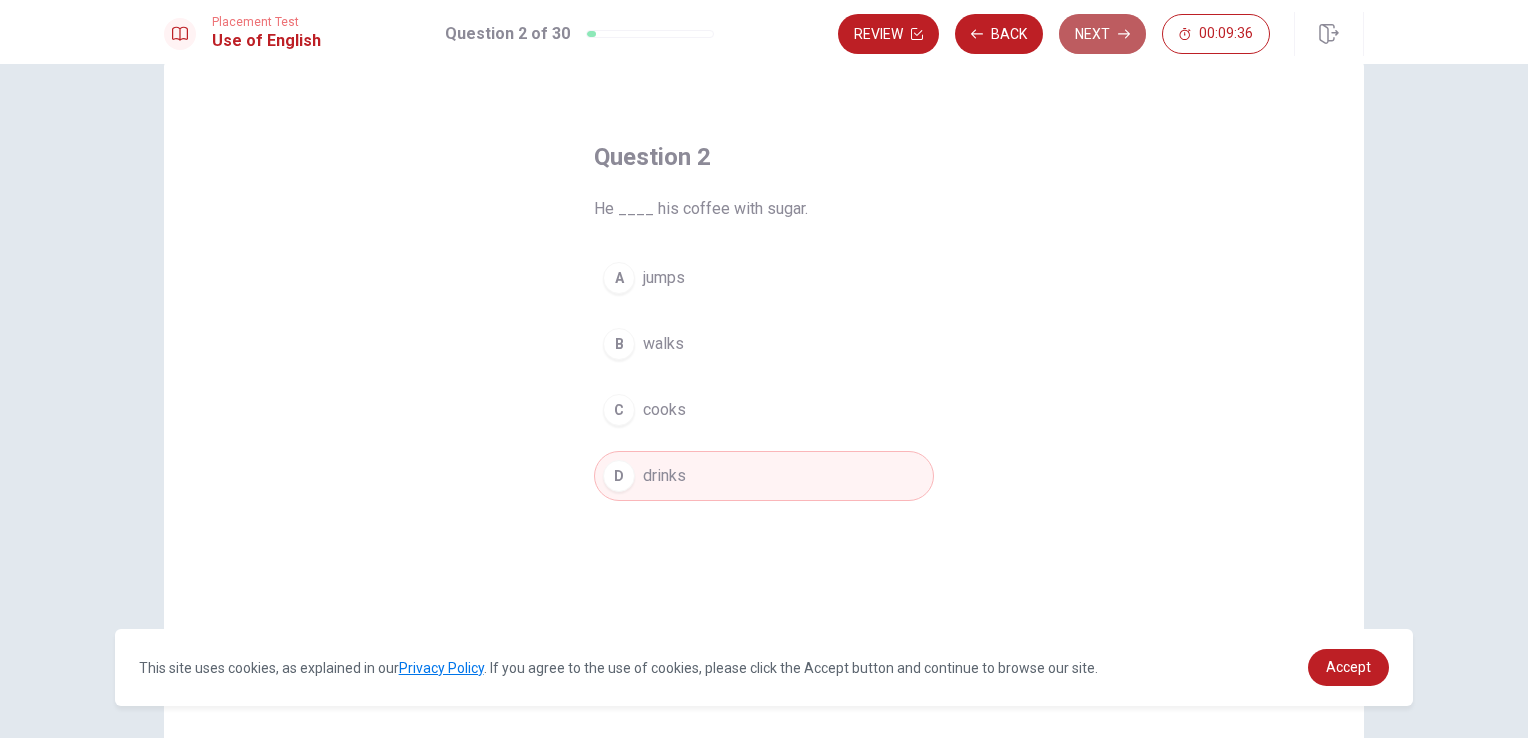 click on "Next" at bounding box center (1102, 34) 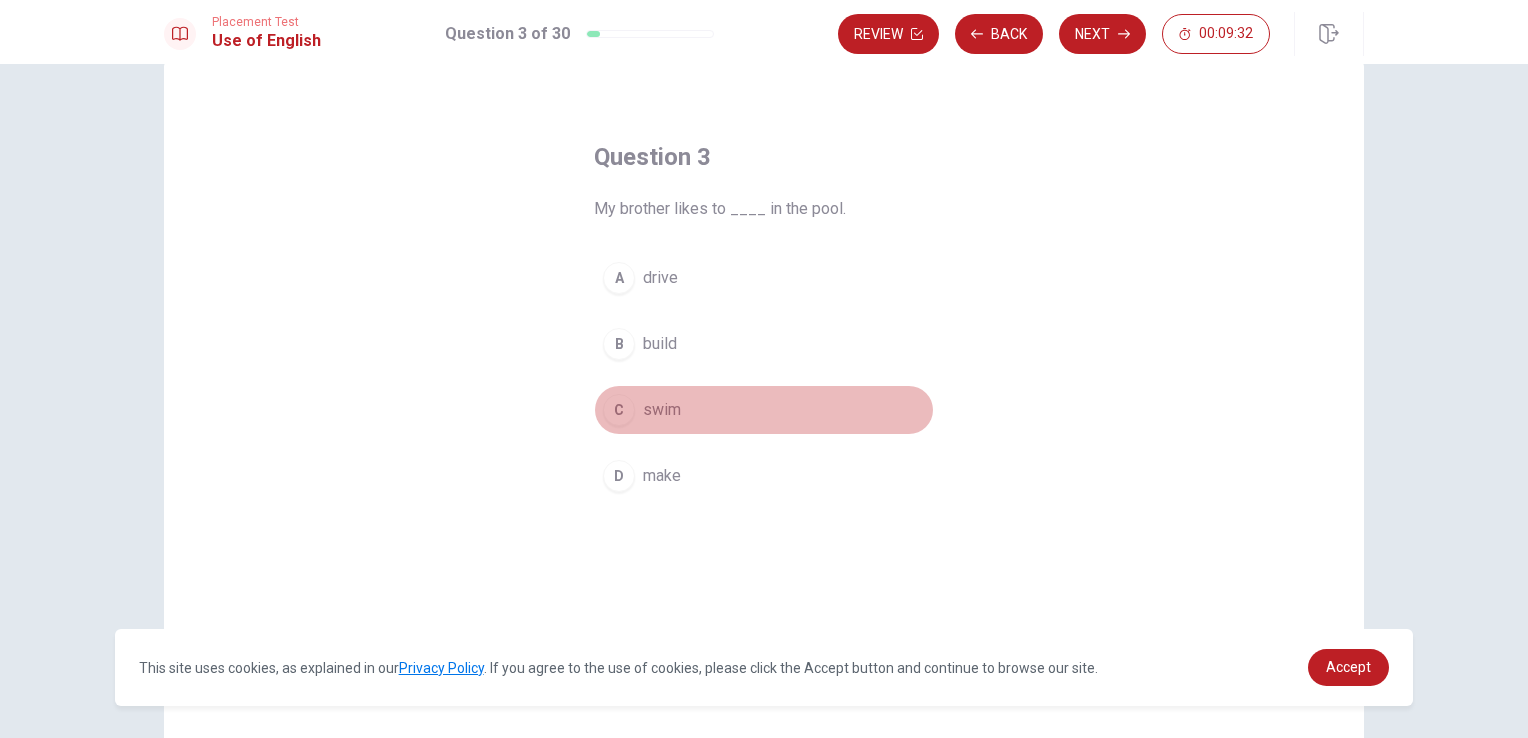 click on "C swim" at bounding box center (764, 410) 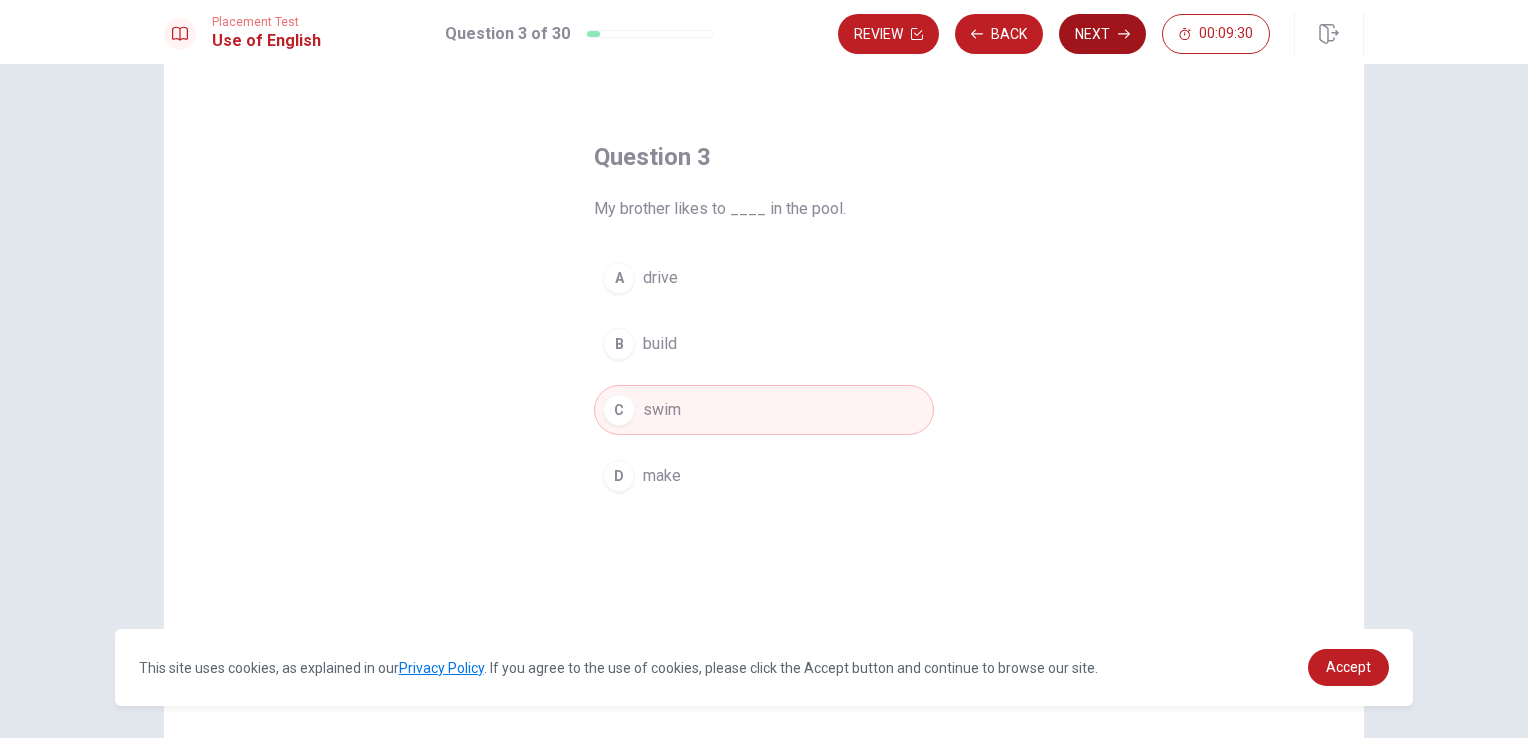 click on "Next" at bounding box center [1102, 34] 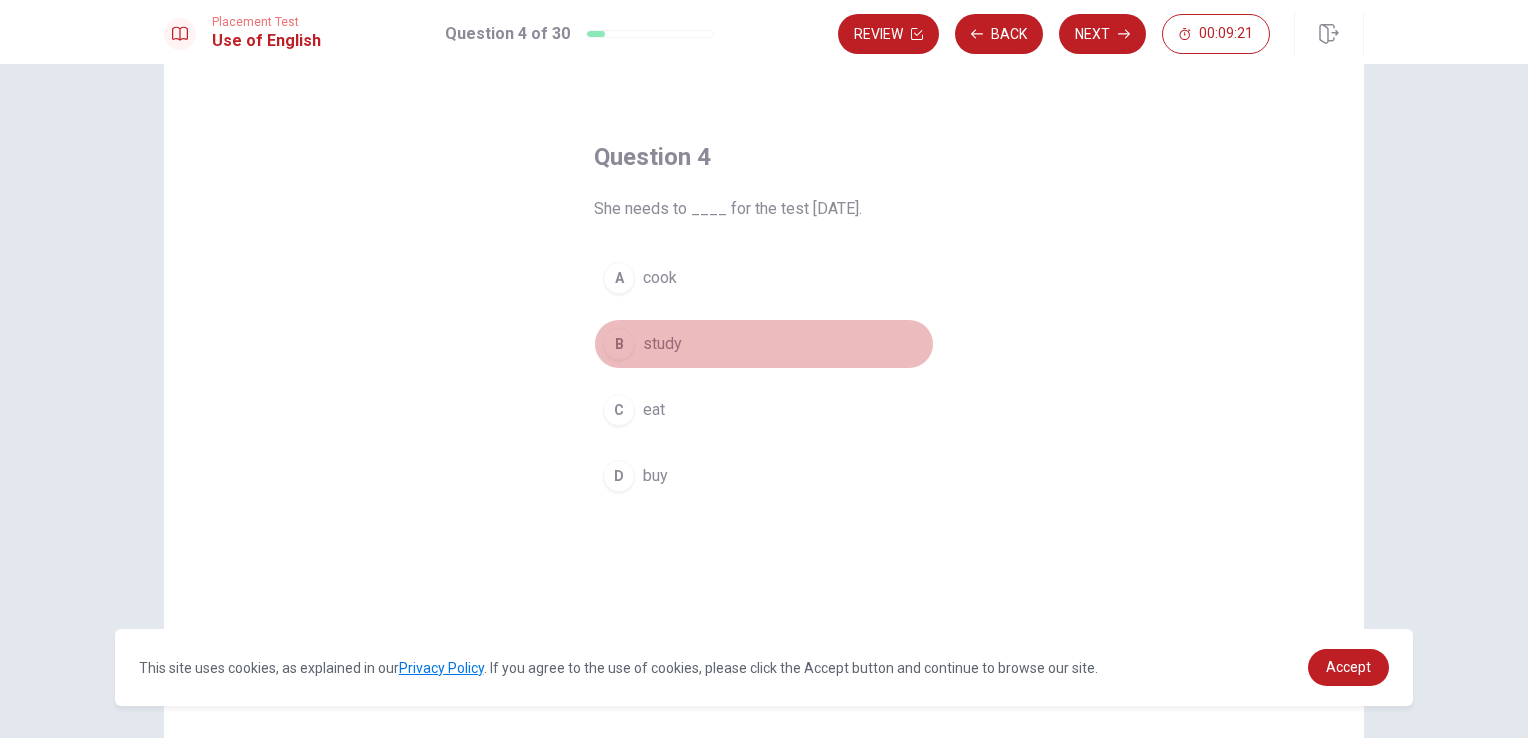 click on "study" at bounding box center (662, 344) 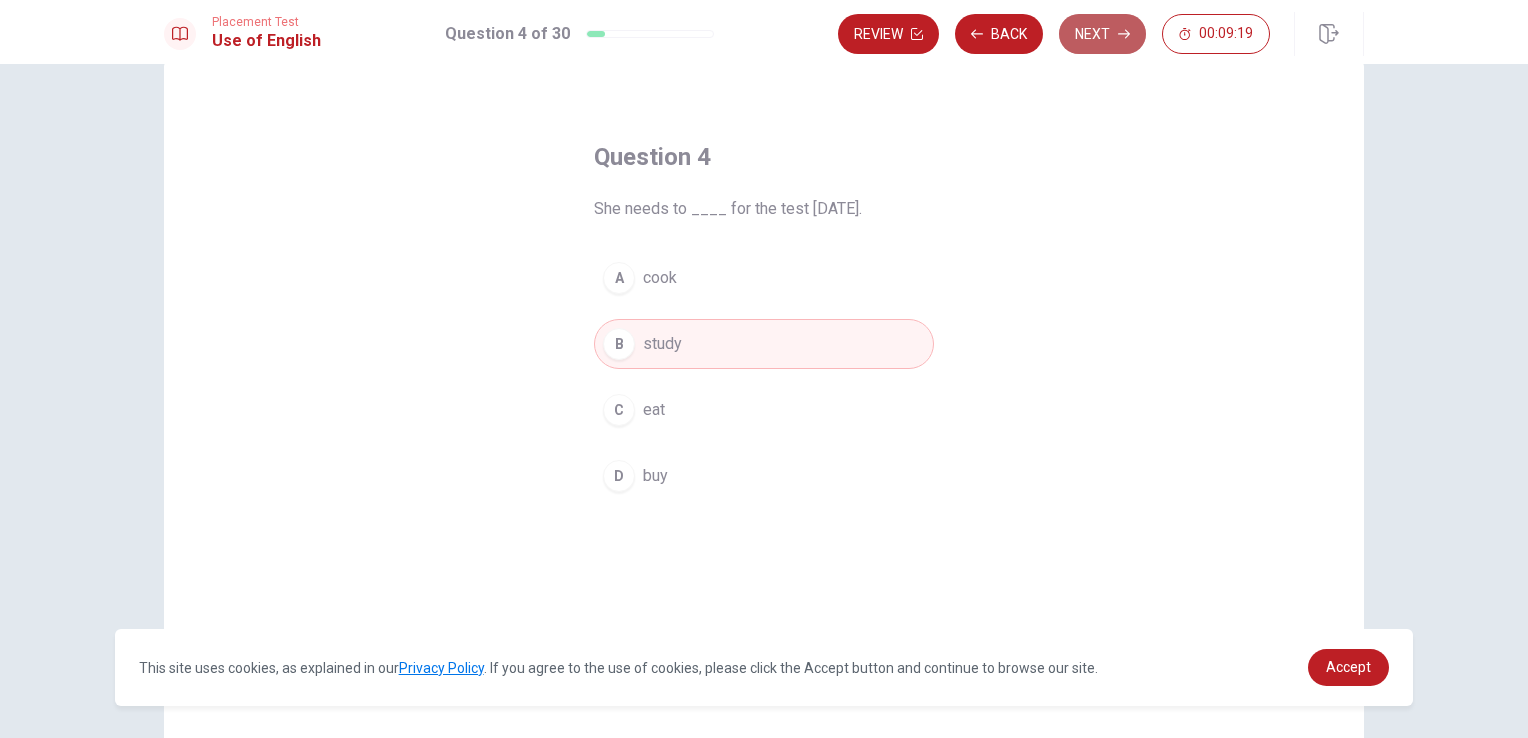 click on "Next" at bounding box center [1102, 34] 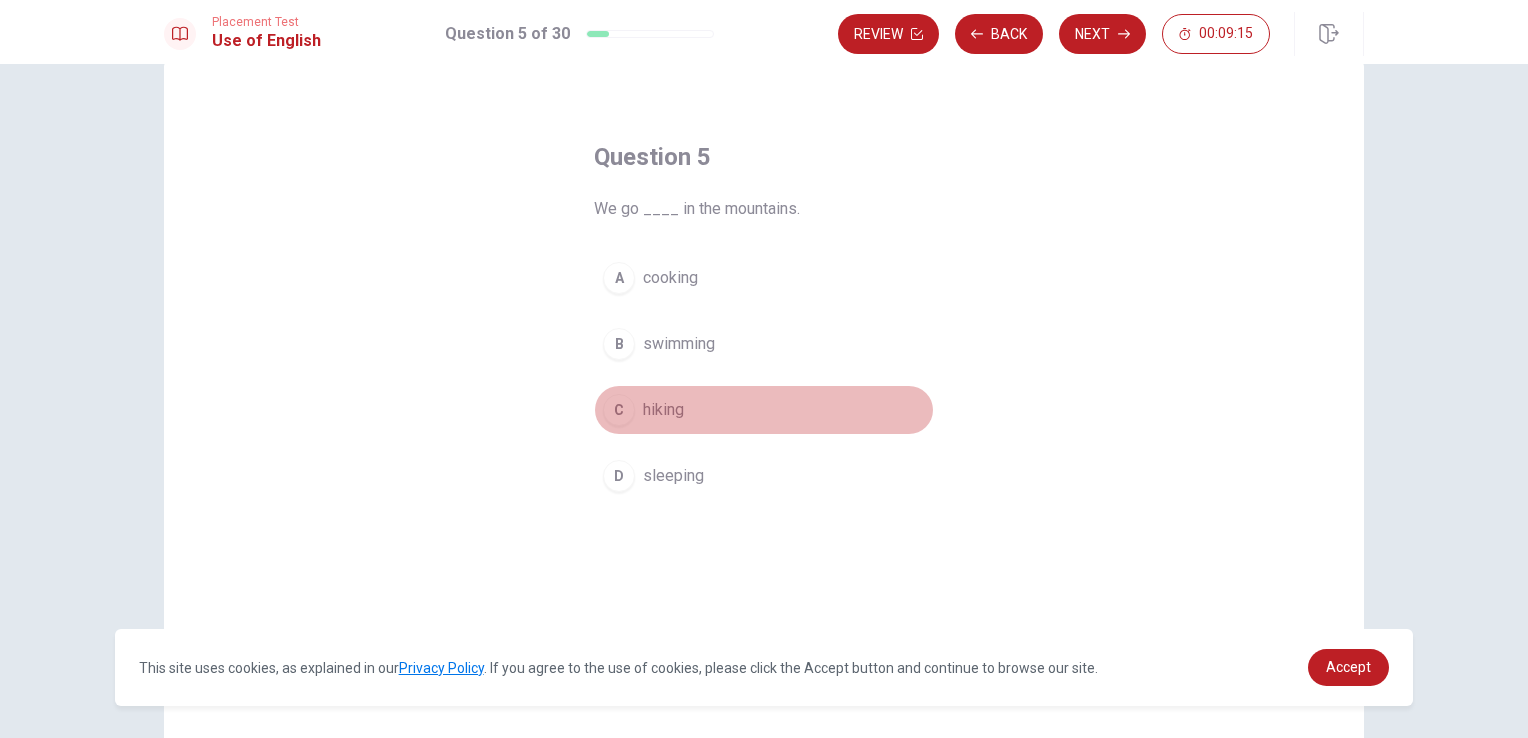 click on "hiking" at bounding box center (663, 410) 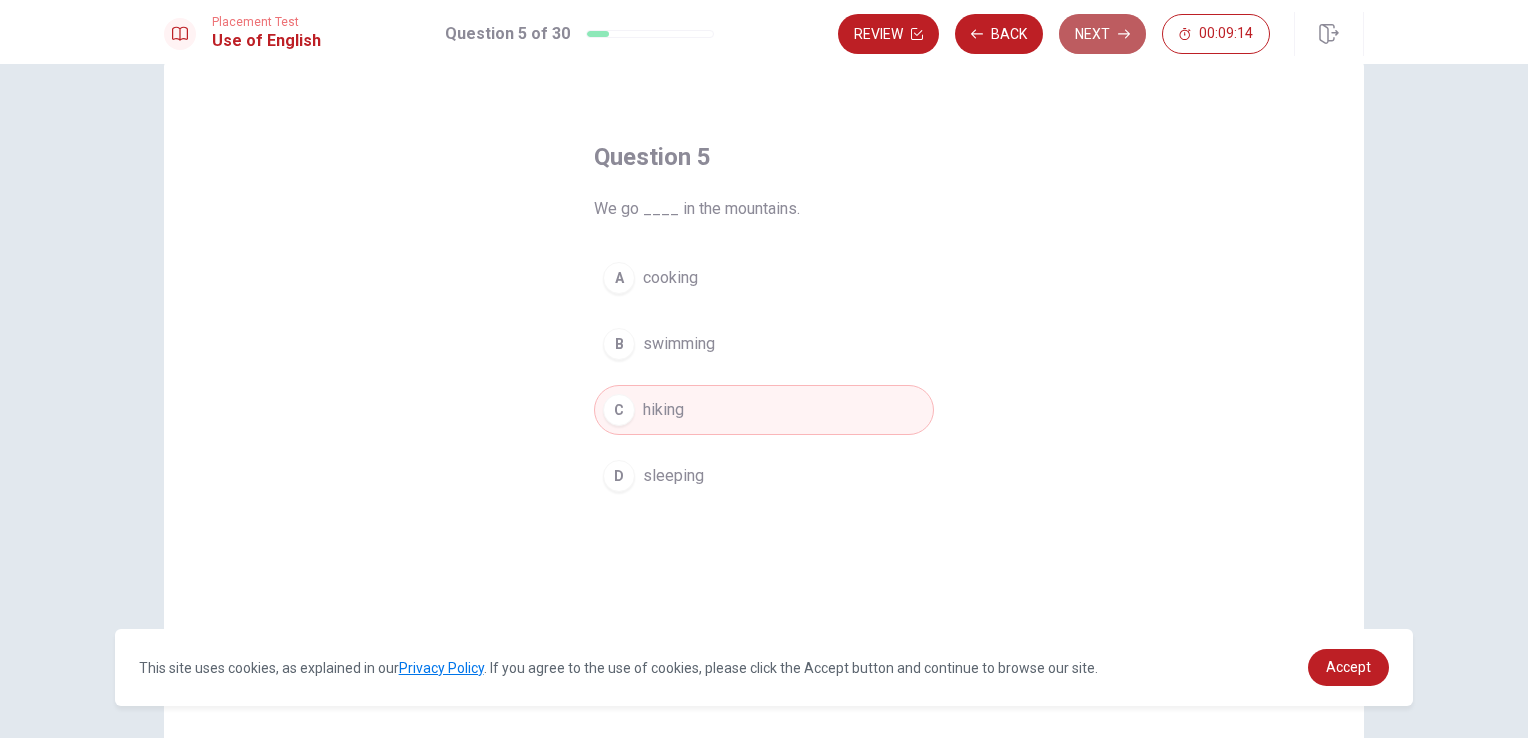 click on "Next" at bounding box center [1102, 34] 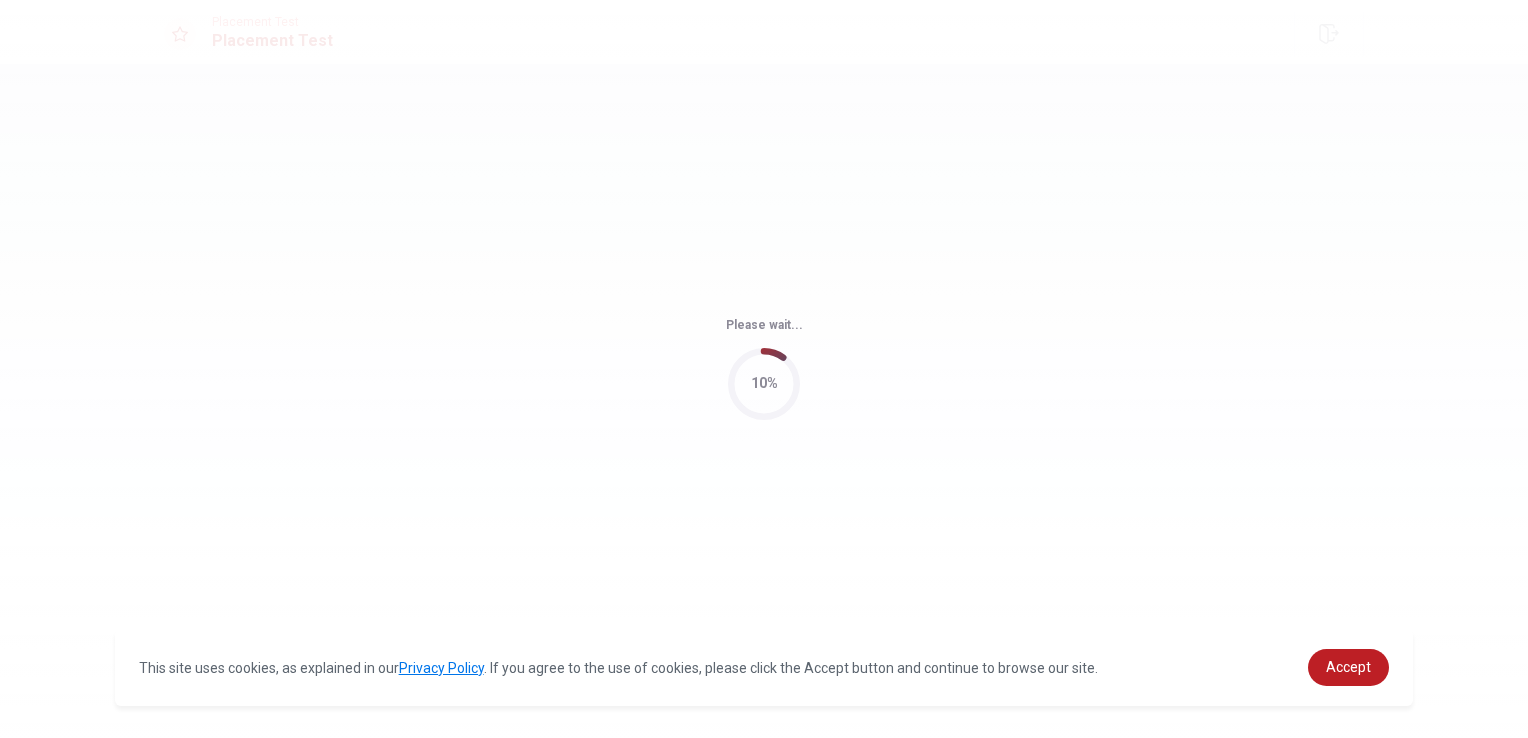 scroll, scrollTop: 0, scrollLeft: 0, axis: both 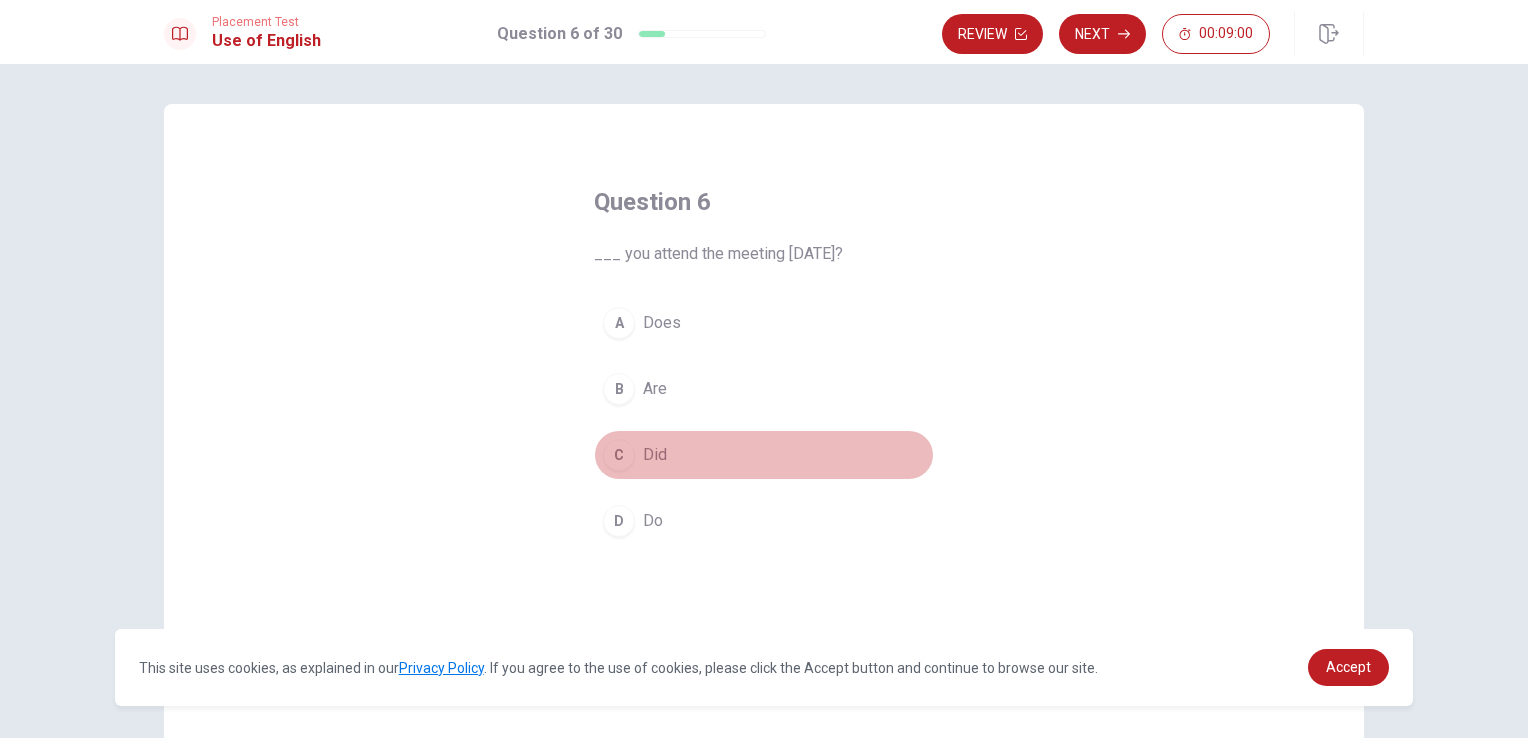 drag, startPoint x: 689, startPoint y: 451, endPoint x: 713, endPoint y: 449, distance: 24.083189 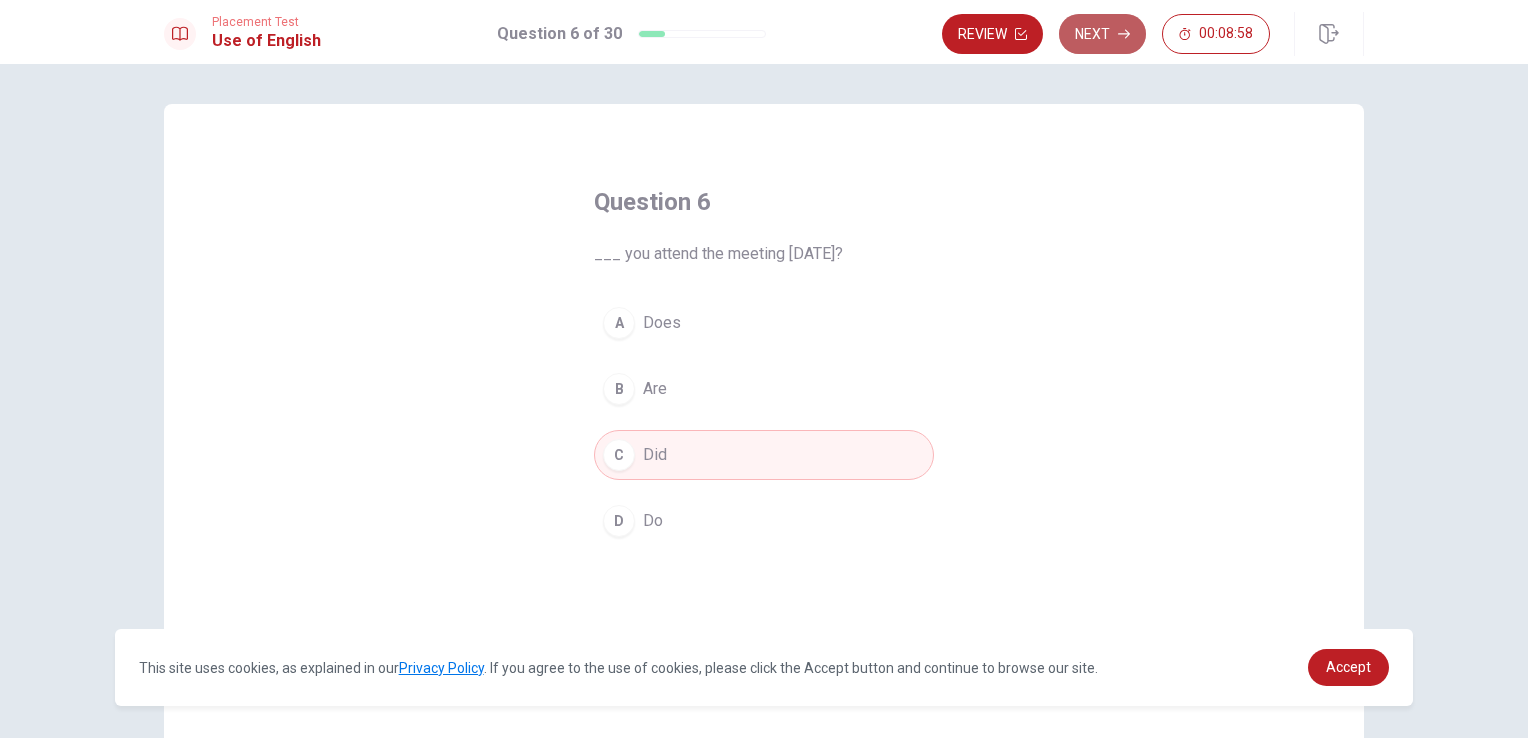 click on "Next" at bounding box center (1102, 34) 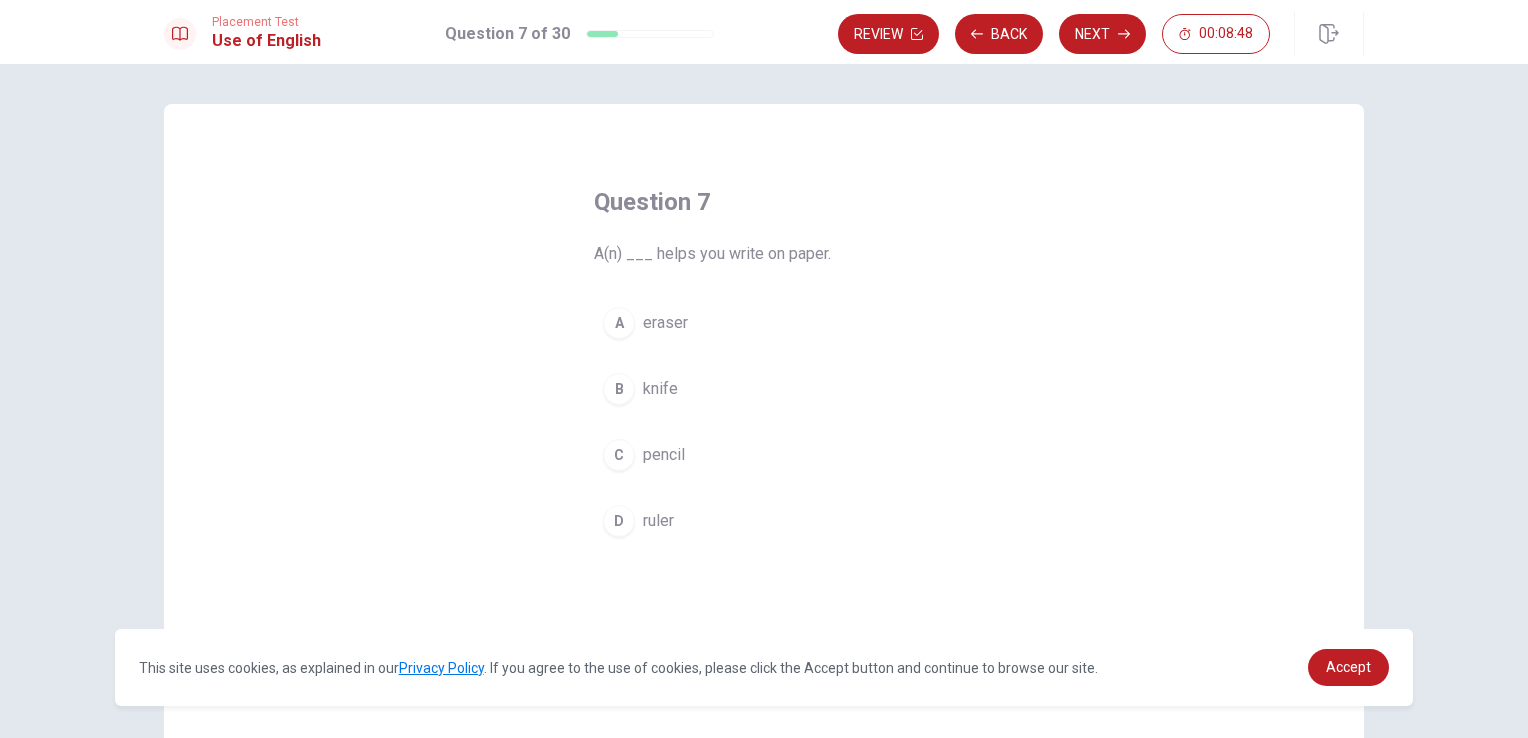 click on "A eraser B knife C pencil
D ruler" at bounding box center (764, 422) 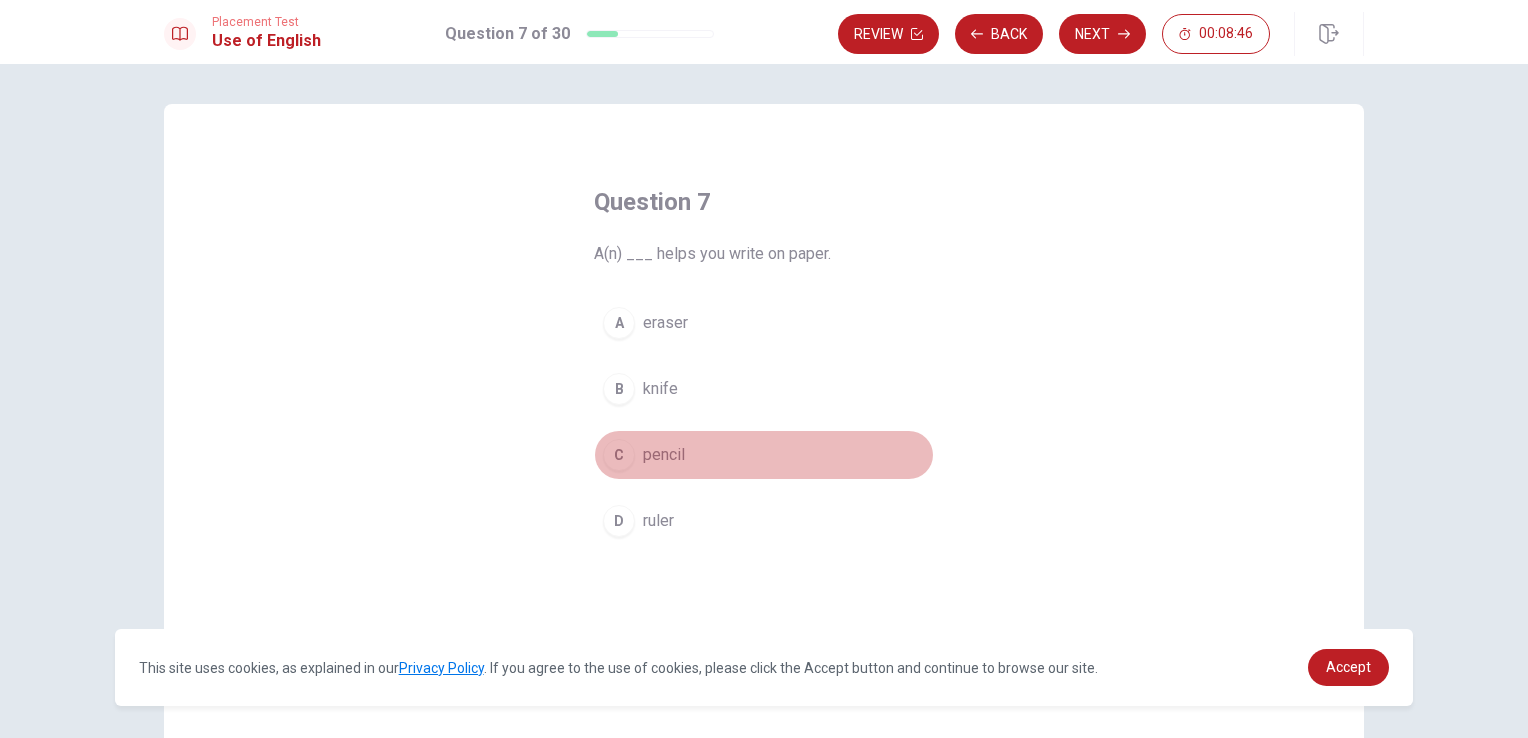 click on "C pencil" at bounding box center [764, 455] 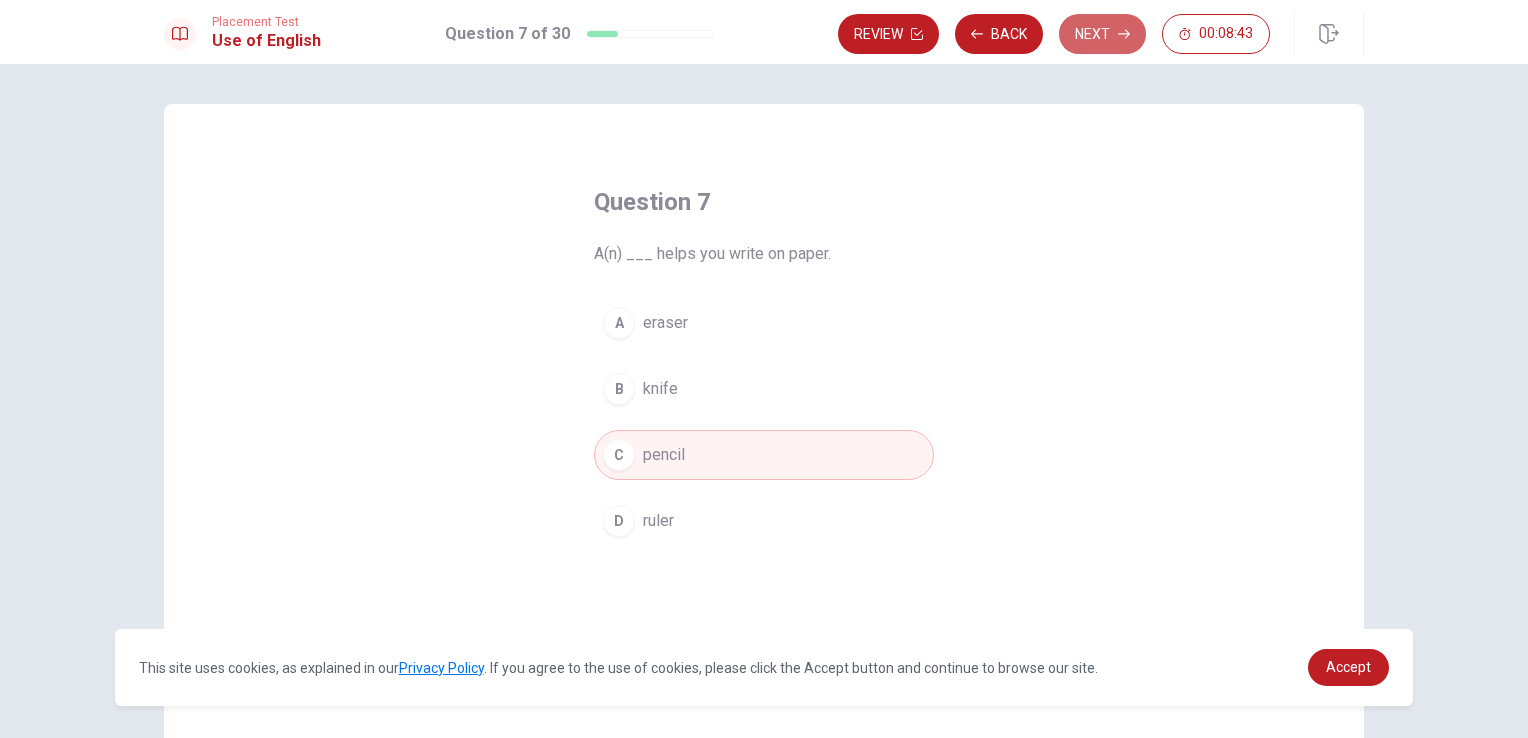 click on "Next" at bounding box center (1102, 34) 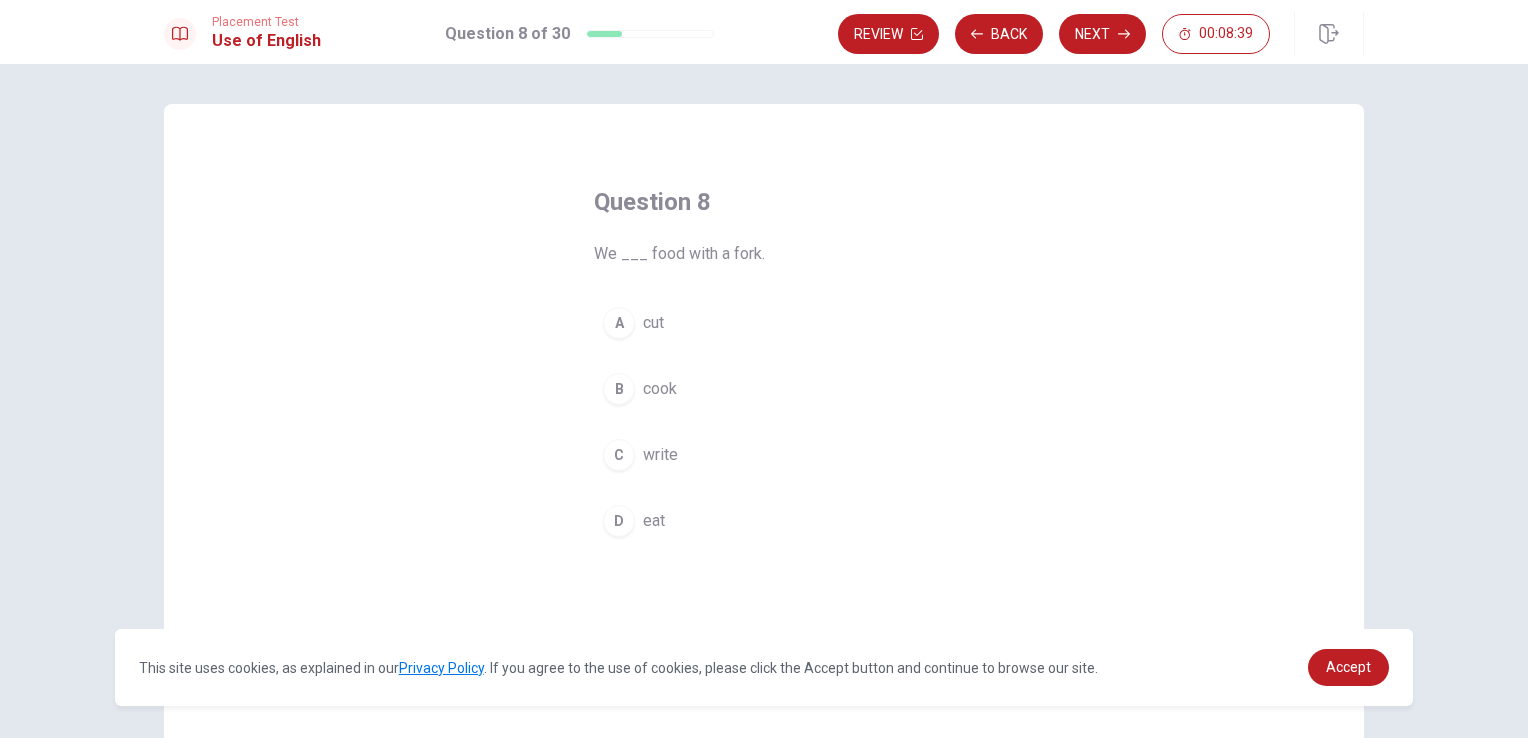 click on "A cut" at bounding box center (764, 323) 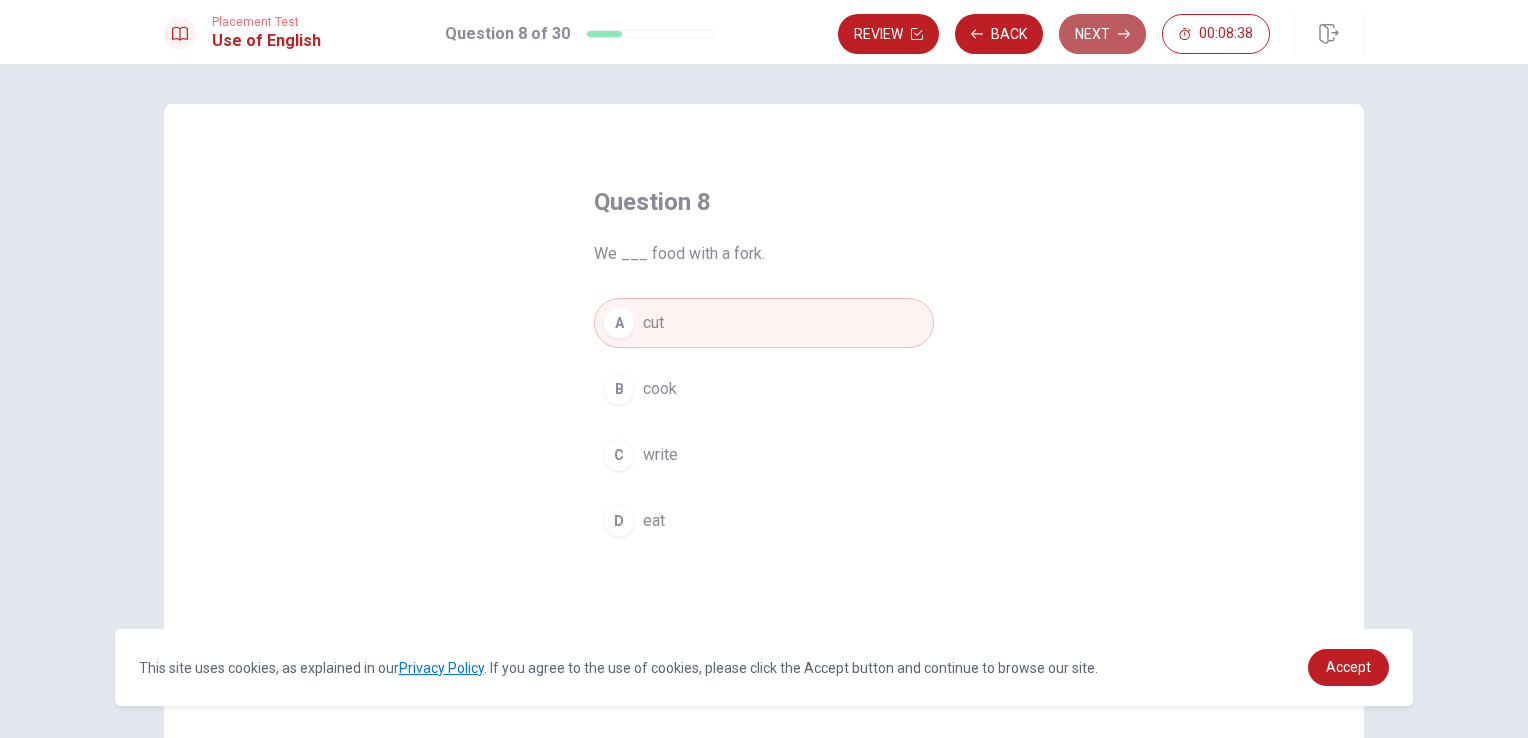 click on "Next" at bounding box center [1102, 34] 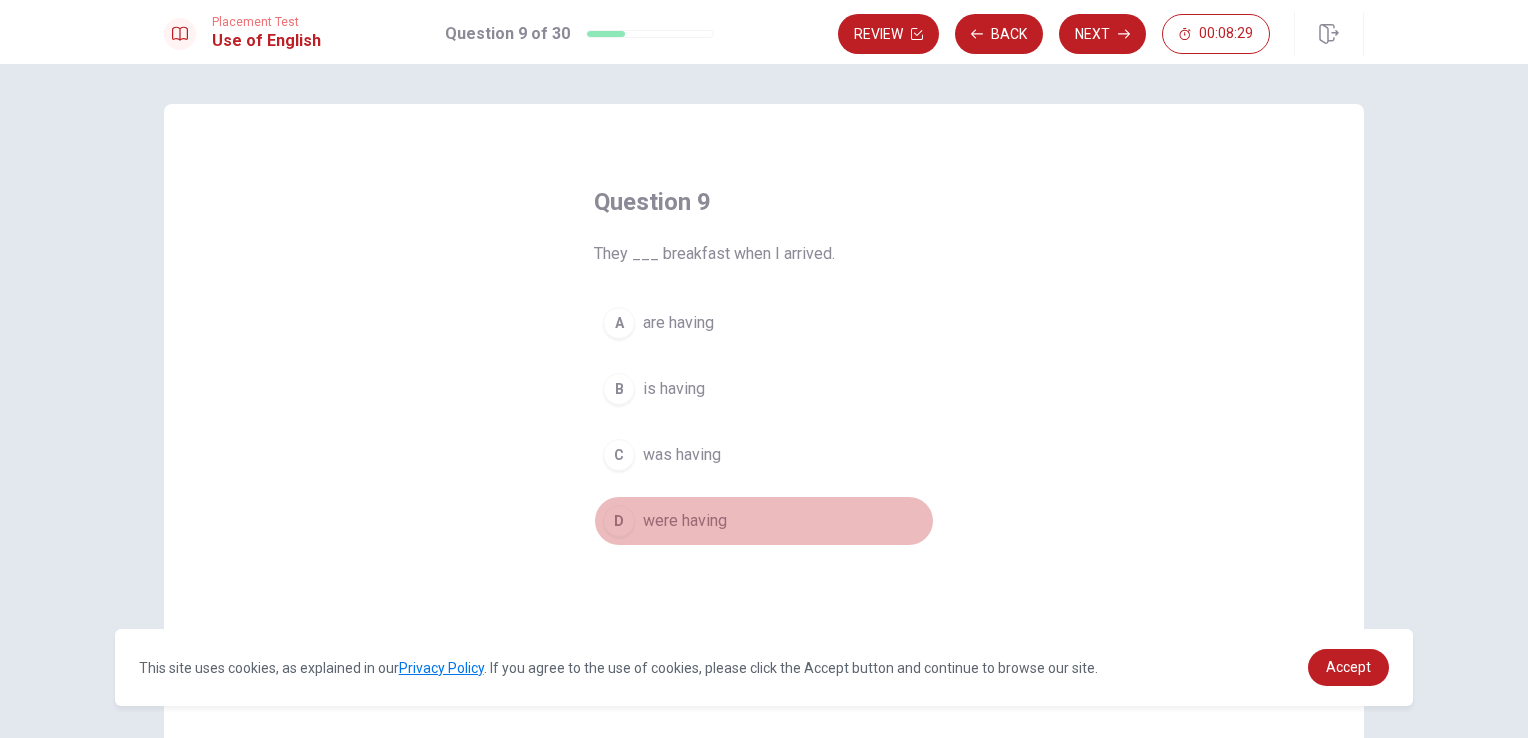 click on "were having" at bounding box center (685, 521) 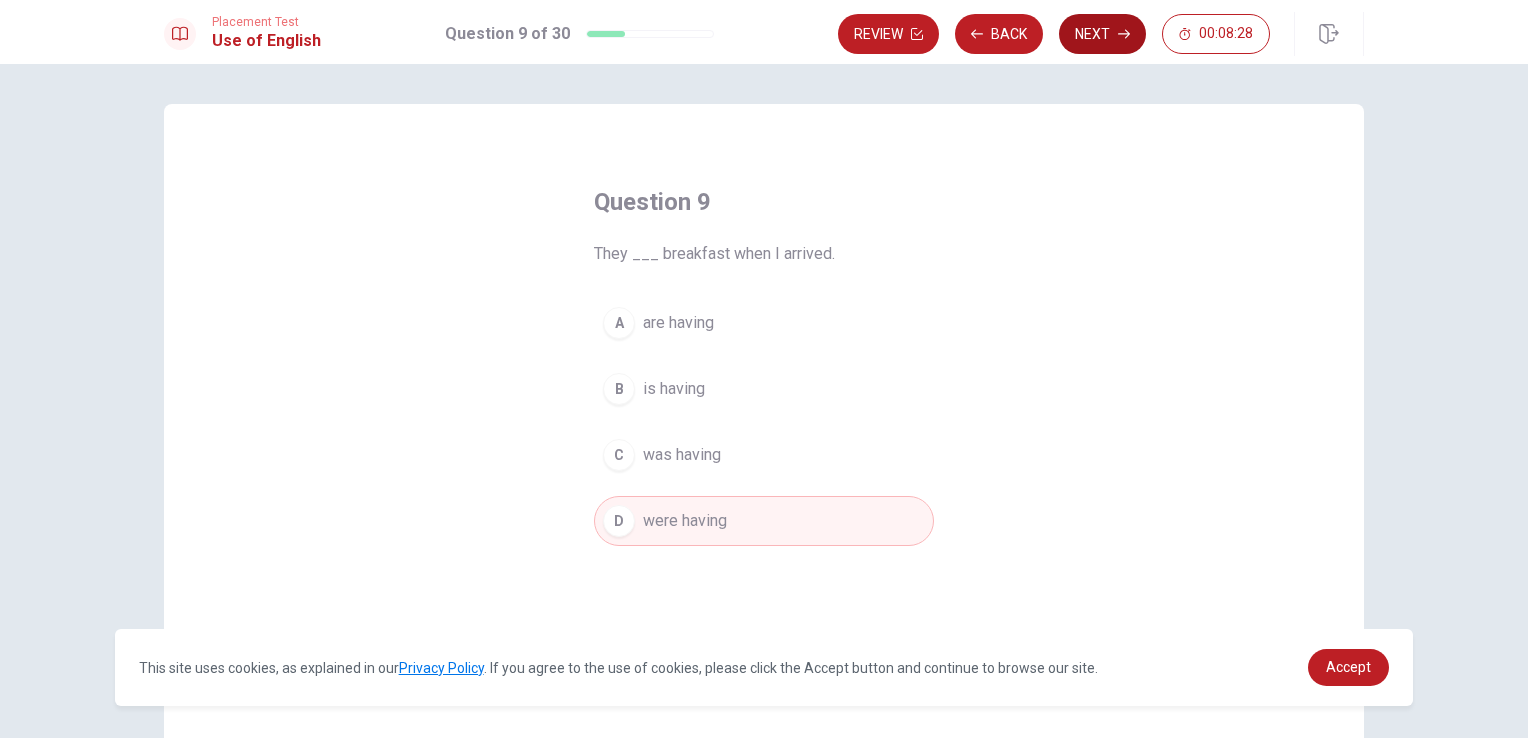 click on "Next" at bounding box center (1102, 34) 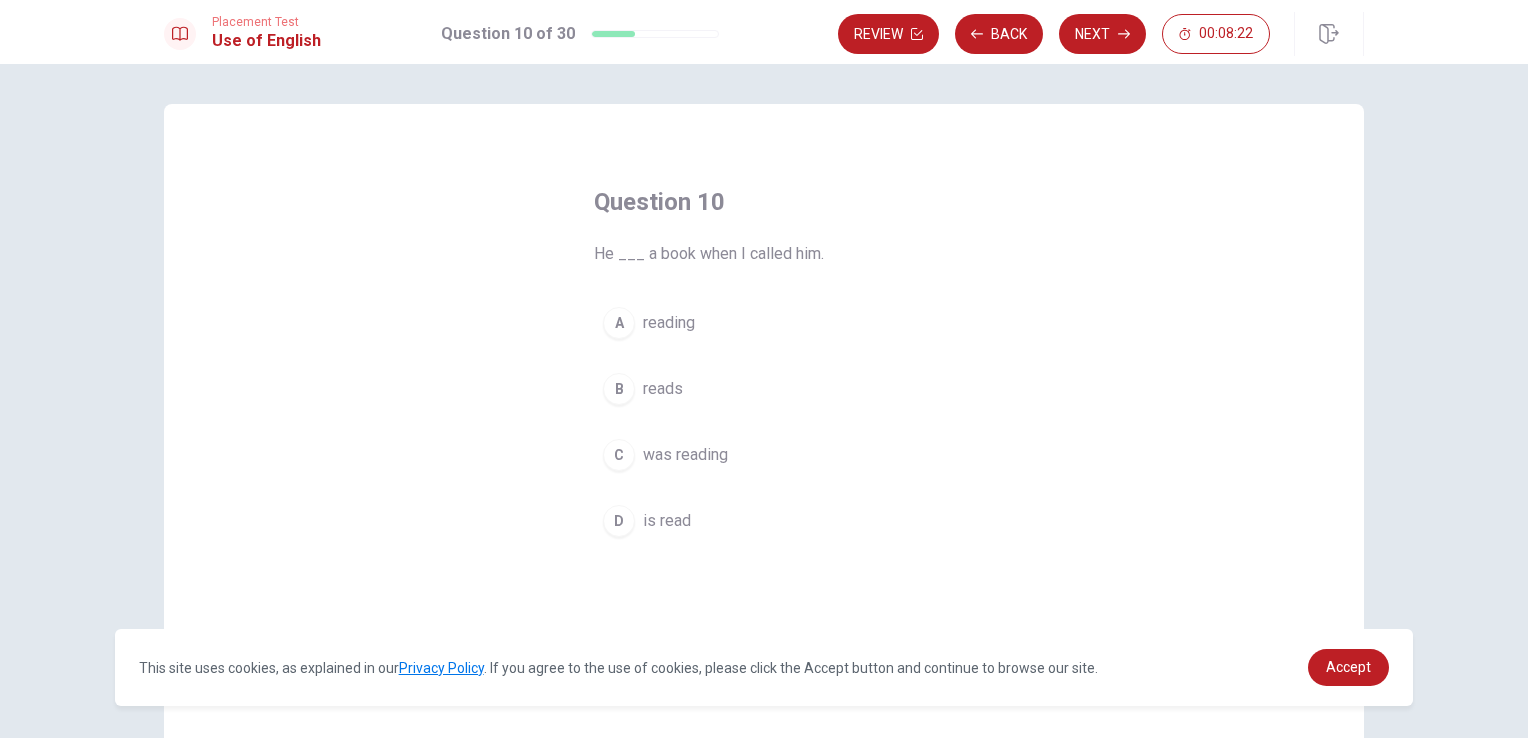 click on "C was reading" at bounding box center (764, 455) 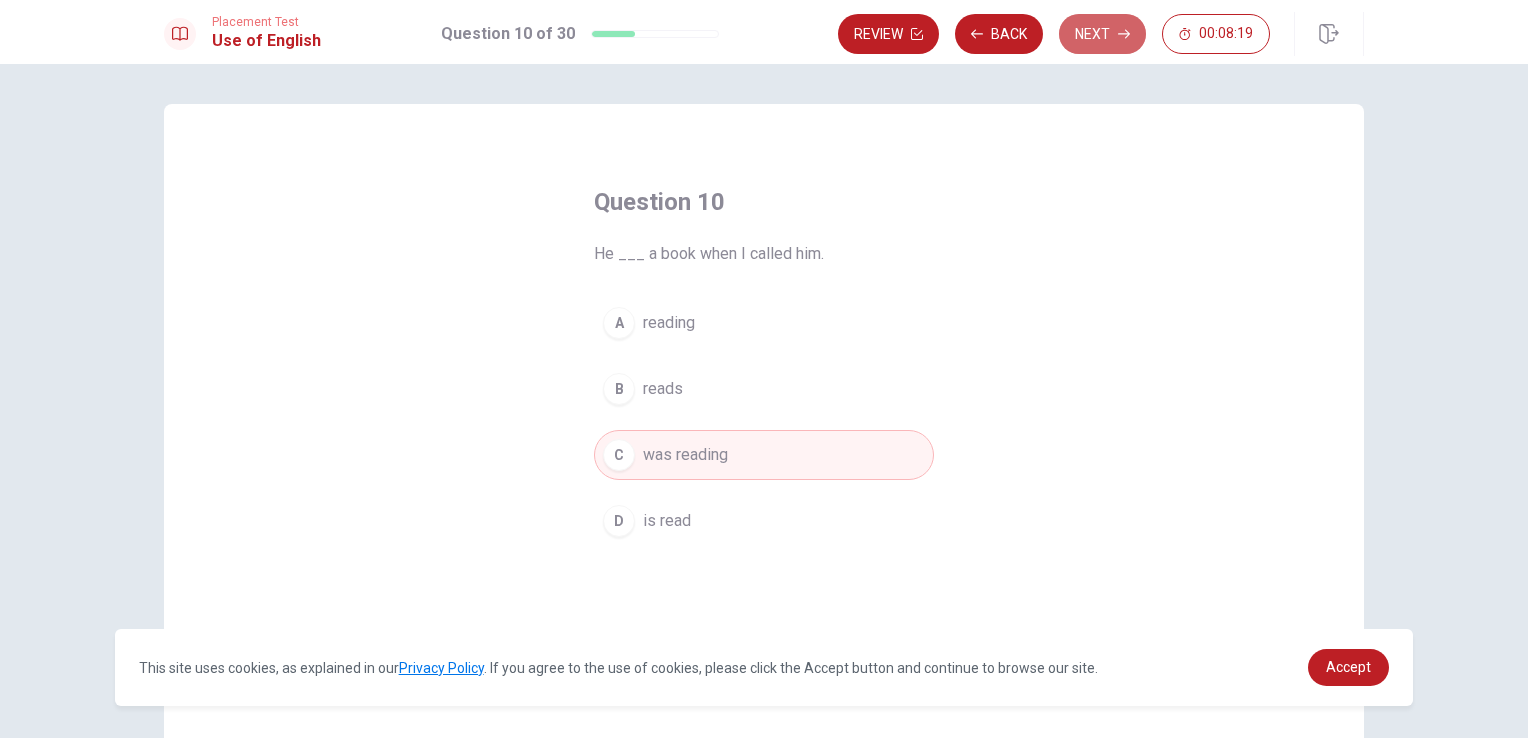 click on "Next" at bounding box center (1102, 34) 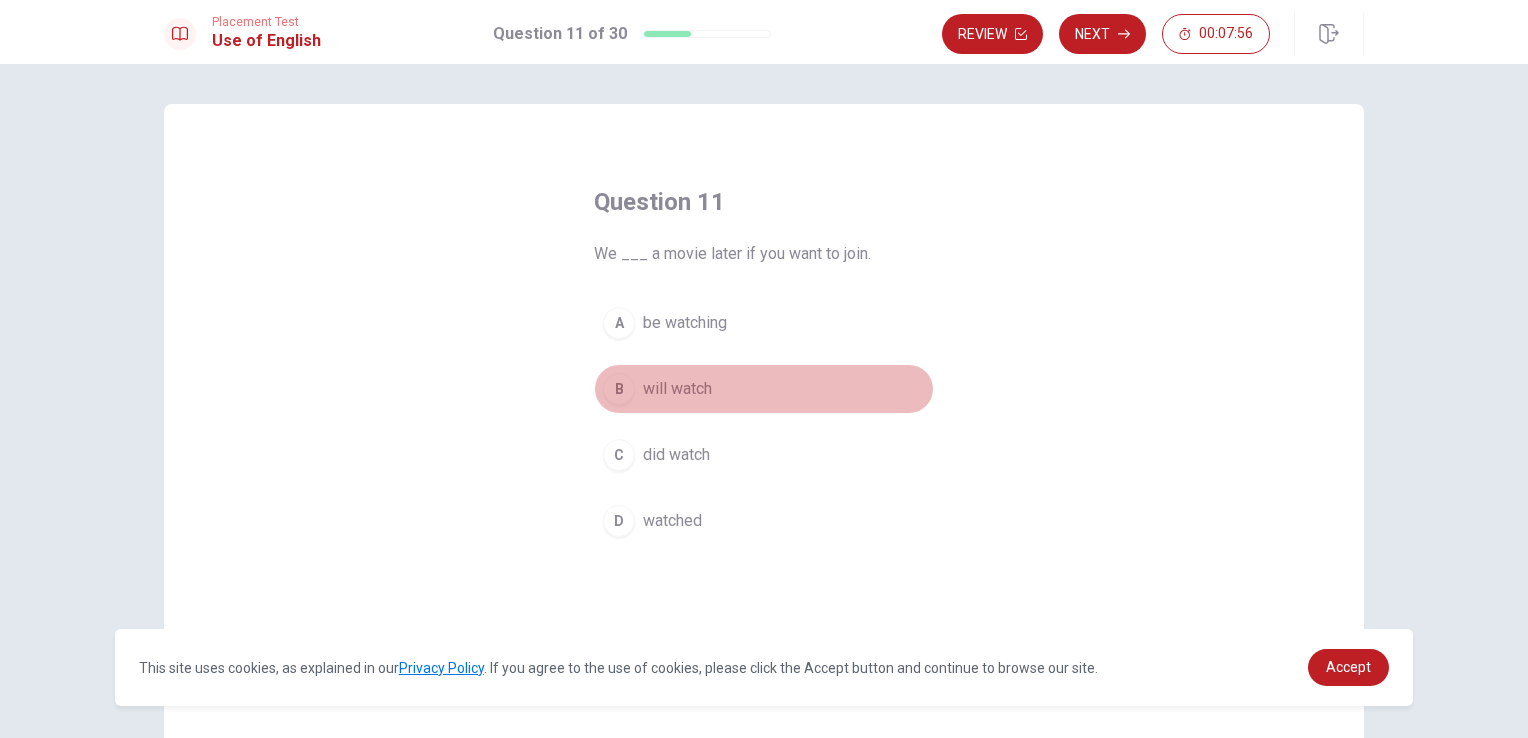click on "will watch" at bounding box center (677, 389) 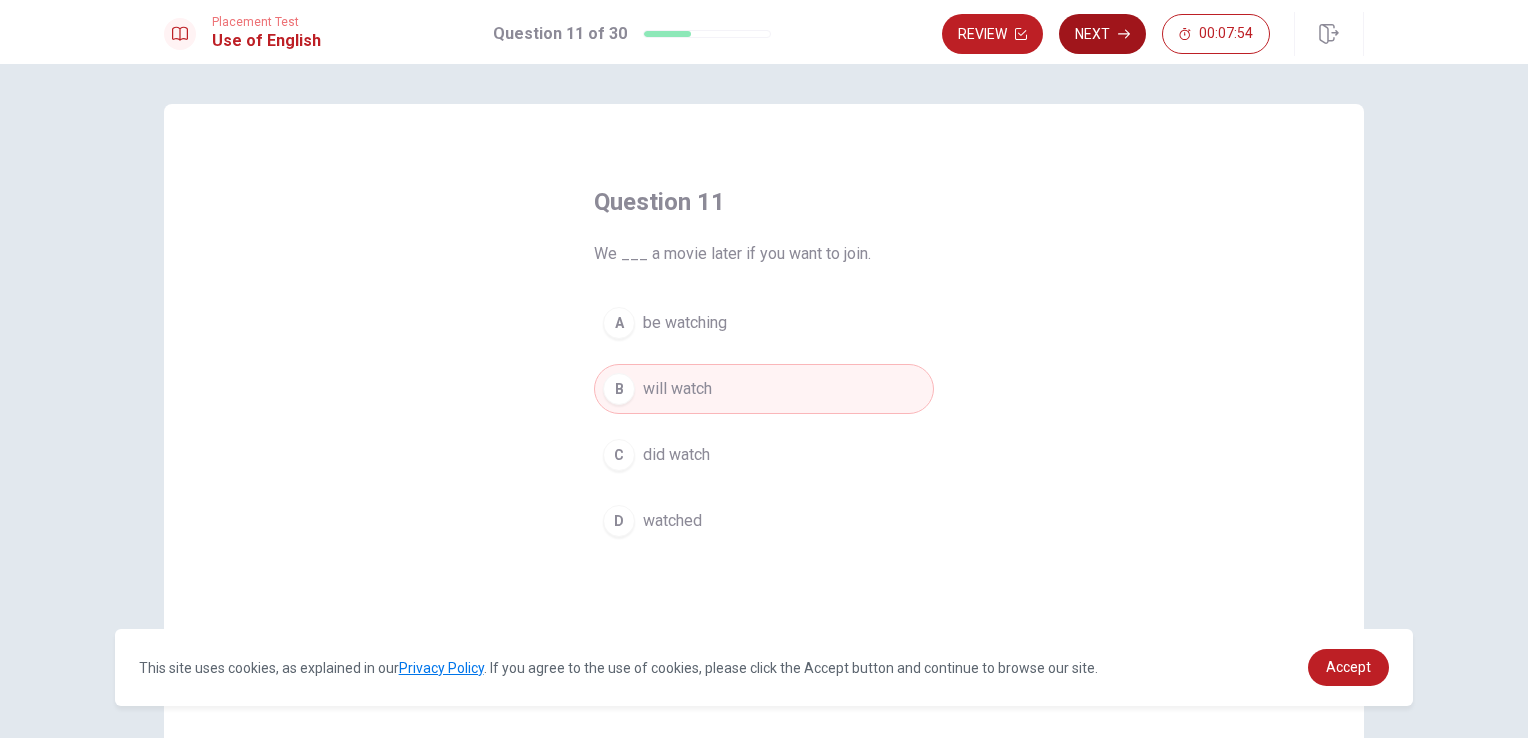 click on "Next" at bounding box center (1102, 34) 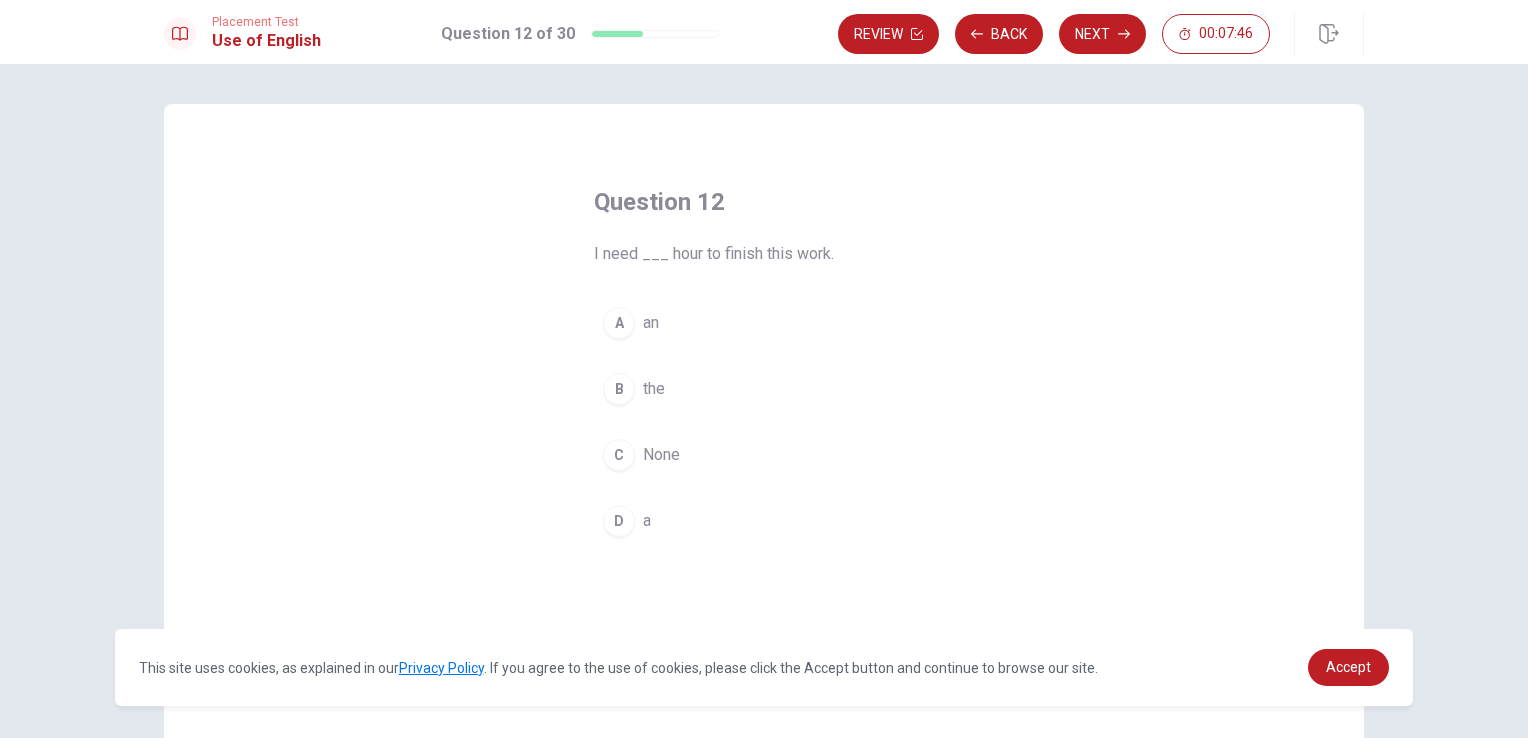 click on "A an" at bounding box center [764, 323] 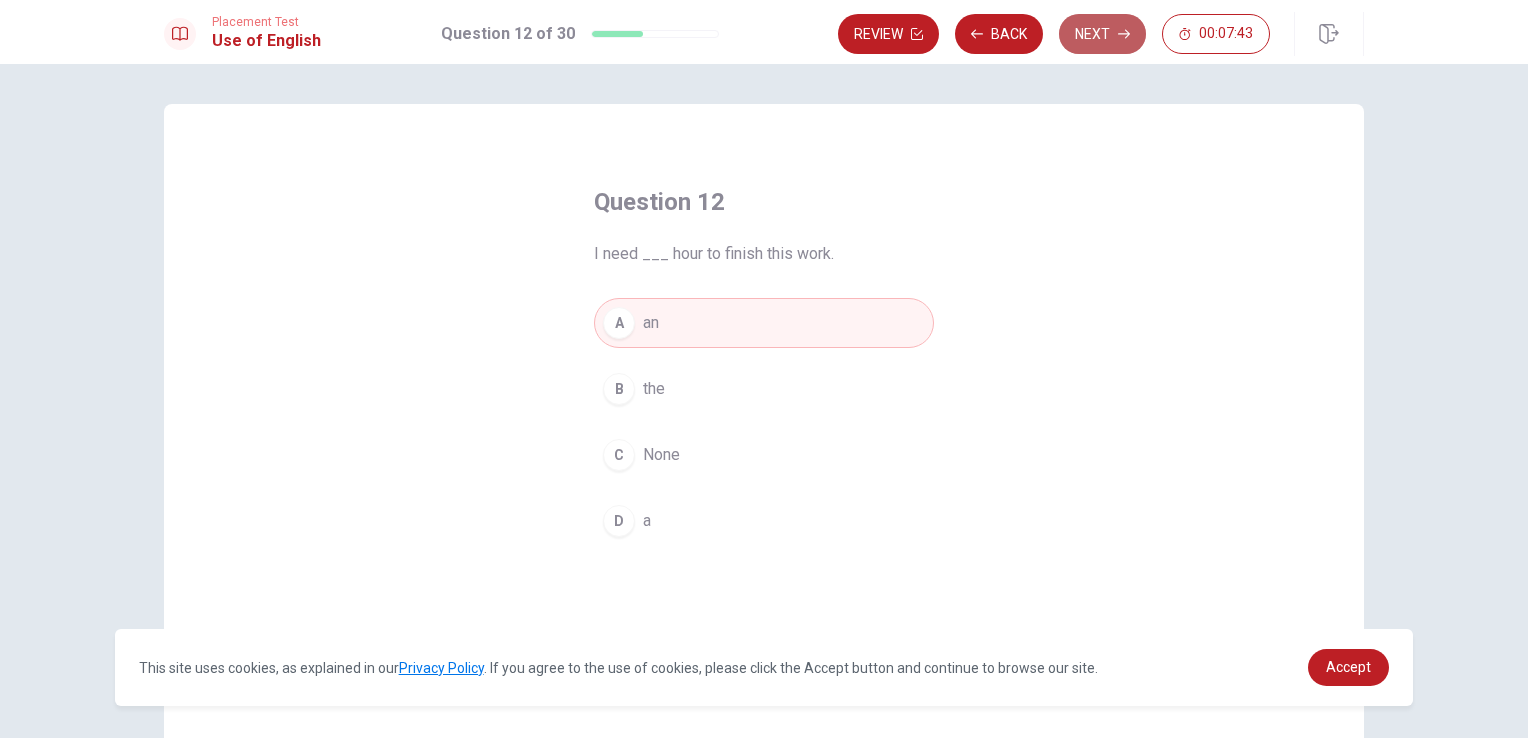 click 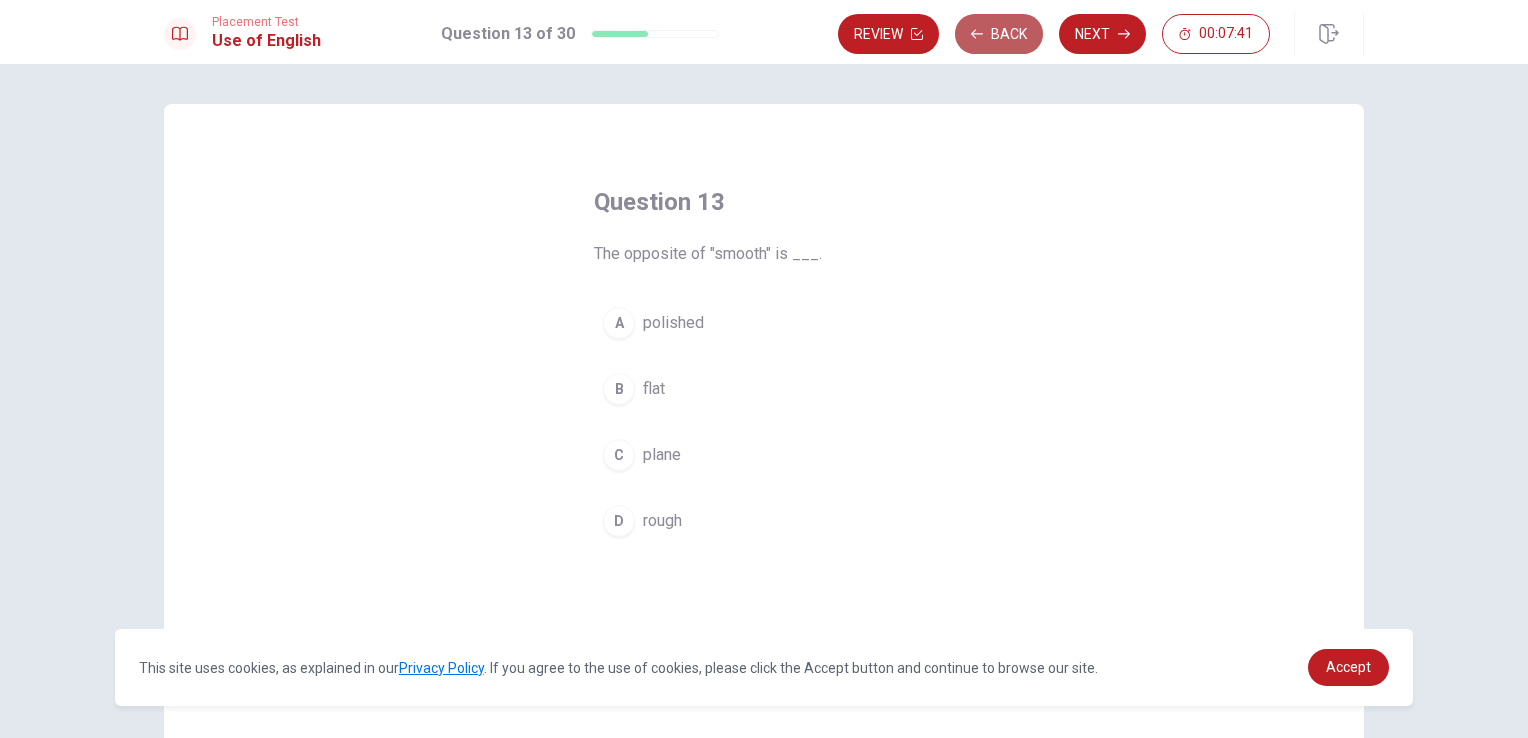 click 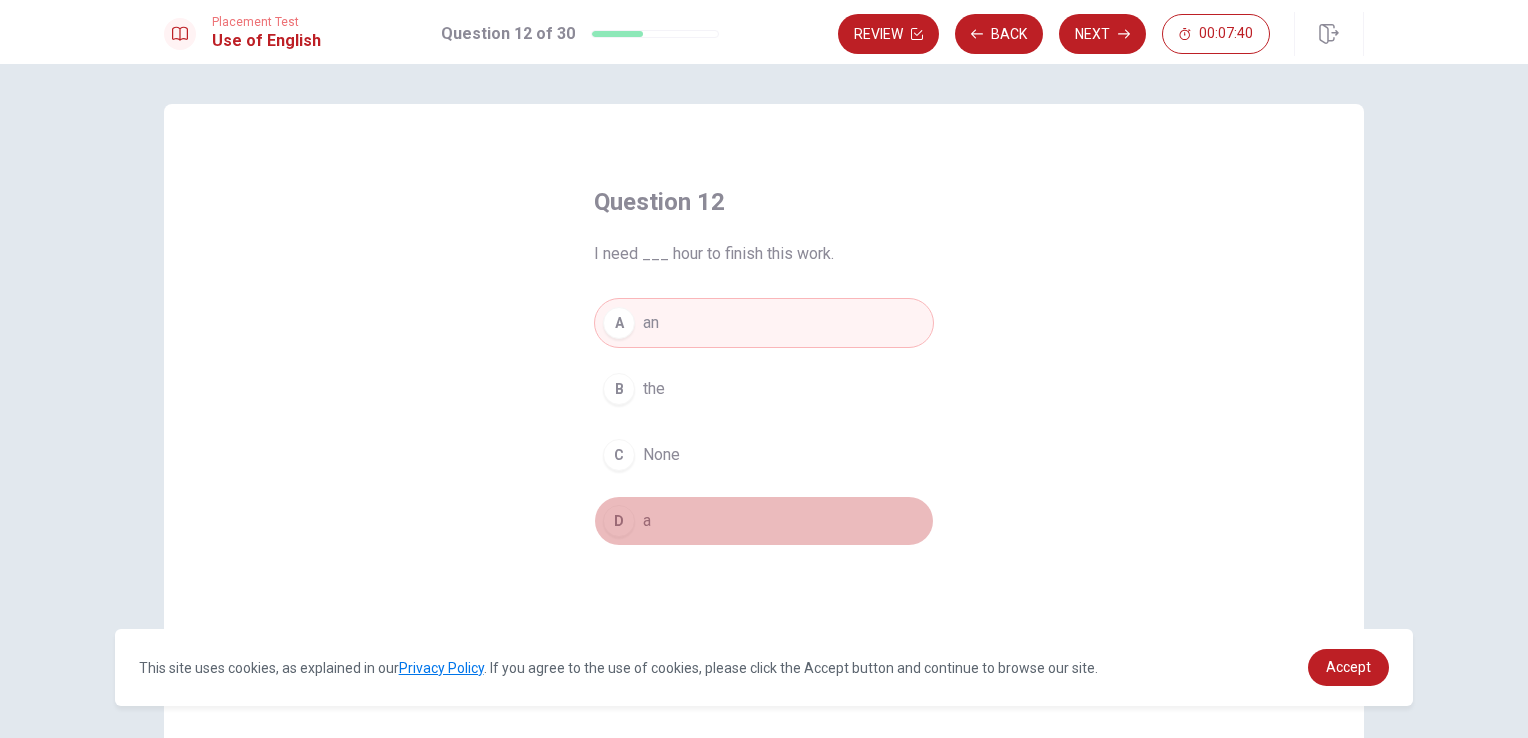 click on "D a" at bounding box center [764, 521] 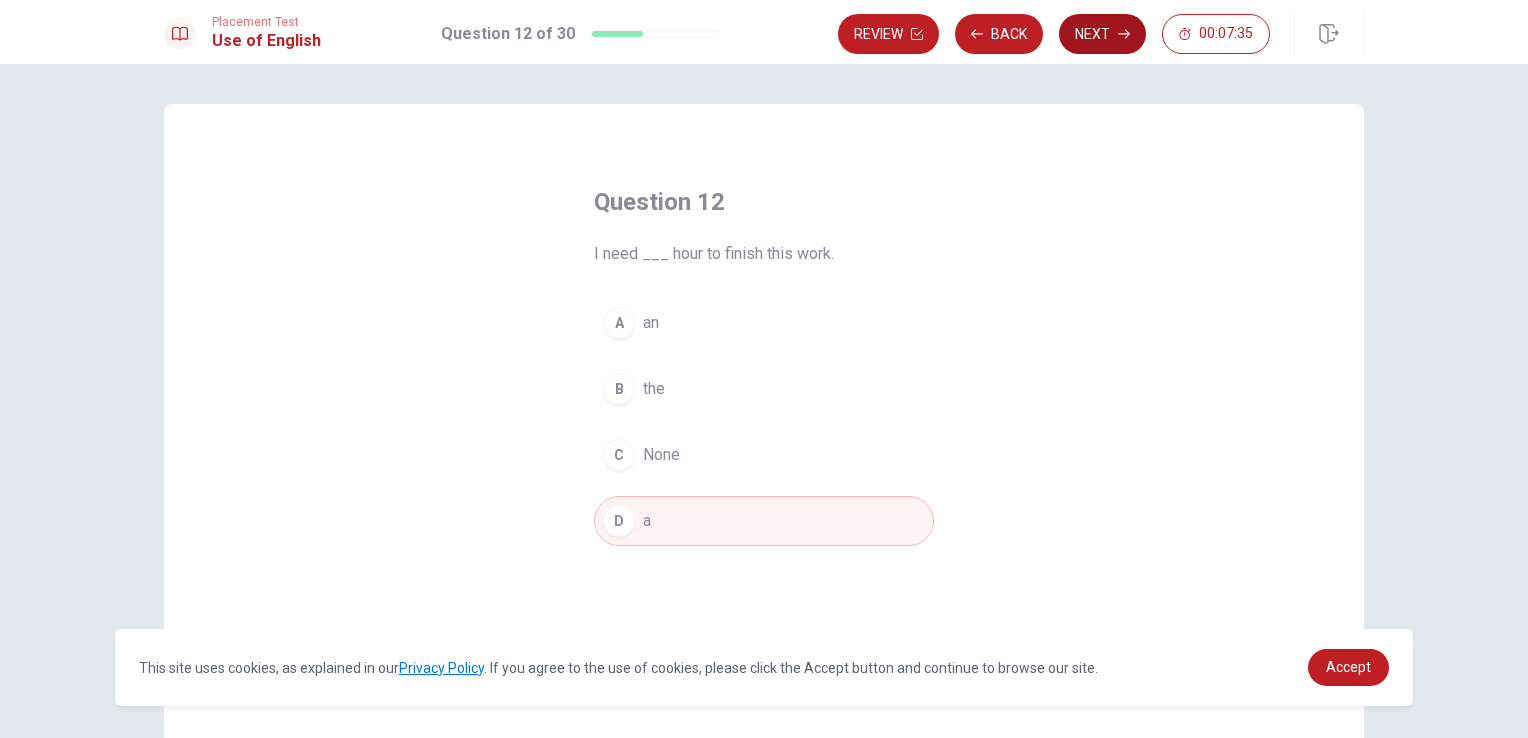 click on "Next" at bounding box center [1102, 34] 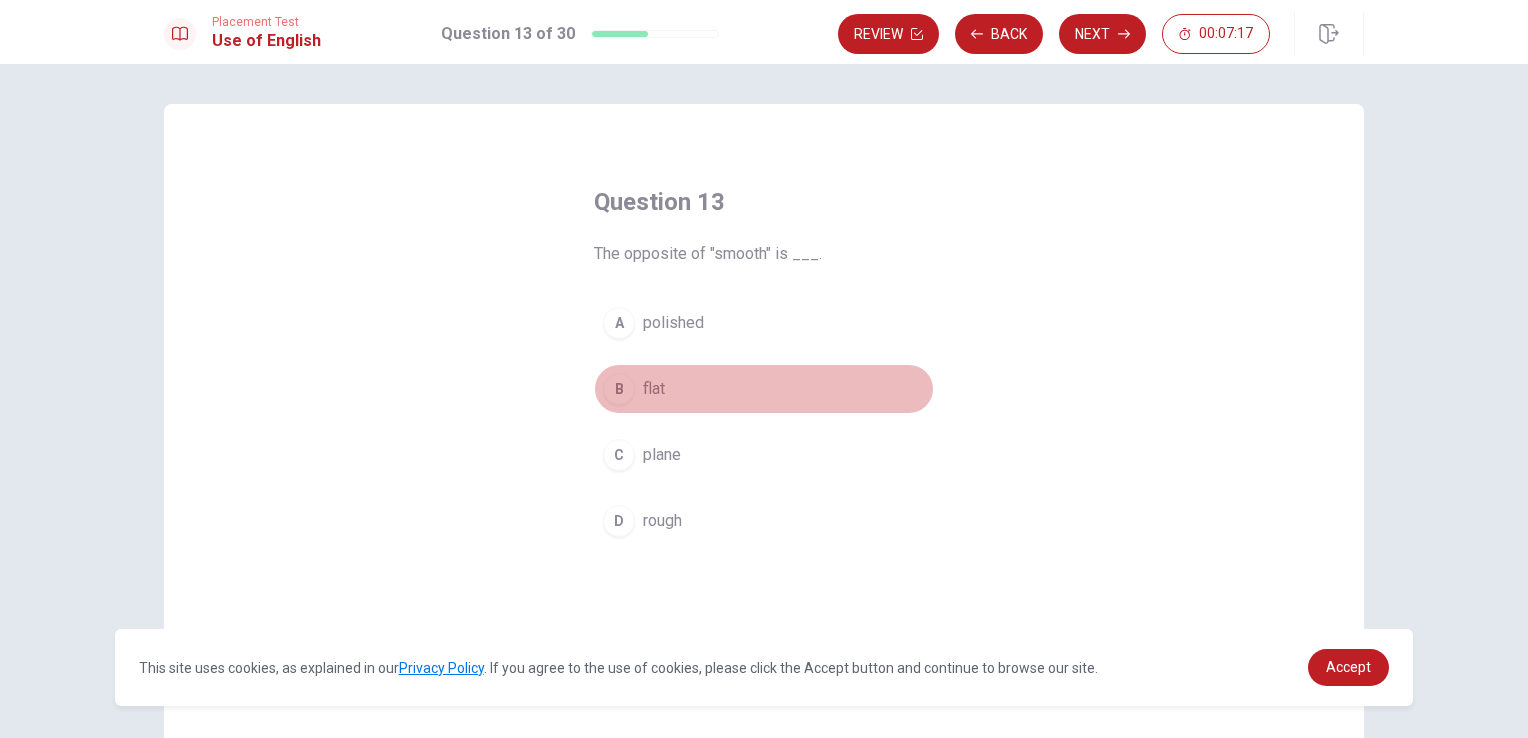 click on "B flat" at bounding box center (764, 389) 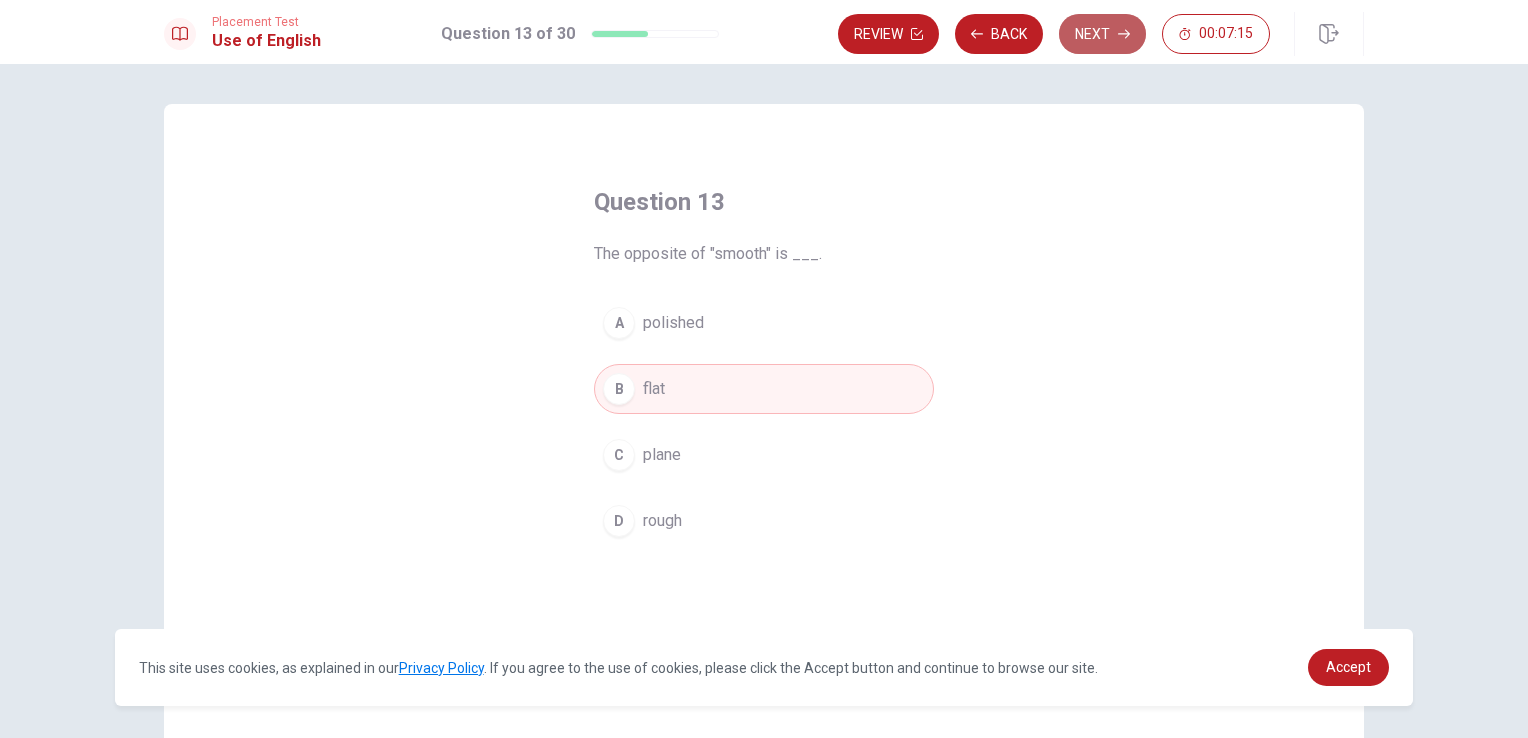 click on "Next" at bounding box center (1102, 34) 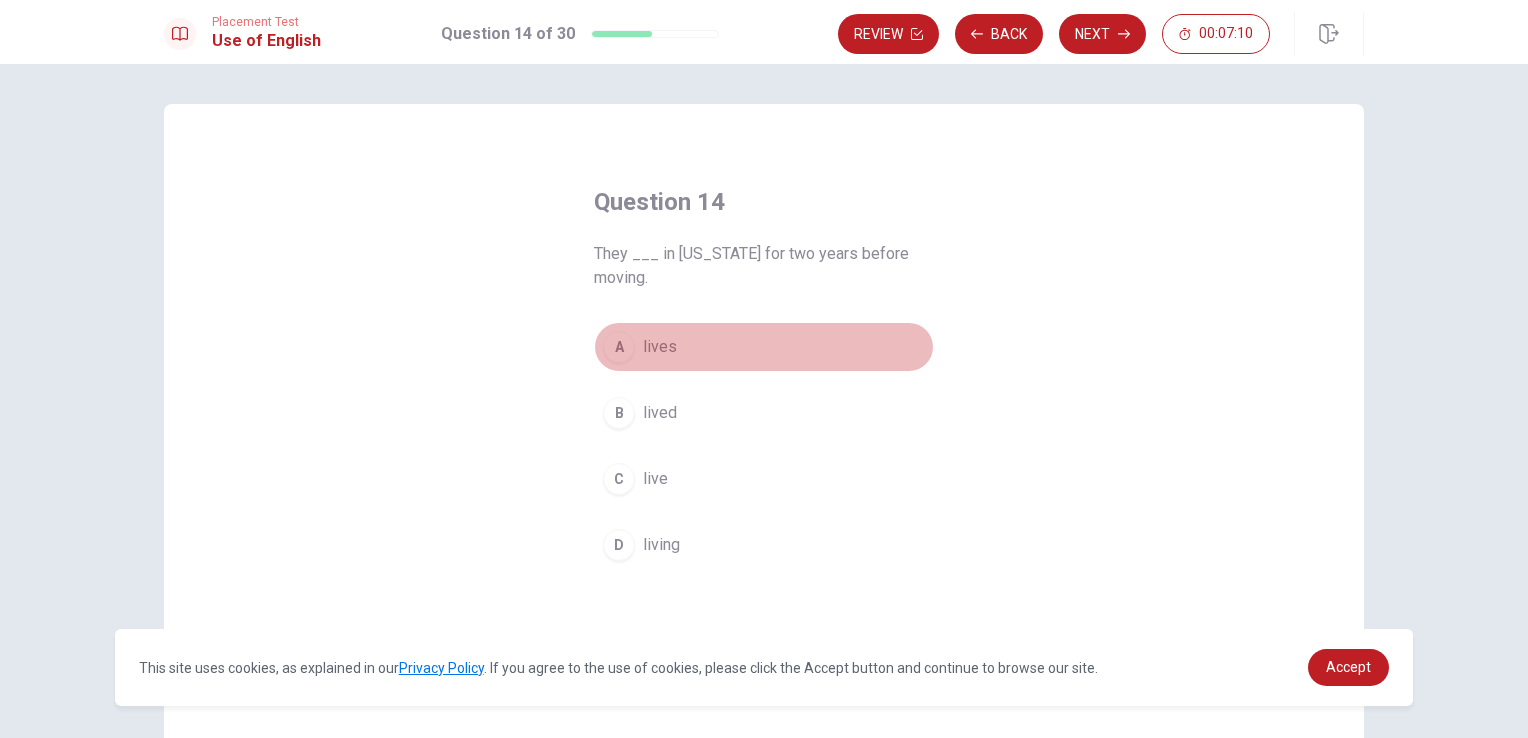 drag, startPoint x: 688, startPoint y: 348, endPoint x: 700, endPoint y: 346, distance: 12.165525 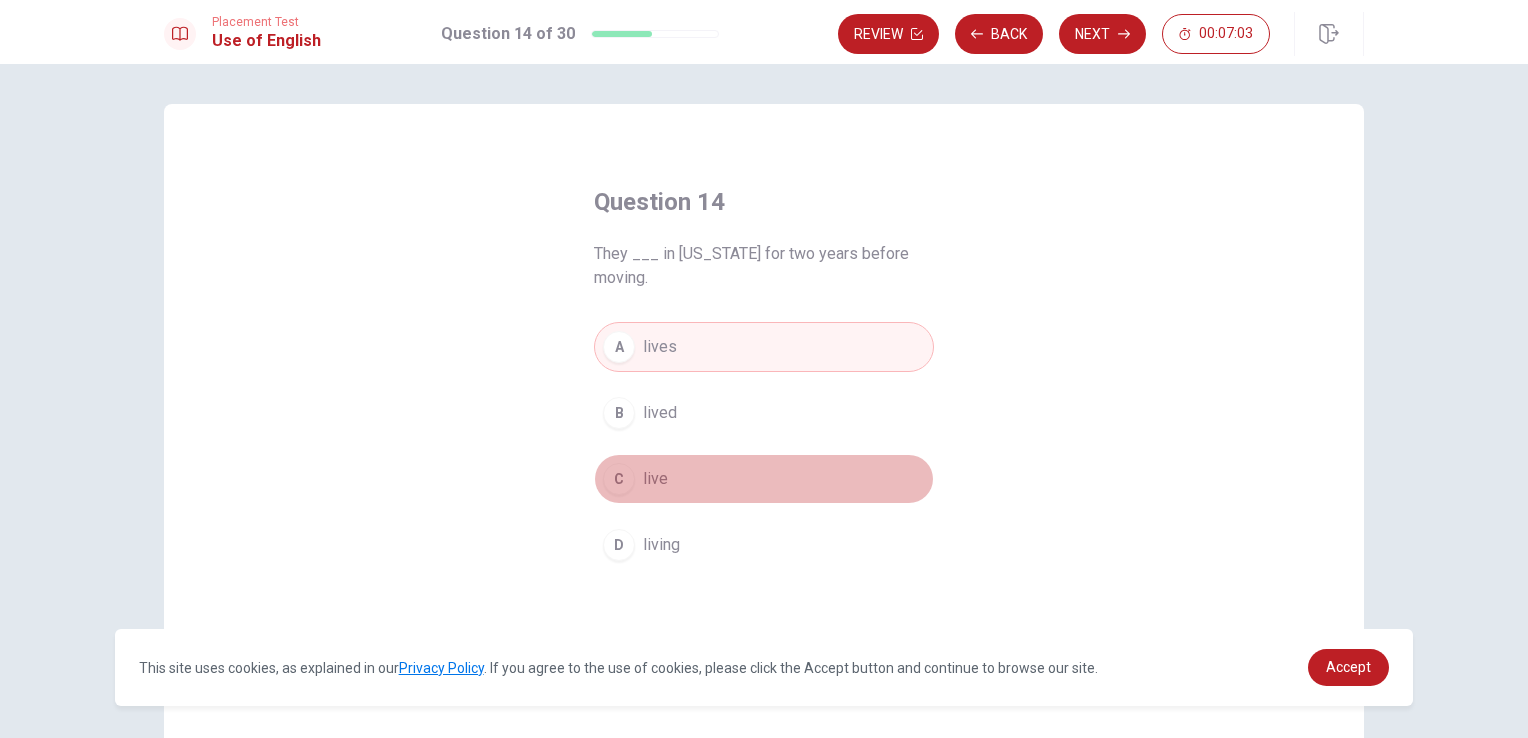 click on "C live" at bounding box center [764, 479] 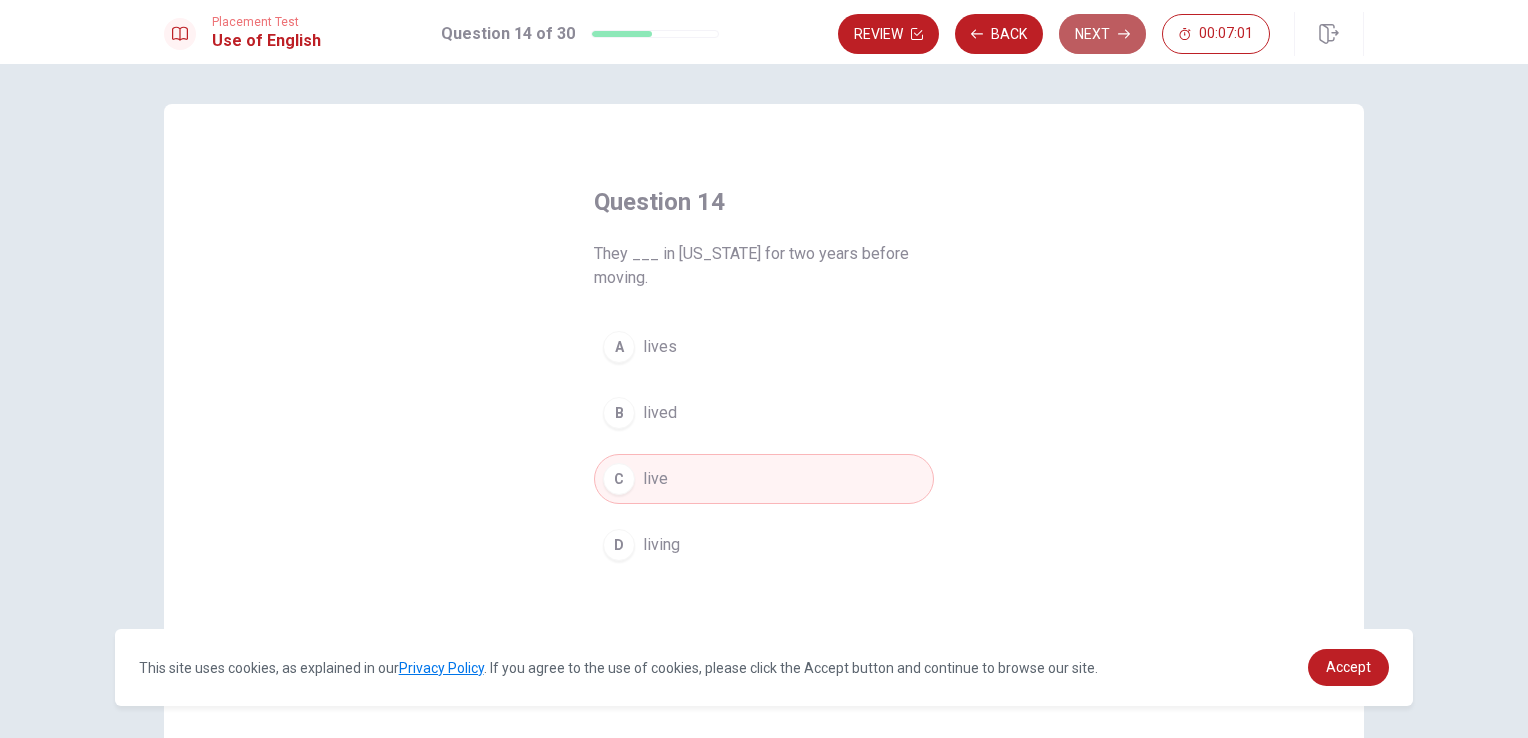click on "Next" at bounding box center (1102, 34) 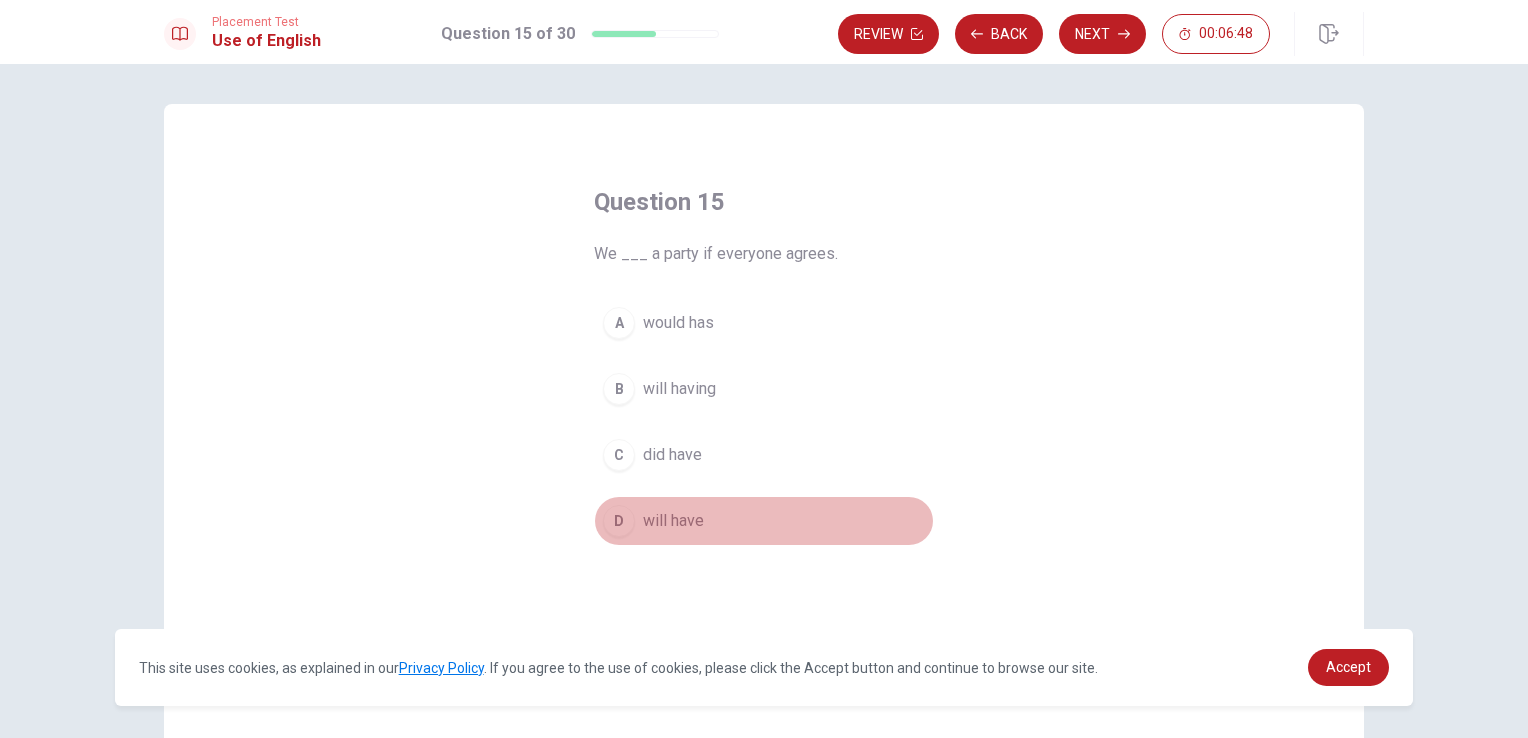 click on "D will have" at bounding box center [764, 521] 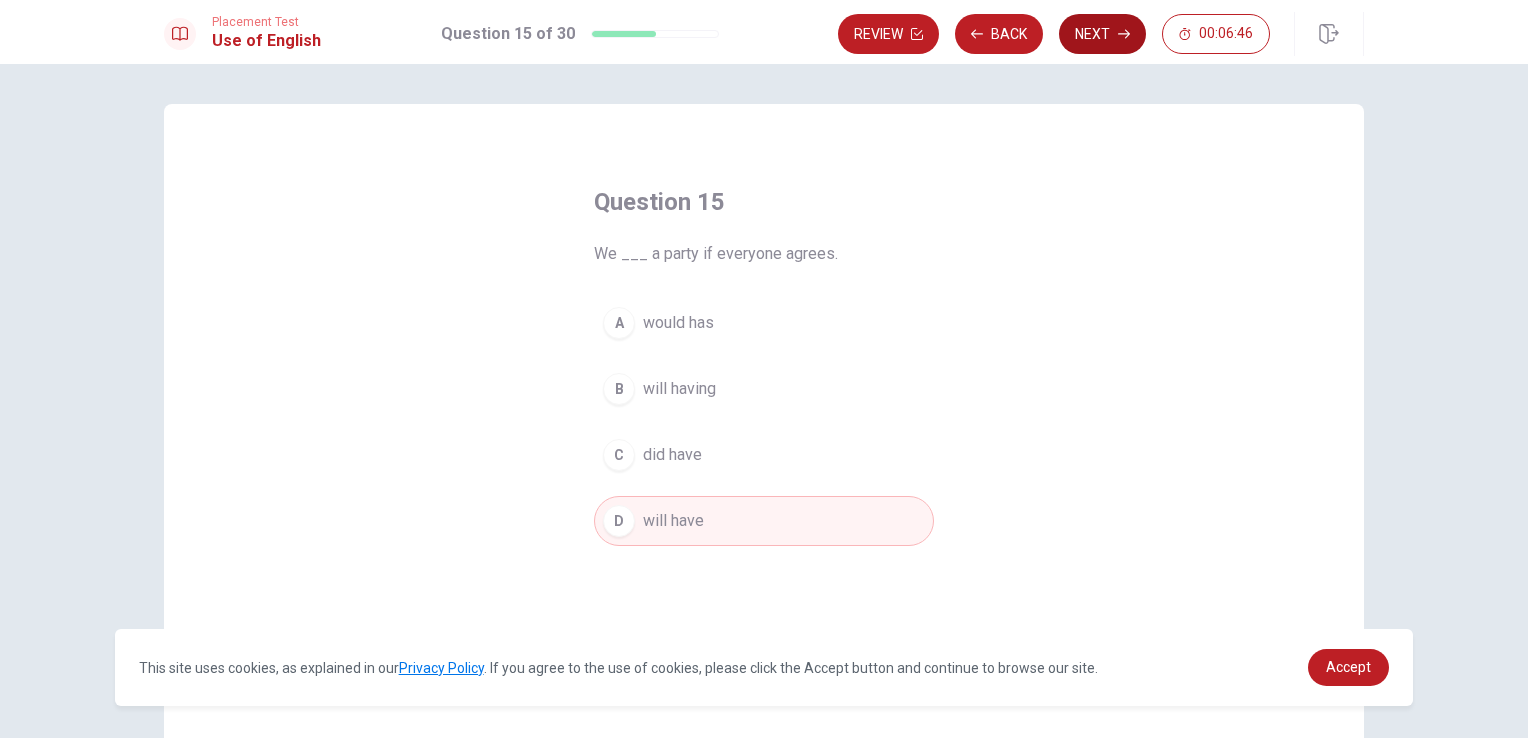 click on "Next" at bounding box center (1102, 34) 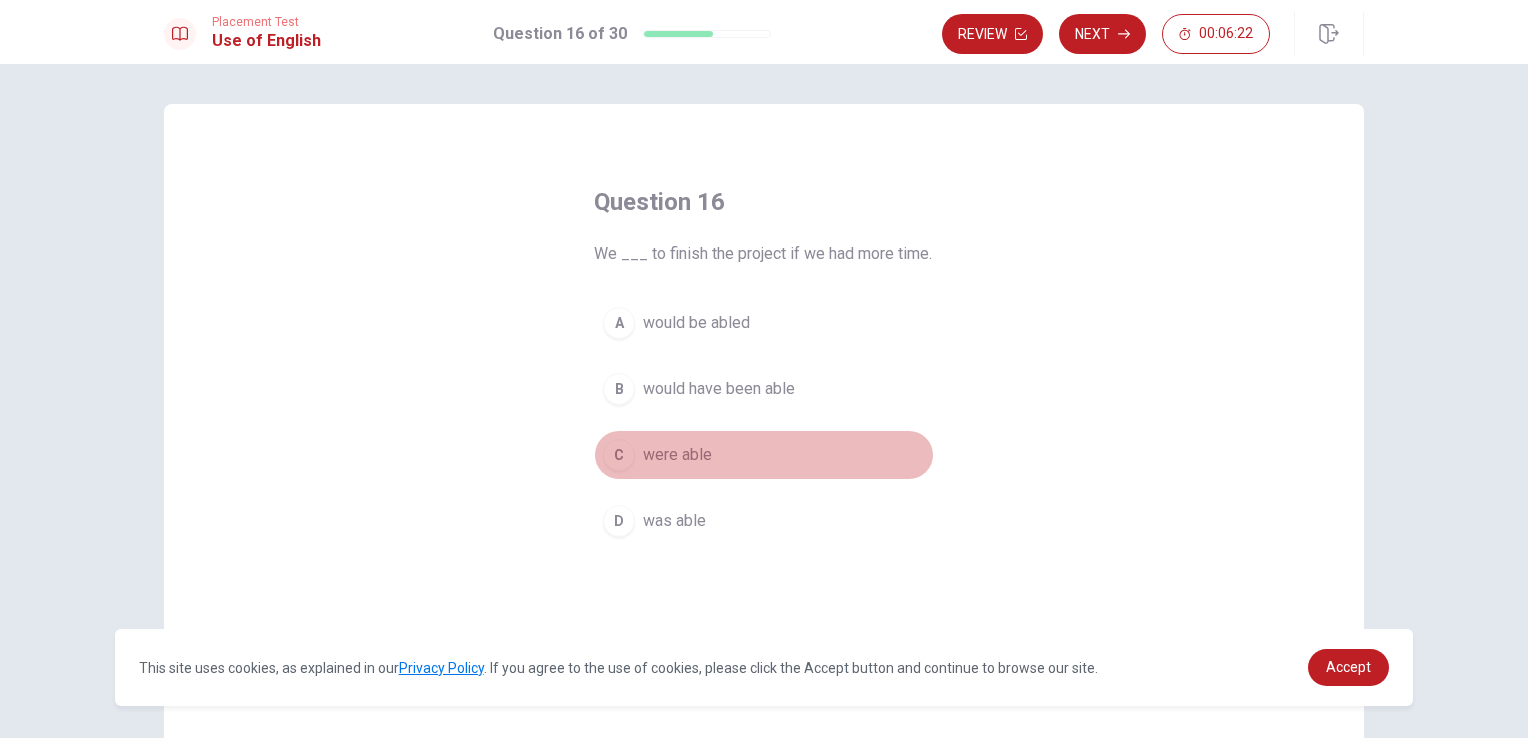click on "C were able" at bounding box center (764, 455) 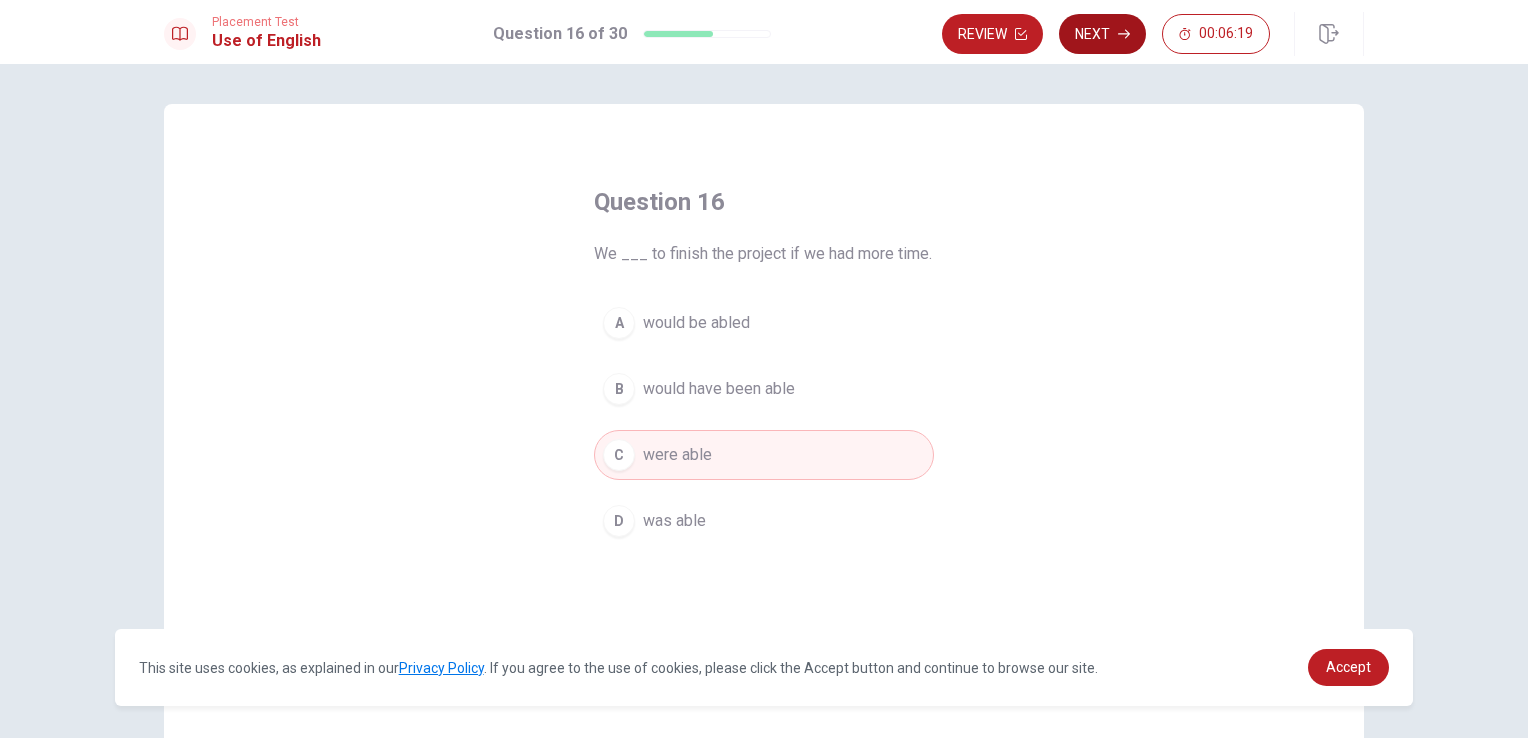 click on "Next" at bounding box center (1102, 34) 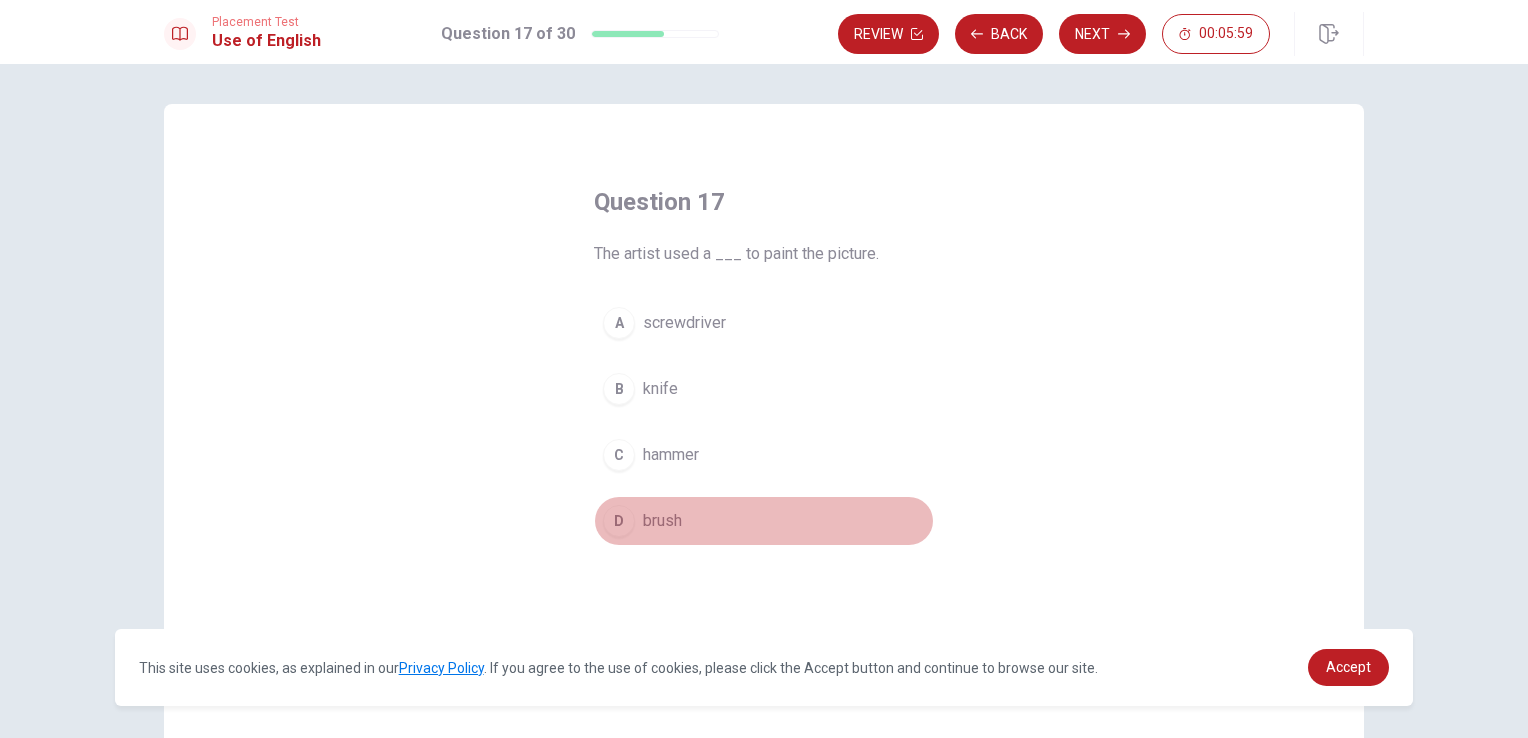 click on "D brush" at bounding box center [764, 521] 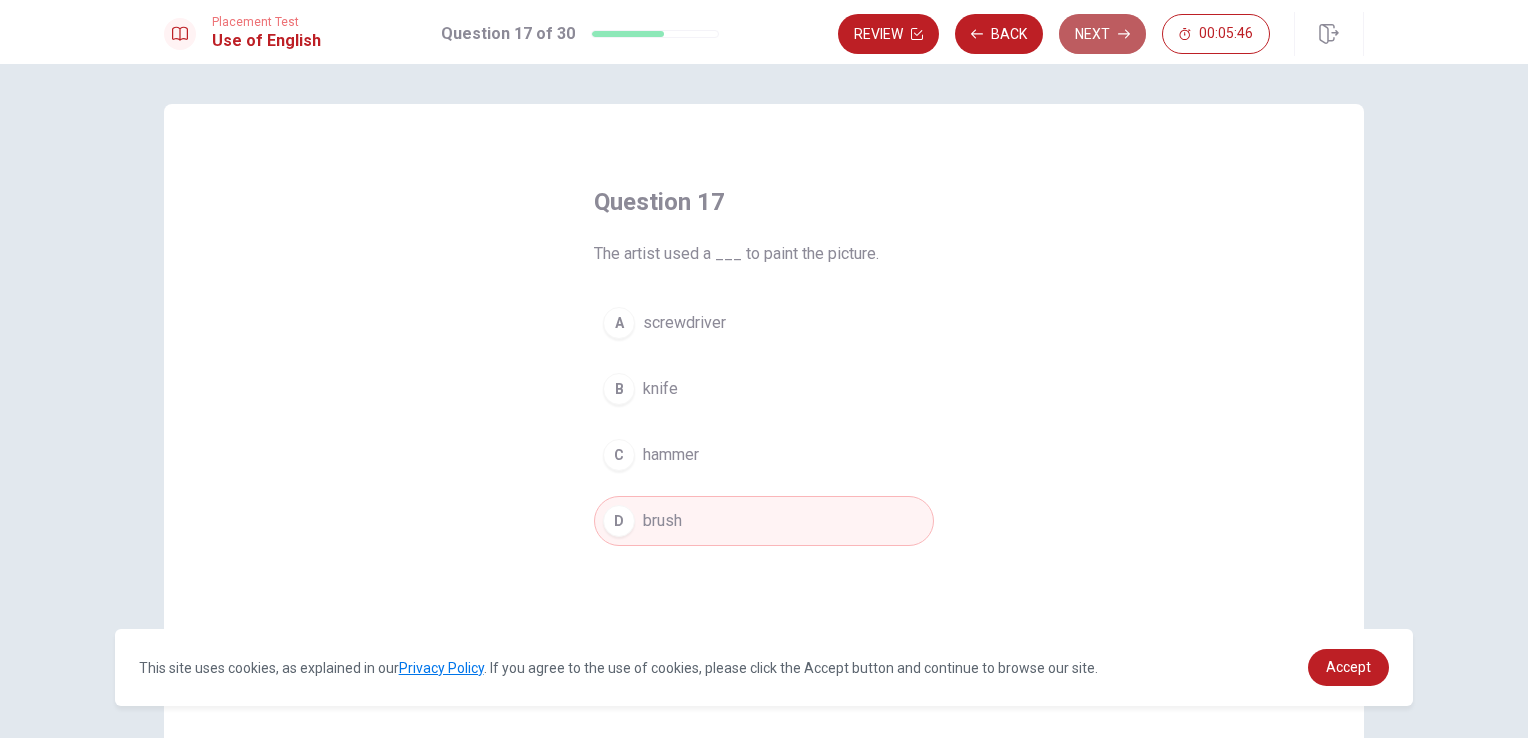 click on "Next" at bounding box center [1102, 34] 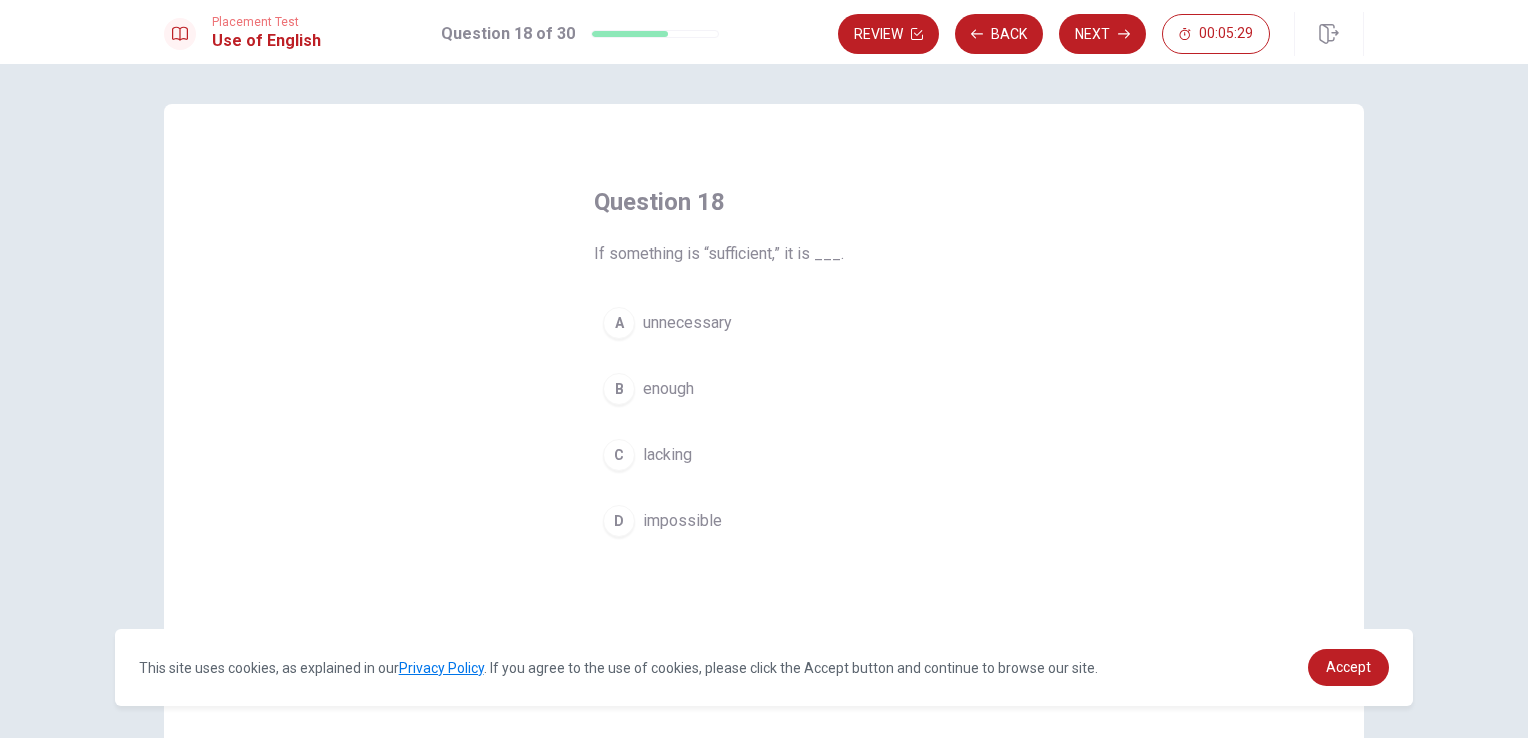 click on "D impossible" at bounding box center [764, 521] 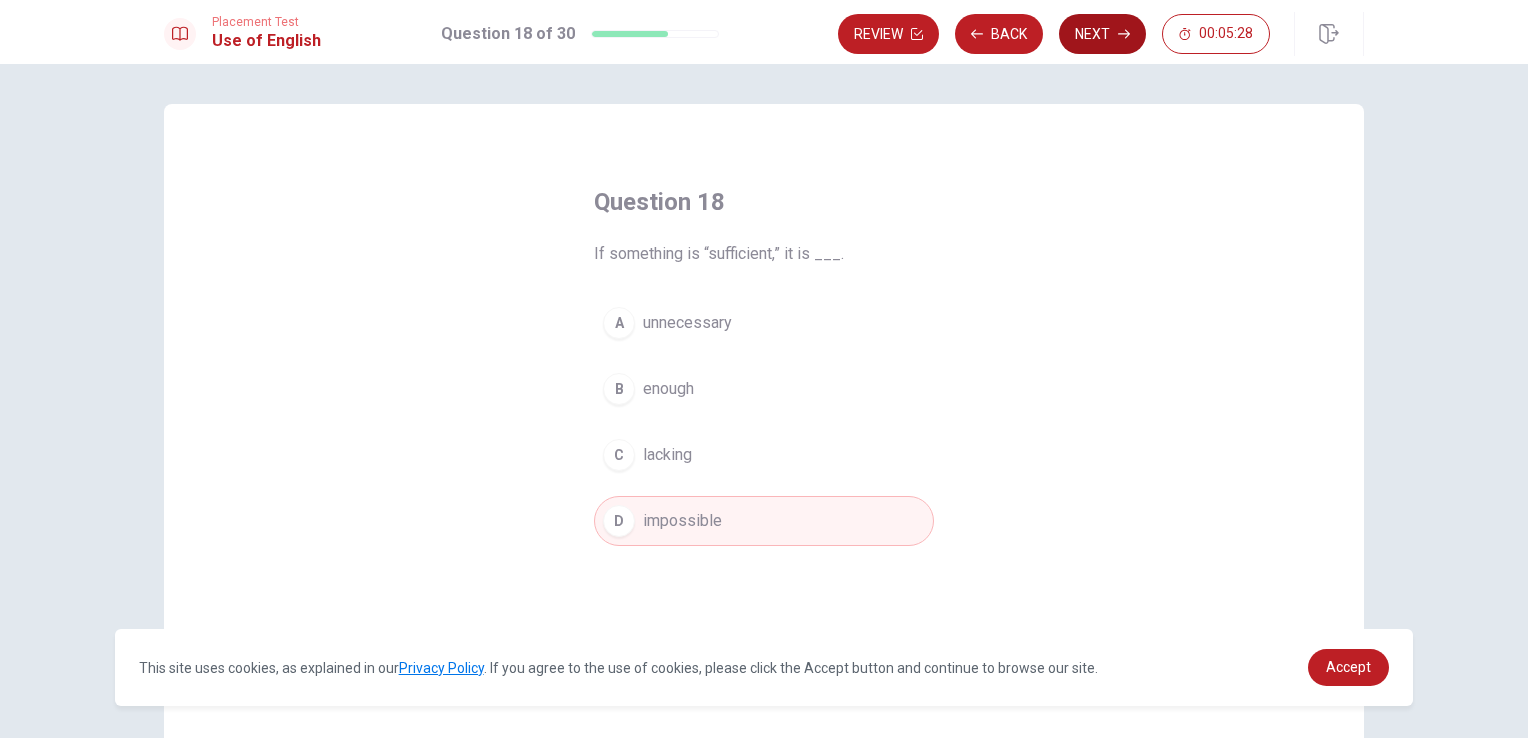click on "Next" at bounding box center [1102, 34] 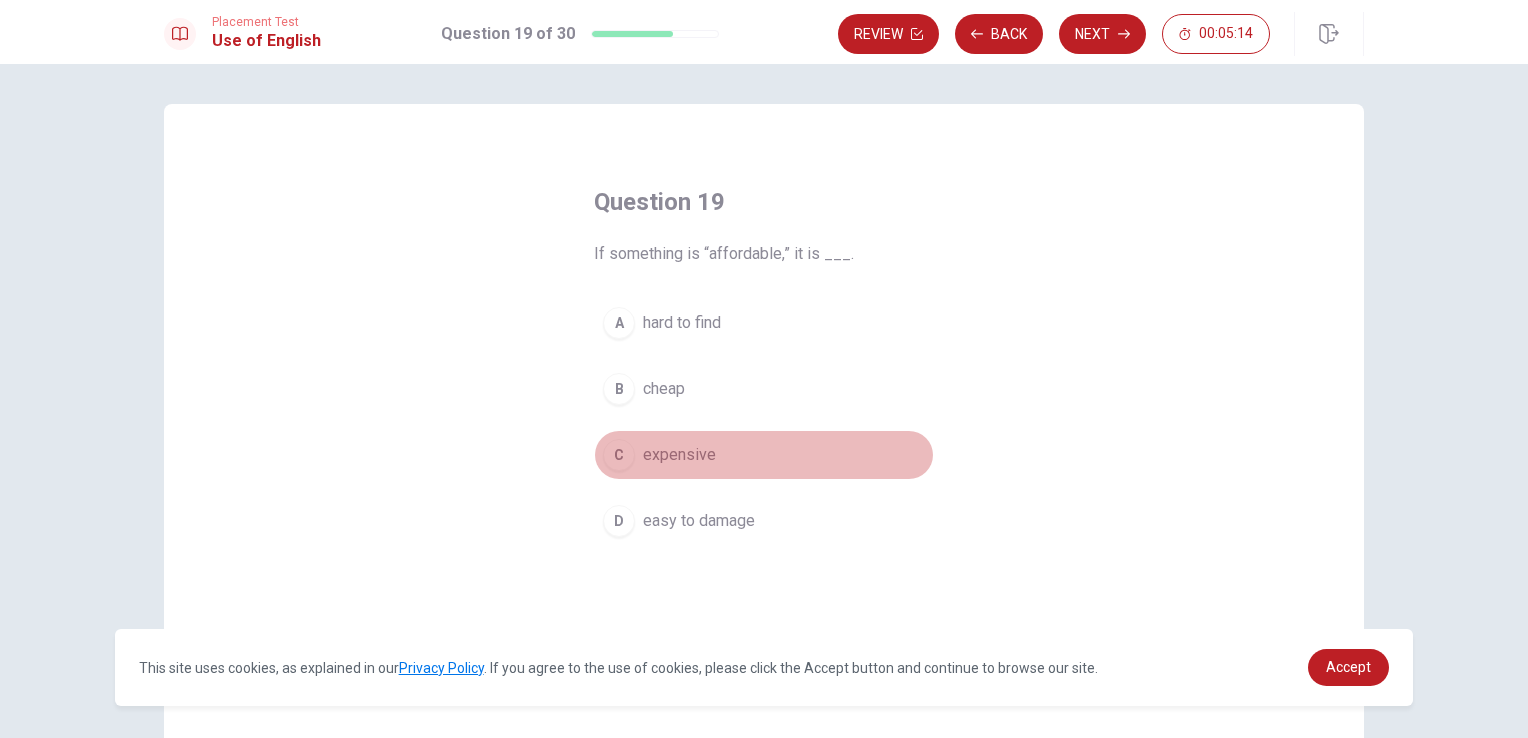 click on "C expensive" at bounding box center [764, 455] 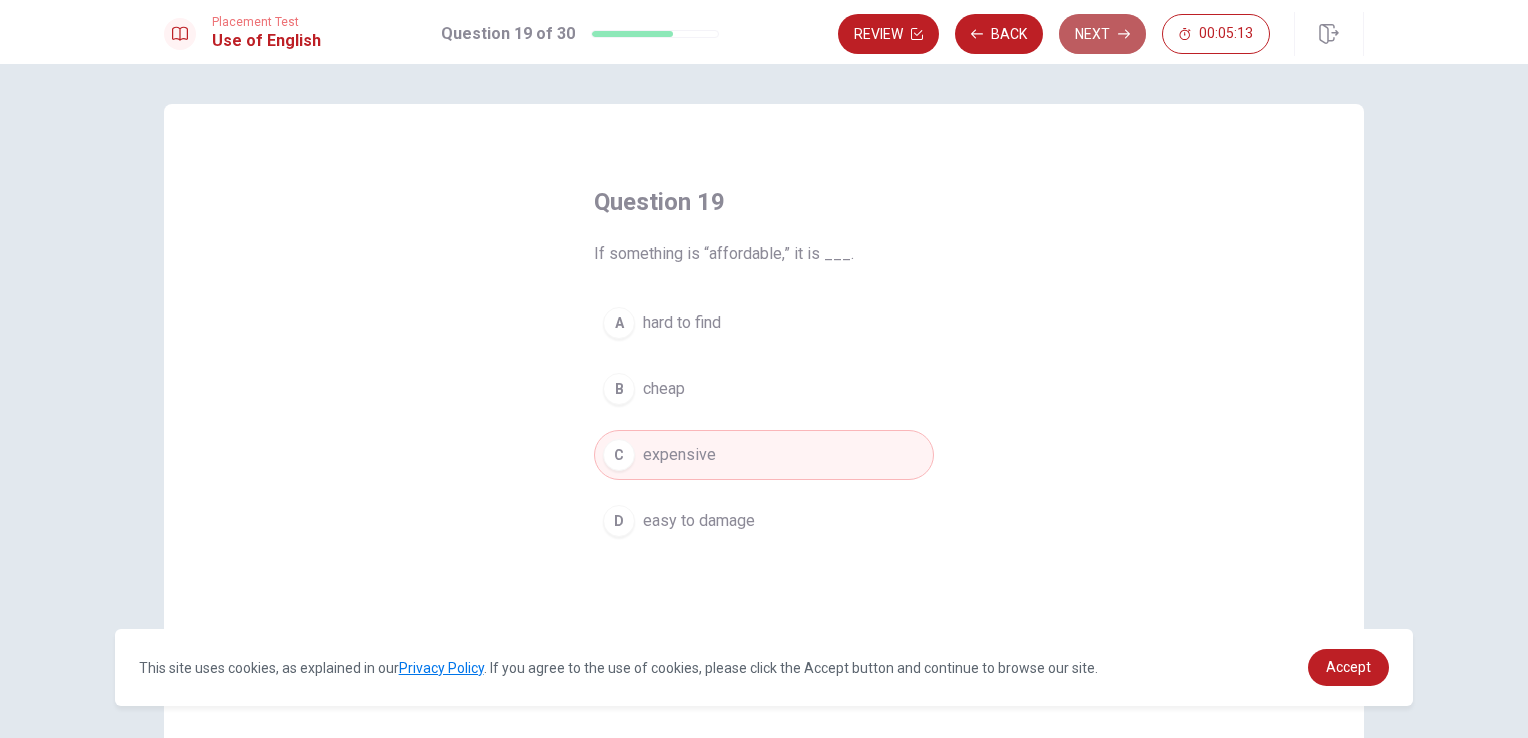 click on "Next" at bounding box center [1102, 34] 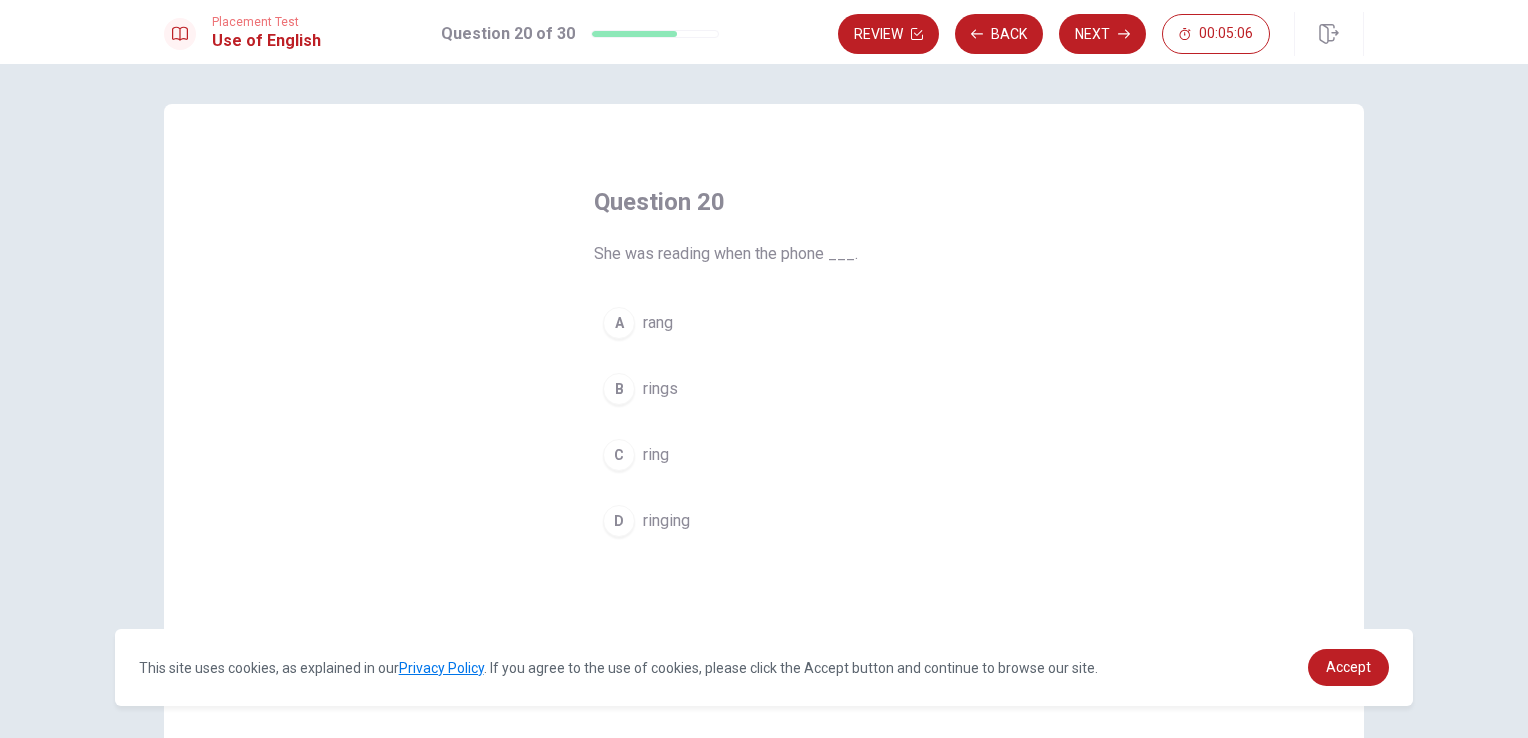 click on "D ringing" at bounding box center (764, 521) 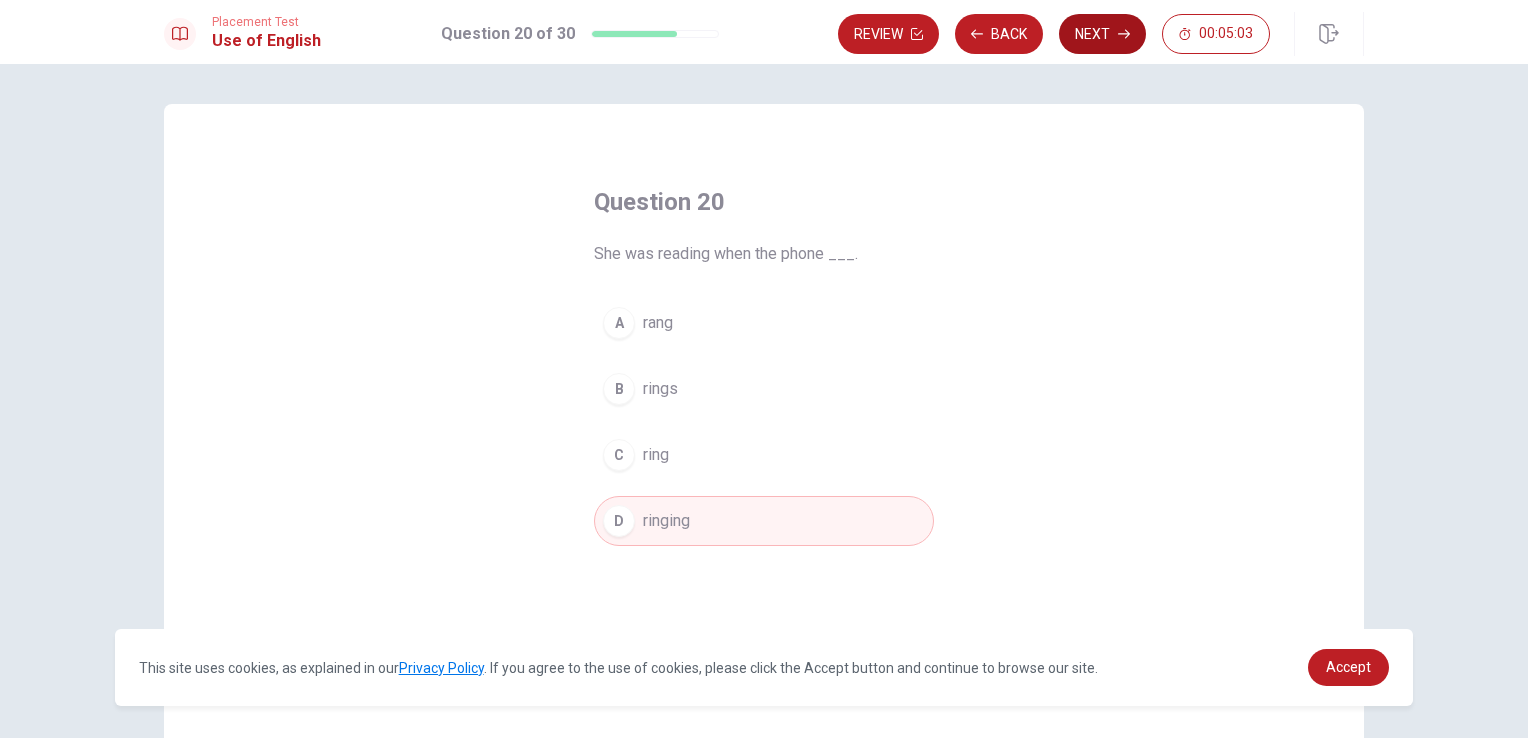 click on "Next" at bounding box center [1102, 34] 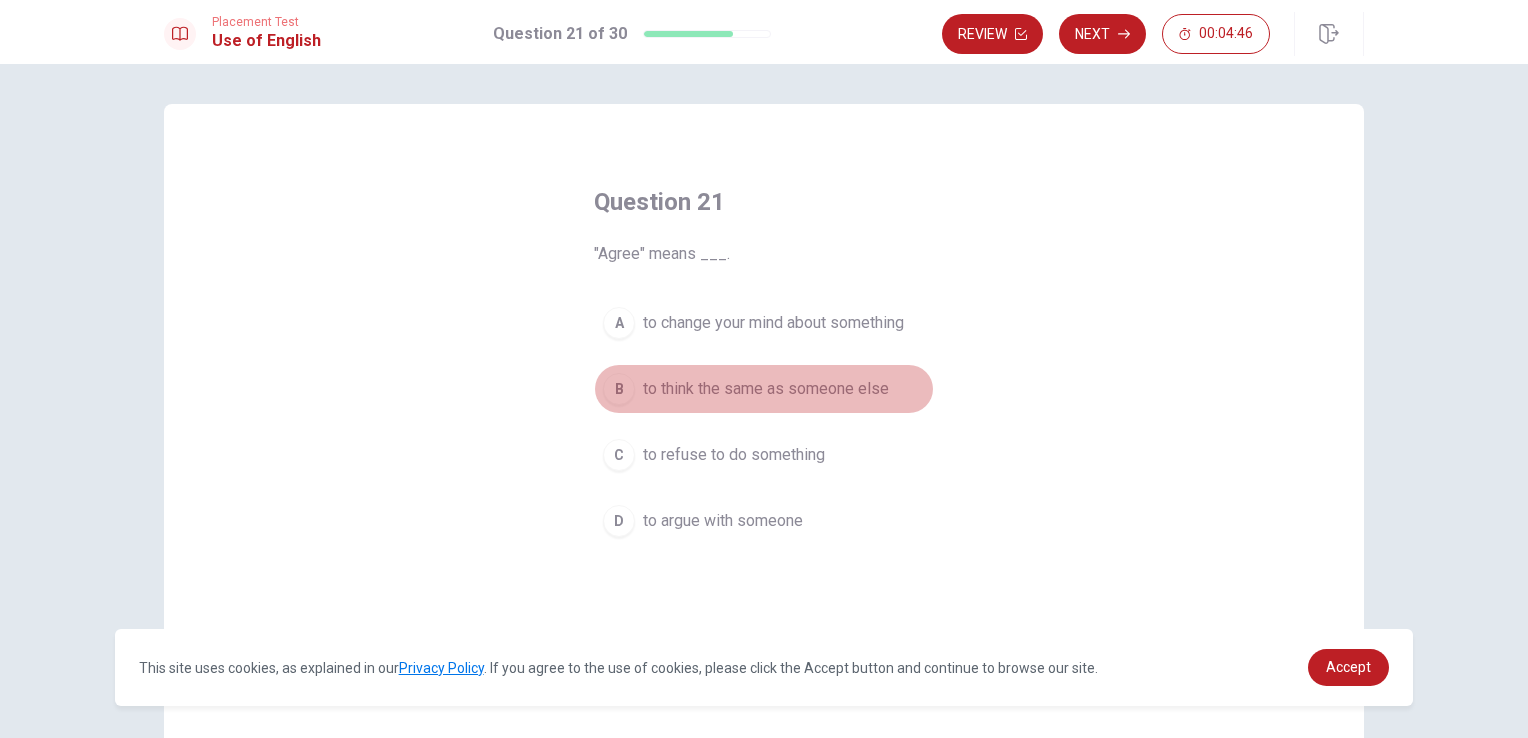 click on "to think the same as someone else" at bounding box center [766, 389] 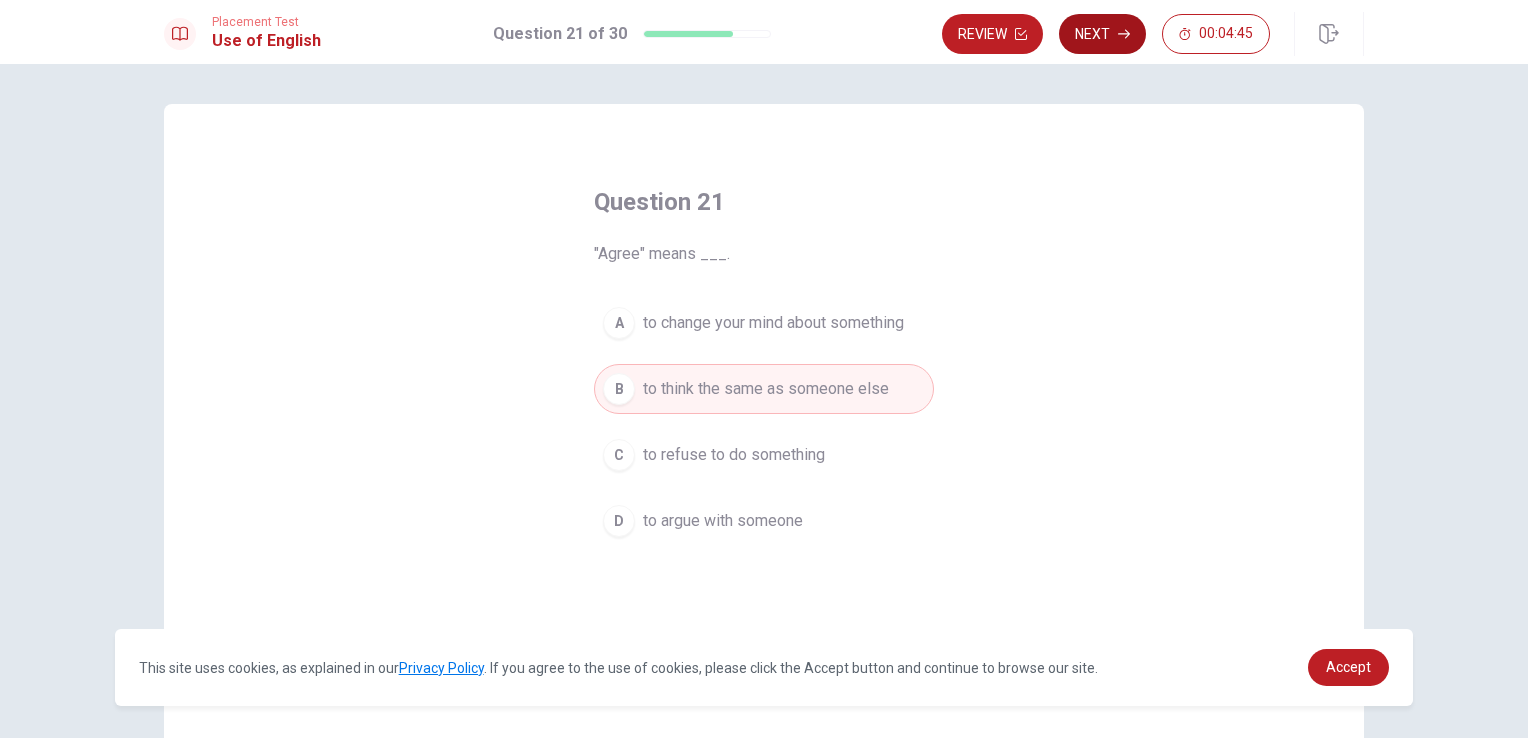 click 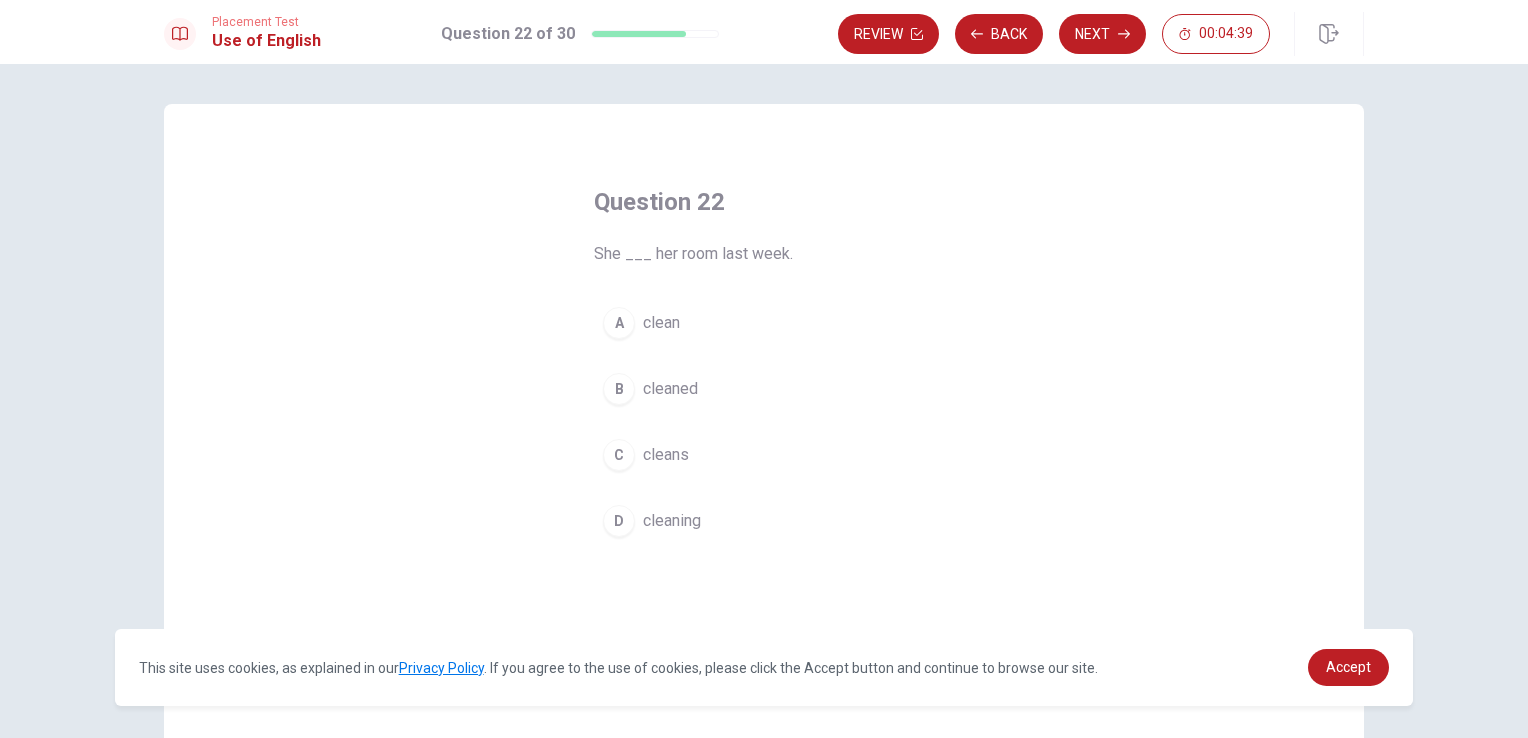click on "B cleaned" at bounding box center (764, 389) 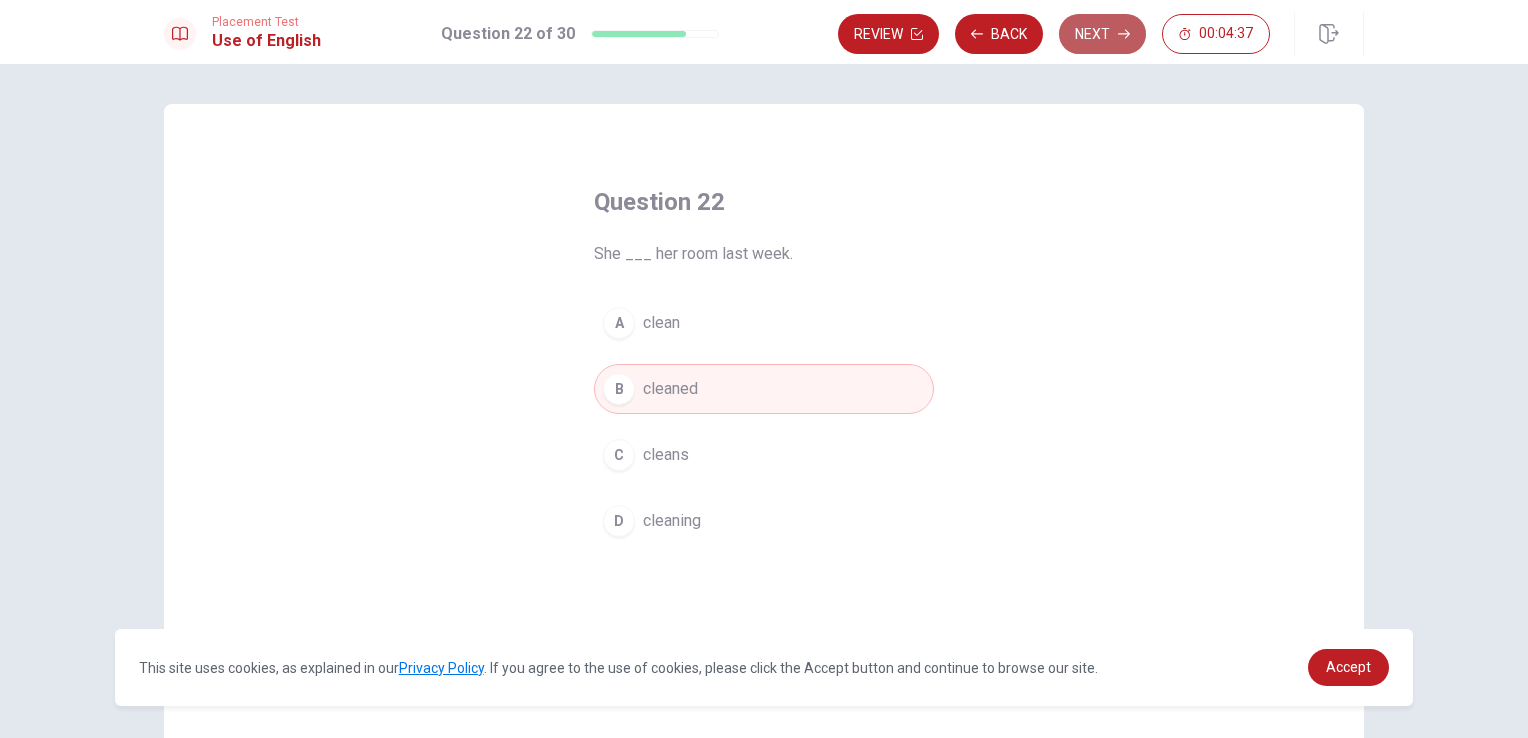 drag, startPoint x: 1115, startPoint y: 18, endPoint x: 1110, endPoint y: 29, distance: 12.083046 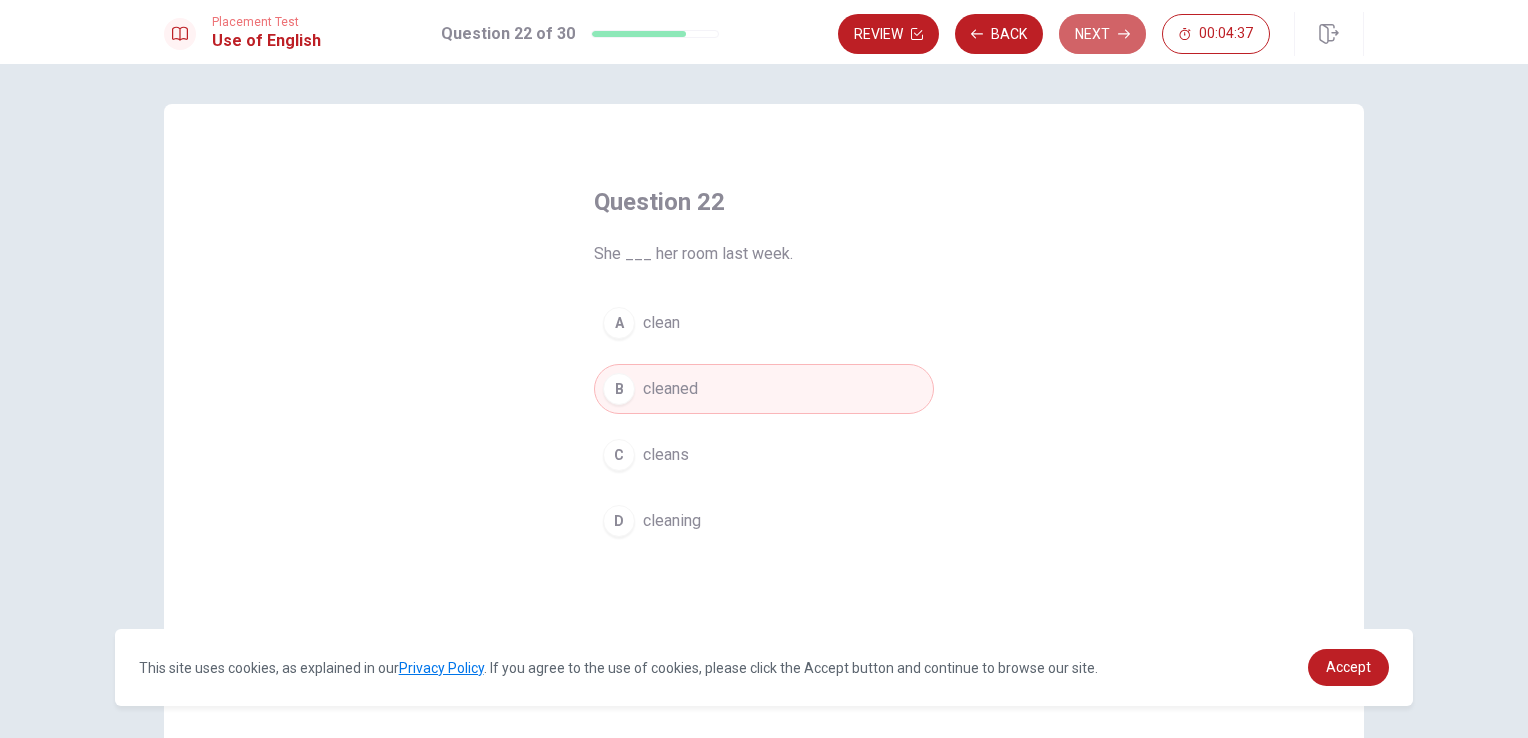 click on "Next" at bounding box center [1102, 34] 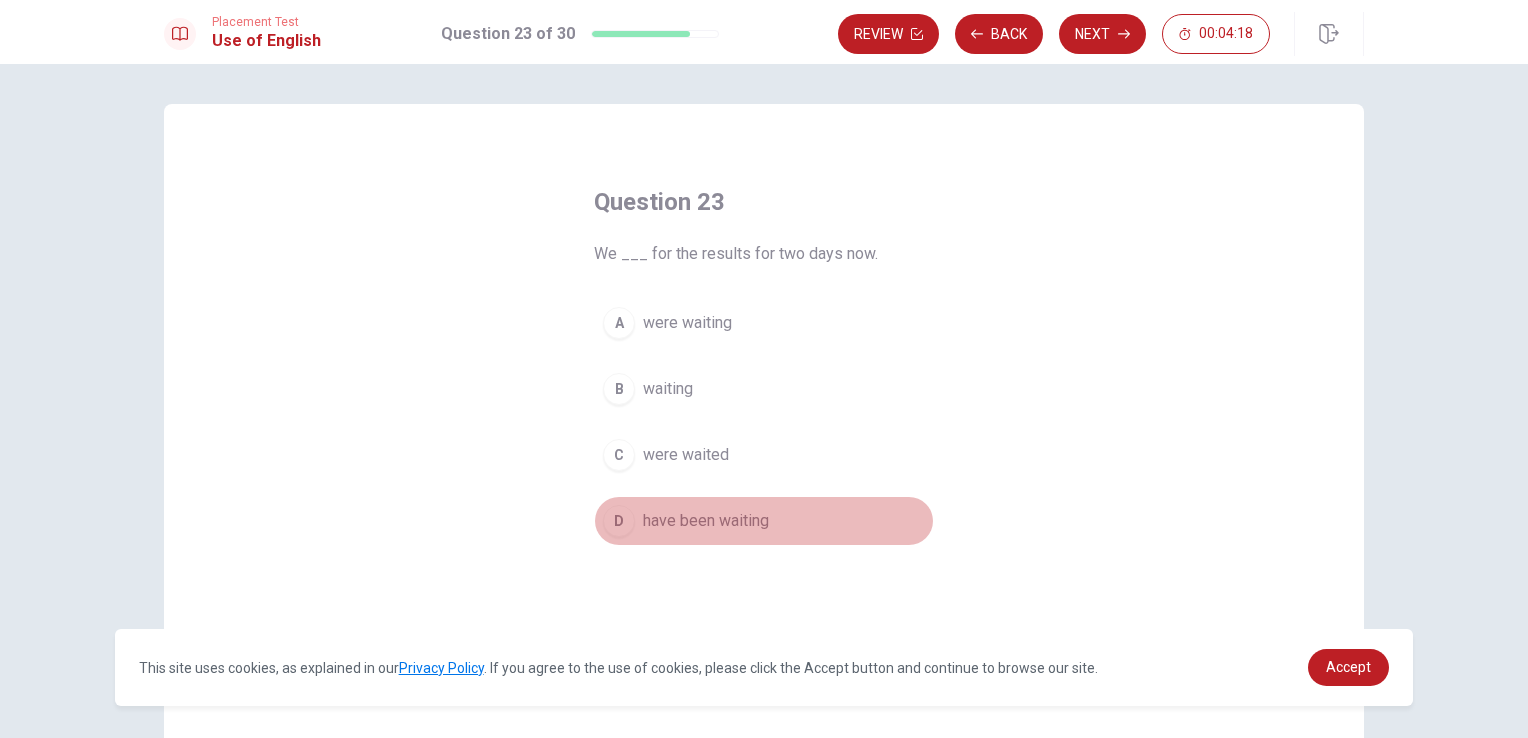 click on "have been waiting" at bounding box center [706, 521] 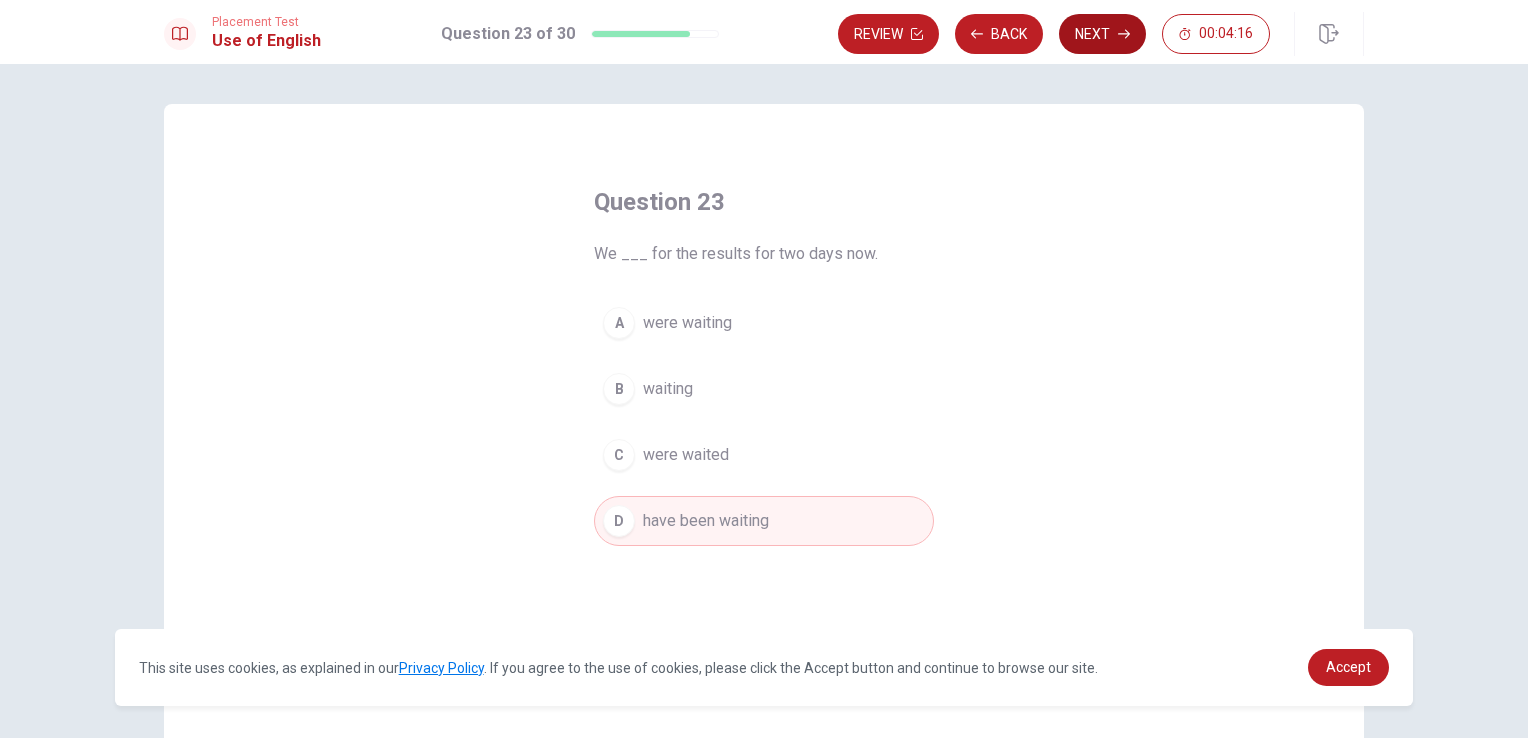 click 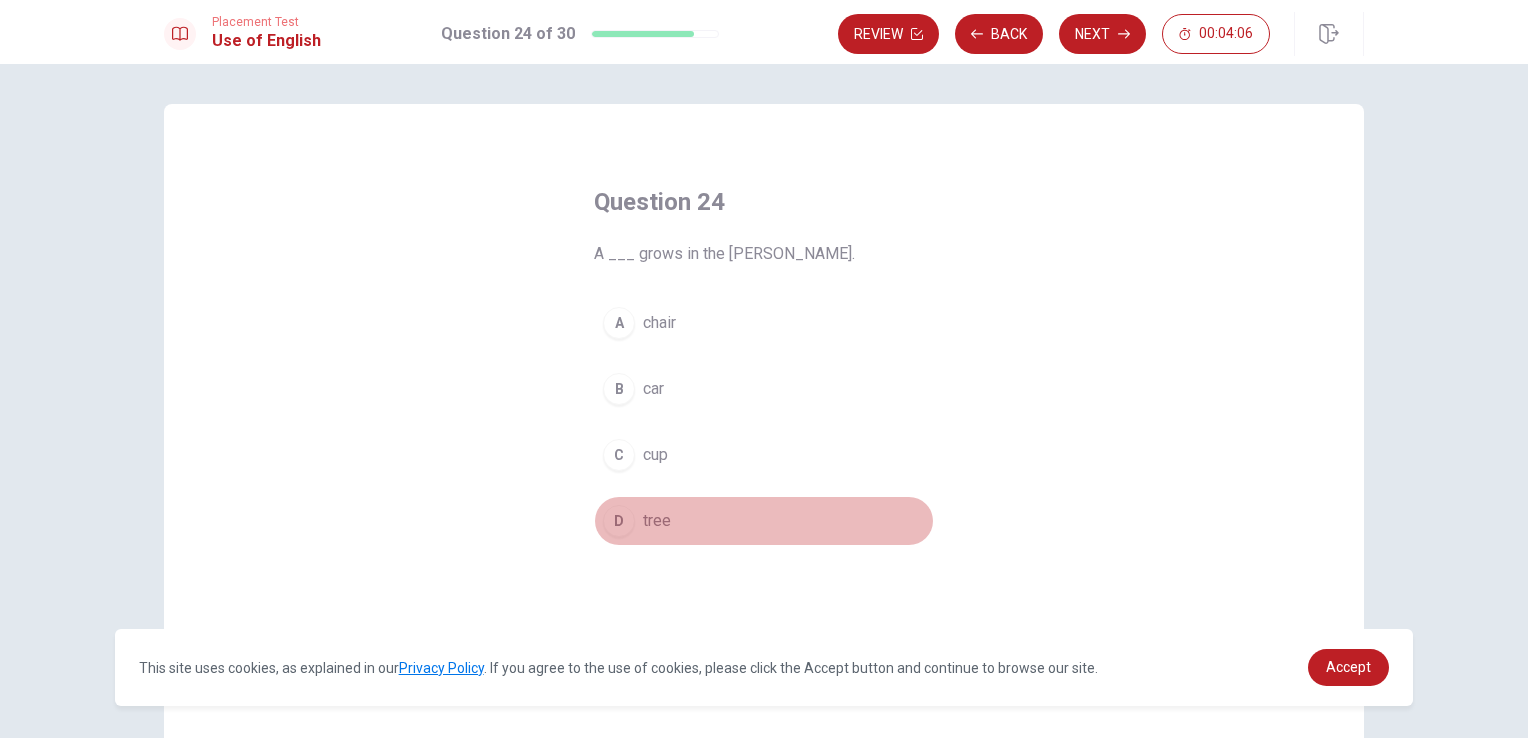 click on "D tree" at bounding box center (764, 521) 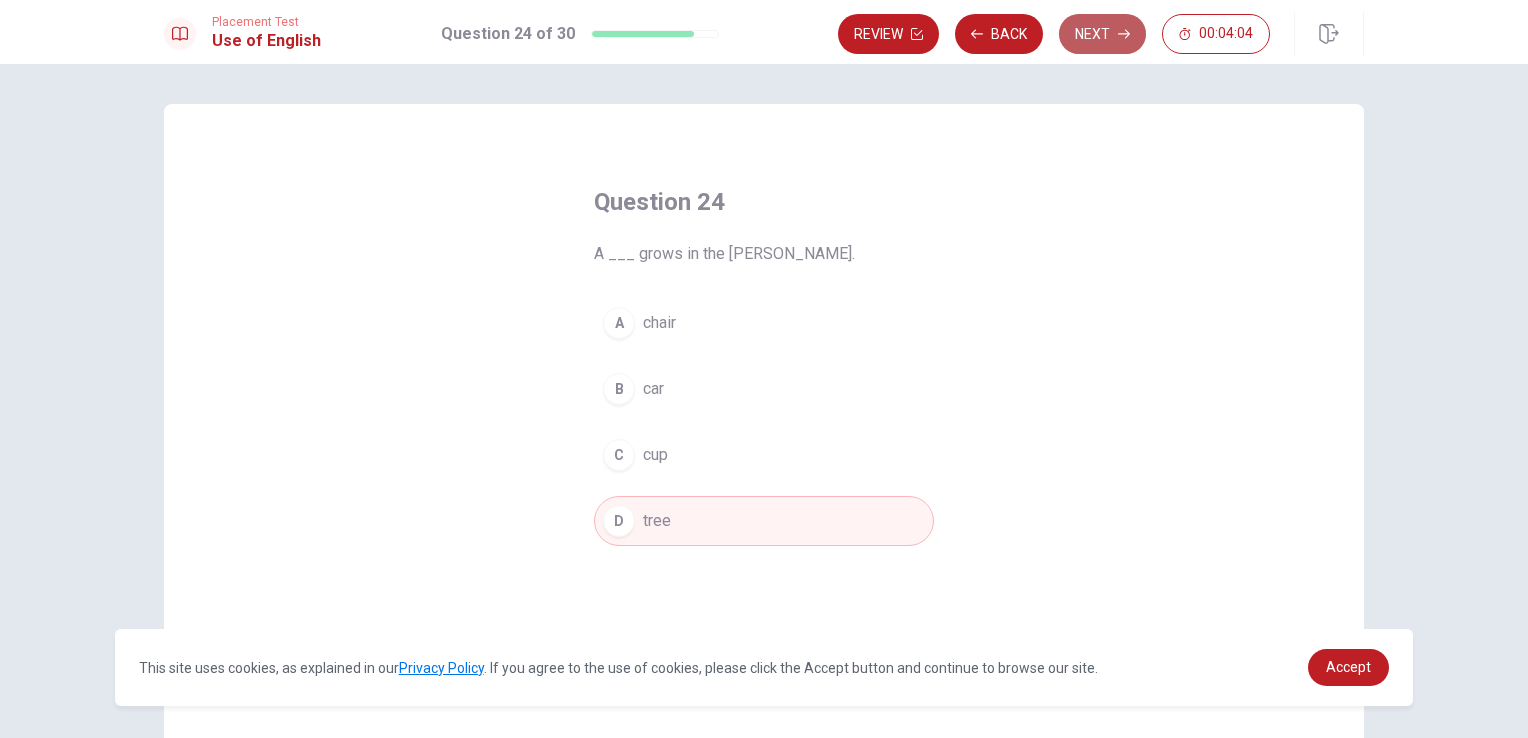 click on "Next" at bounding box center (1102, 34) 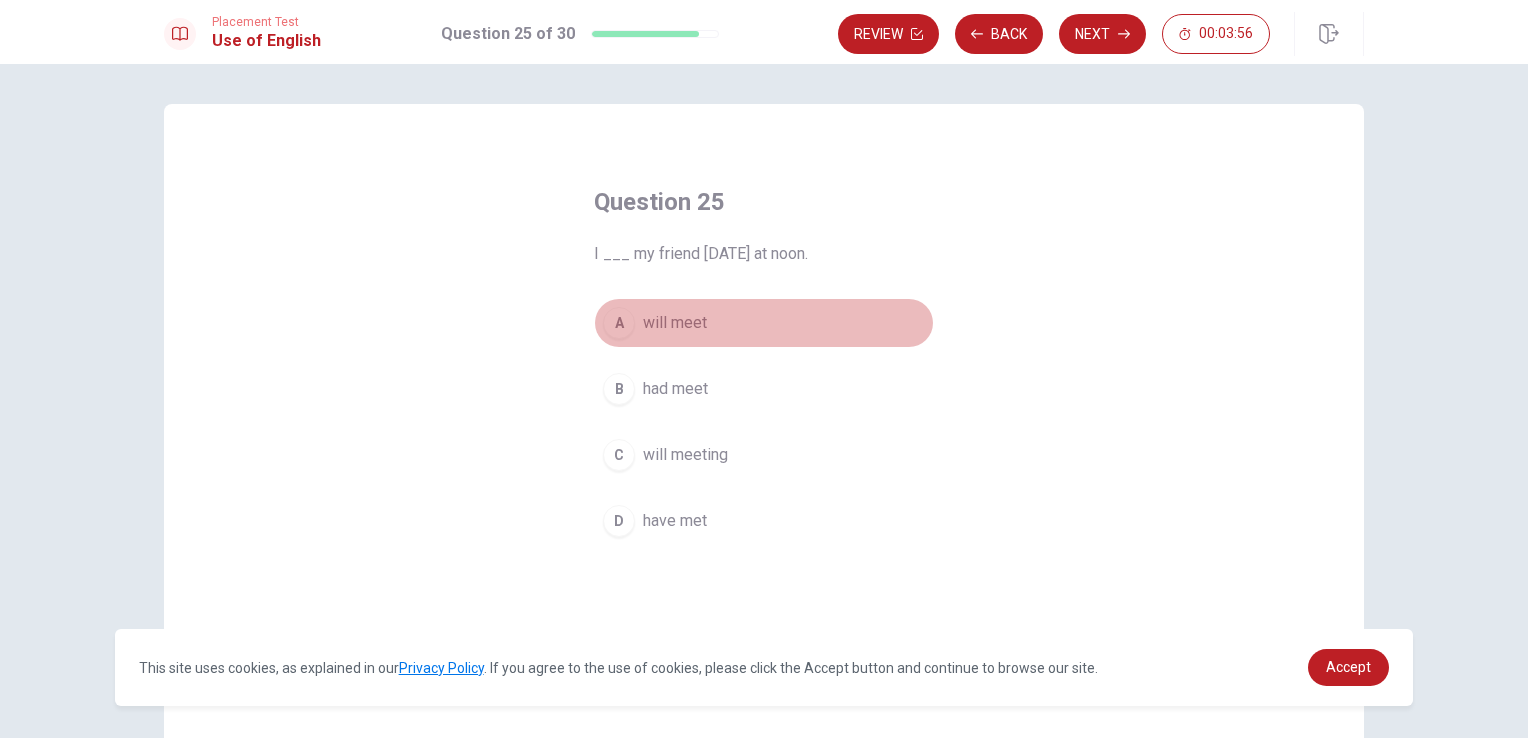 click on "will meet" at bounding box center (675, 323) 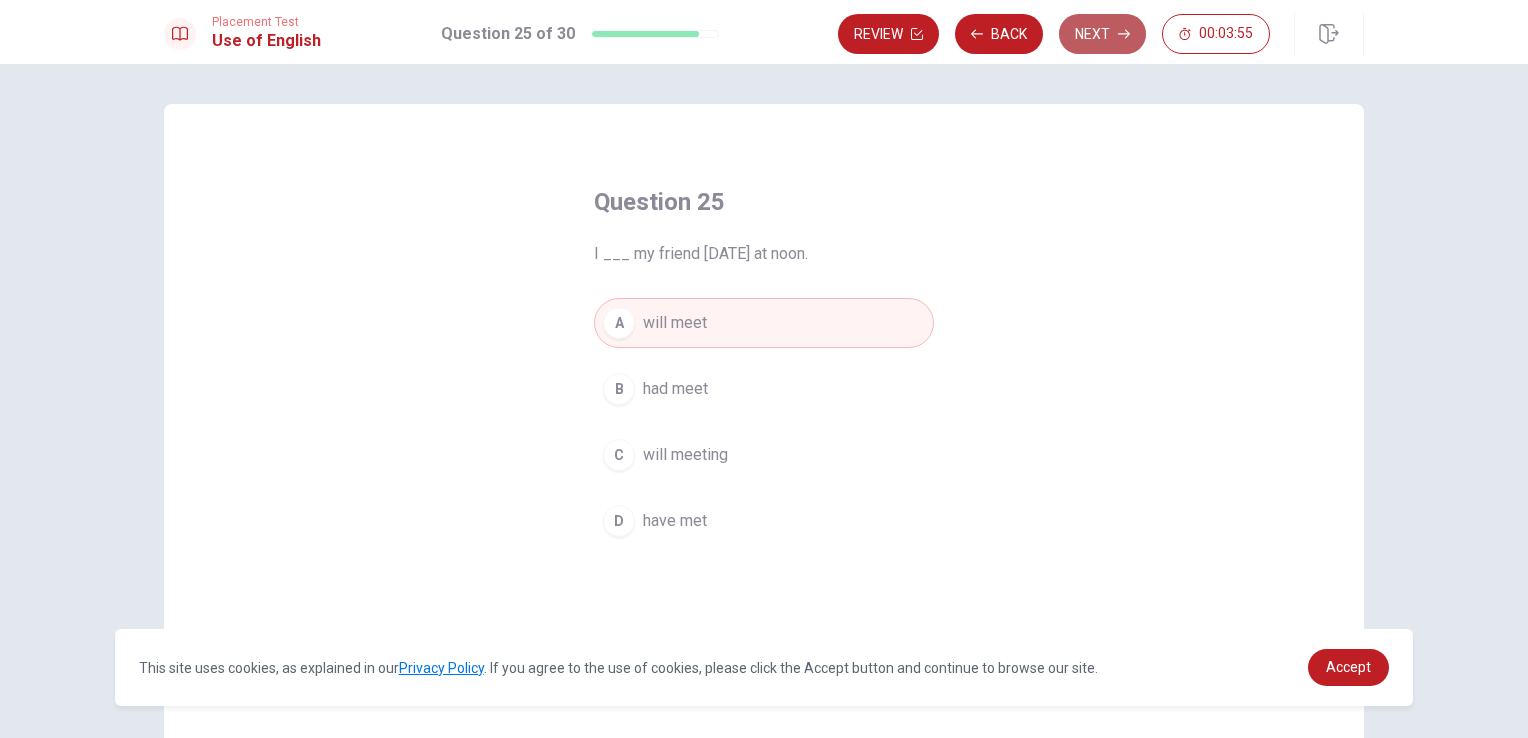 click on "Next" at bounding box center (1102, 34) 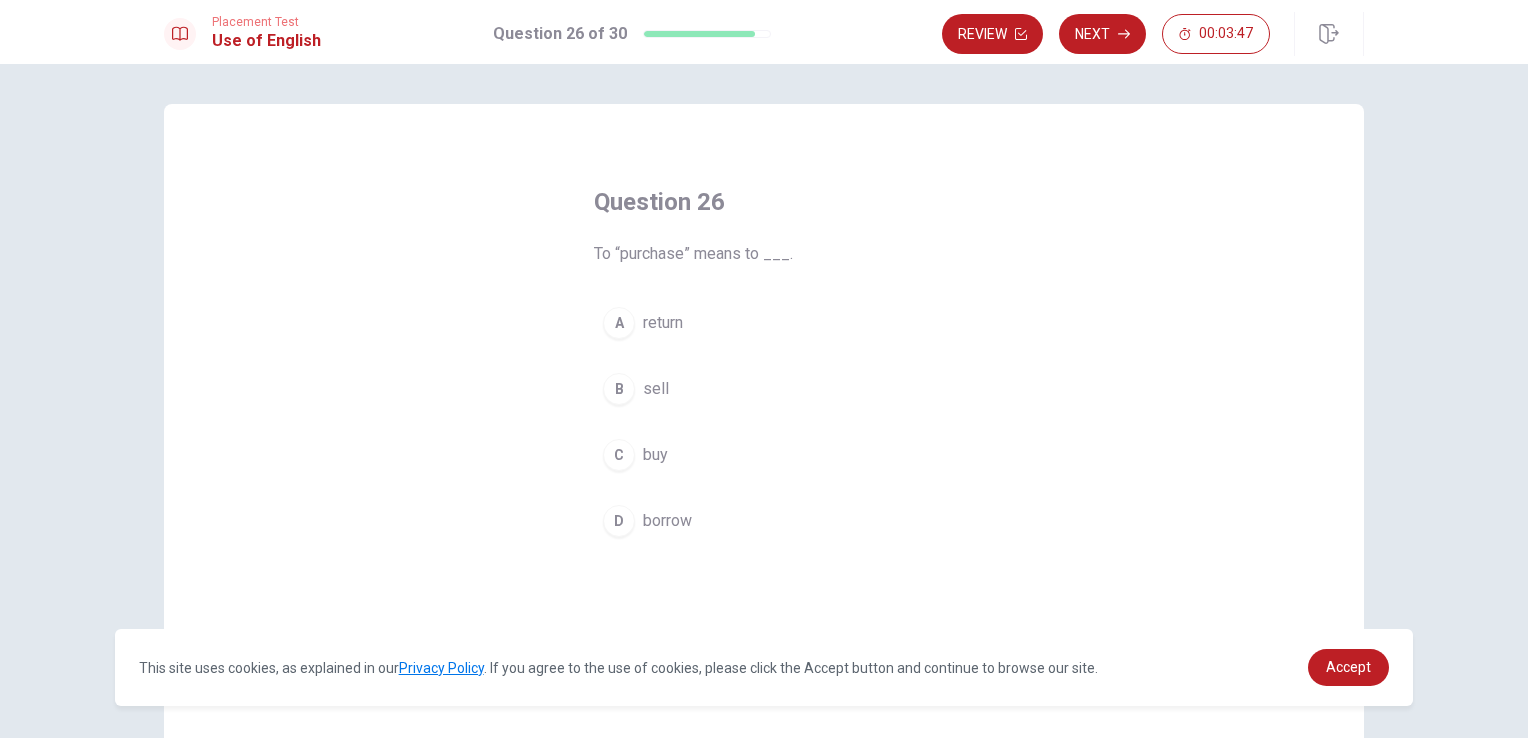 click on "C buy" at bounding box center [764, 455] 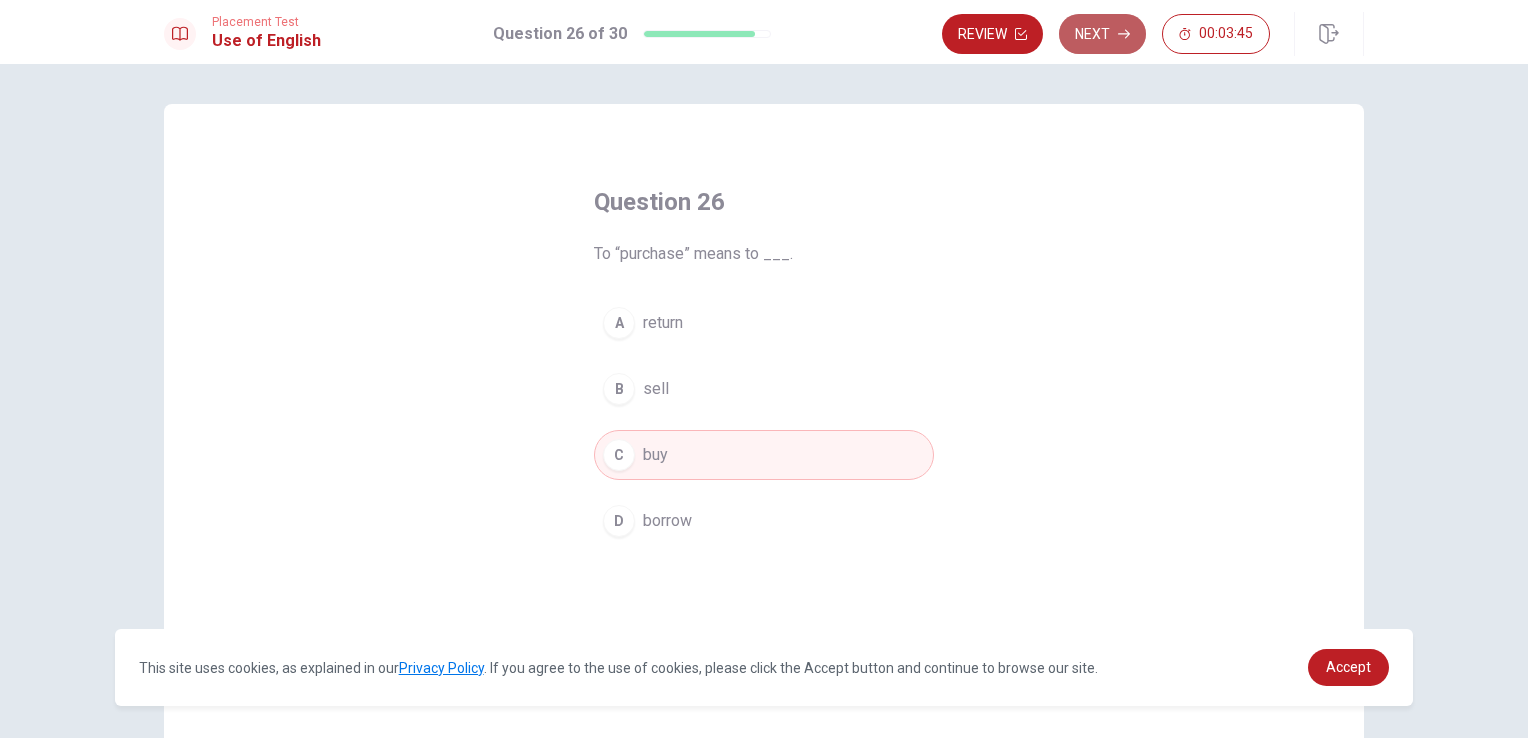 click 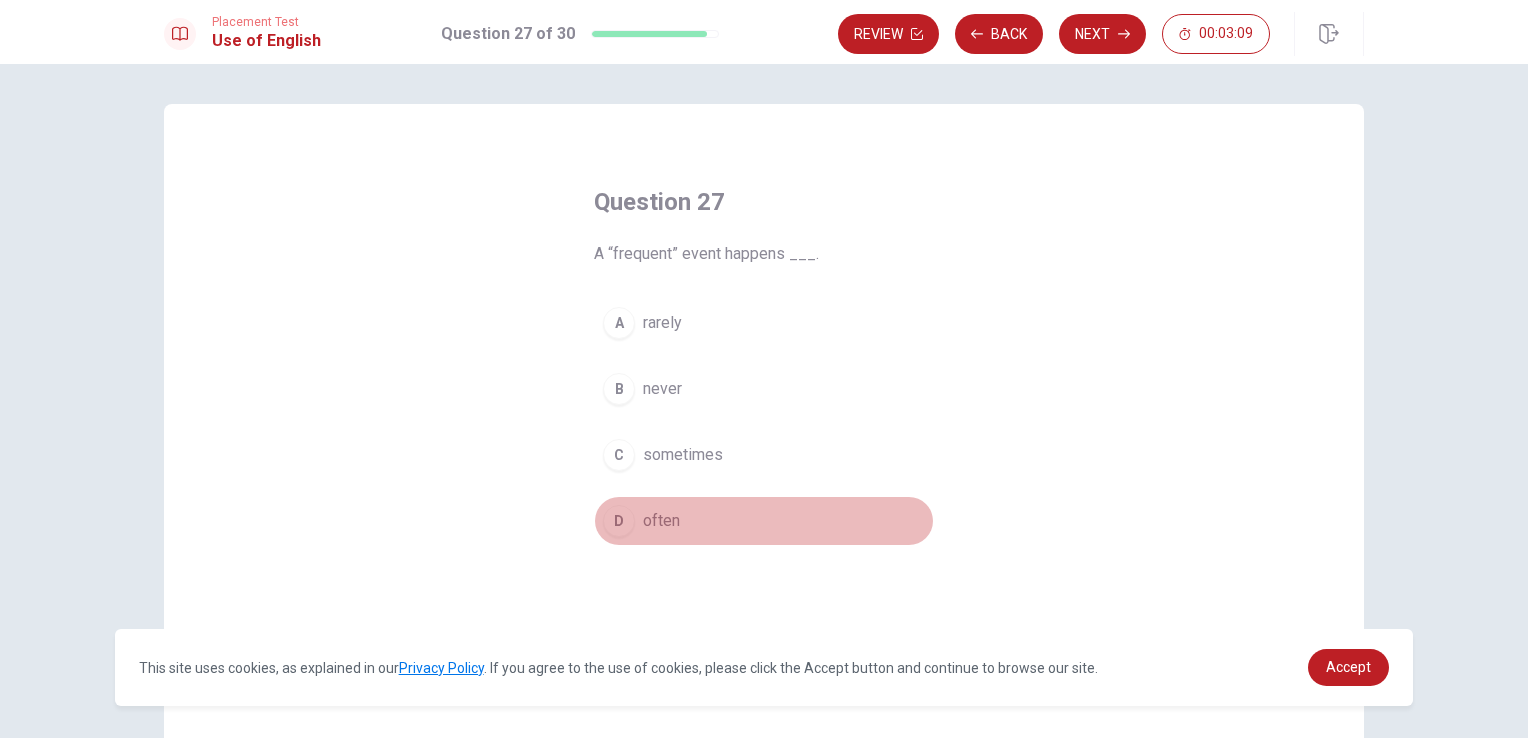 click on "D often" at bounding box center [764, 521] 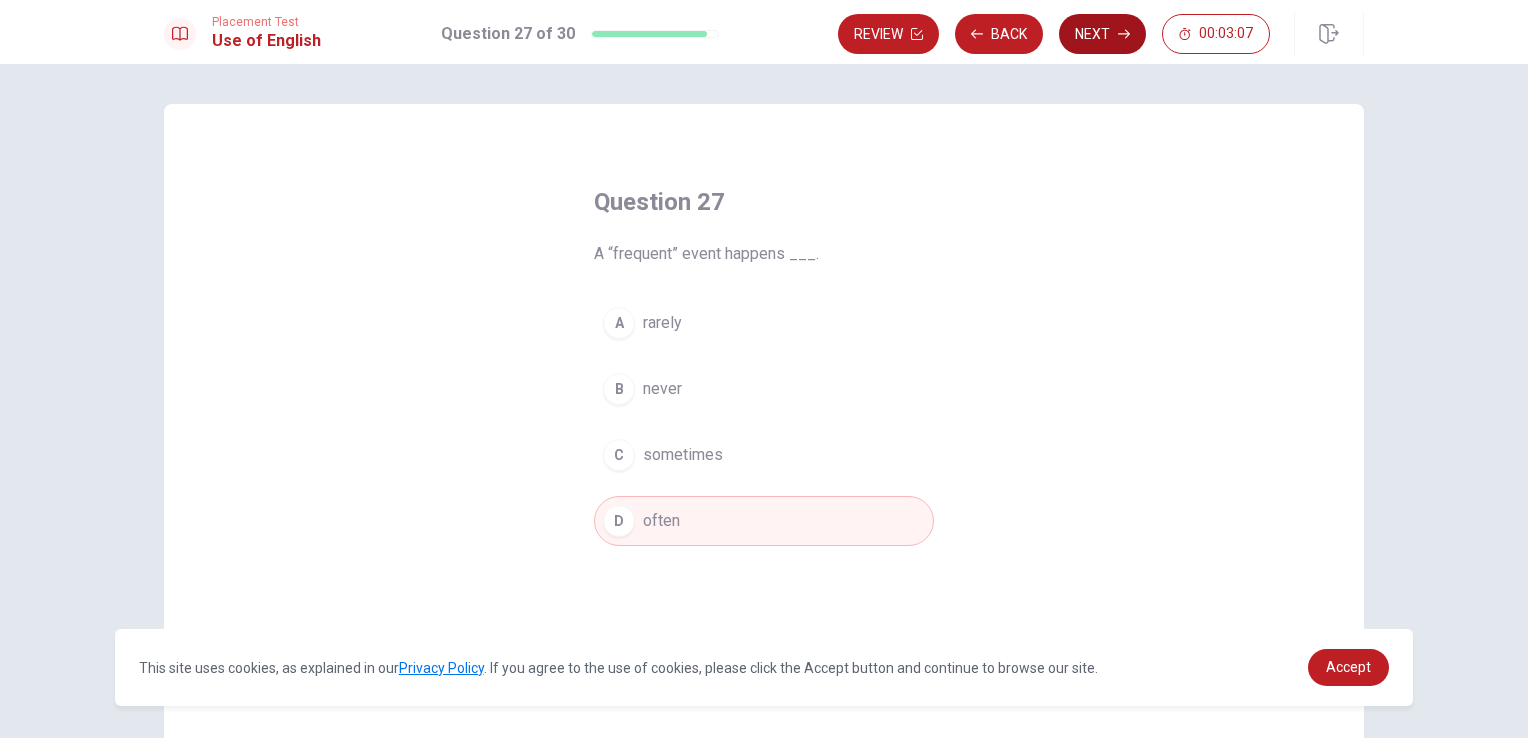 click on "Next" at bounding box center (1102, 34) 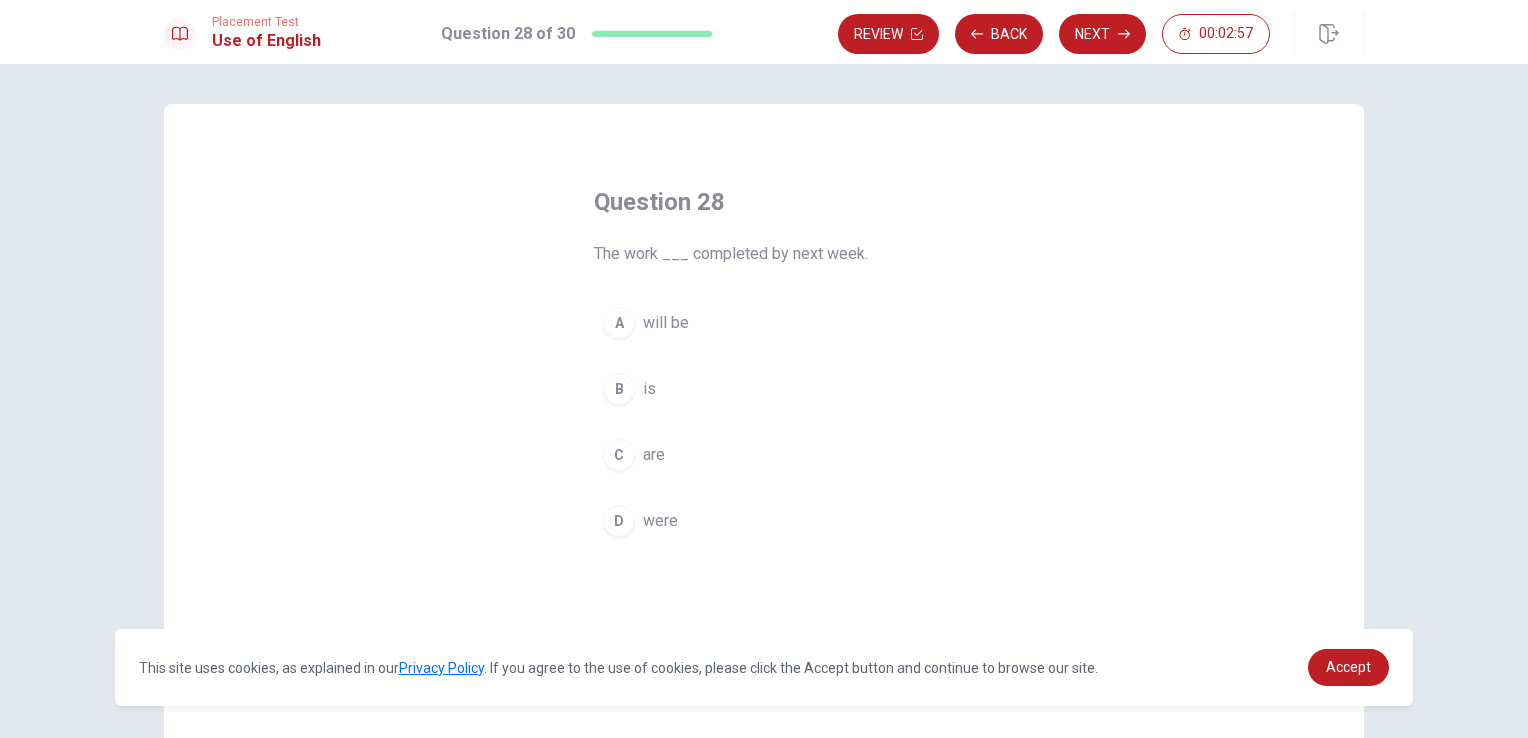 click on "A will be" at bounding box center [764, 323] 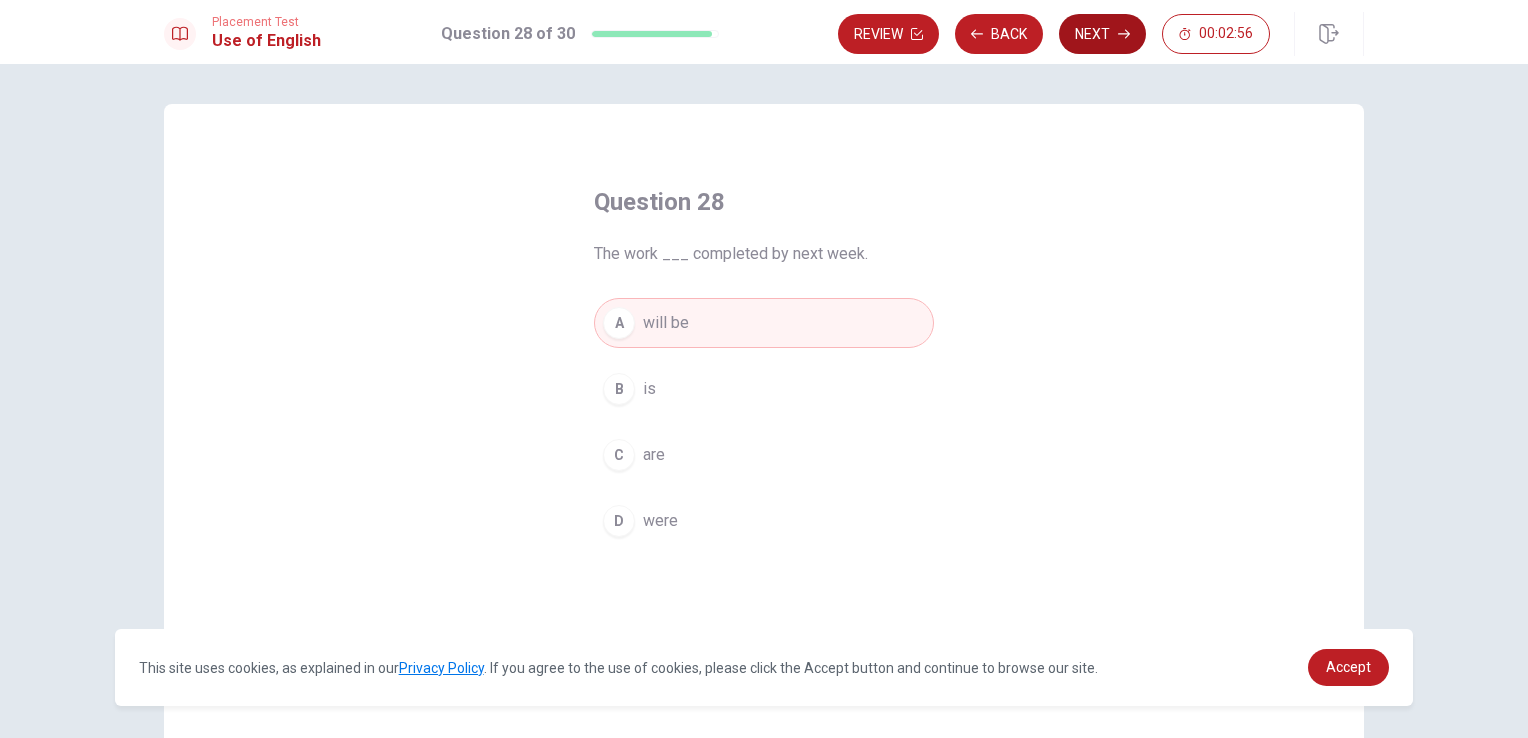 click on "Next" at bounding box center (1102, 34) 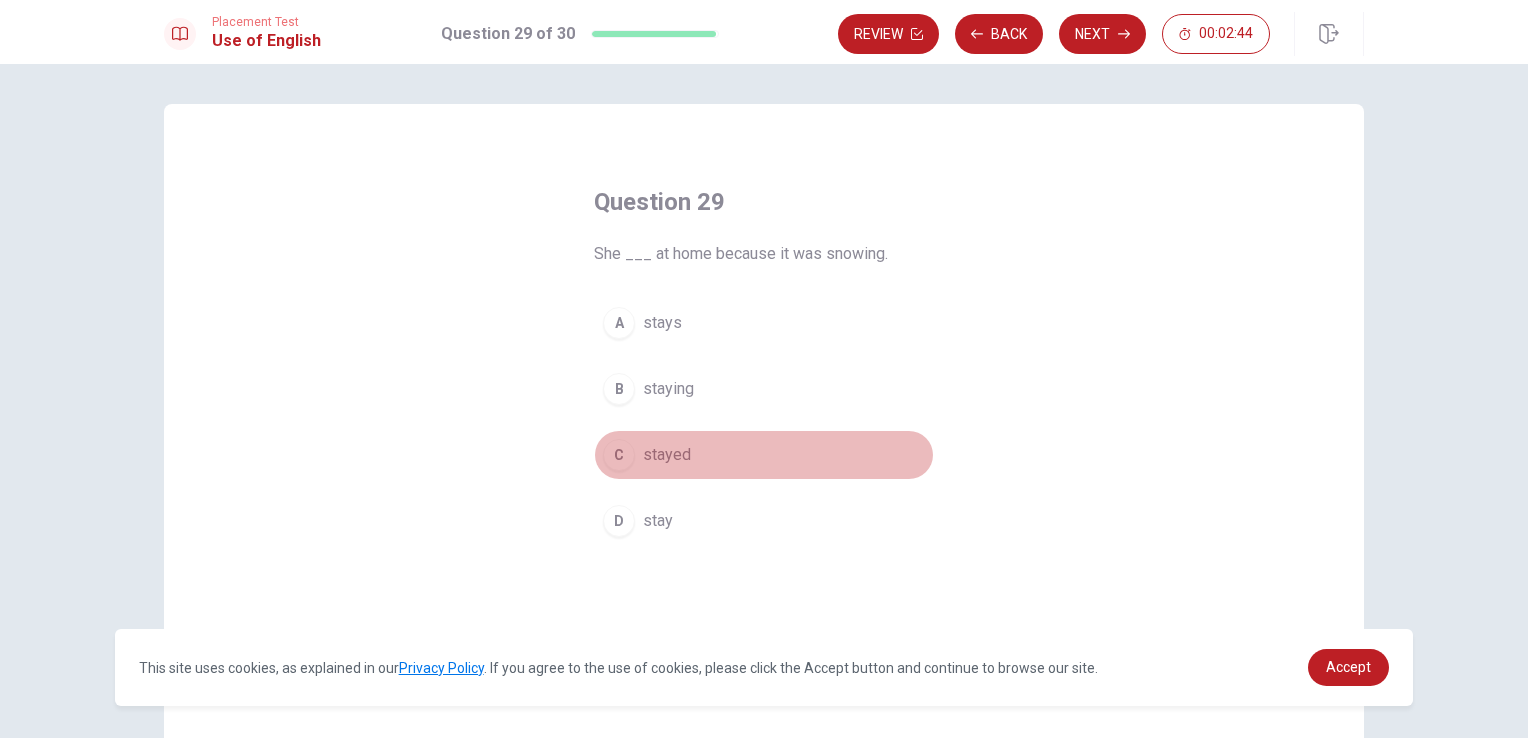 click on "C stayed" at bounding box center (764, 455) 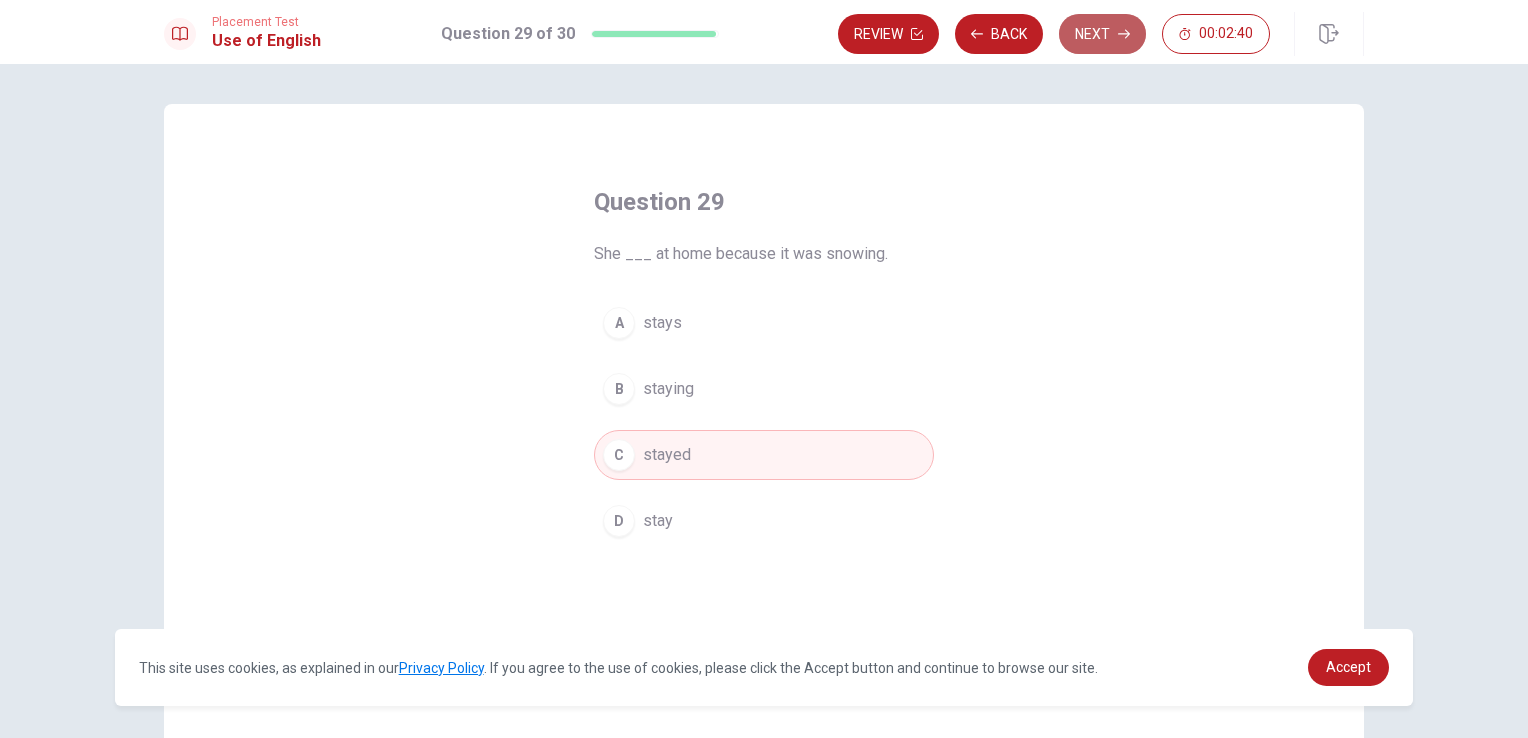 click on "Next" at bounding box center [1102, 34] 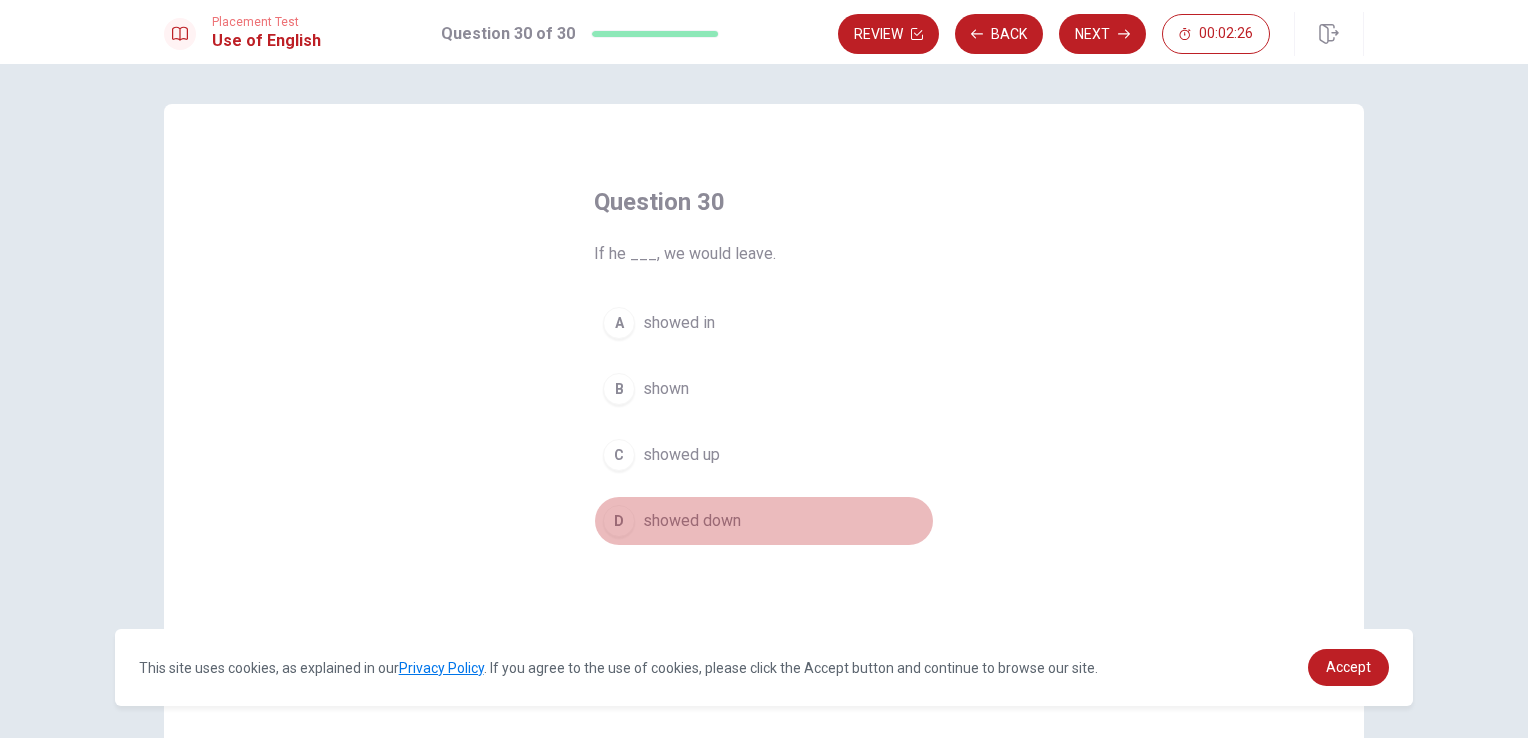 click on "showed down" at bounding box center [692, 521] 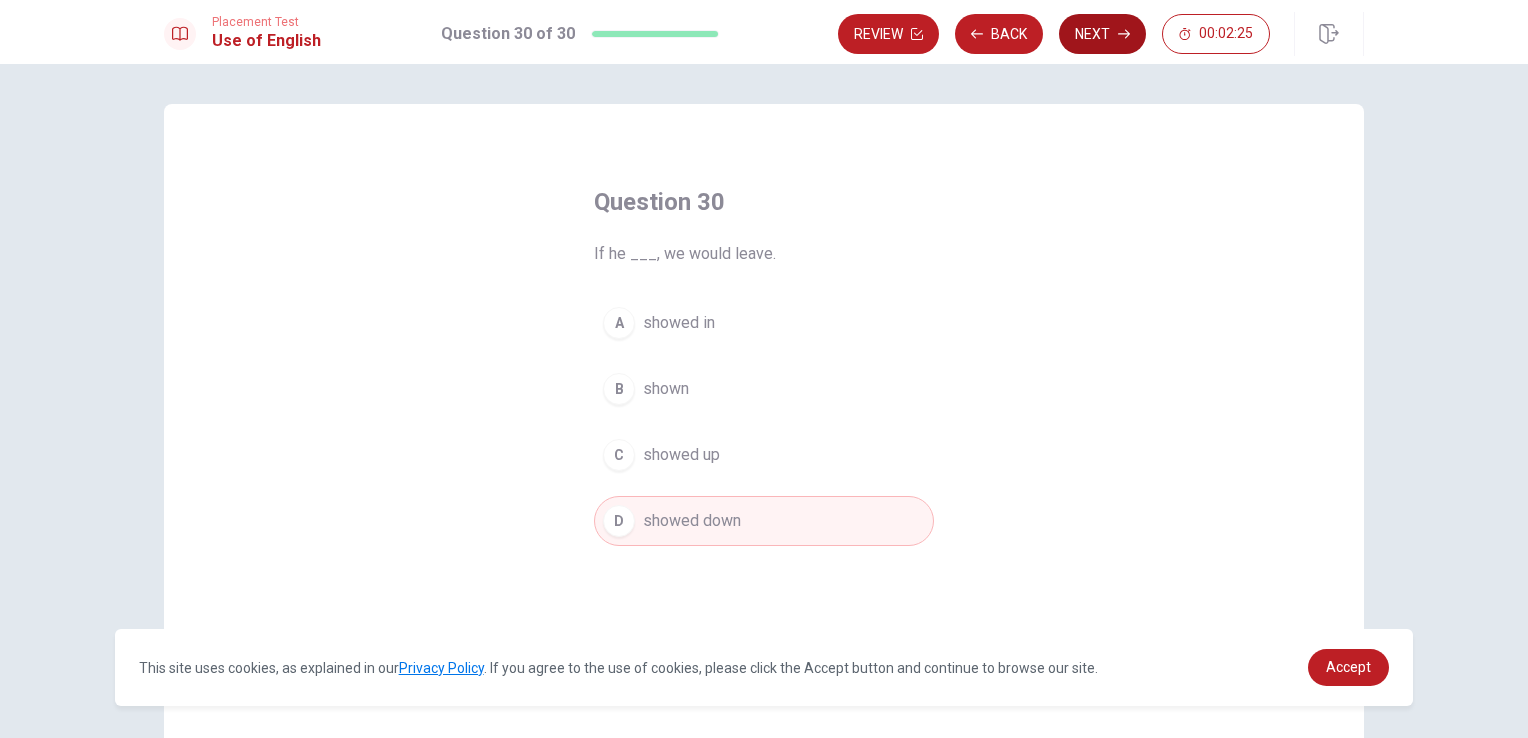 click on "Next" at bounding box center (1102, 34) 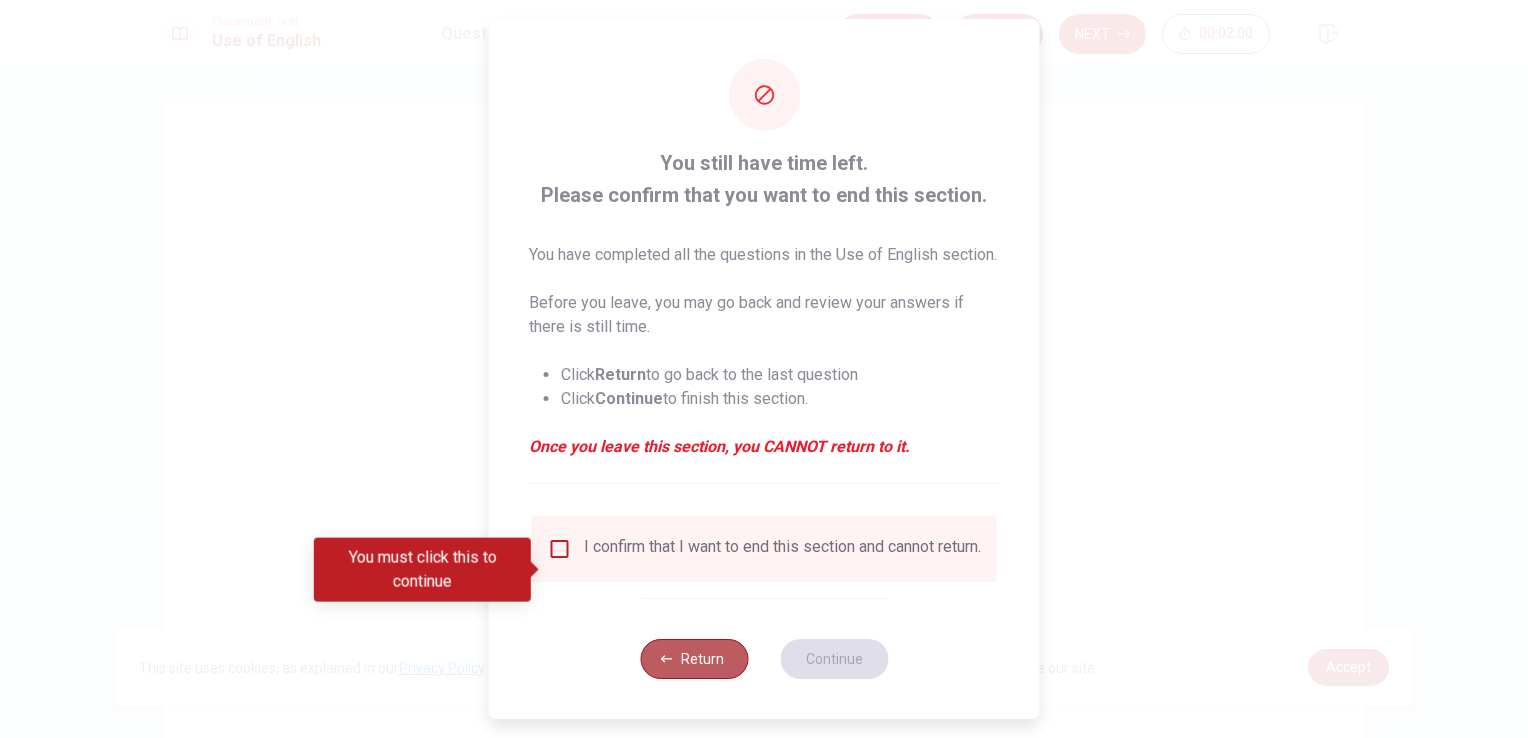 click on "Return" at bounding box center [694, 659] 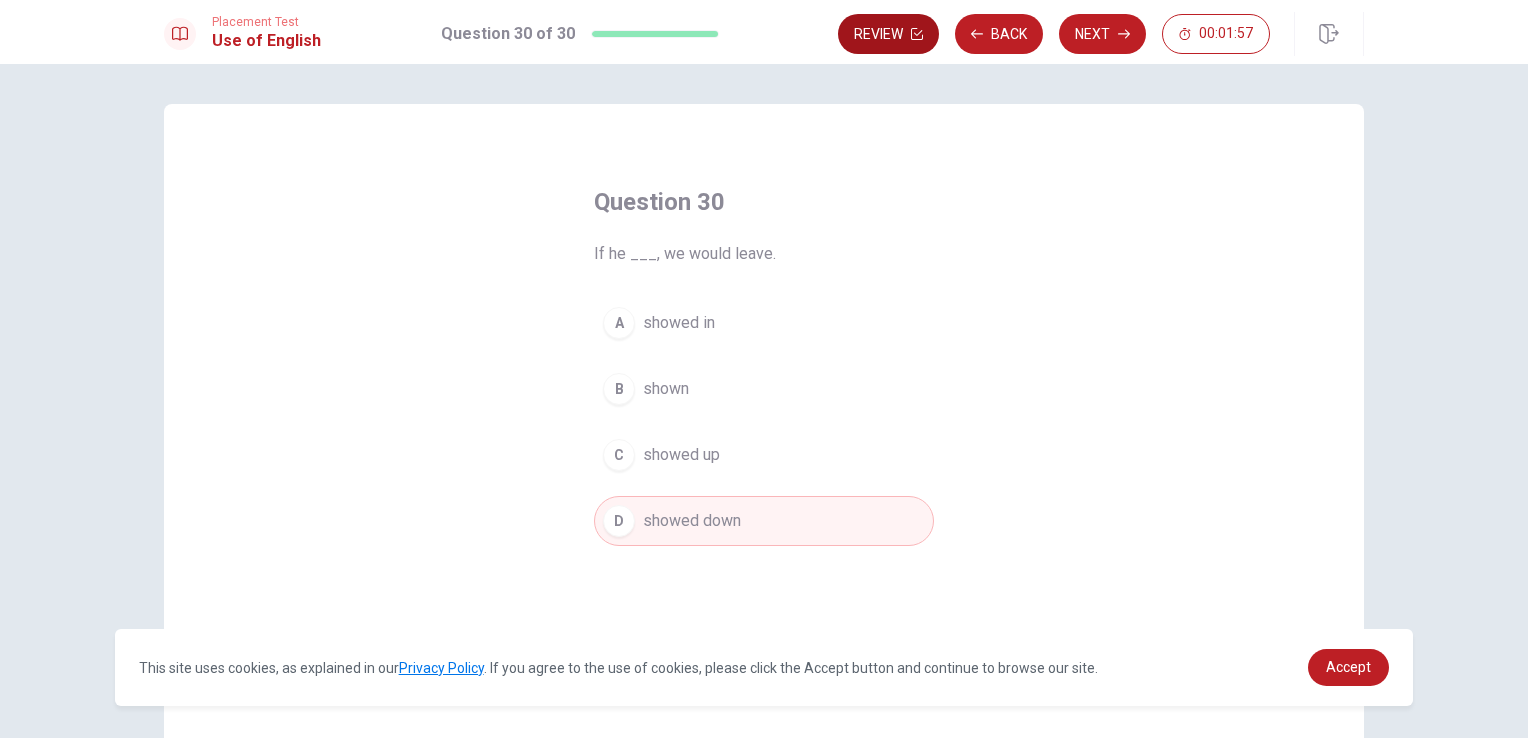 click on "Review" at bounding box center [888, 34] 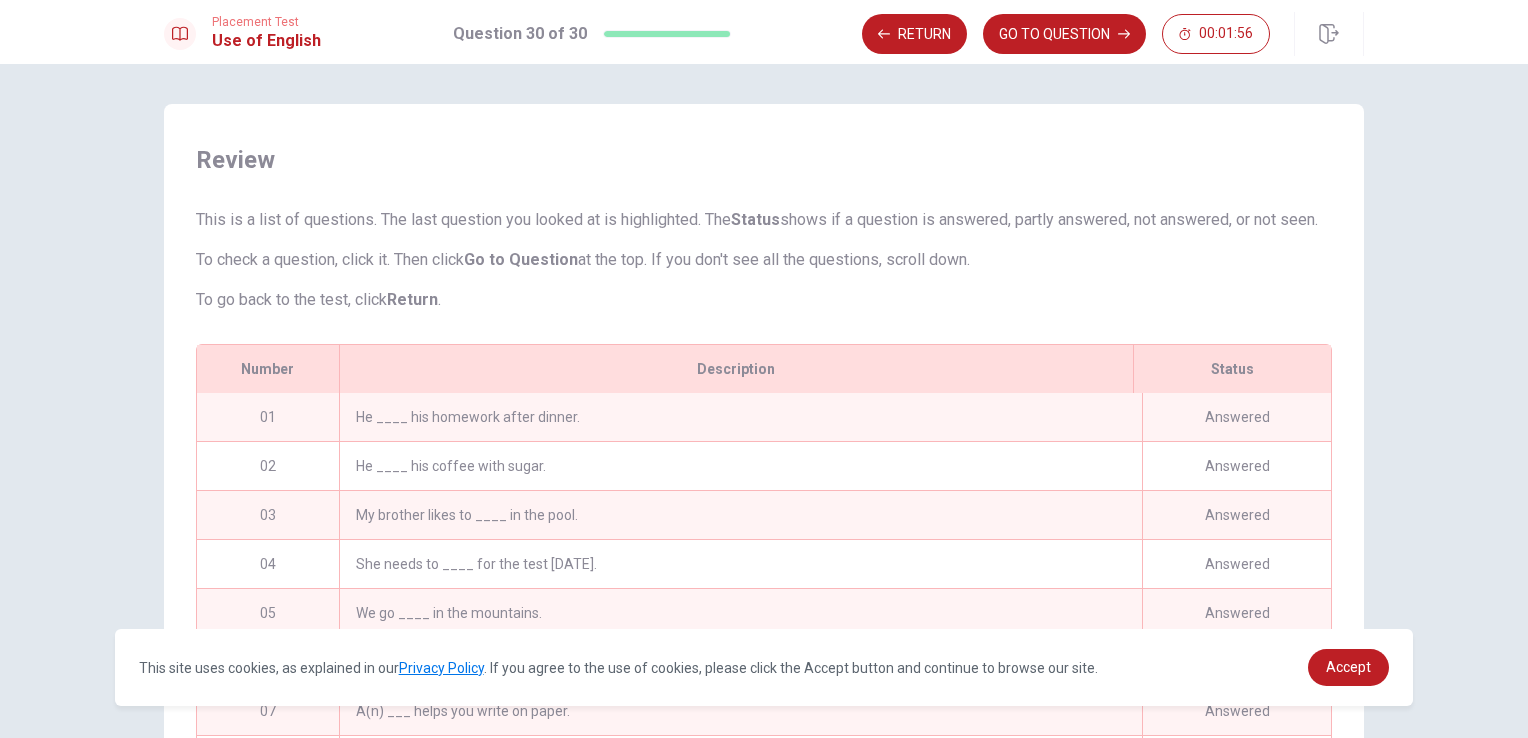 scroll, scrollTop: 271, scrollLeft: 0, axis: vertical 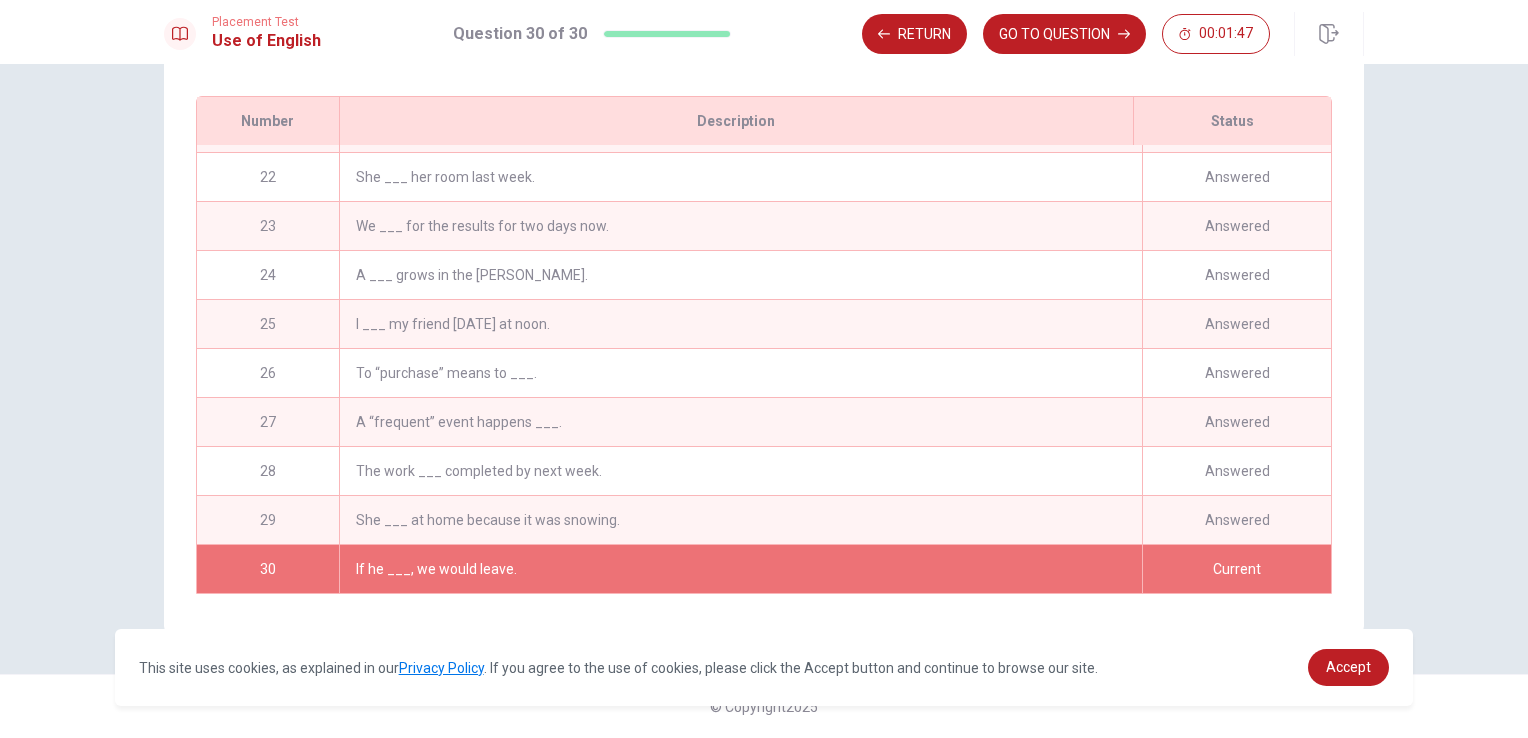 click on "If he ___, we would leave." at bounding box center (740, 569) 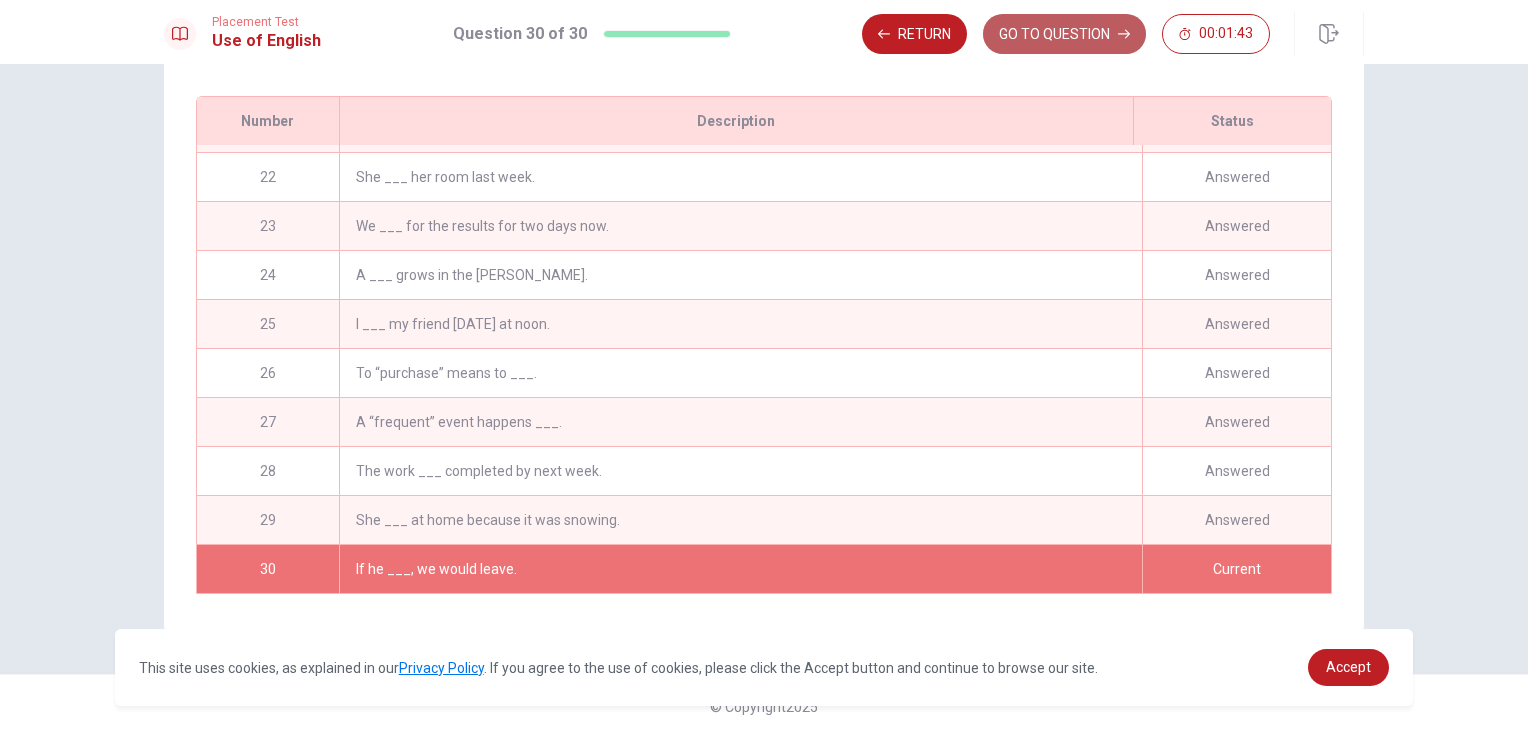 click on "GO TO QUESTION" at bounding box center [1064, 34] 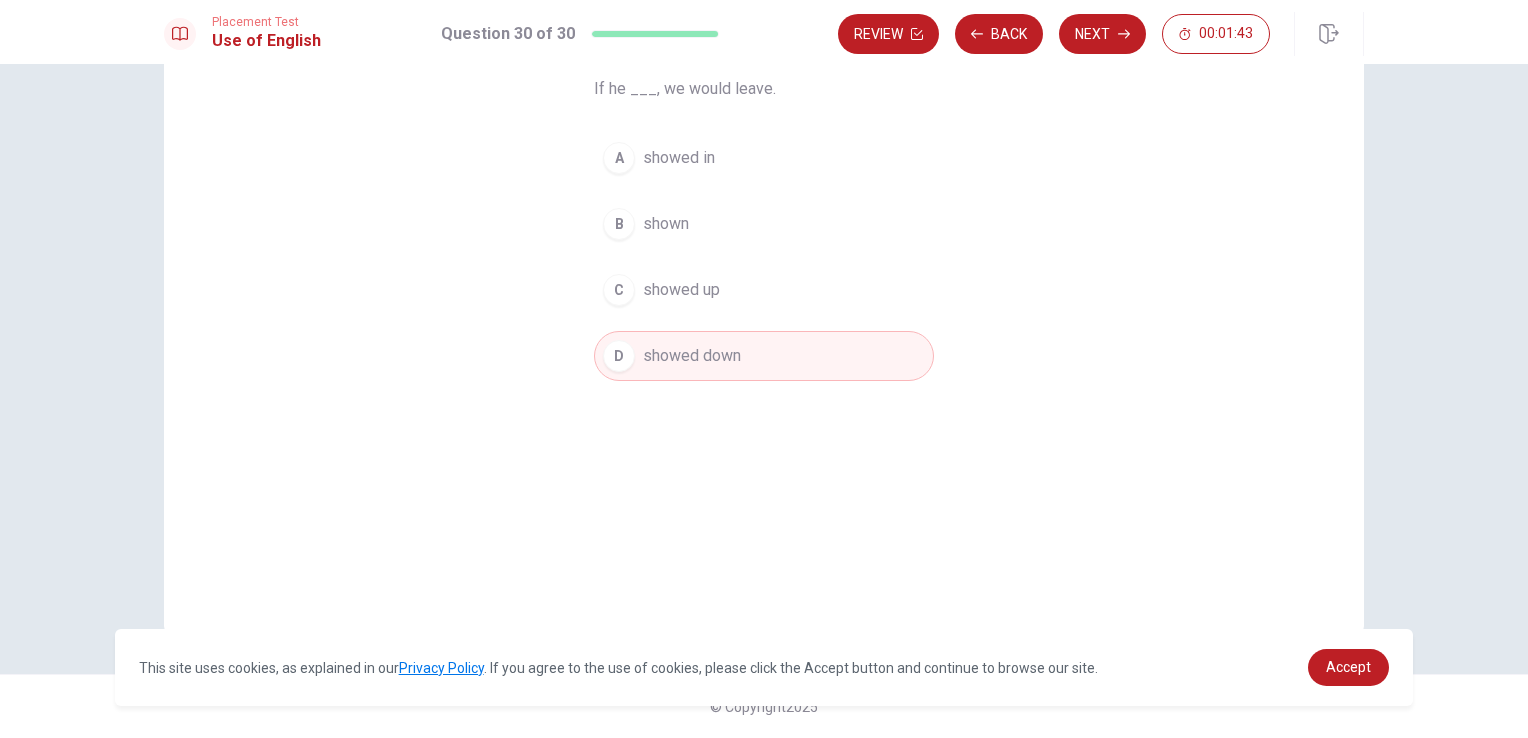 scroll, scrollTop: 164, scrollLeft: 0, axis: vertical 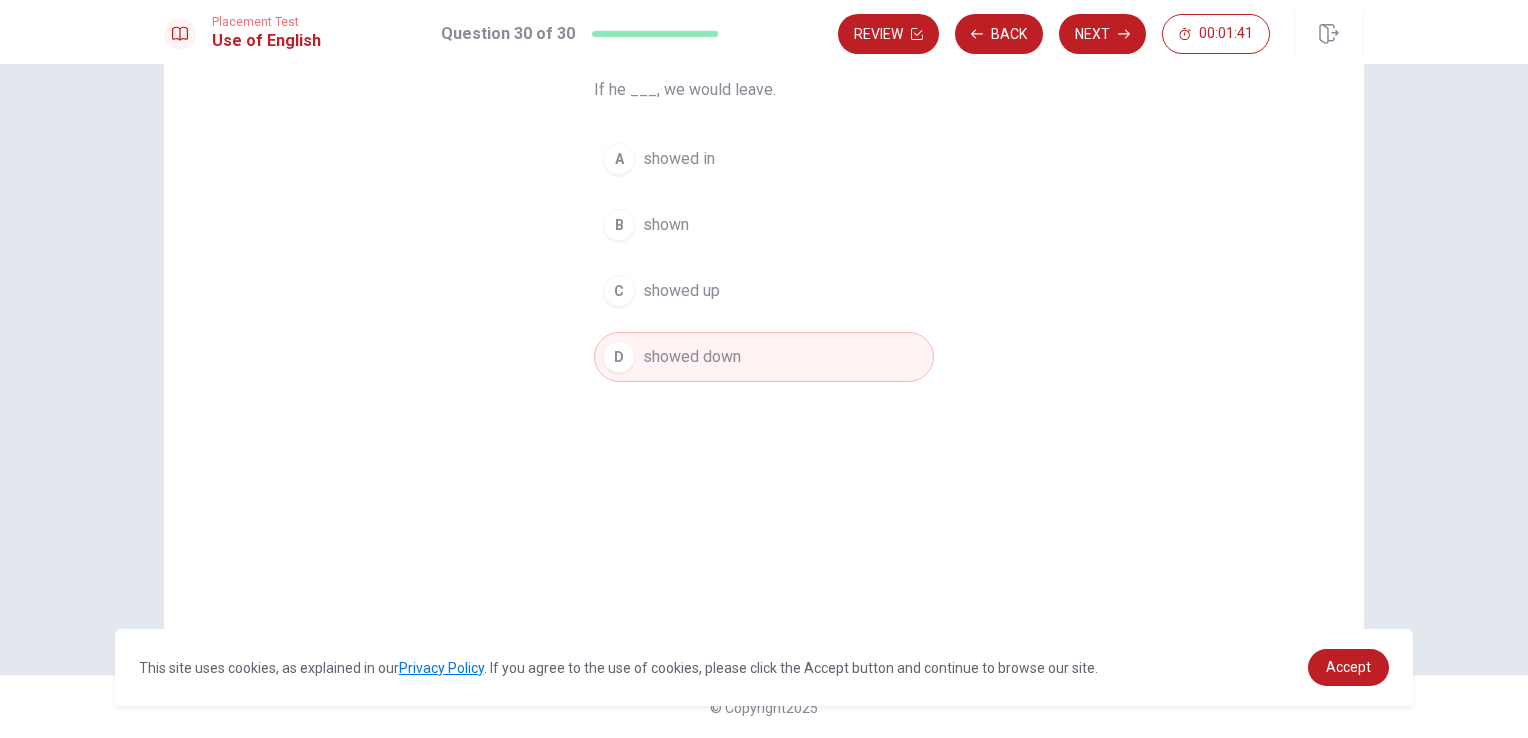 click on "D showed down" at bounding box center (764, 357) 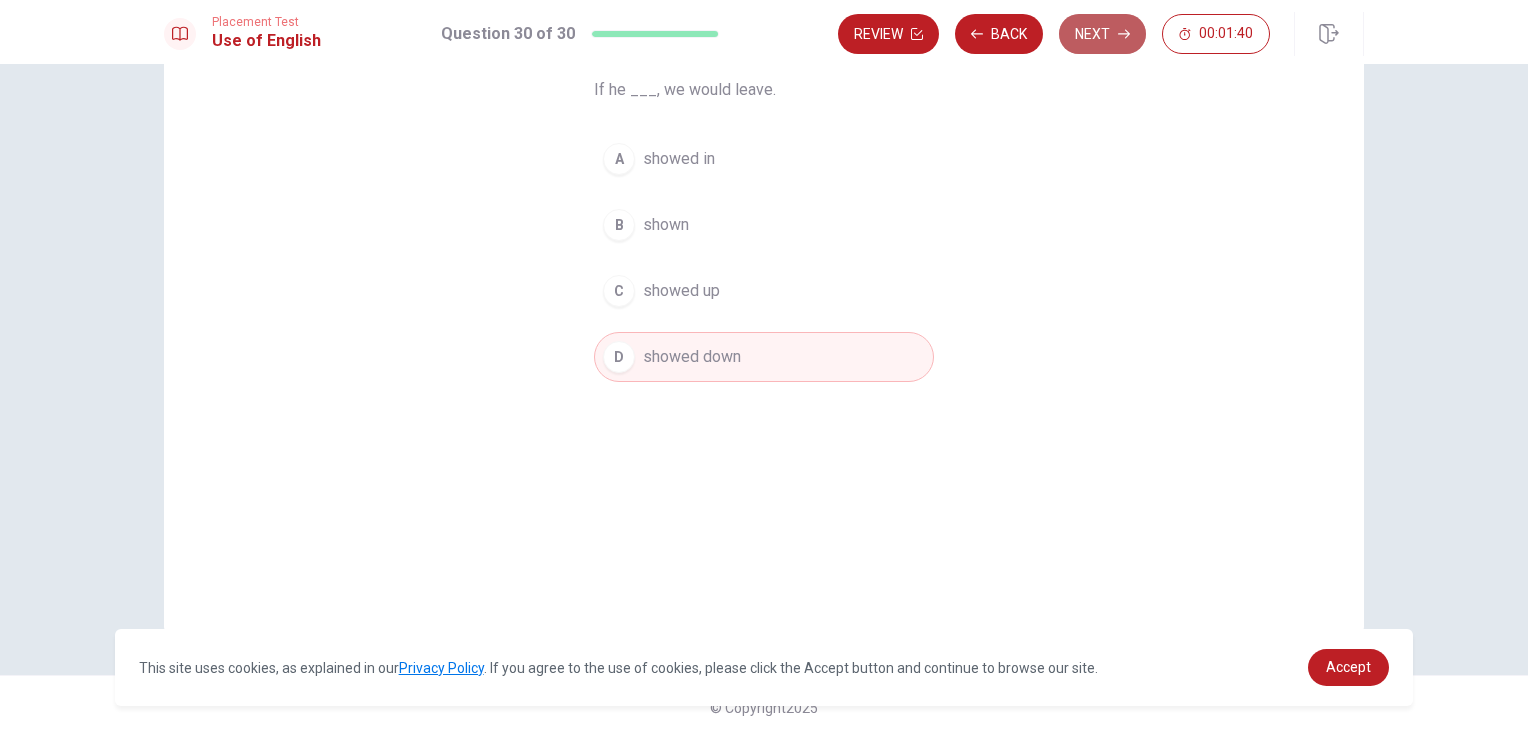 click 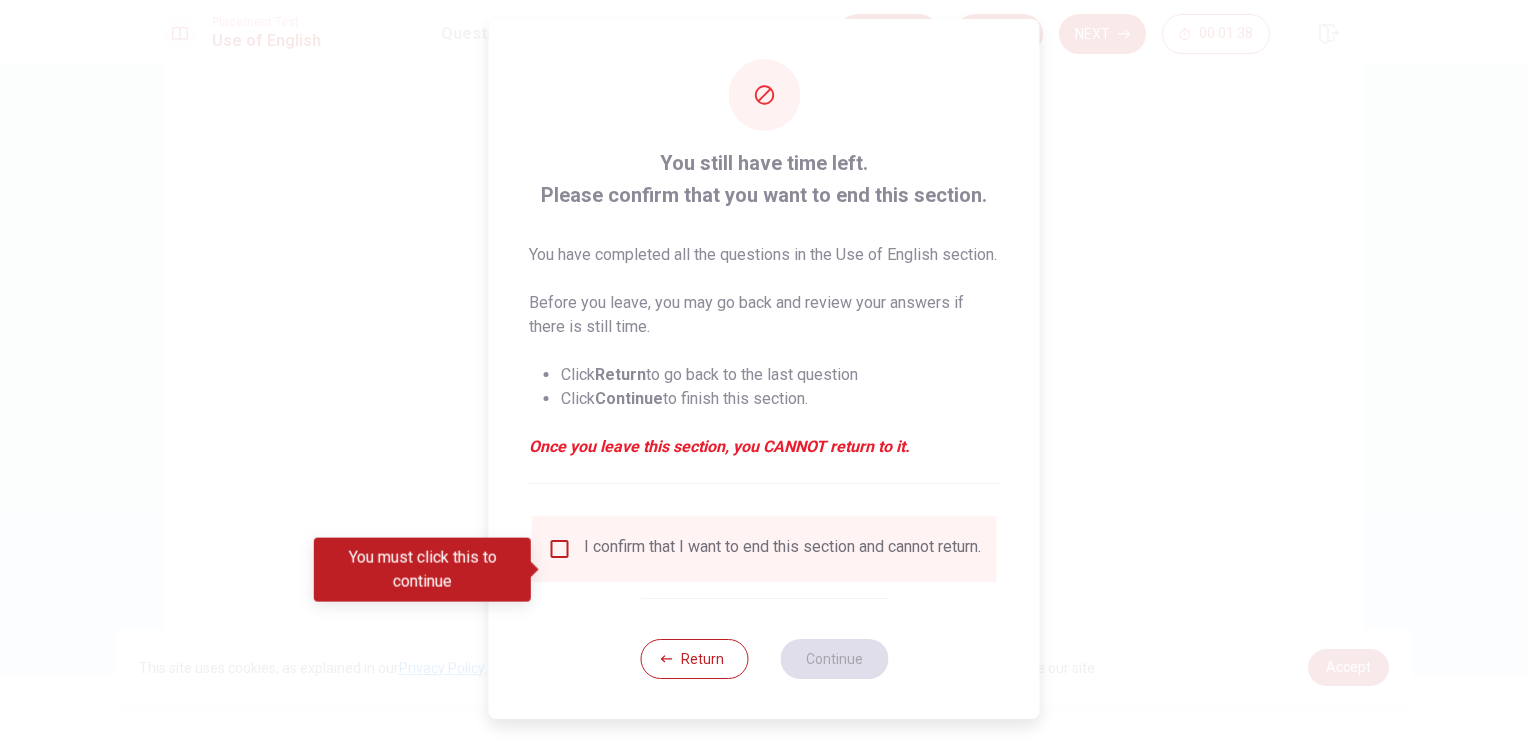 click on "I confirm that I want to end this section and cannot return." at bounding box center [782, 549] 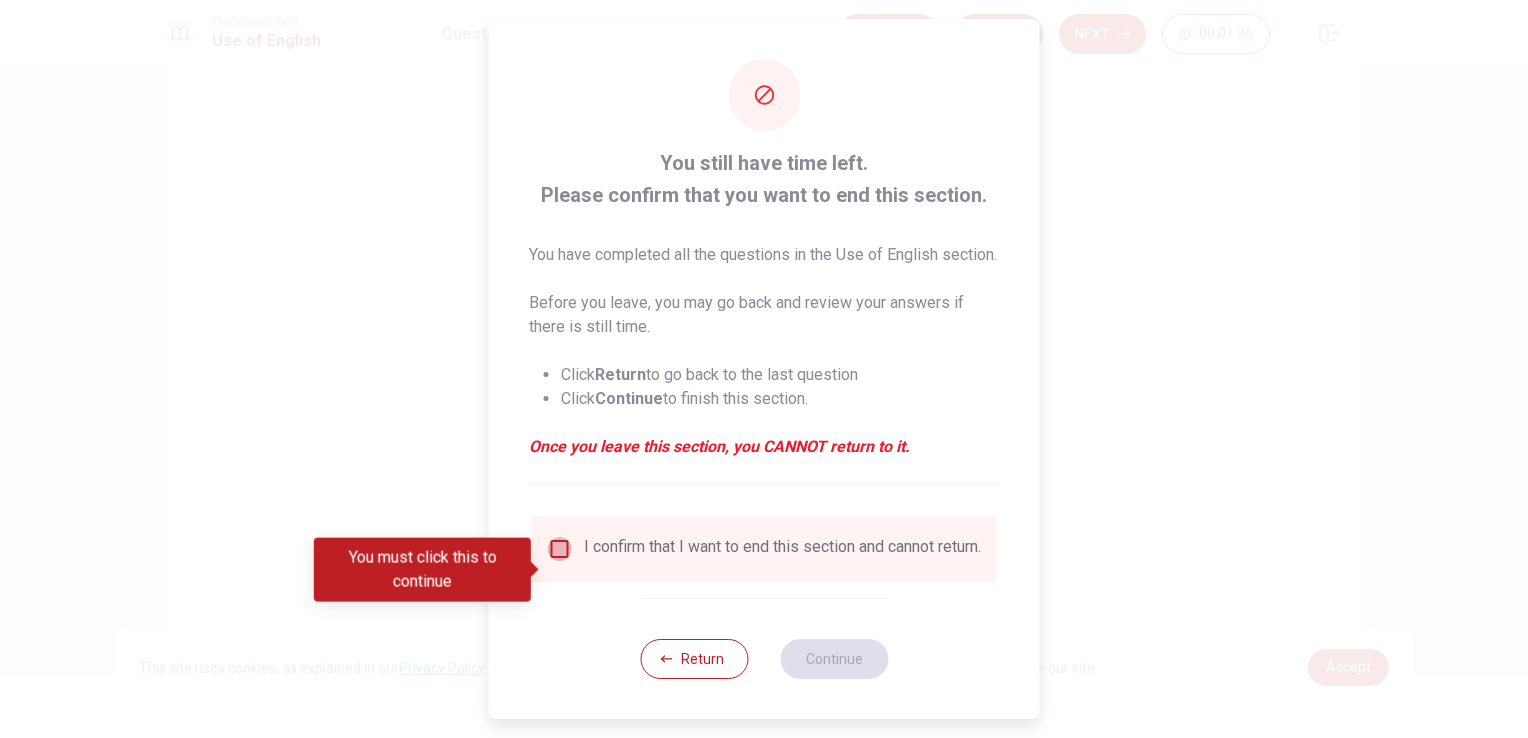click at bounding box center [560, 549] 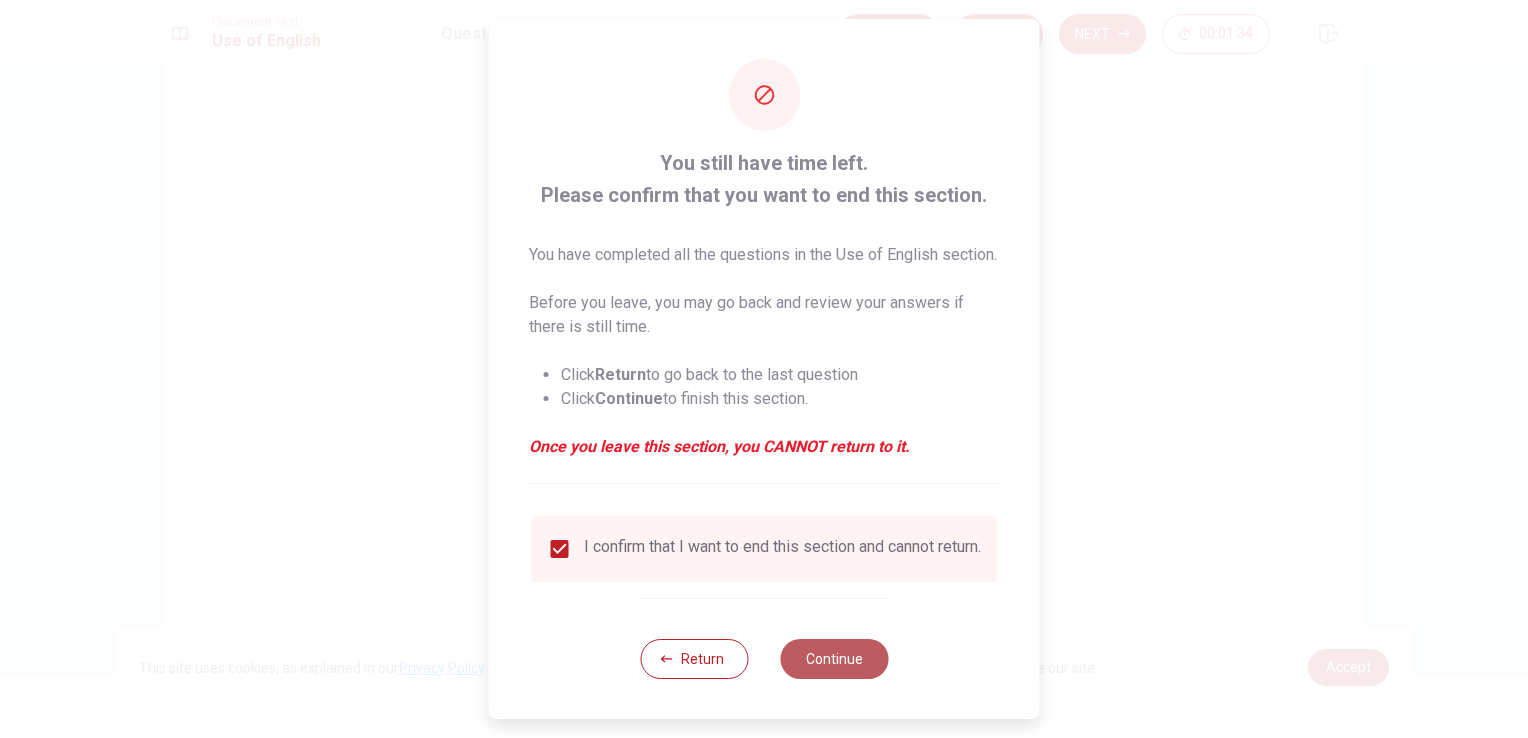 click on "Continue" at bounding box center (834, 659) 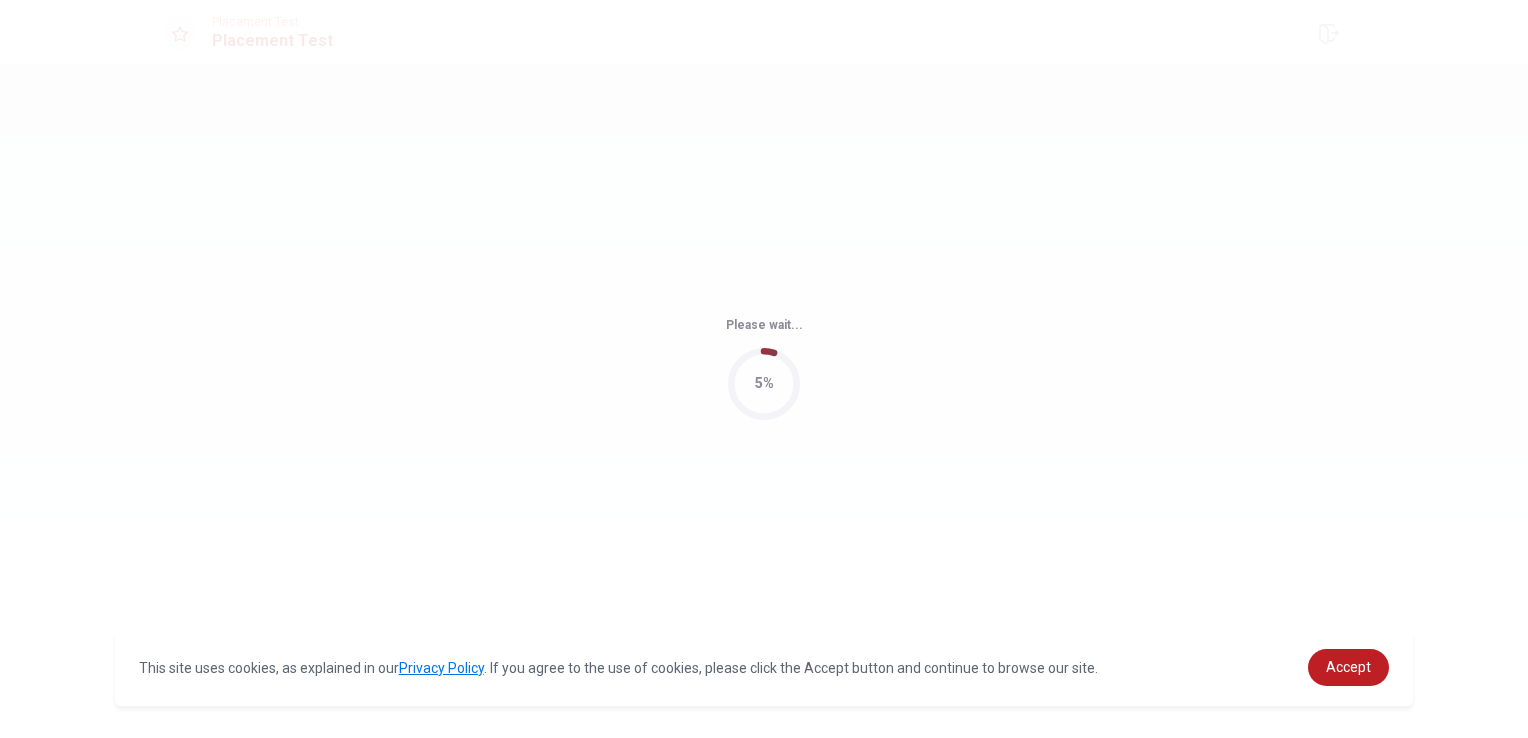 scroll, scrollTop: 0, scrollLeft: 0, axis: both 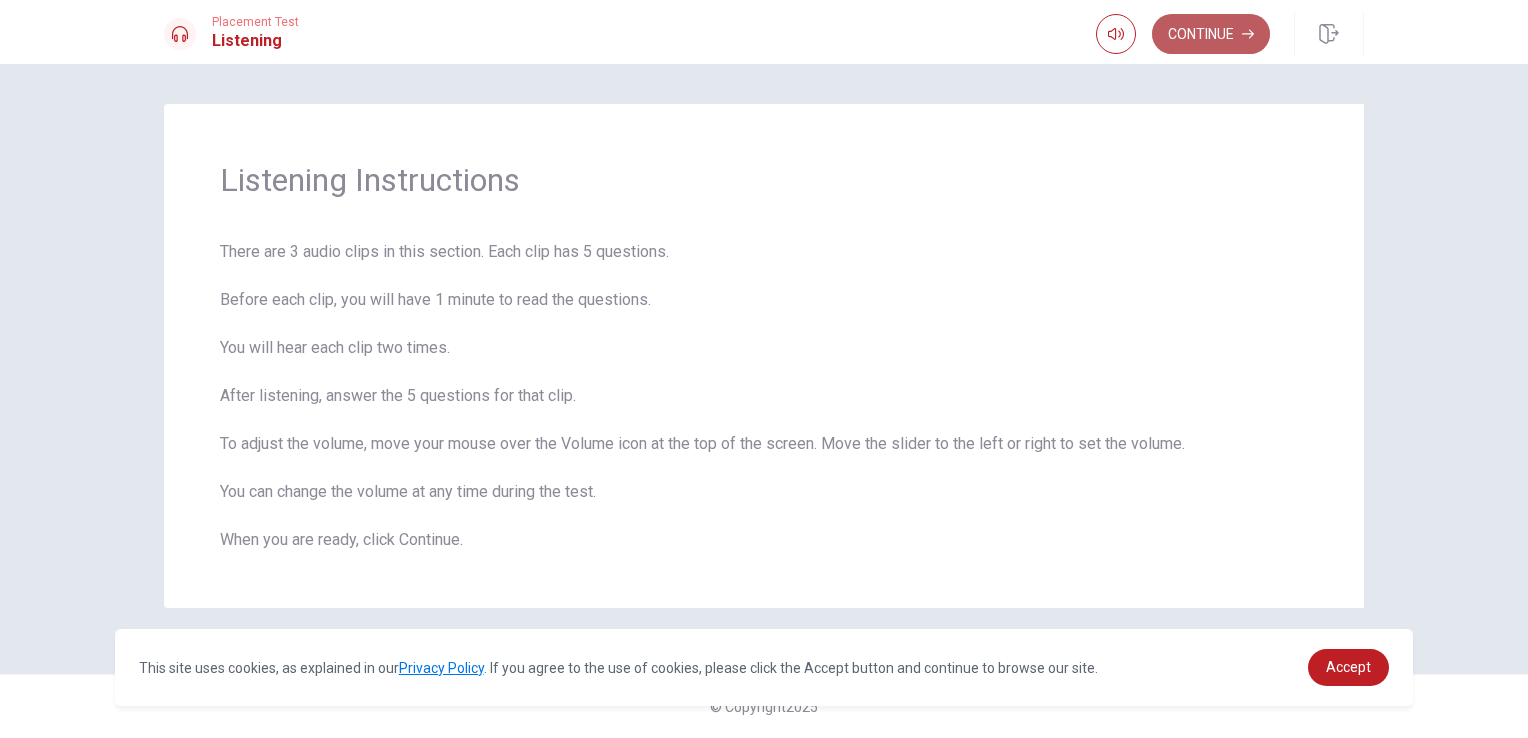 click on "Continue" at bounding box center [1211, 34] 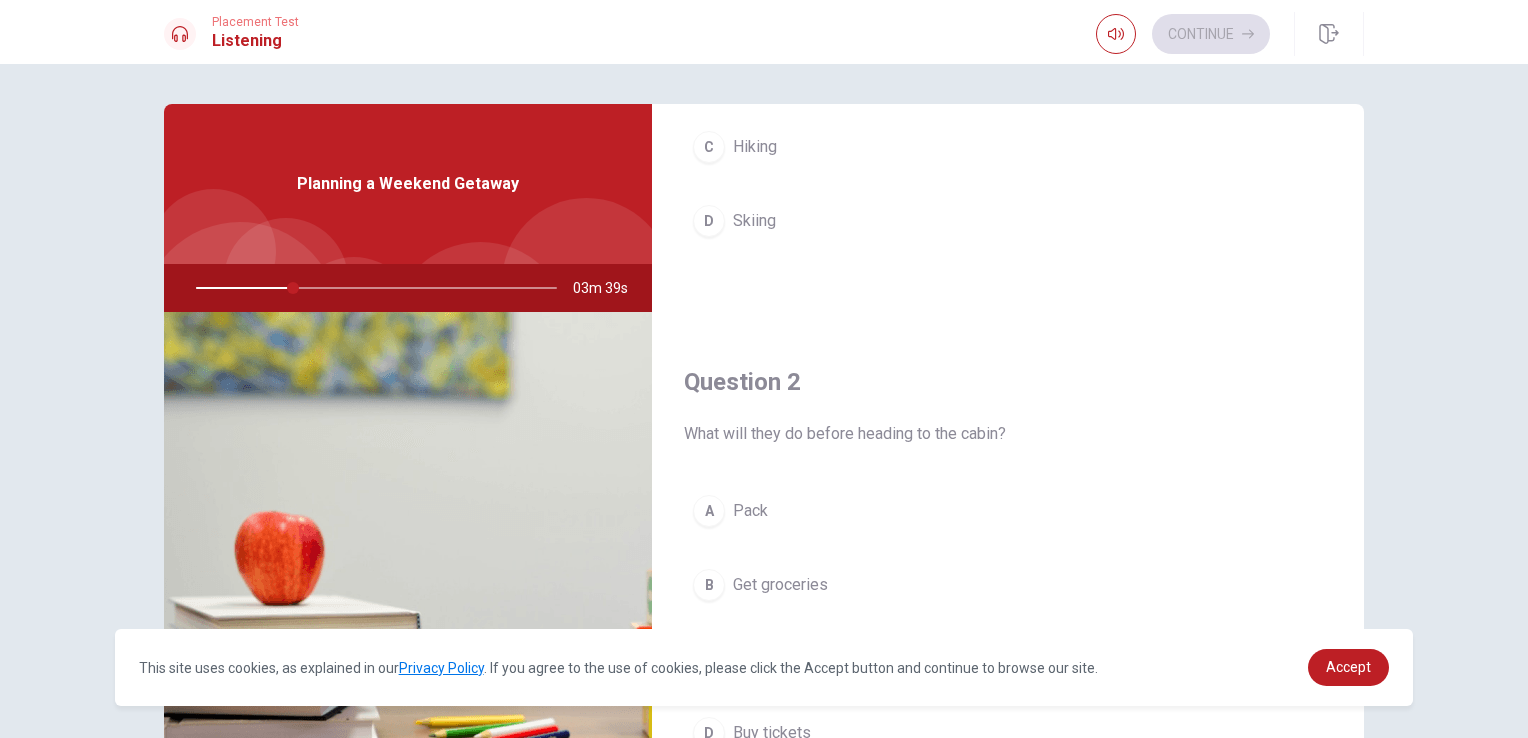scroll, scrollTop: 0, scrollLeft: 0, axis: both 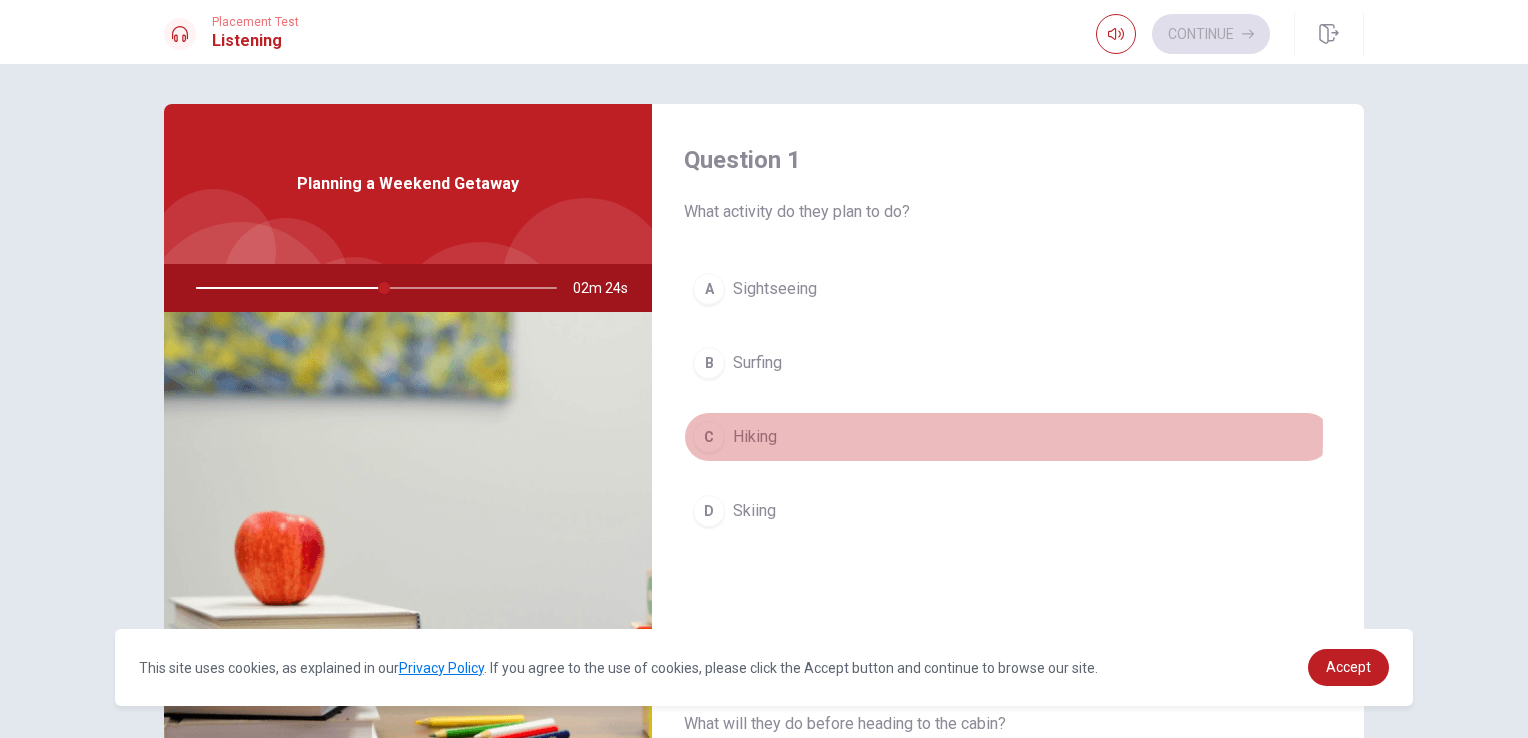 click on "Hiking" at bounding box center (755, 437) 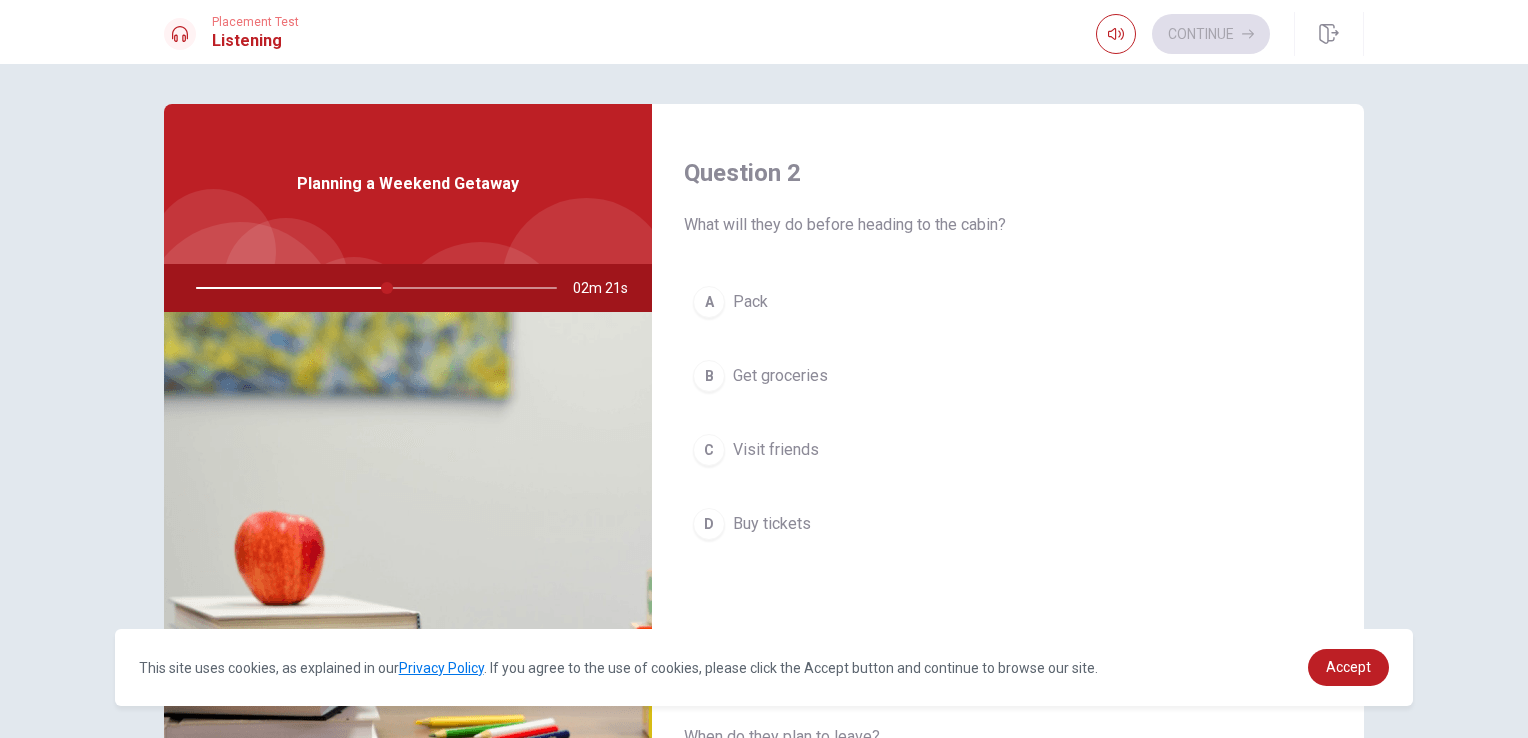 scroll, scrollTop: 500, scrollLeft: 0, axis: vertical 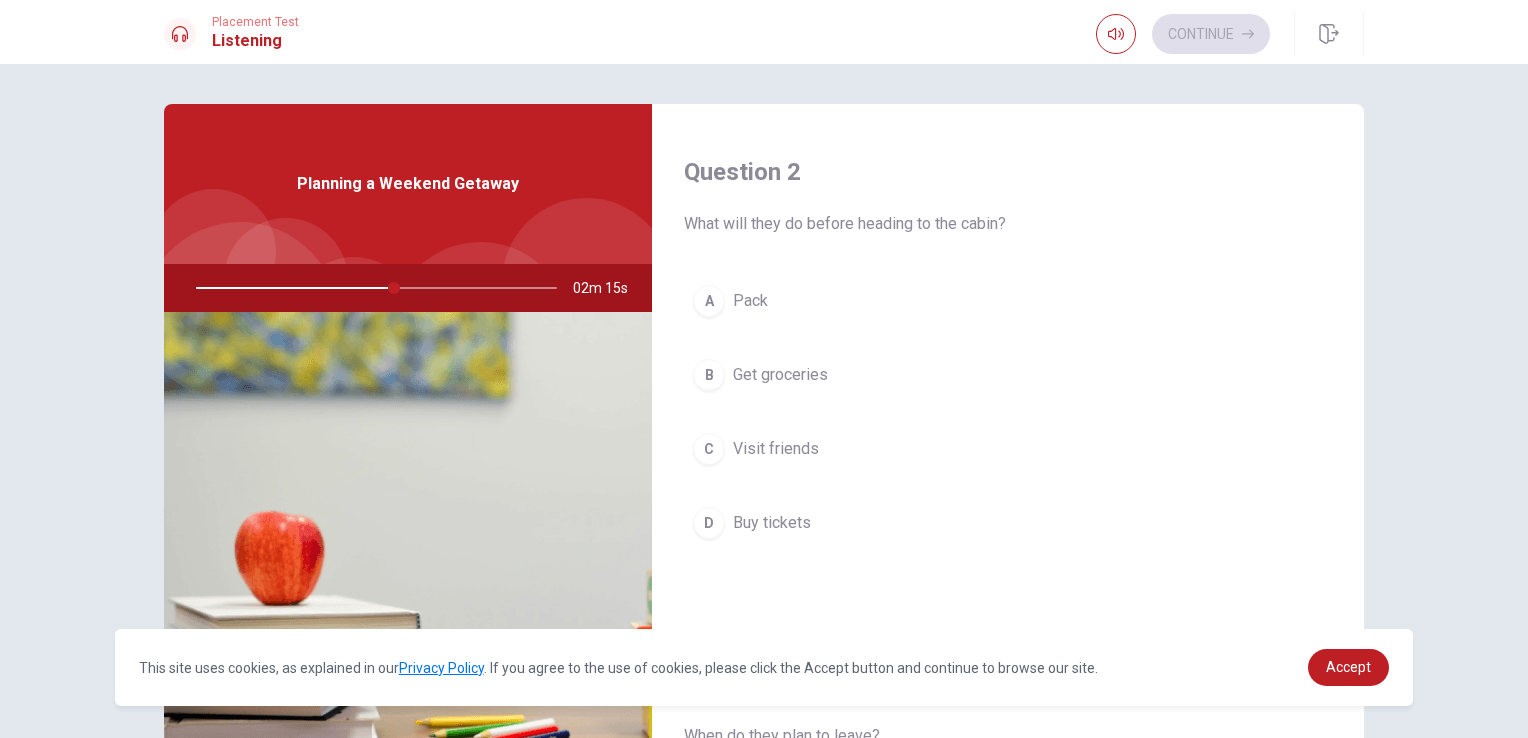 click on "A Pack" at bounding box center (1008, 301) 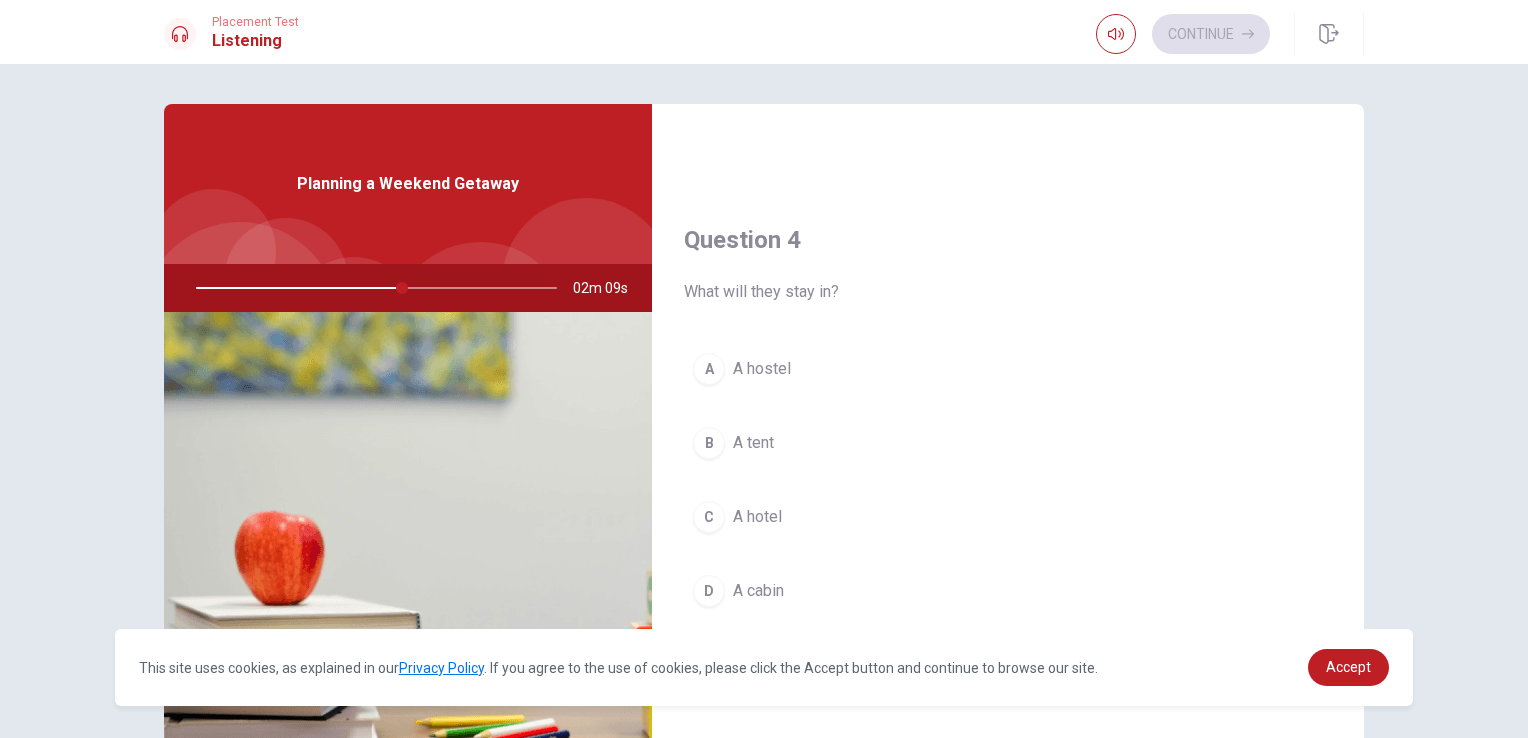 scroll, scrollTop: 1500, scrollLeft: 0, axis: vertical 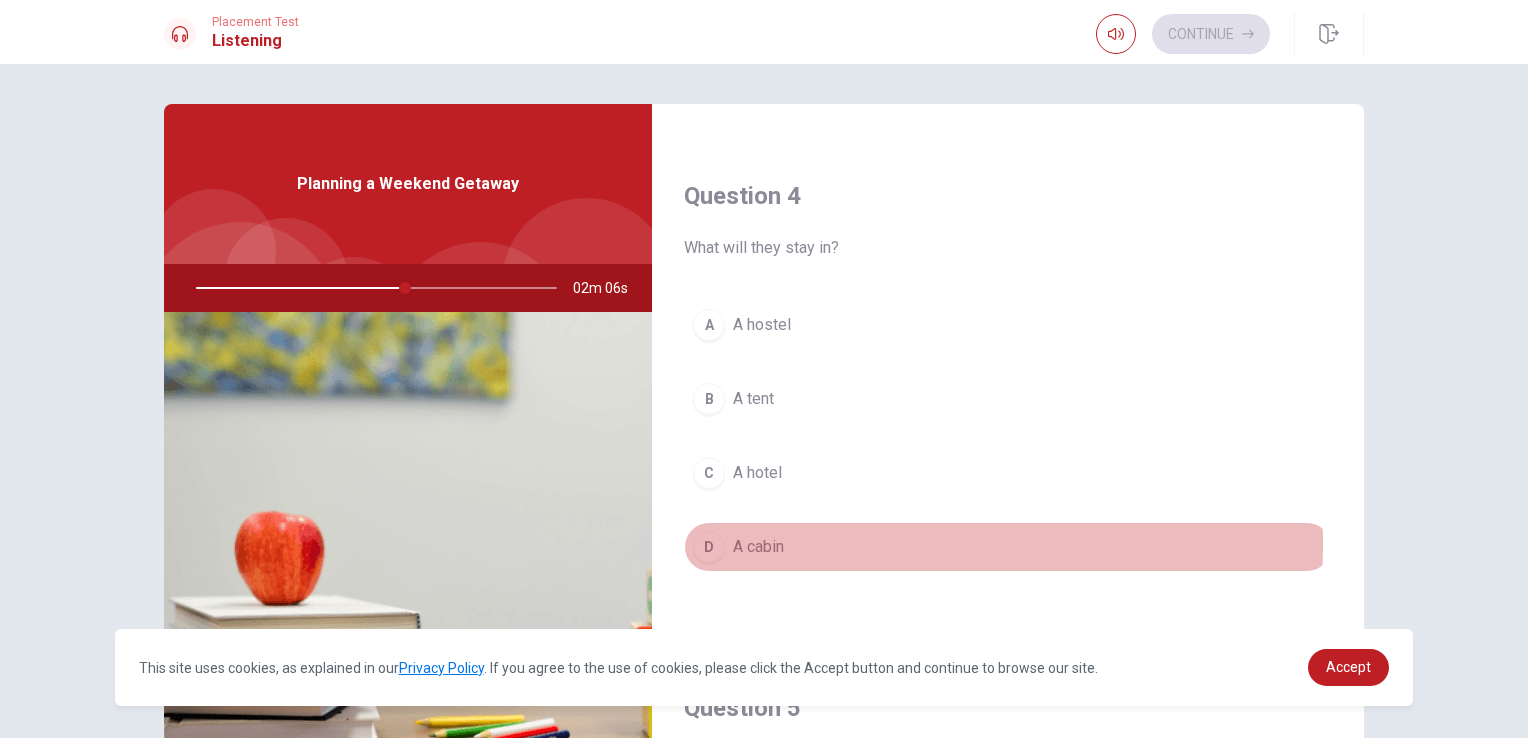 click on "D A cabin" at bounding box center [1008, 547] 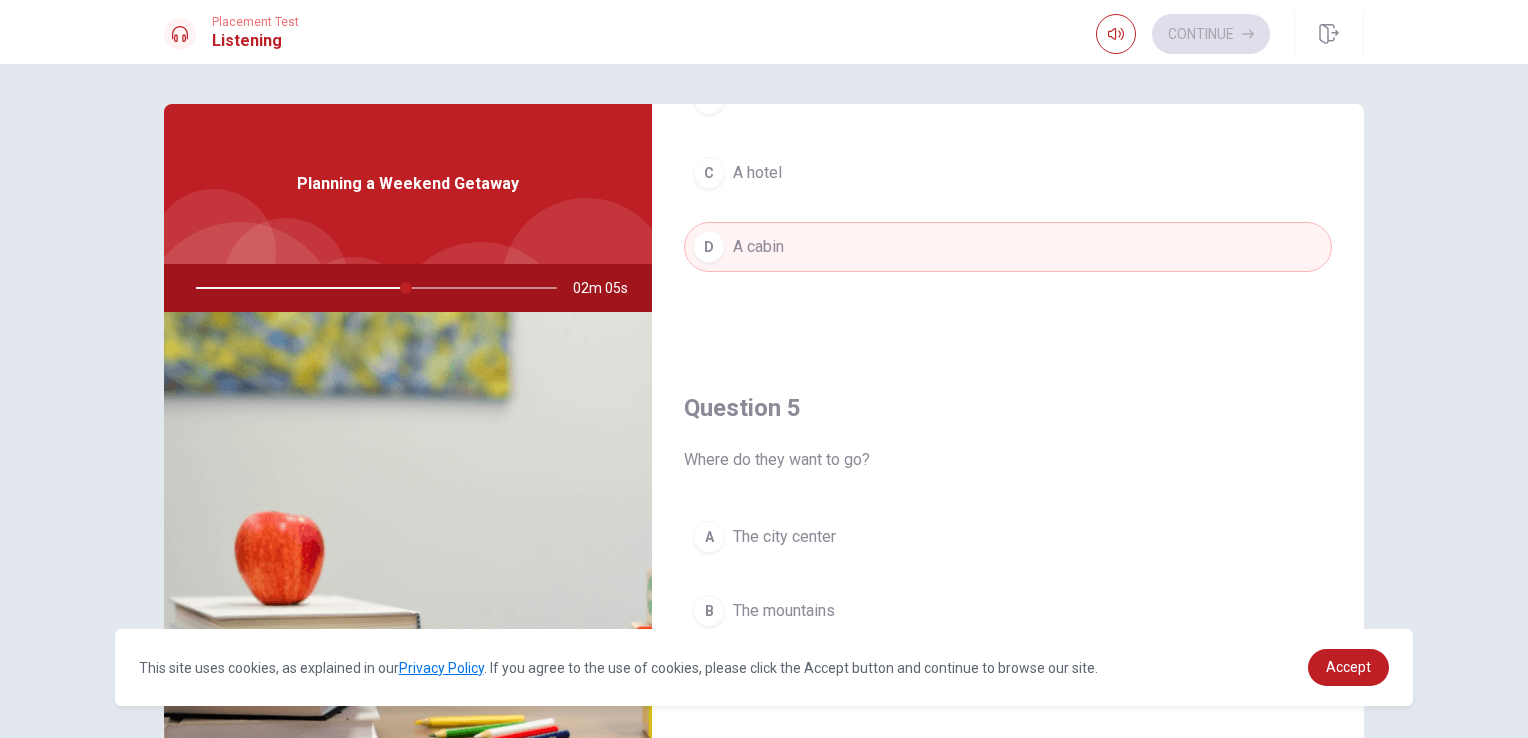 scroll, scrollTop: 1856, scrollLeft: 0, axis: vertical 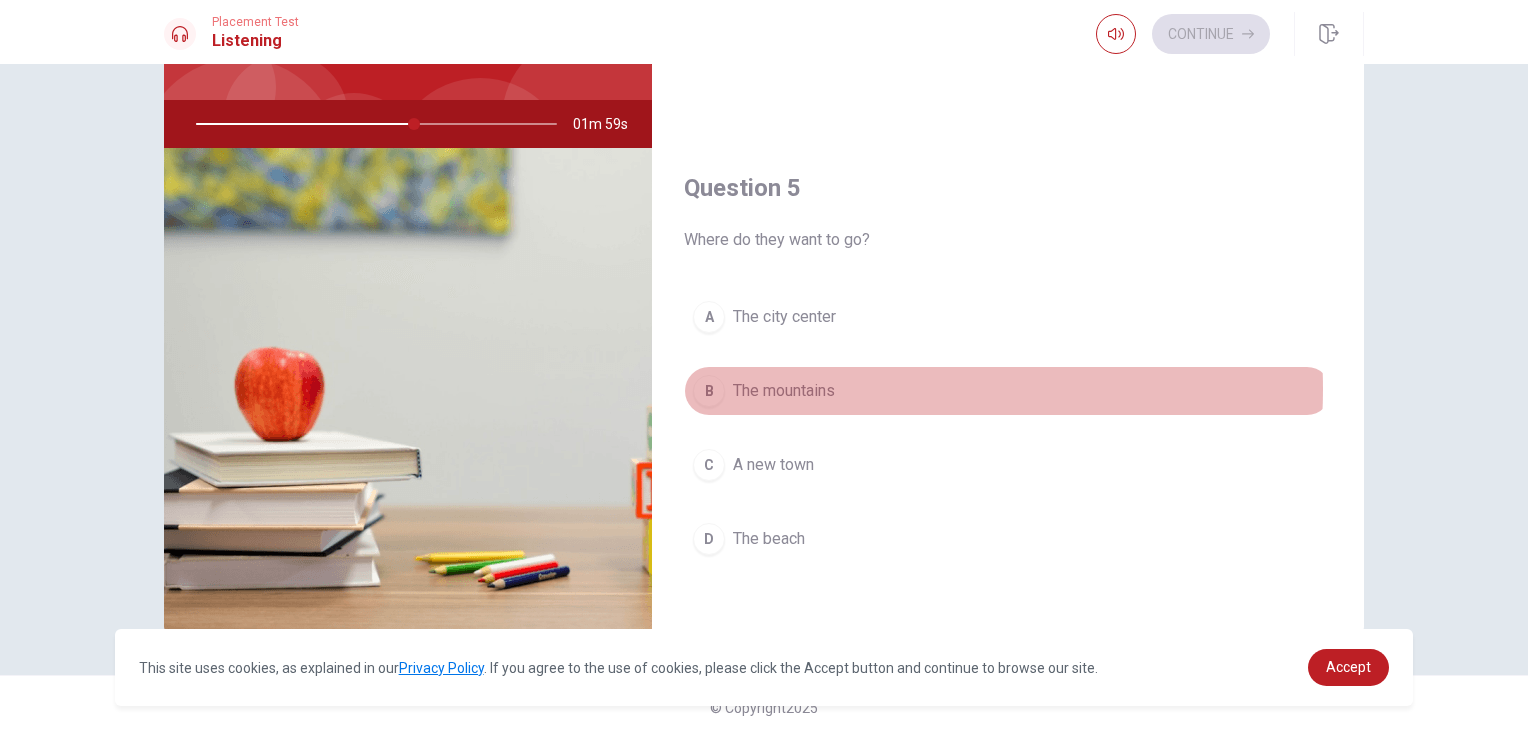 click on "B The mountains" at bounding box center [1008, 391] 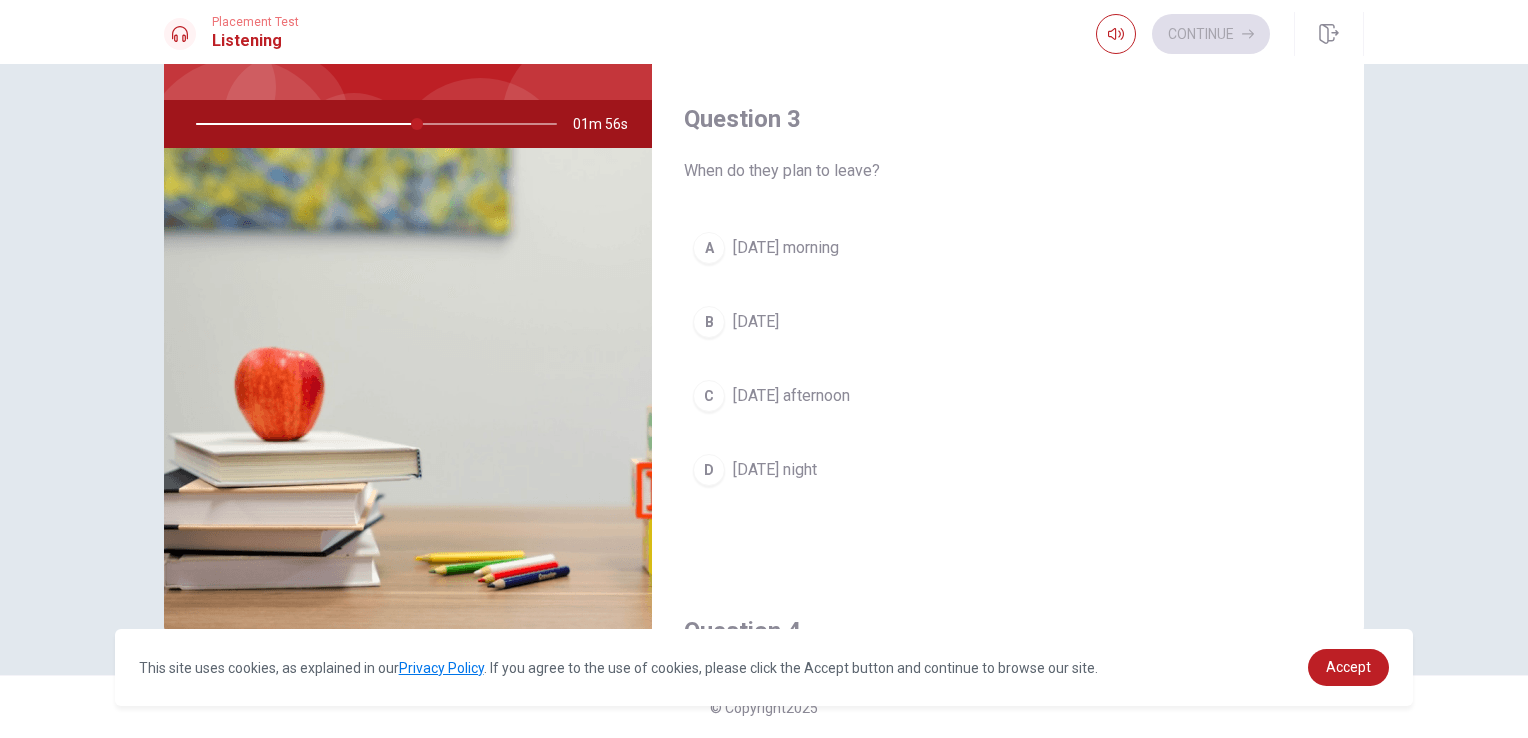 scroll, scrollTop: 856, scrollLeft: 0, axis: vertical 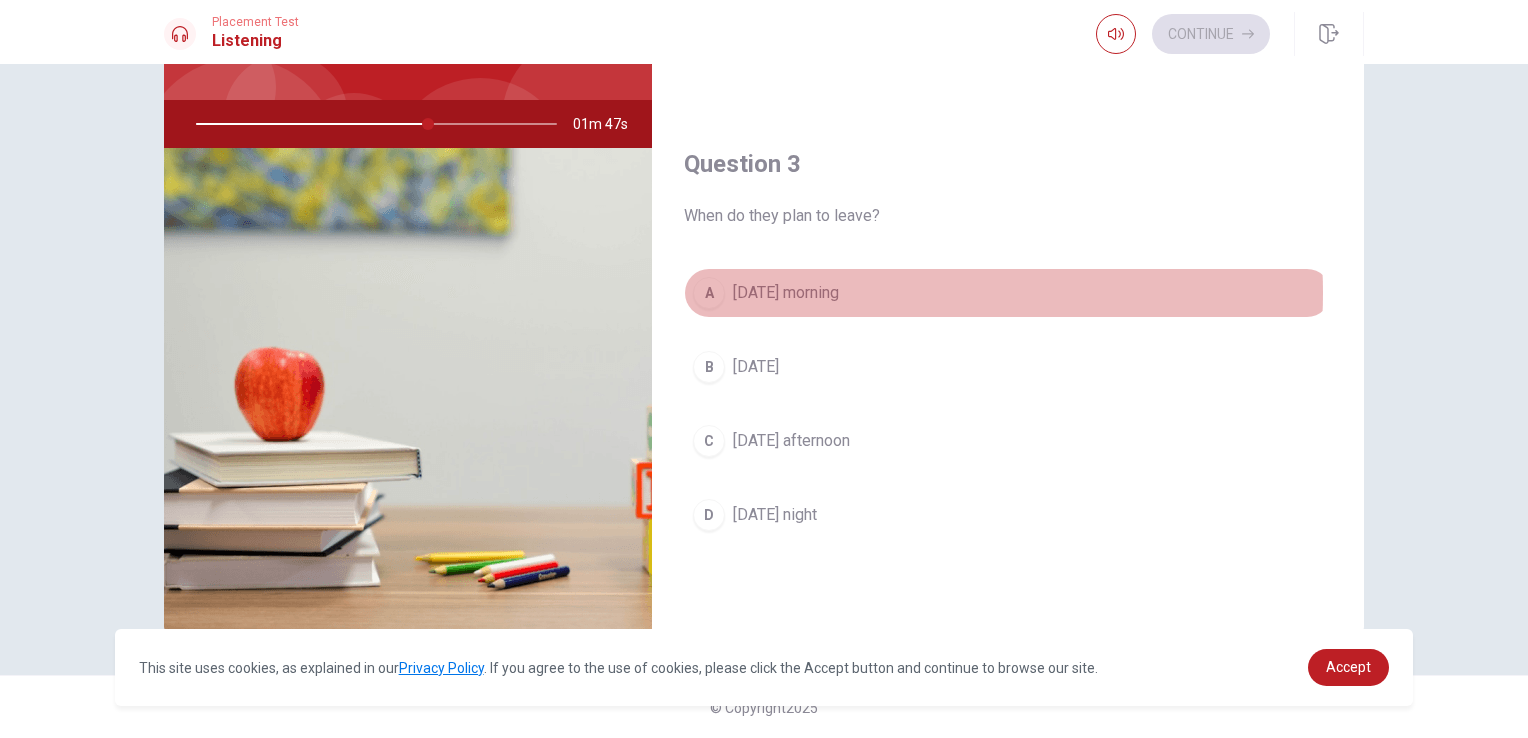 click on "A [DATE] morning" at bounding box center (1008, 293) 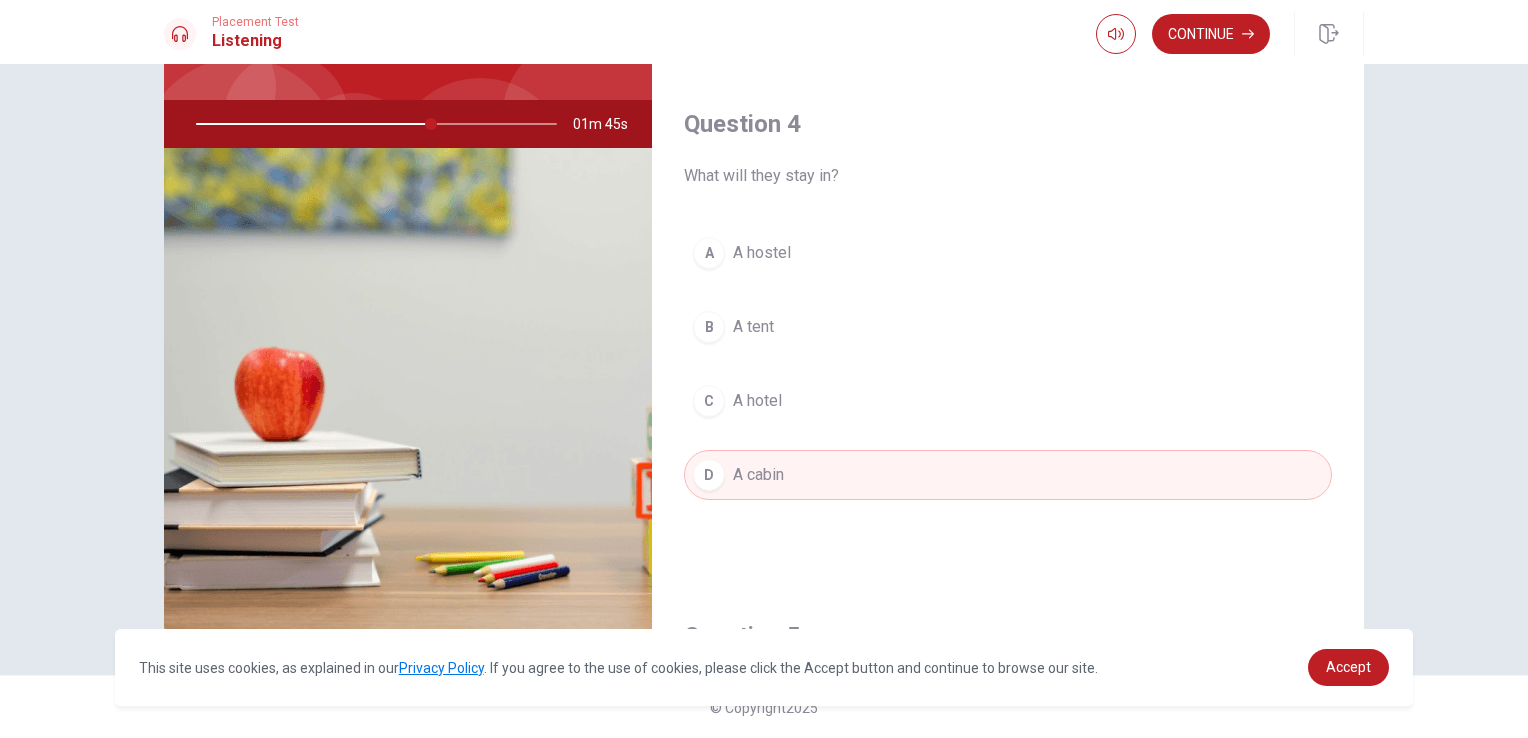 scroll, scrollTop: 1456, scrollLeft: 0, axis: vertical 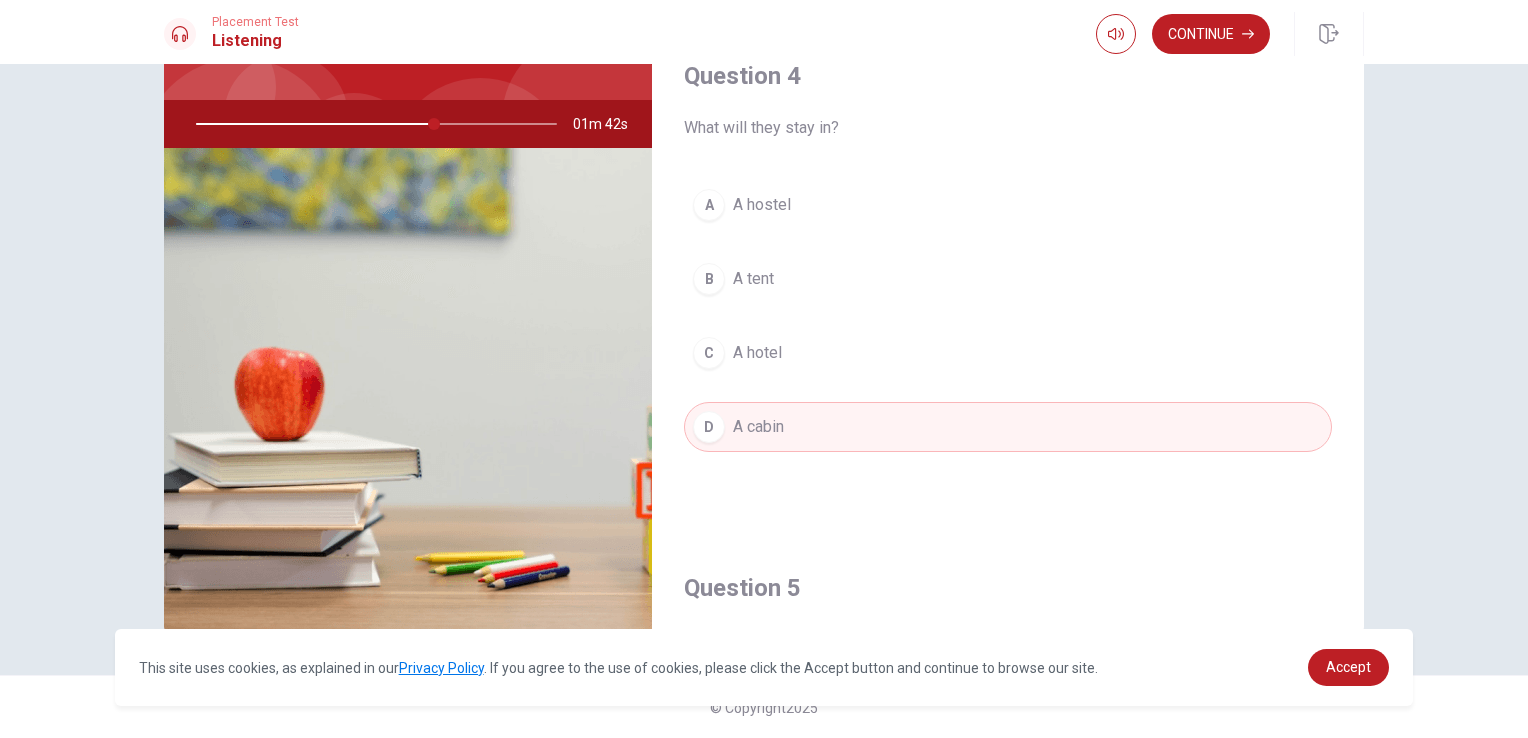 click at bounding box center [372, 124] 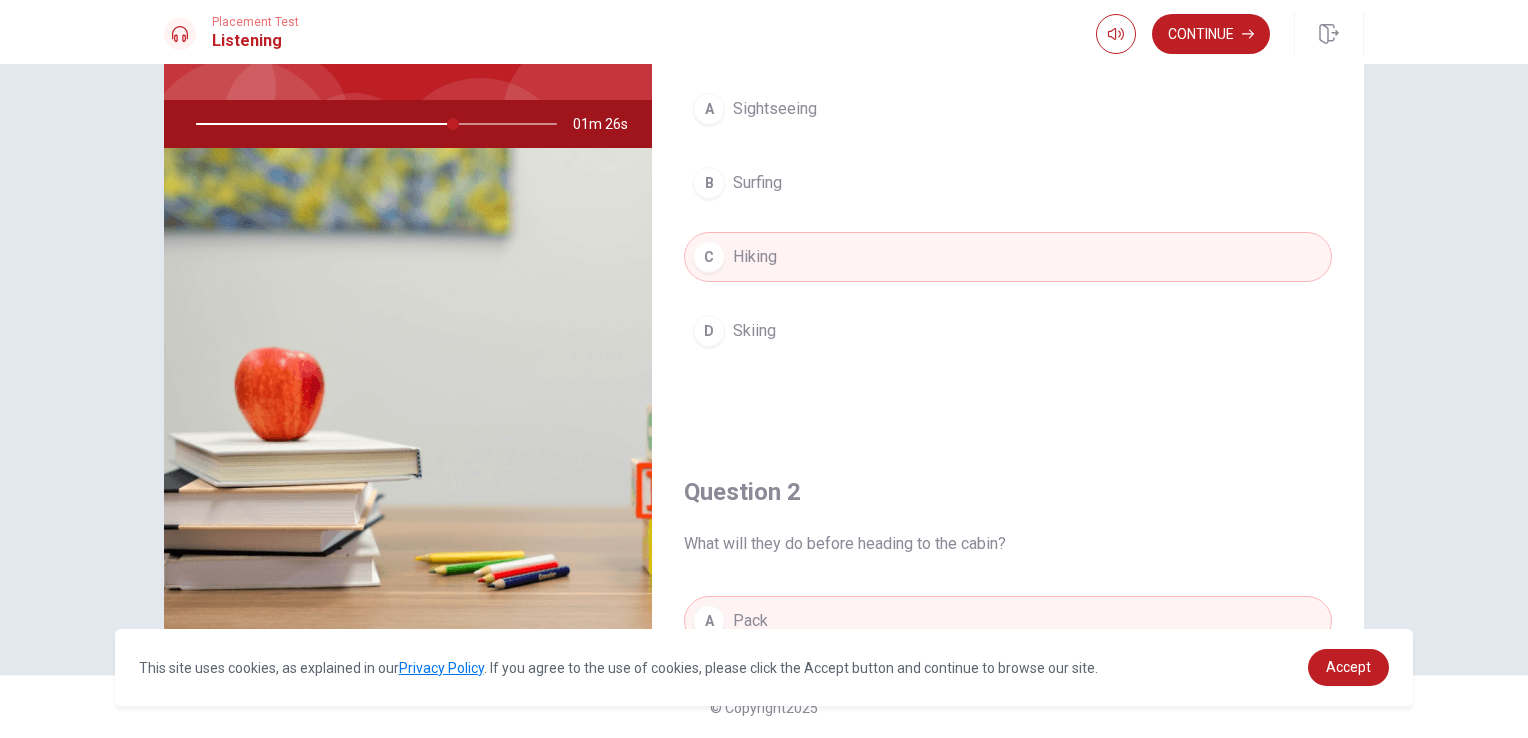 scroll, scrollTop: 0, scrollLeft: 0, axis: both 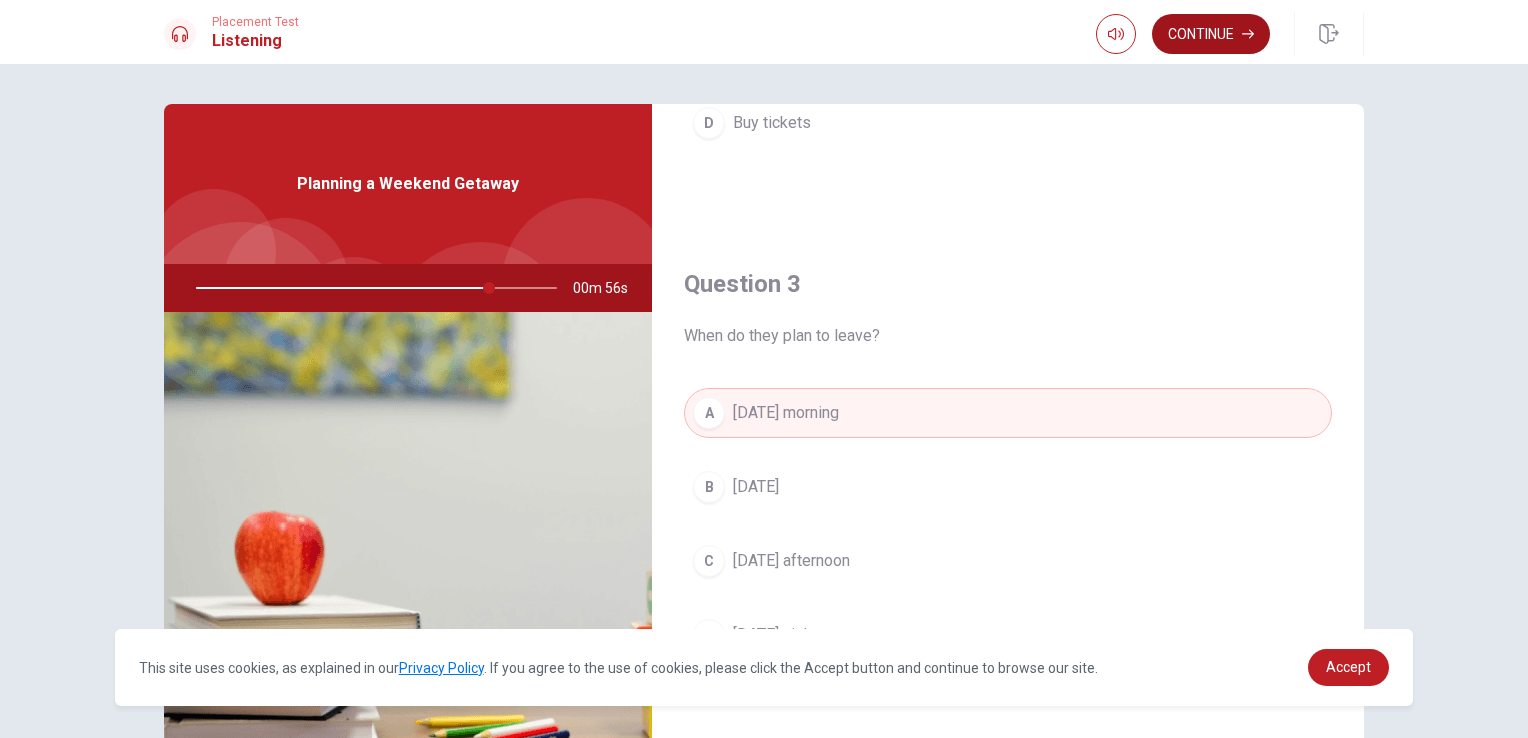 click on "Continue" at bounding box center (1211, 34) 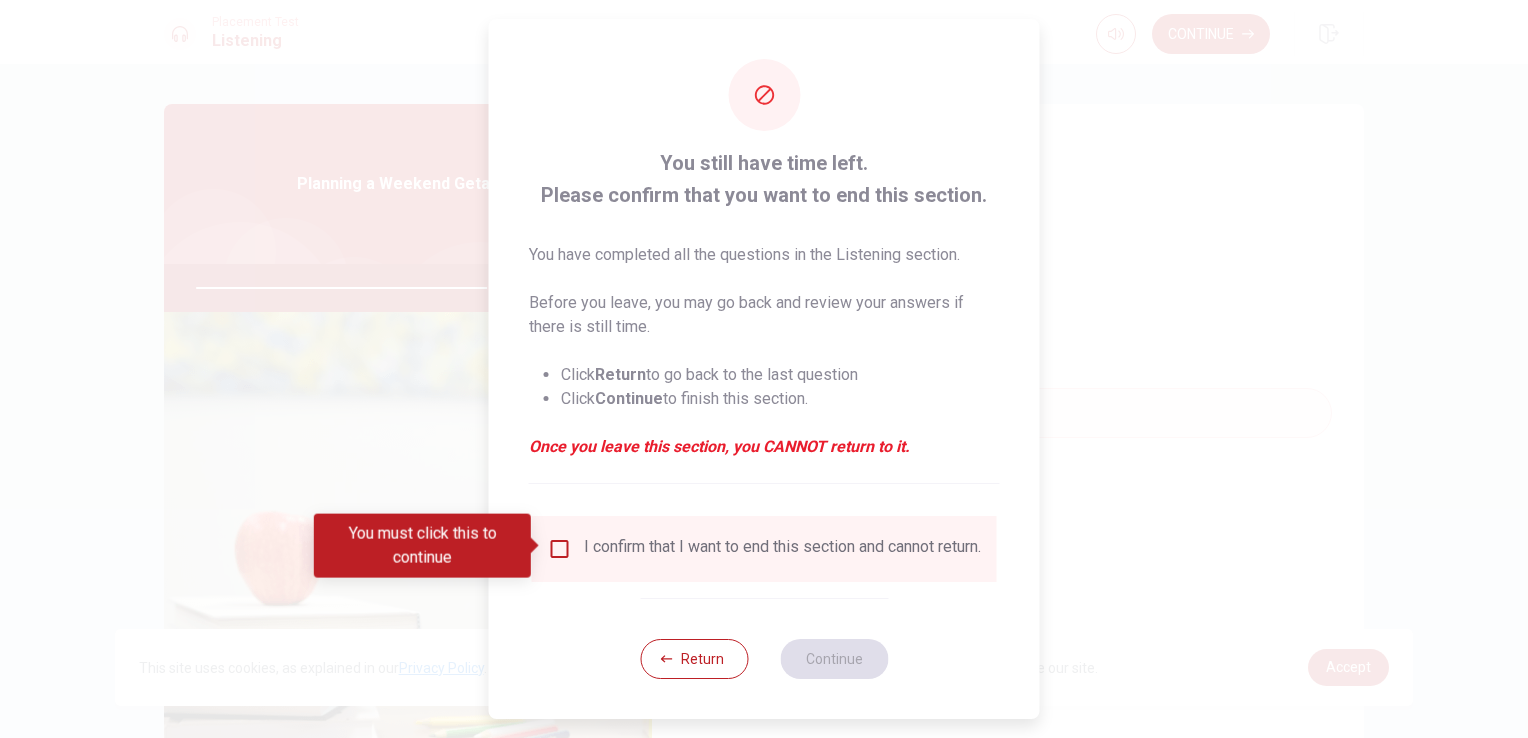 click at bounding box center (560, 549) 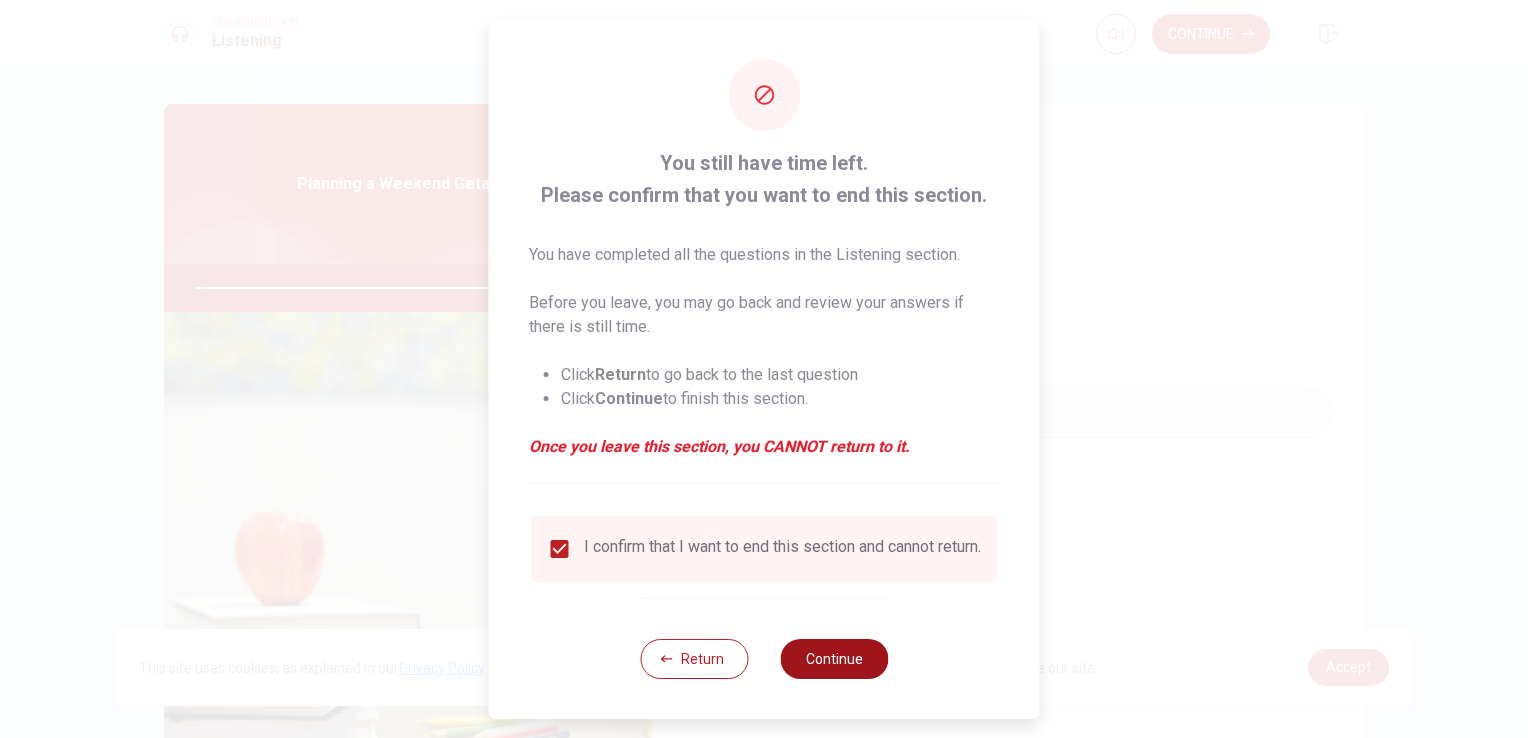 click on "Continue" at bounding box center [834, 659] 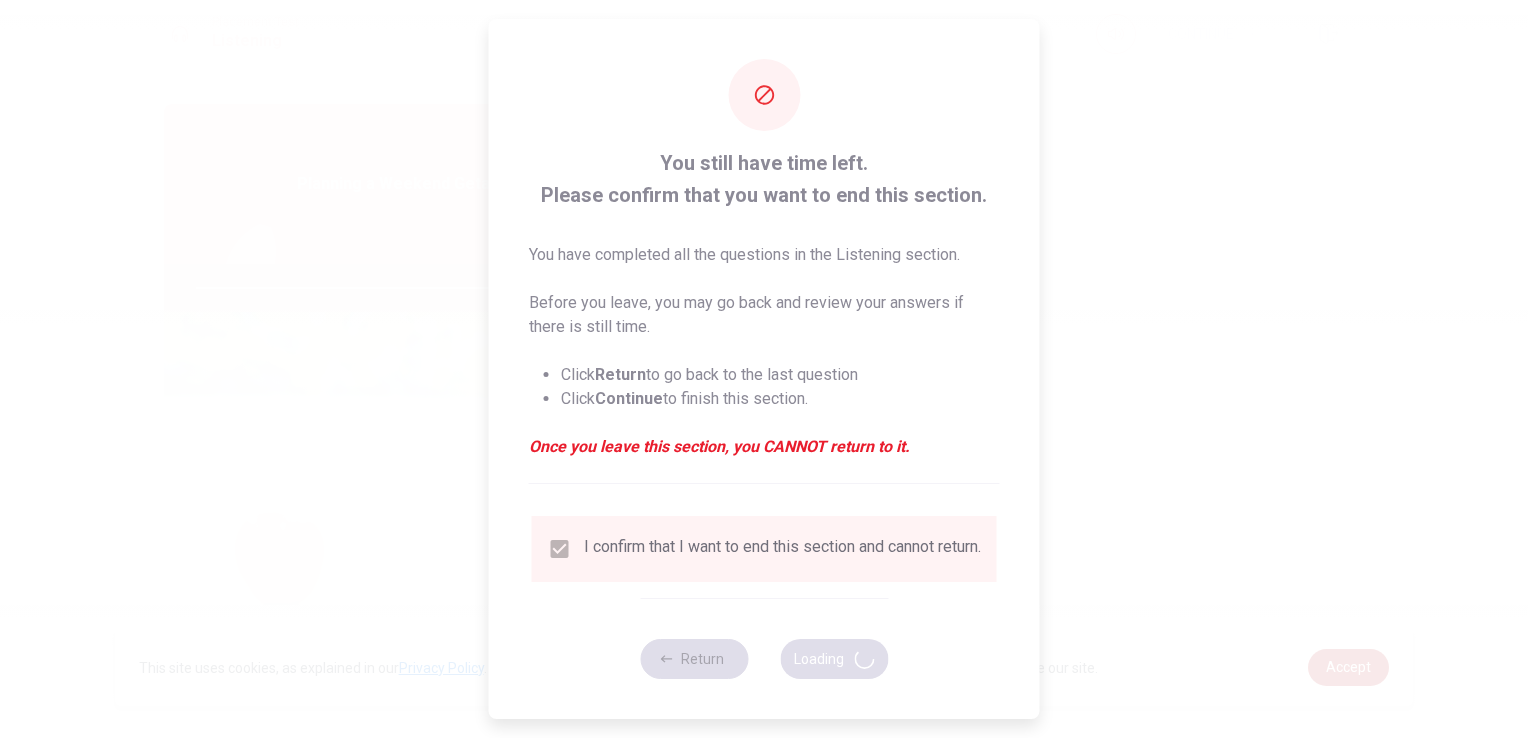 type on "84" 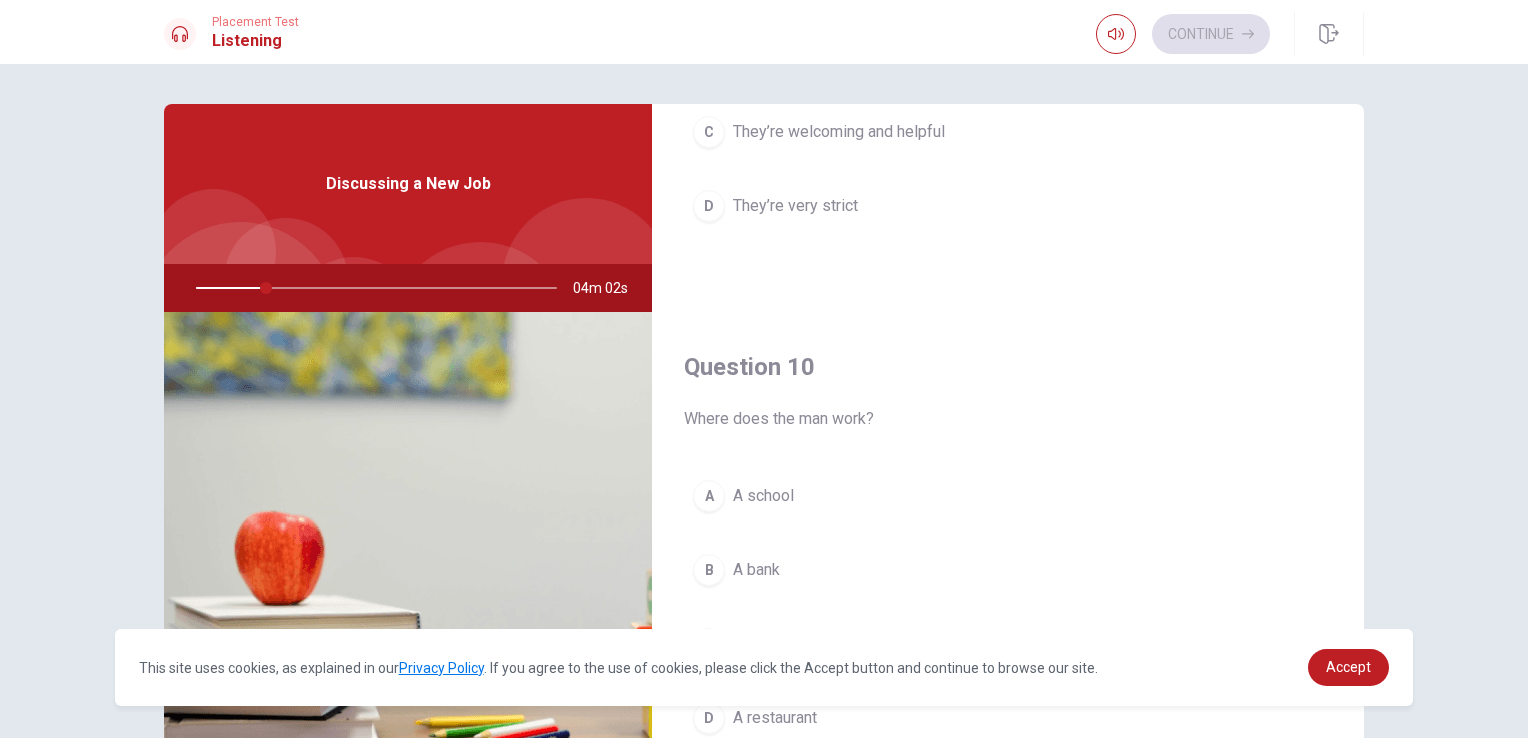 scroll, scrollTop: 1856, scrollLeft: 0, axis: vertical 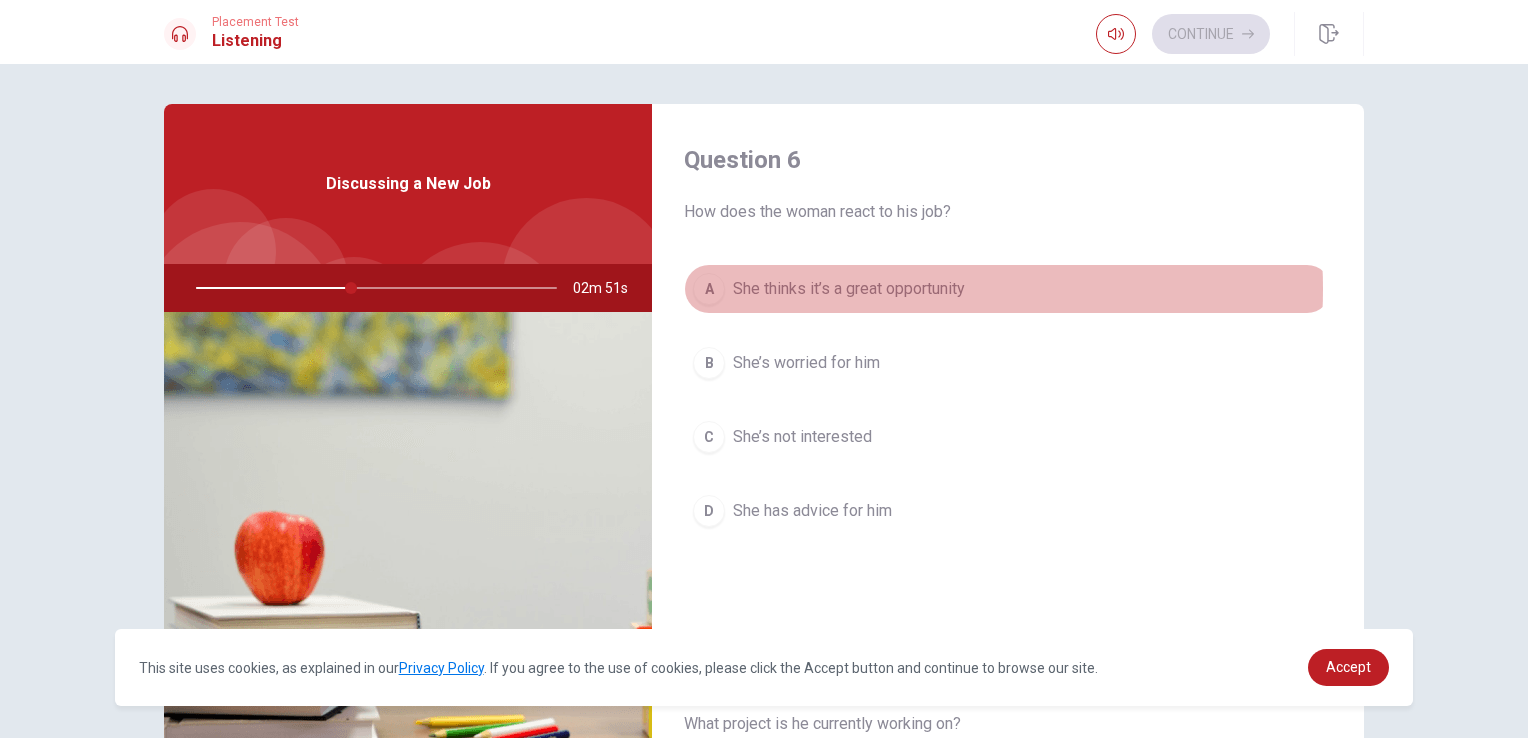 click on "She thinks it’s a great opportunity" at bounding box center [849, 289] 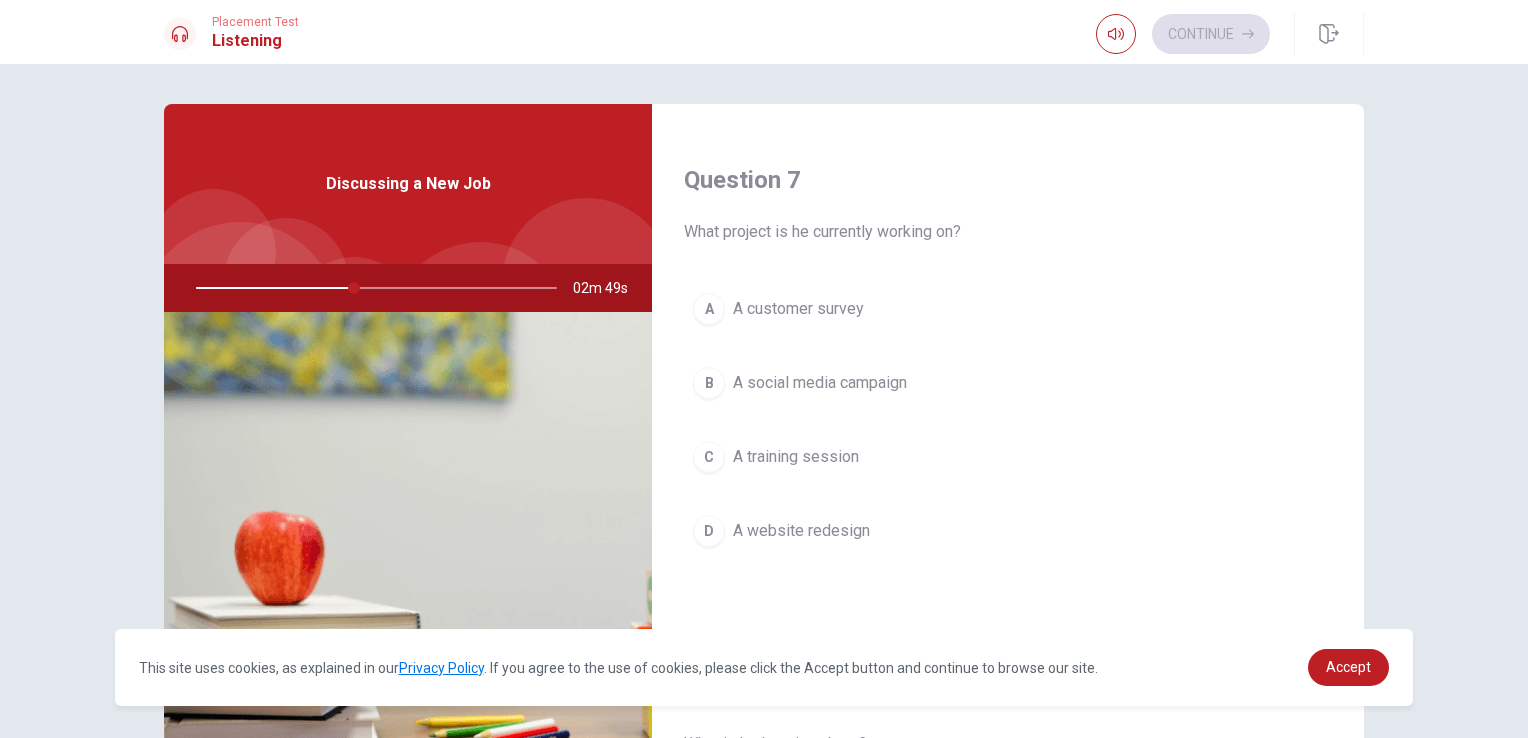 scroll, scrollTop: 500, scrollLeft: 0, axis: vertical 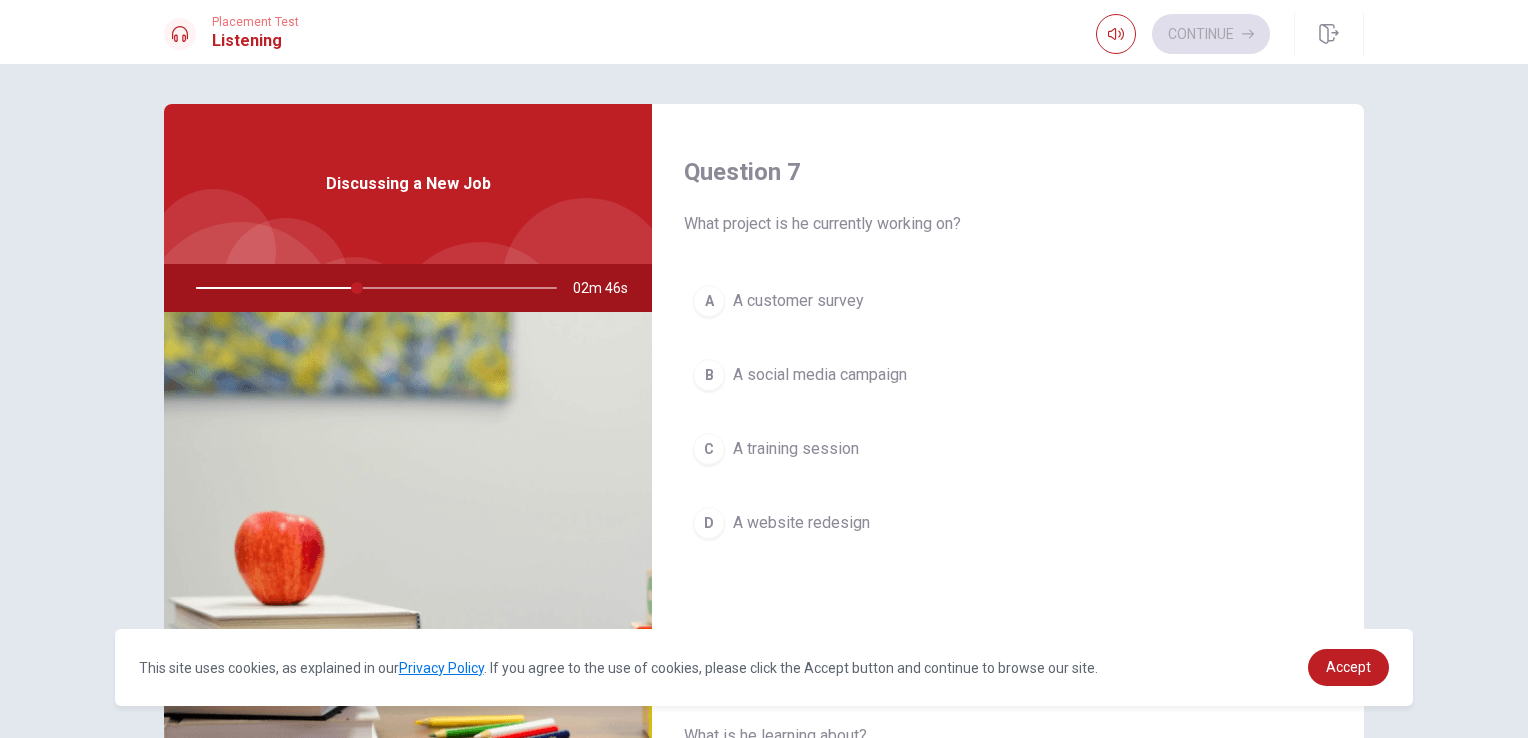 click on "A social media campaign" at bounding box center (820, 375) 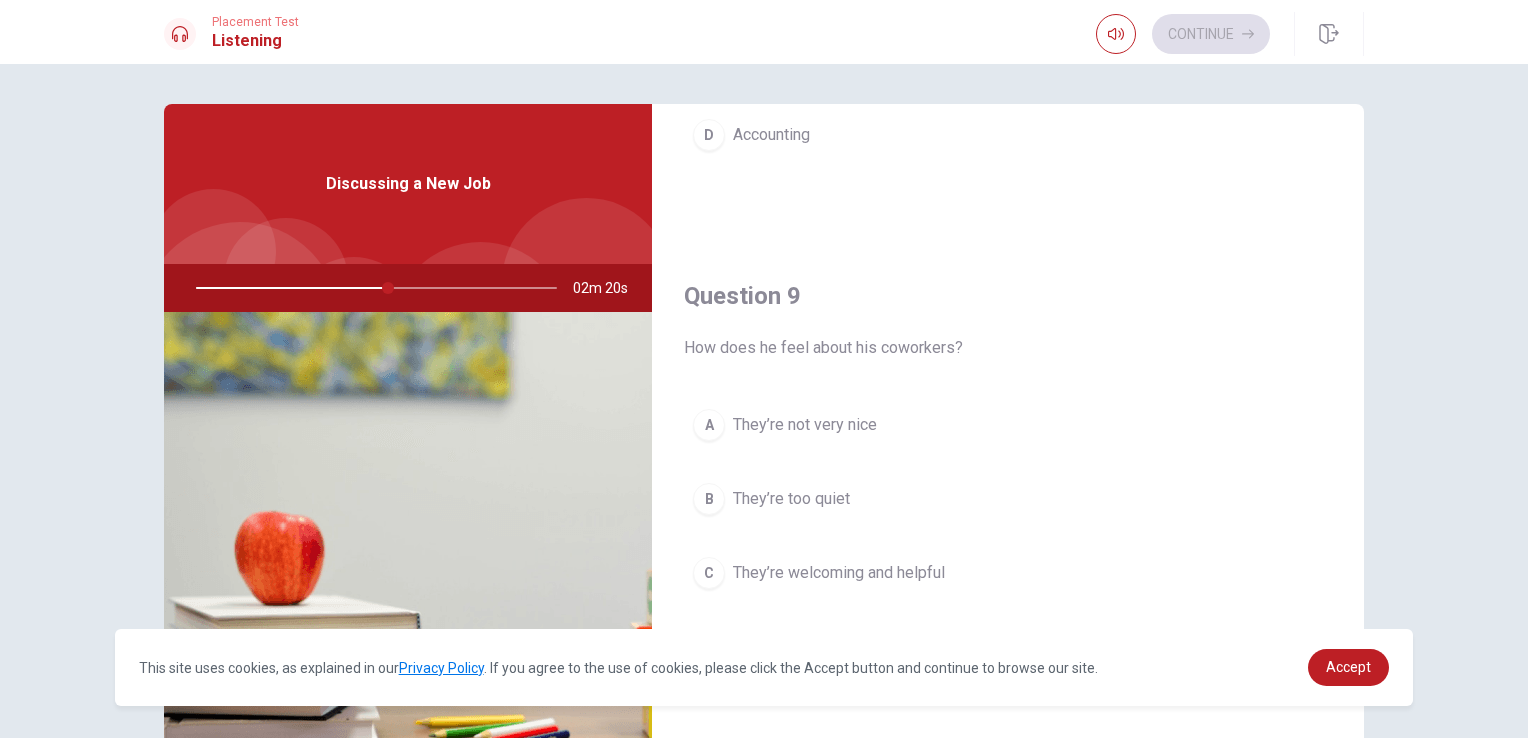 scroll, scrollTop: 1500, scrollLeft: 0, axis: vertical 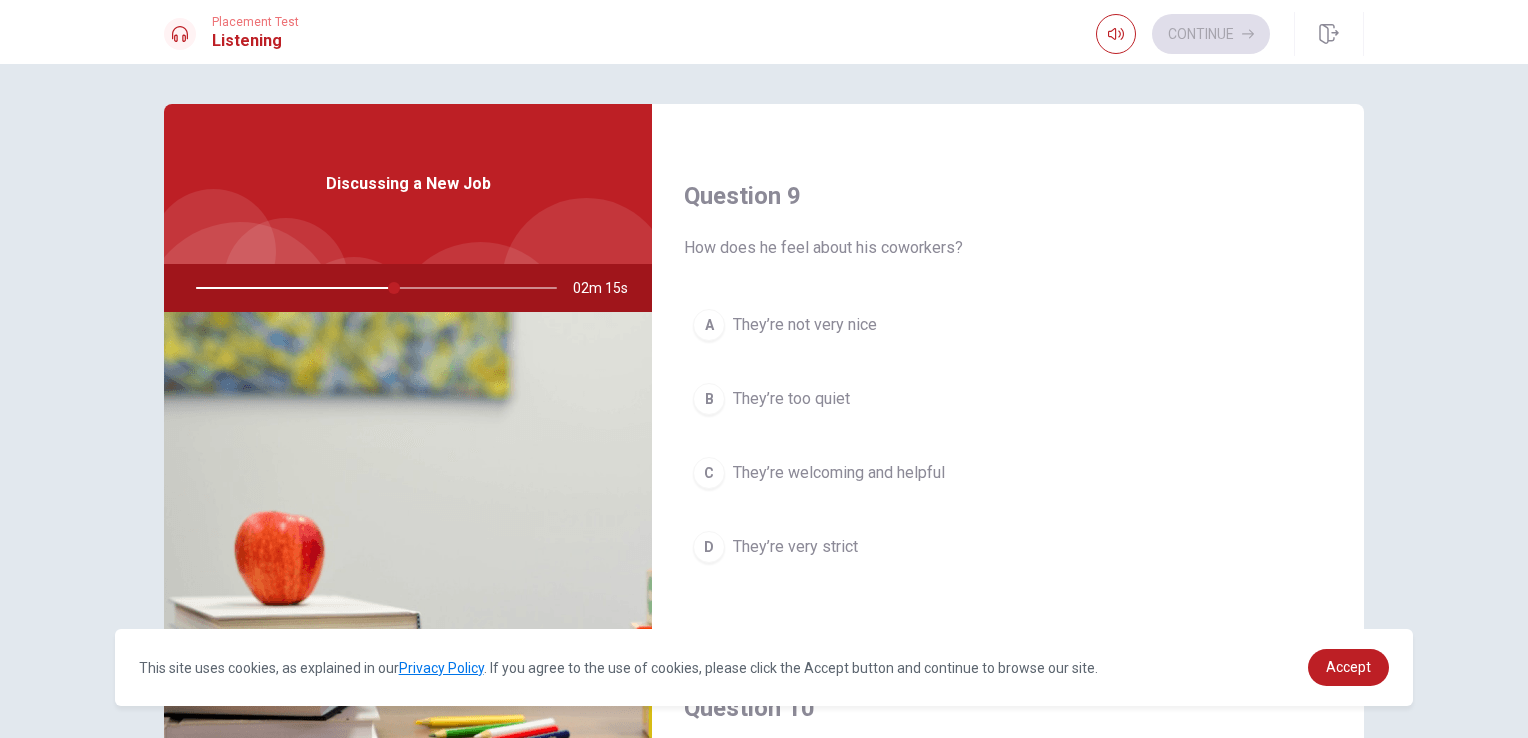 click on "They’re welcoming and helpful" at bounding box center (839, 473) 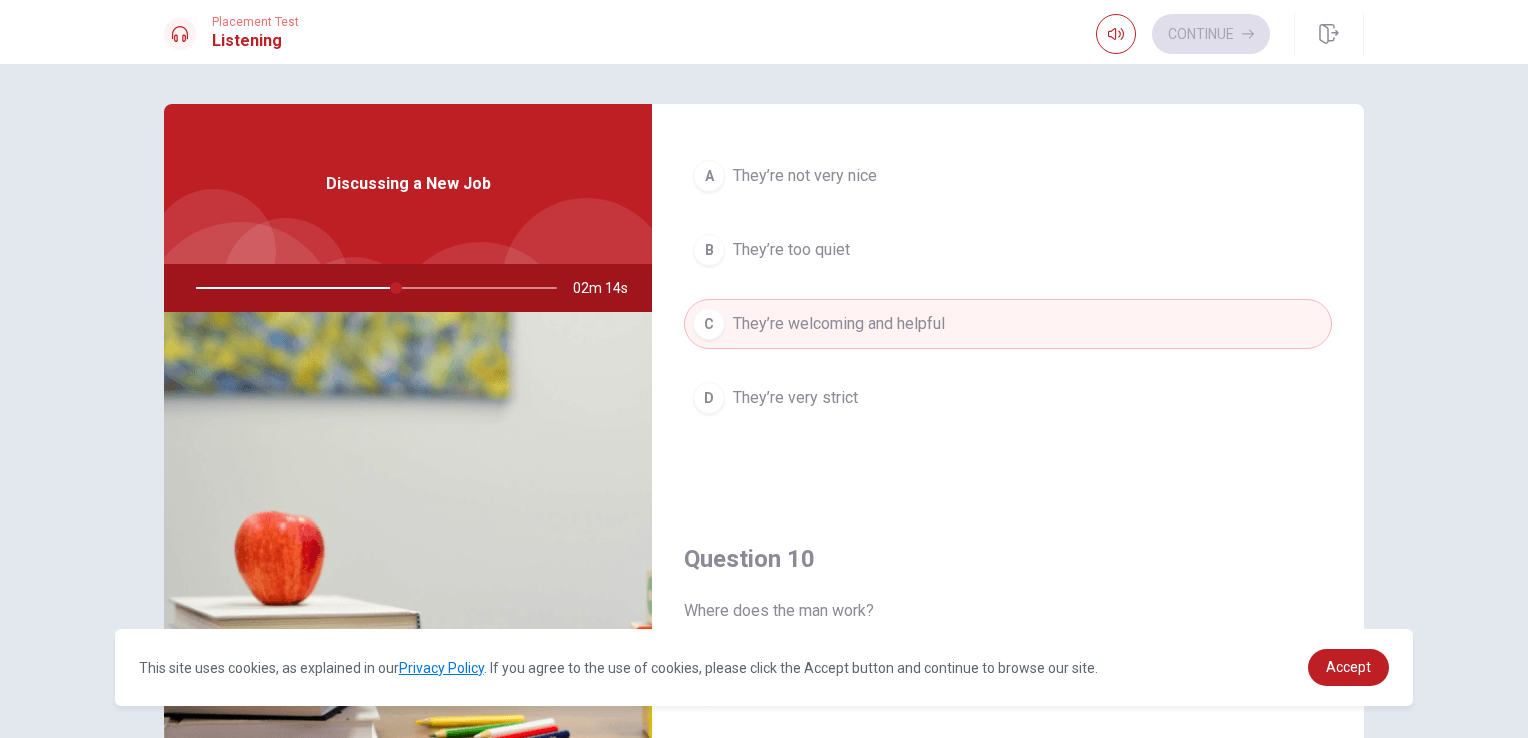 scroll, scrollTop: 1856, scrollLeft: 0, axis: vertical 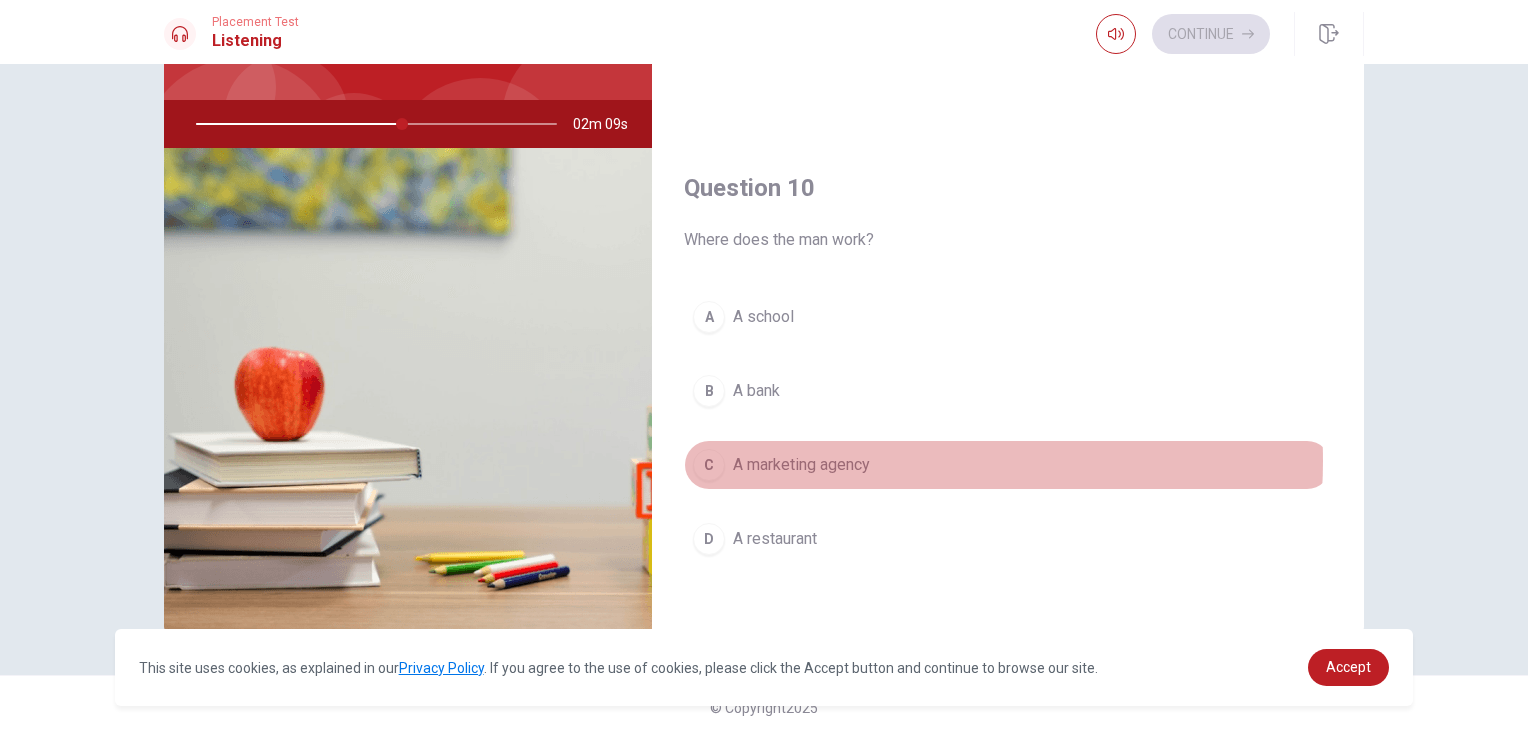click on "A marketing agency" at bounding box center [801, 465] 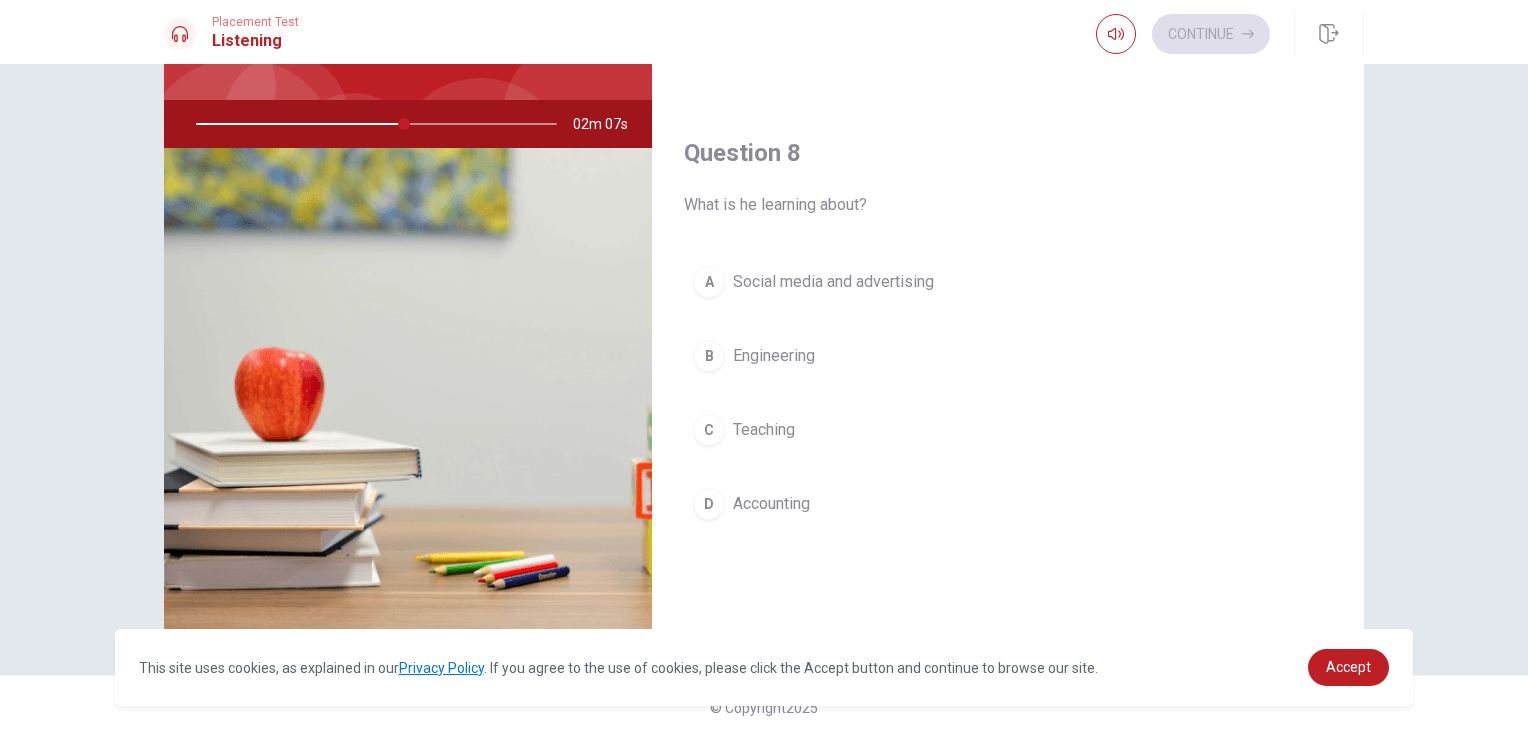 scroll, scrollTop: 856, scrollLeft: 0, axis: vertical 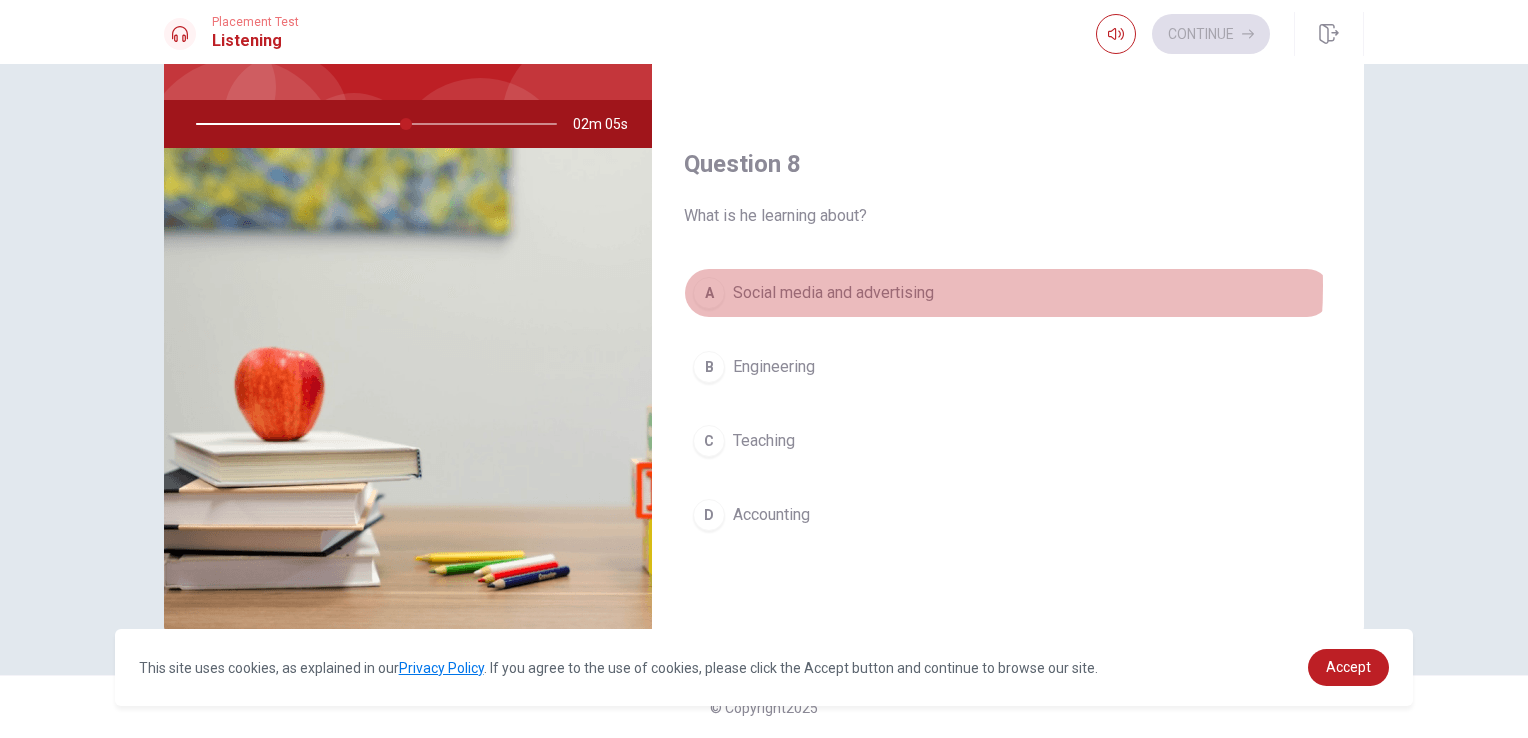 click on "Social media and advertising" at bounding box center [833, 293] 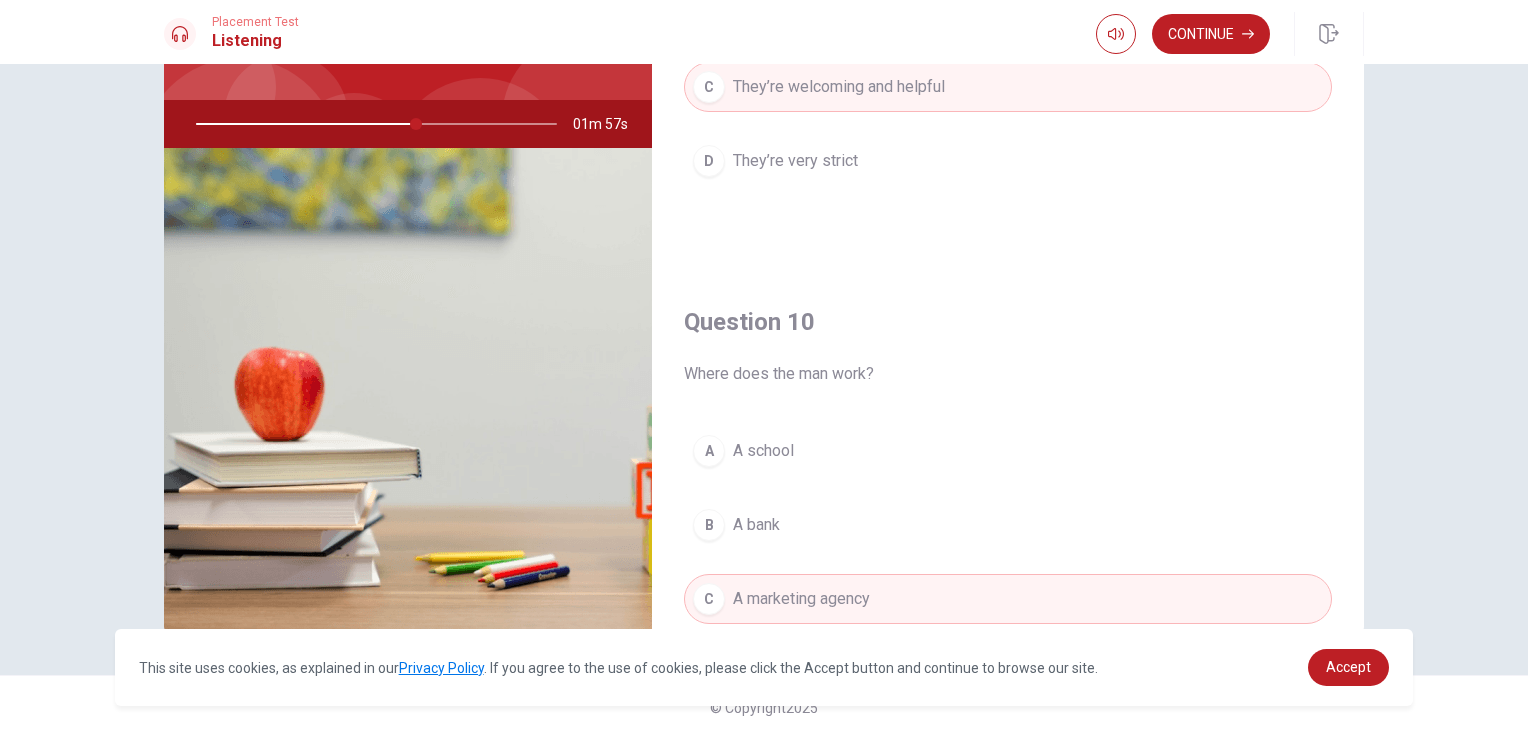 scroll, scrollTop: 1856, scrollLeft: 0, axis: vertical 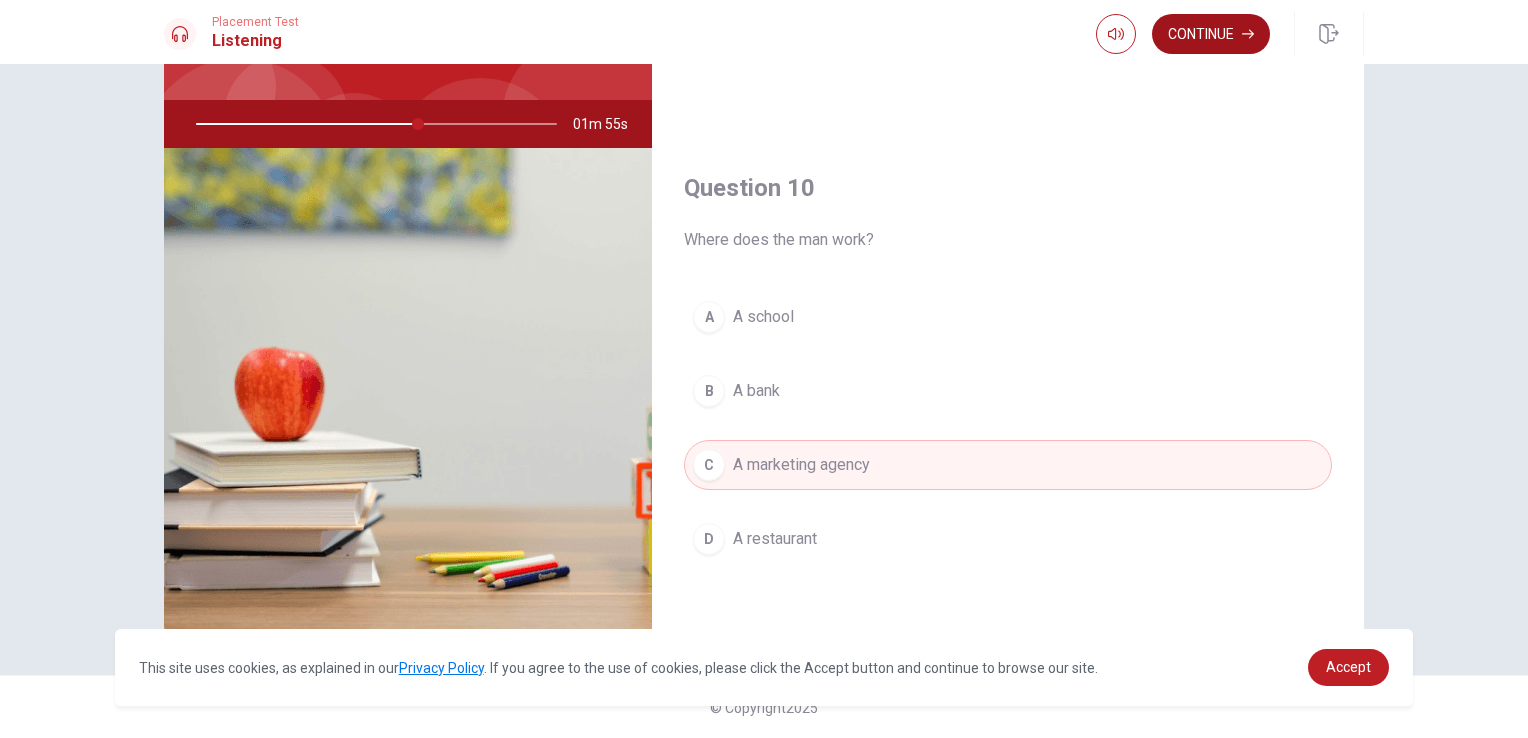 click on "Continue" at bounding box center (1211, 34) 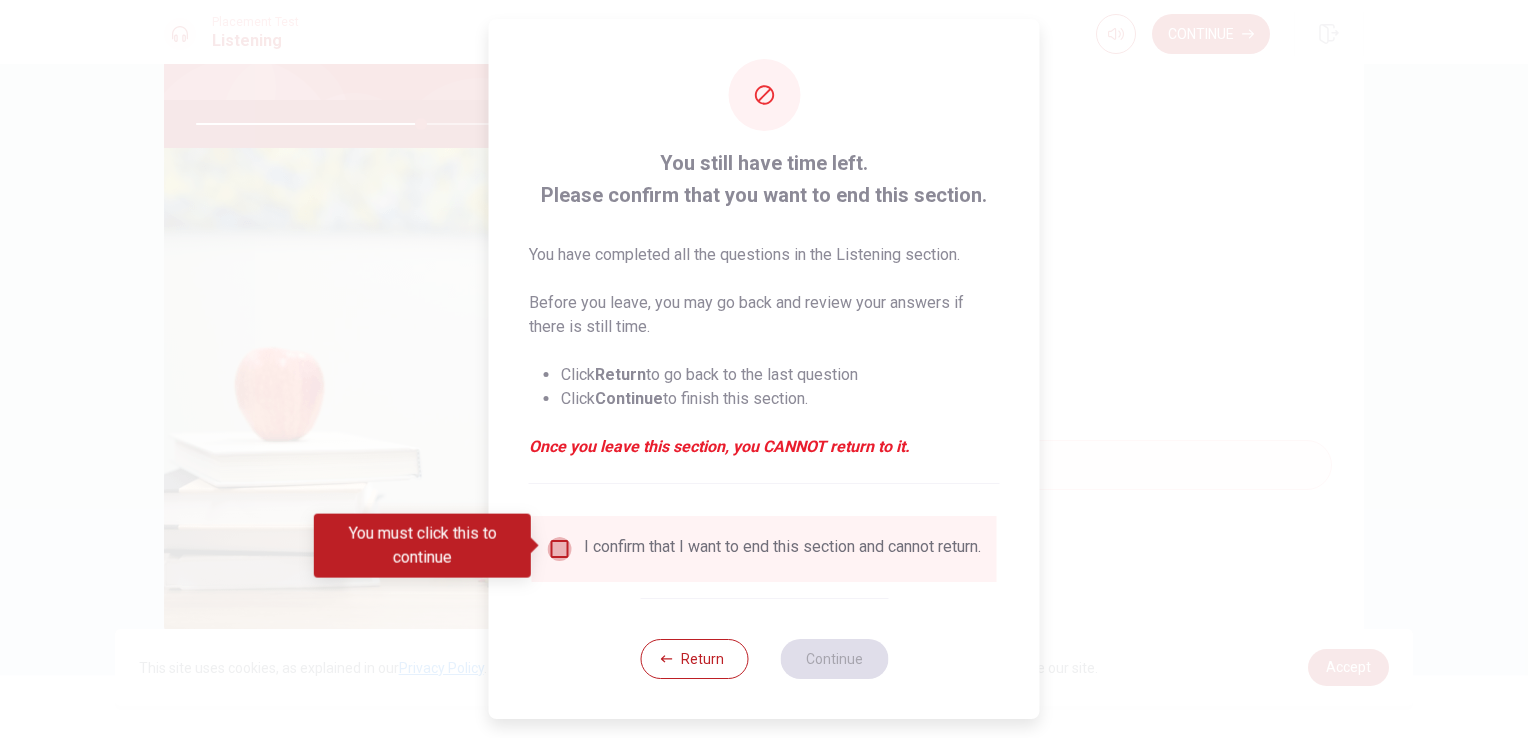 click at bounding box center (560, 549) 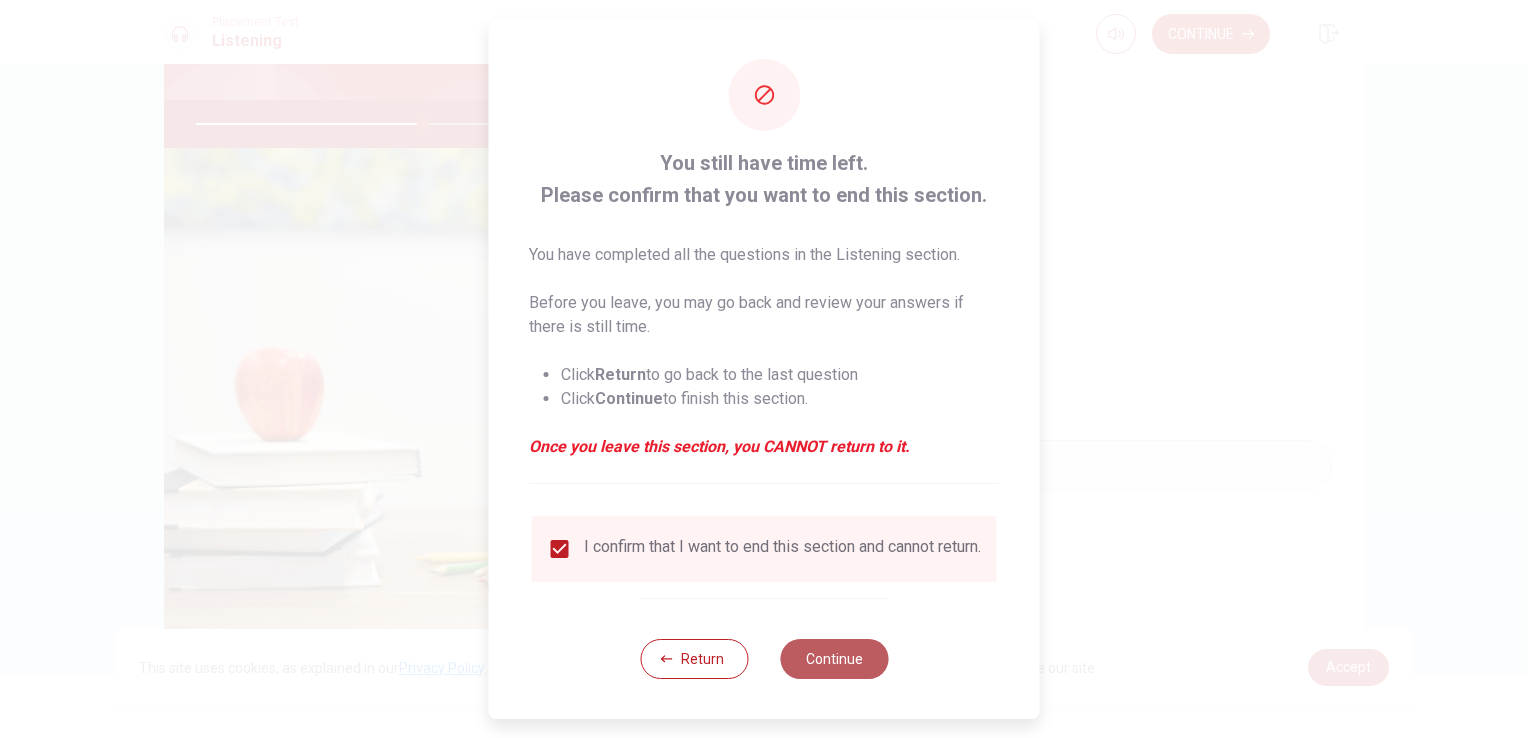 click on "Continue" at bounding box center [834, 659] 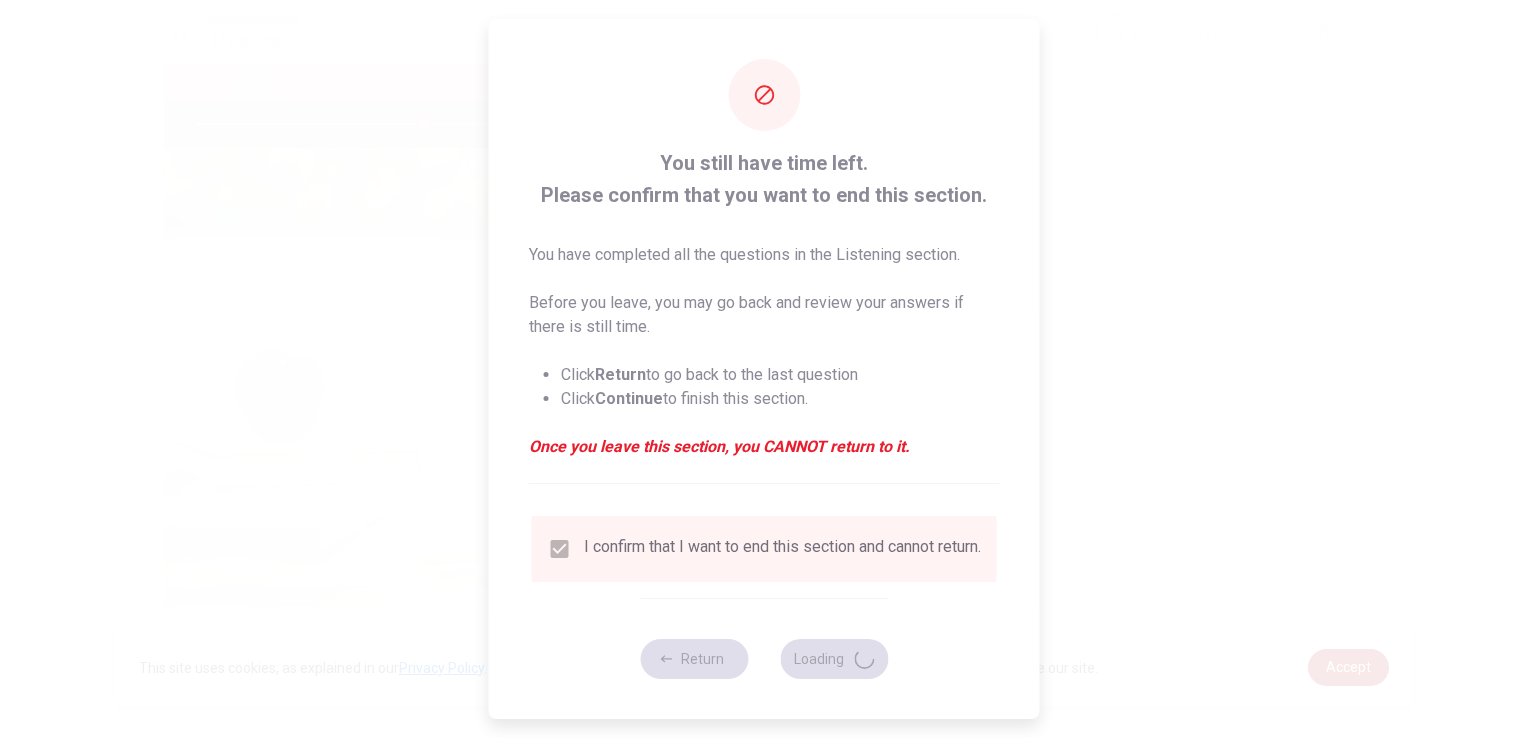 type on "64" 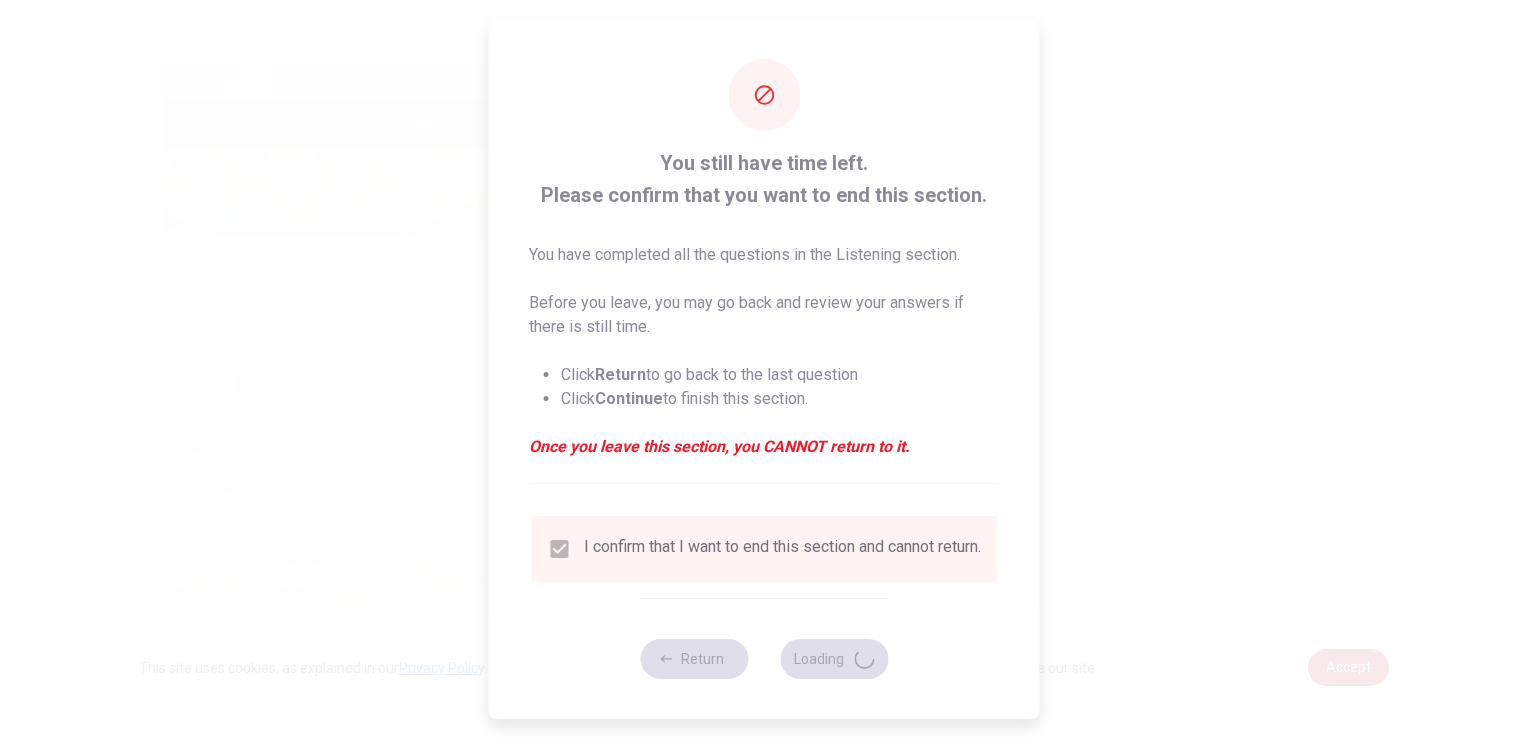 scroll, scrollTop: 0, scrollLeft: 0, axis: both 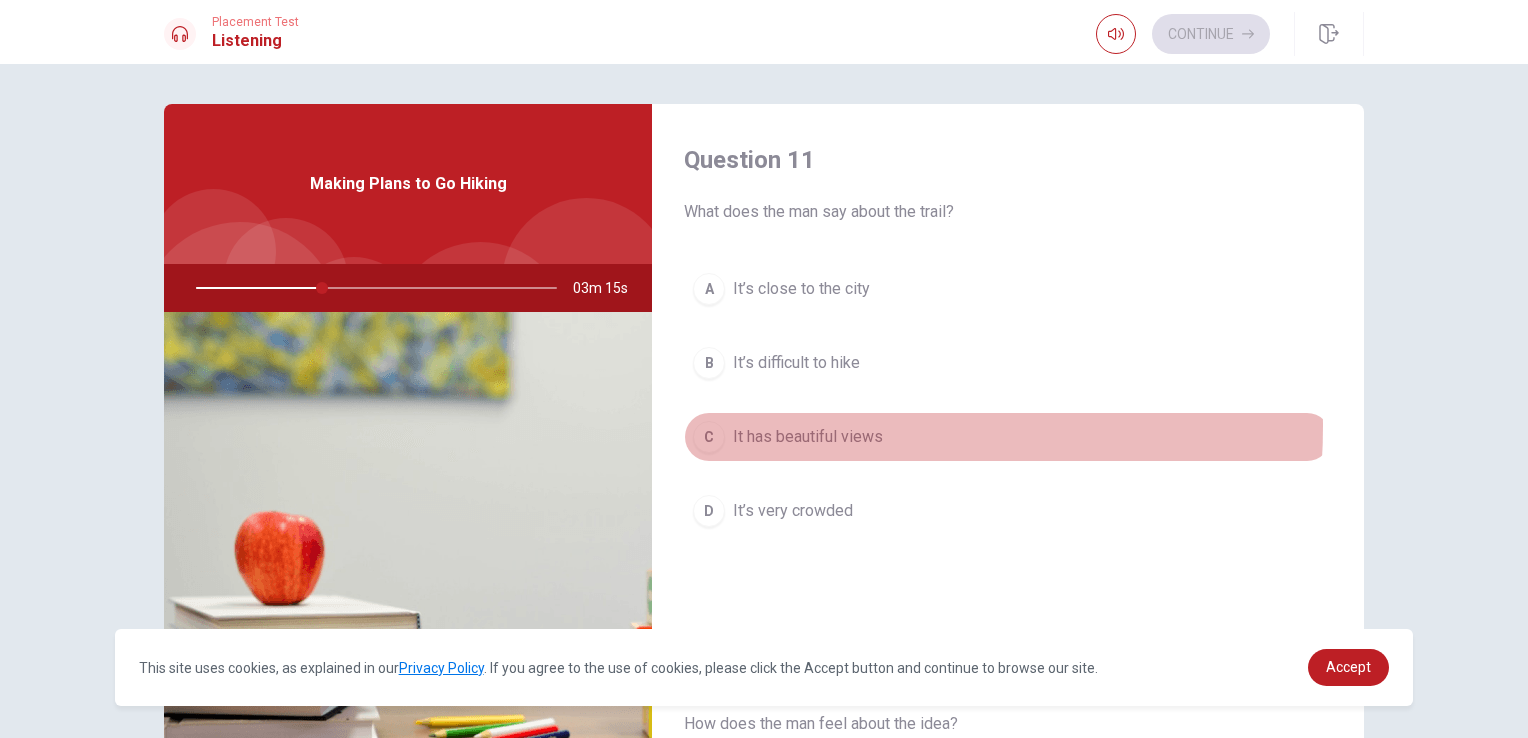 click on "It has beautiful views" at bounding box center (808, 437) 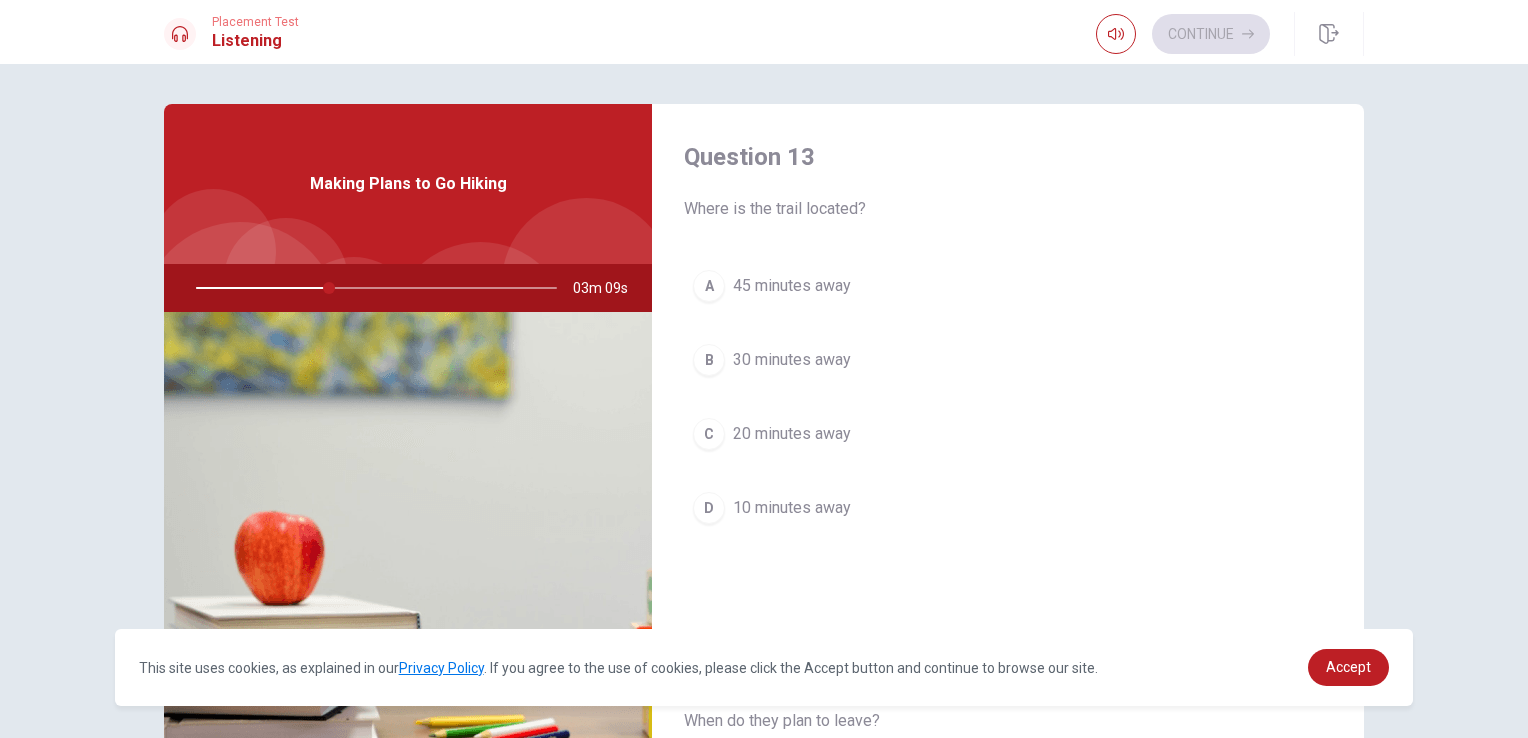 scroll, scrollTop: 1100, scrollLeft: 0, axis: vertical 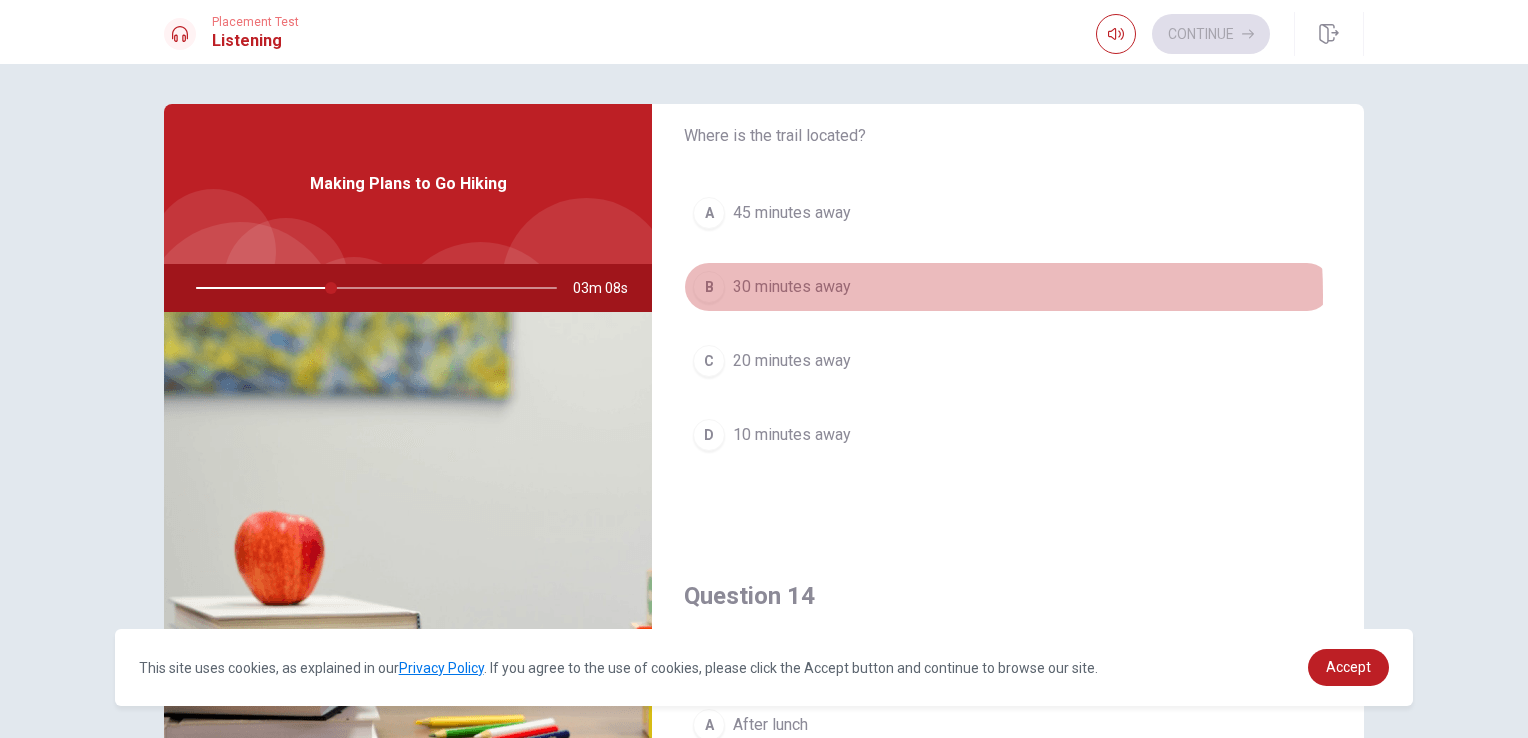 click on "30 minutes away" at bounding box center [792, 287] 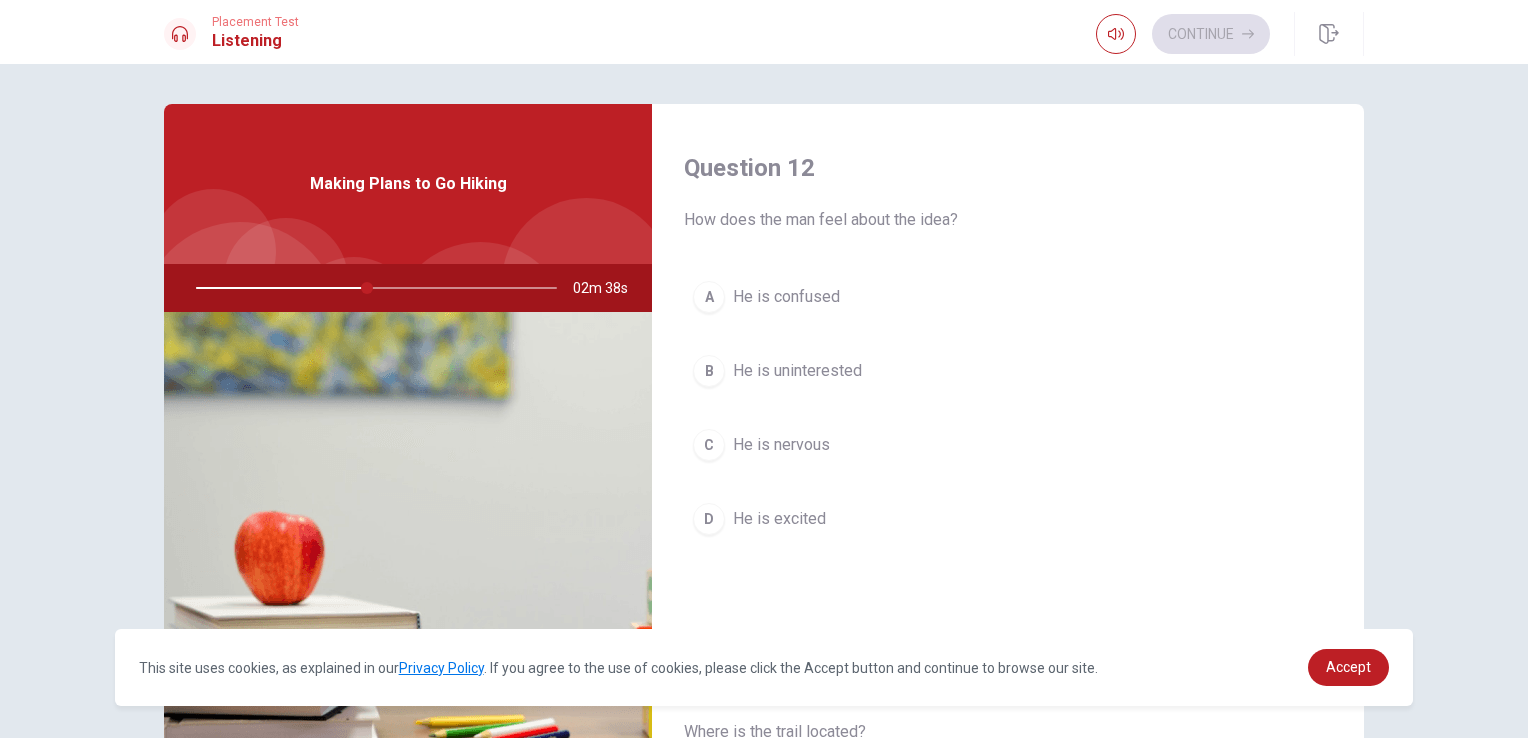 scroll, scrollTop: 700, scrollLeft: 0, axis: vertical 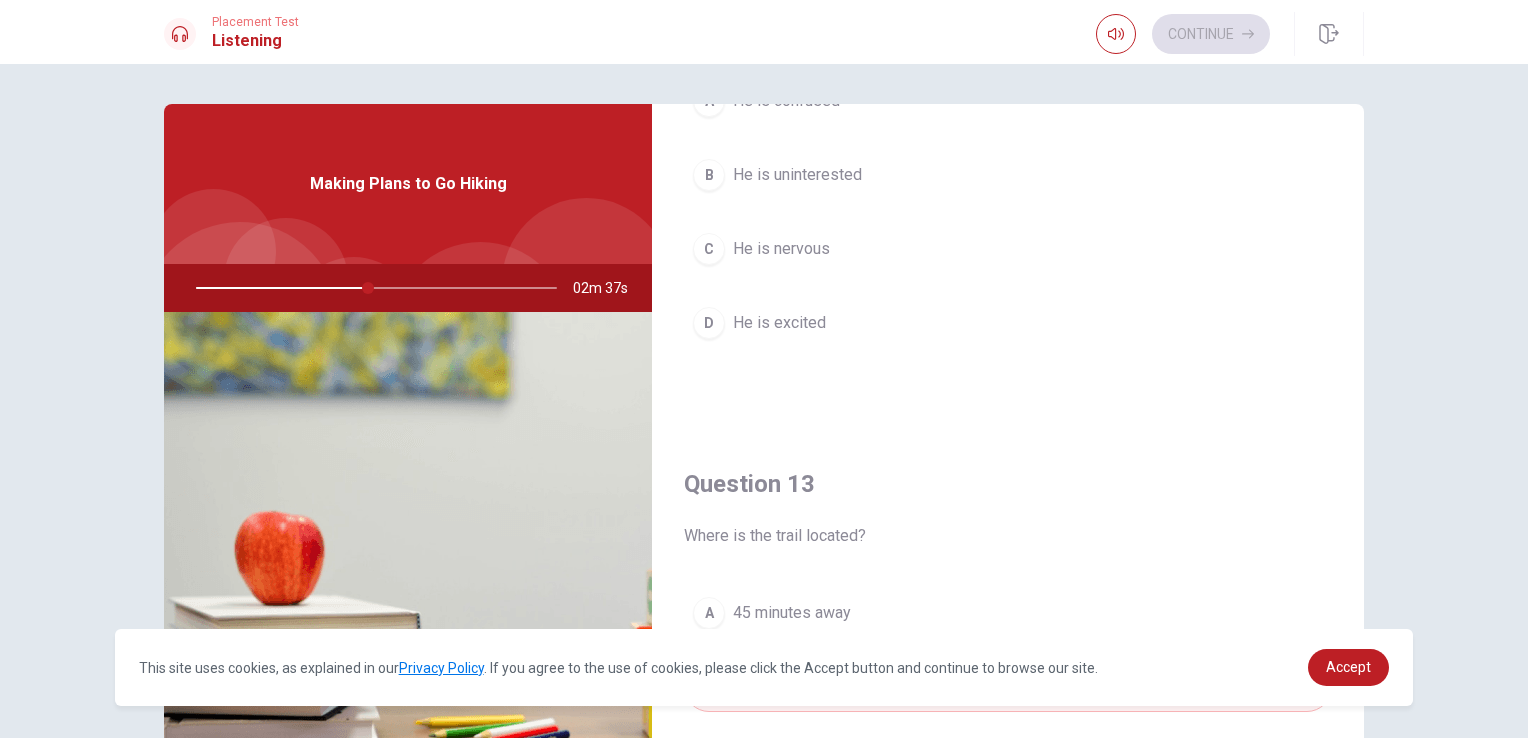 click on "He is excited" at bounding box center [779, 323] 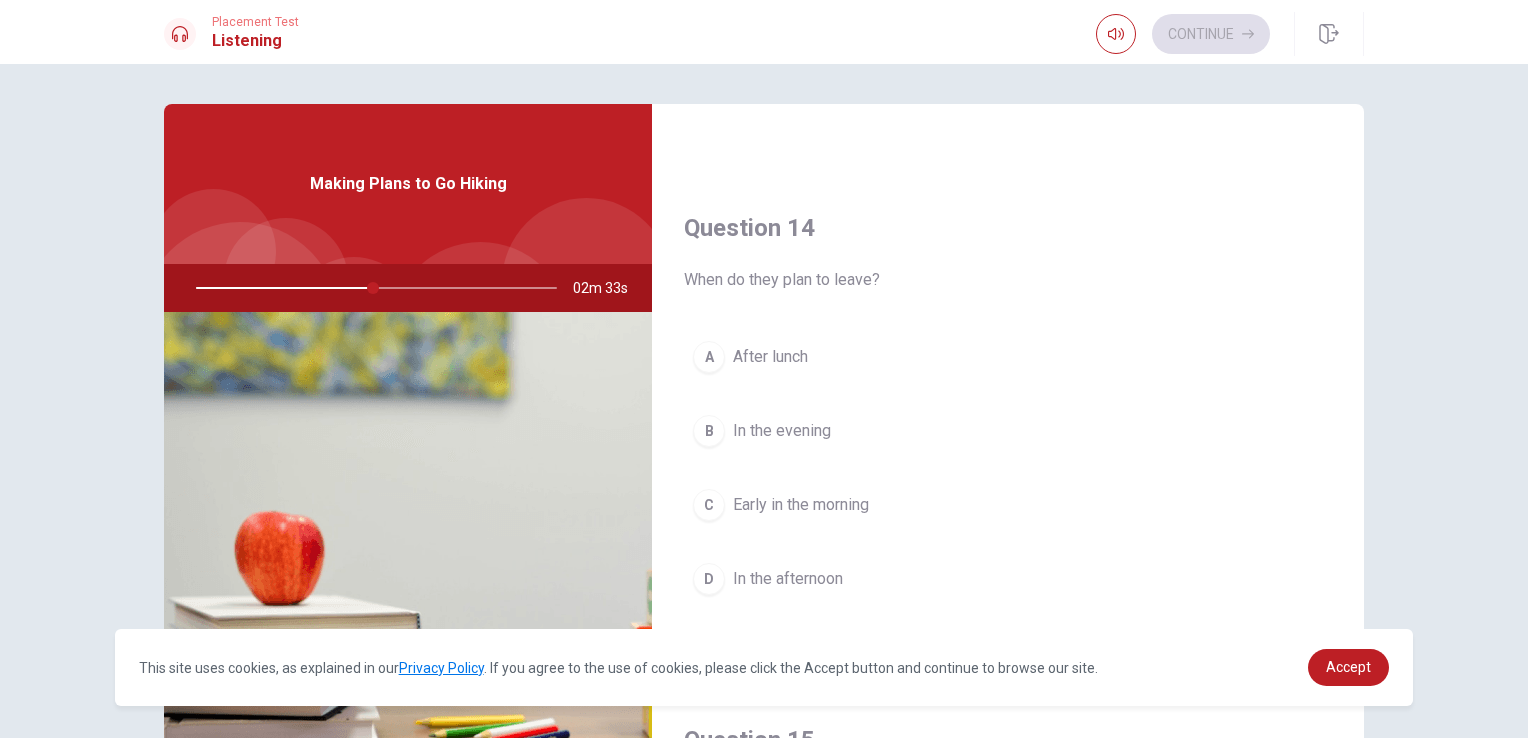 scroll, scrollTop: 1600, scrollLeft: 0, axis: vertical 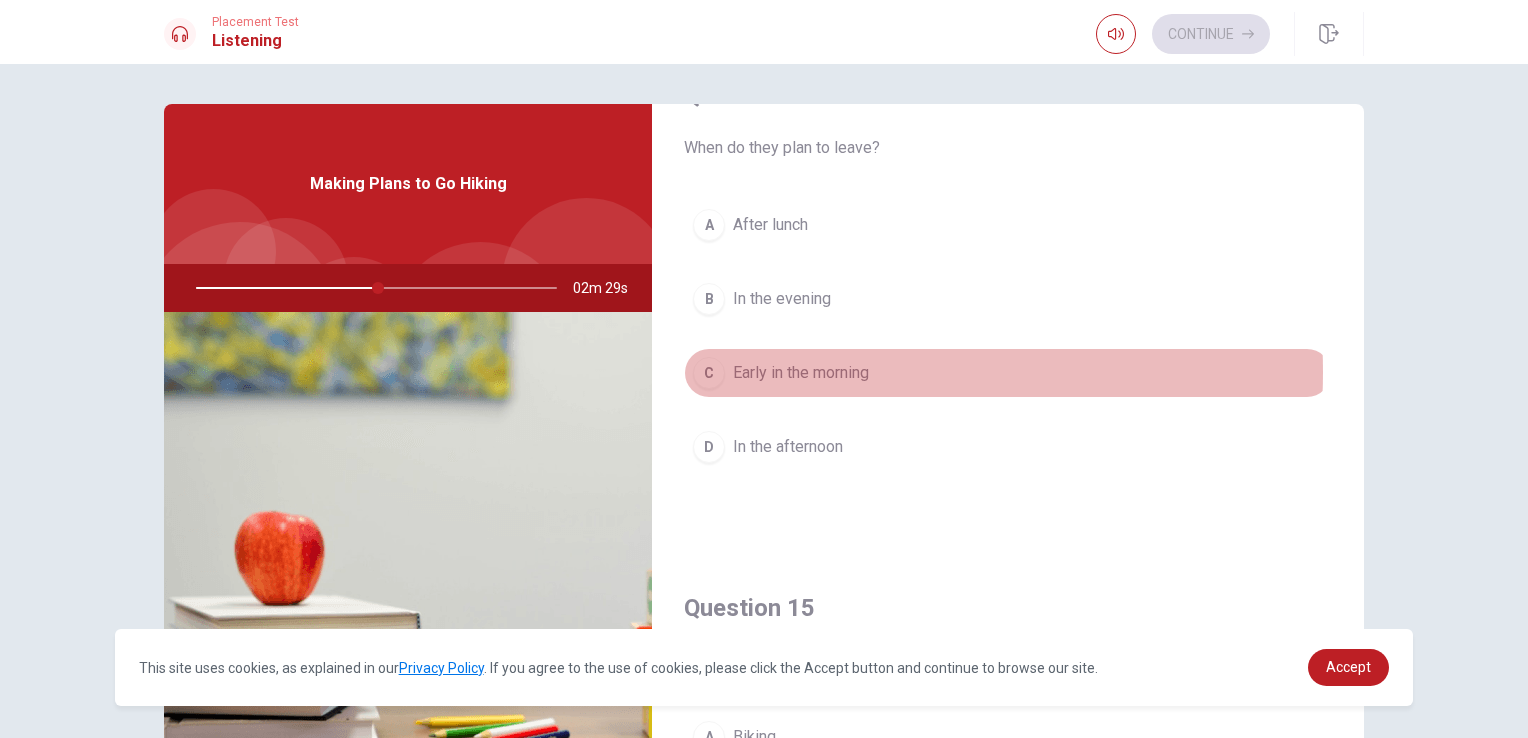 click on "Early in the morning" at bounding box center [801, 373] 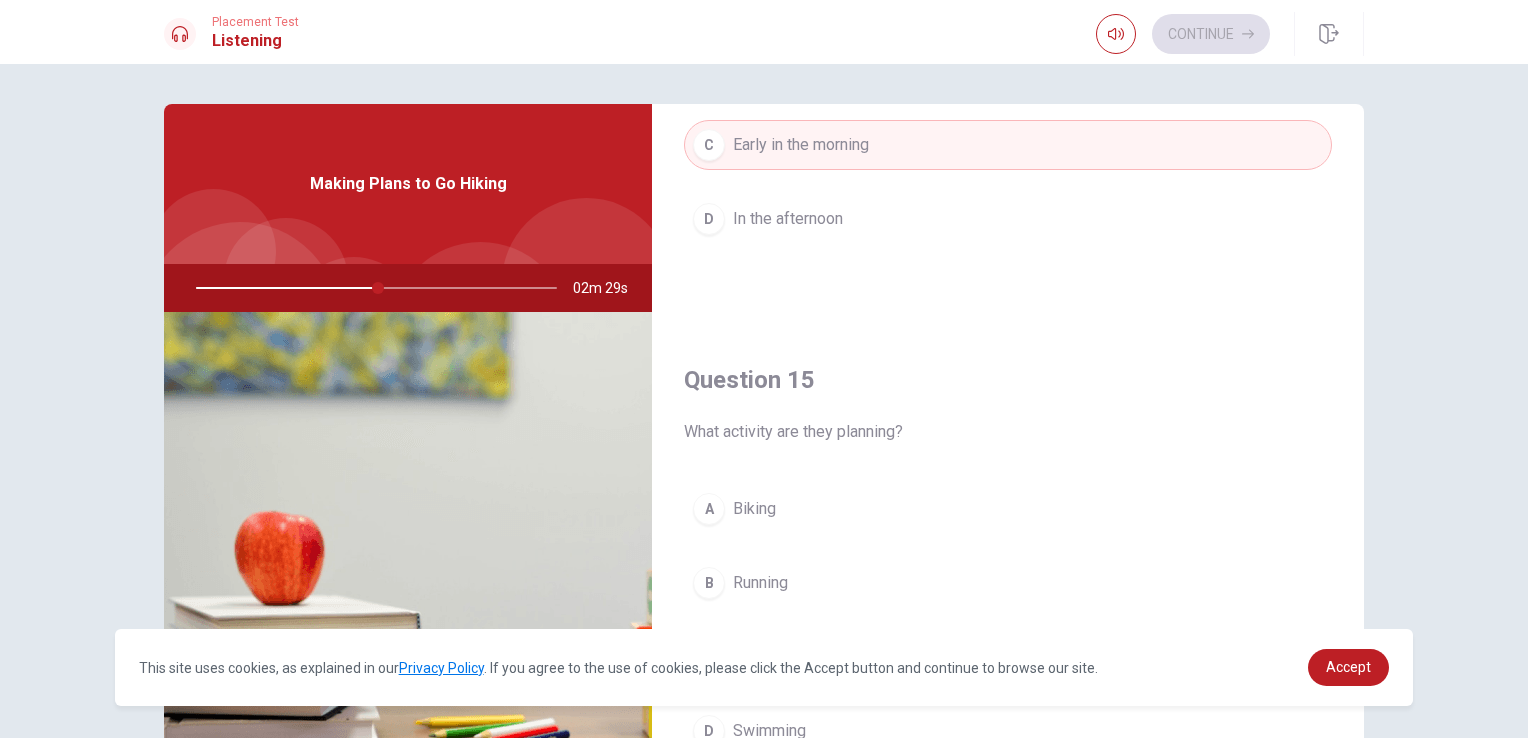 scroll, scrollTop: 1856, scrollLeft: 0, axis: vertical 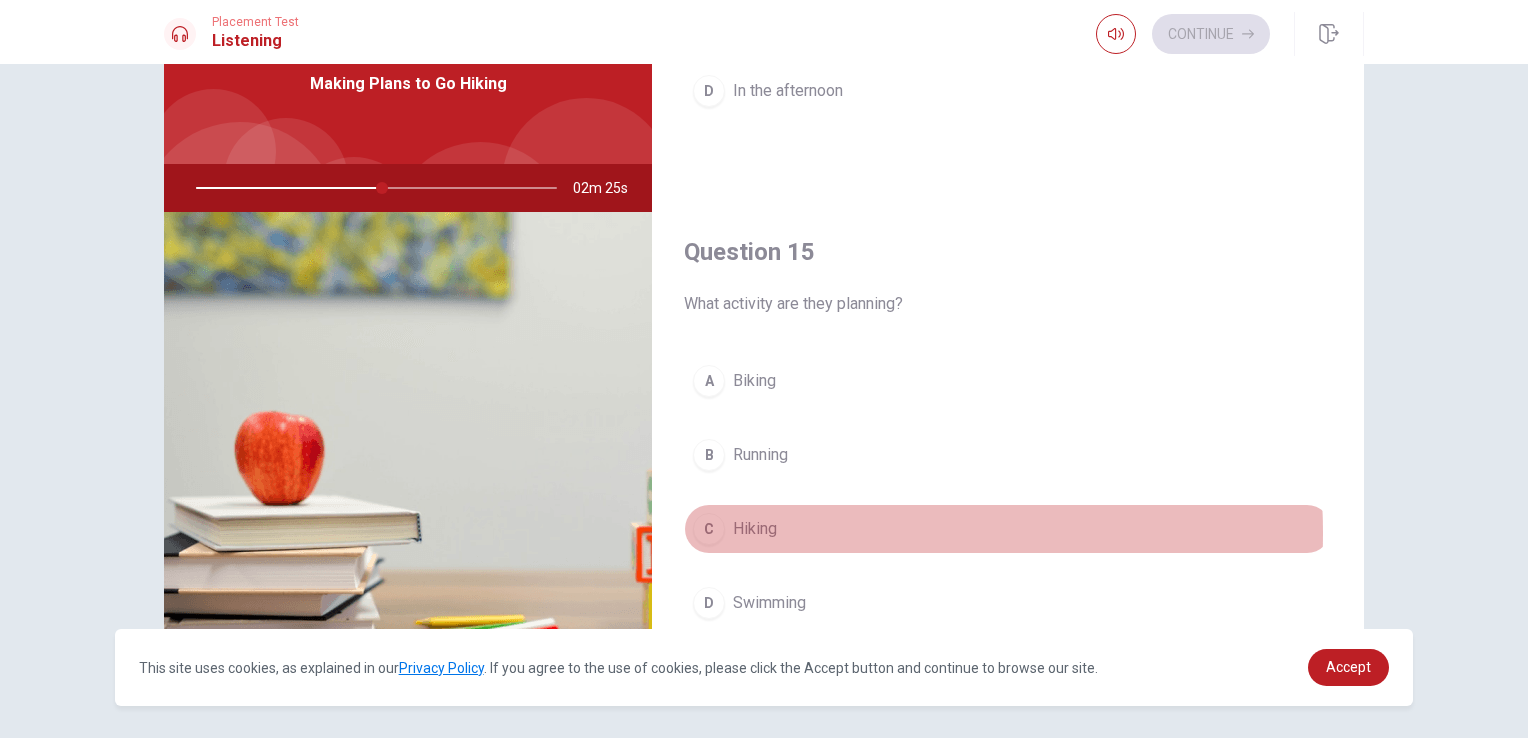 click on "C Hiking" at bounding box center [1008, 529] 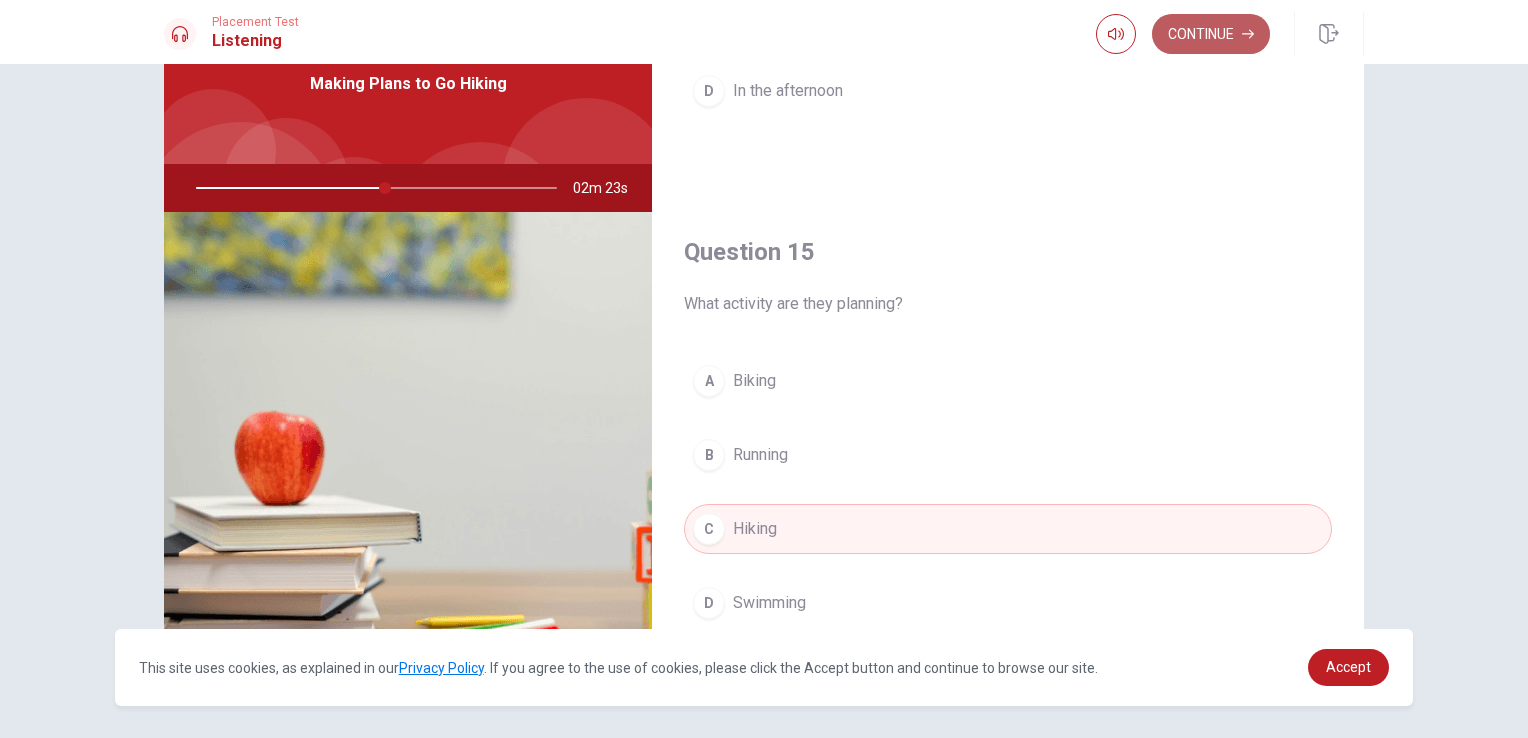 click on "Continue" at bounding box center (1211, 34) 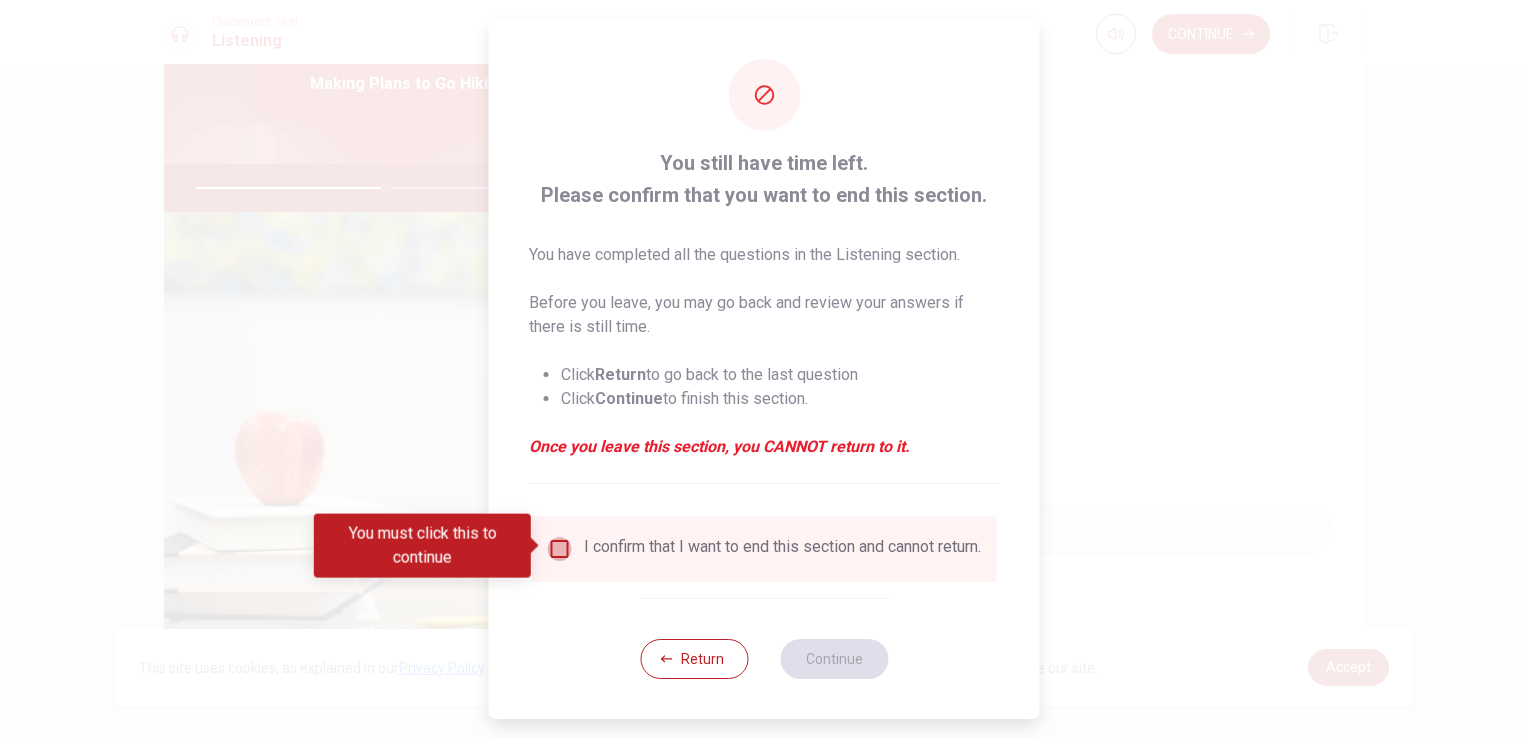 click at bounding box center [560, 549] 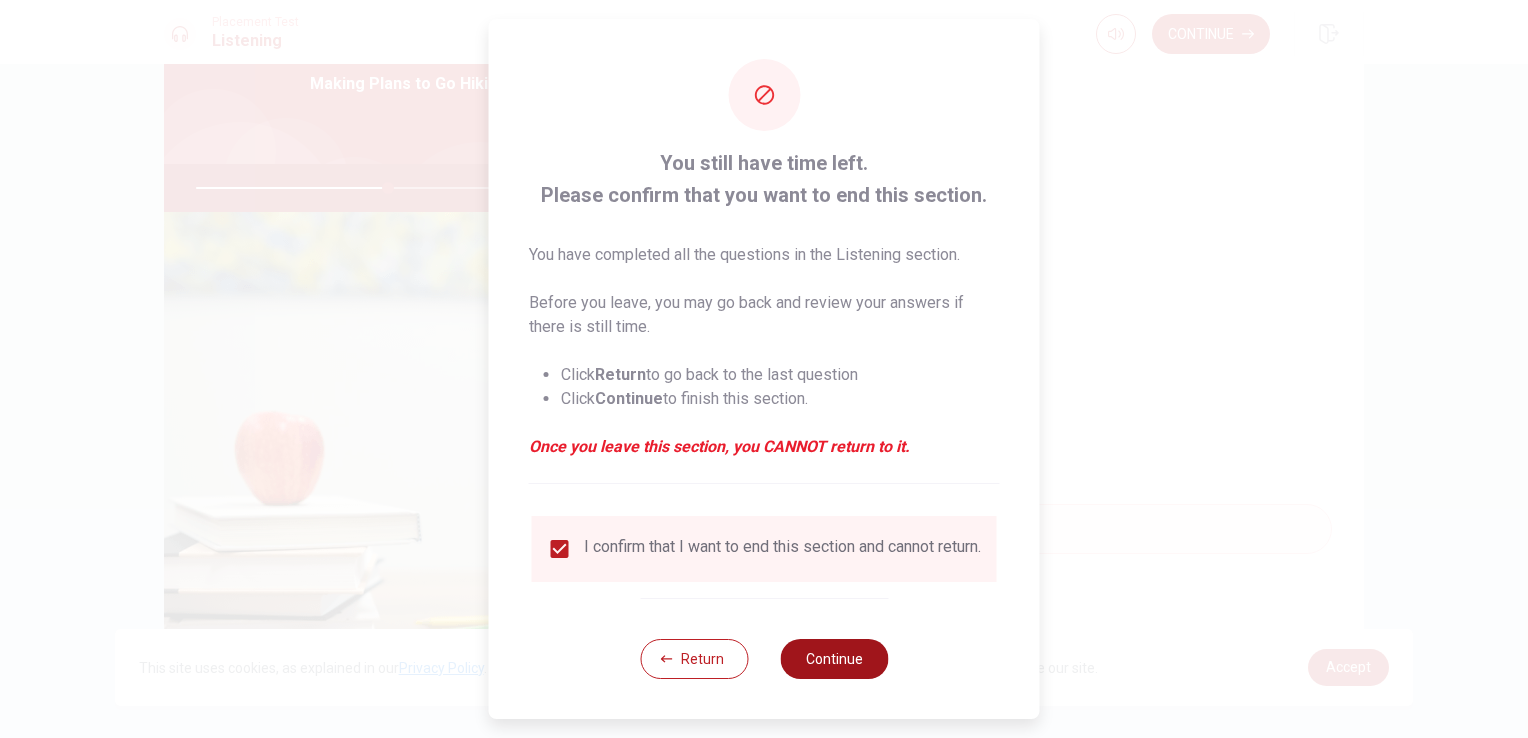 click on "Continue" at bounding box center [834, 659] 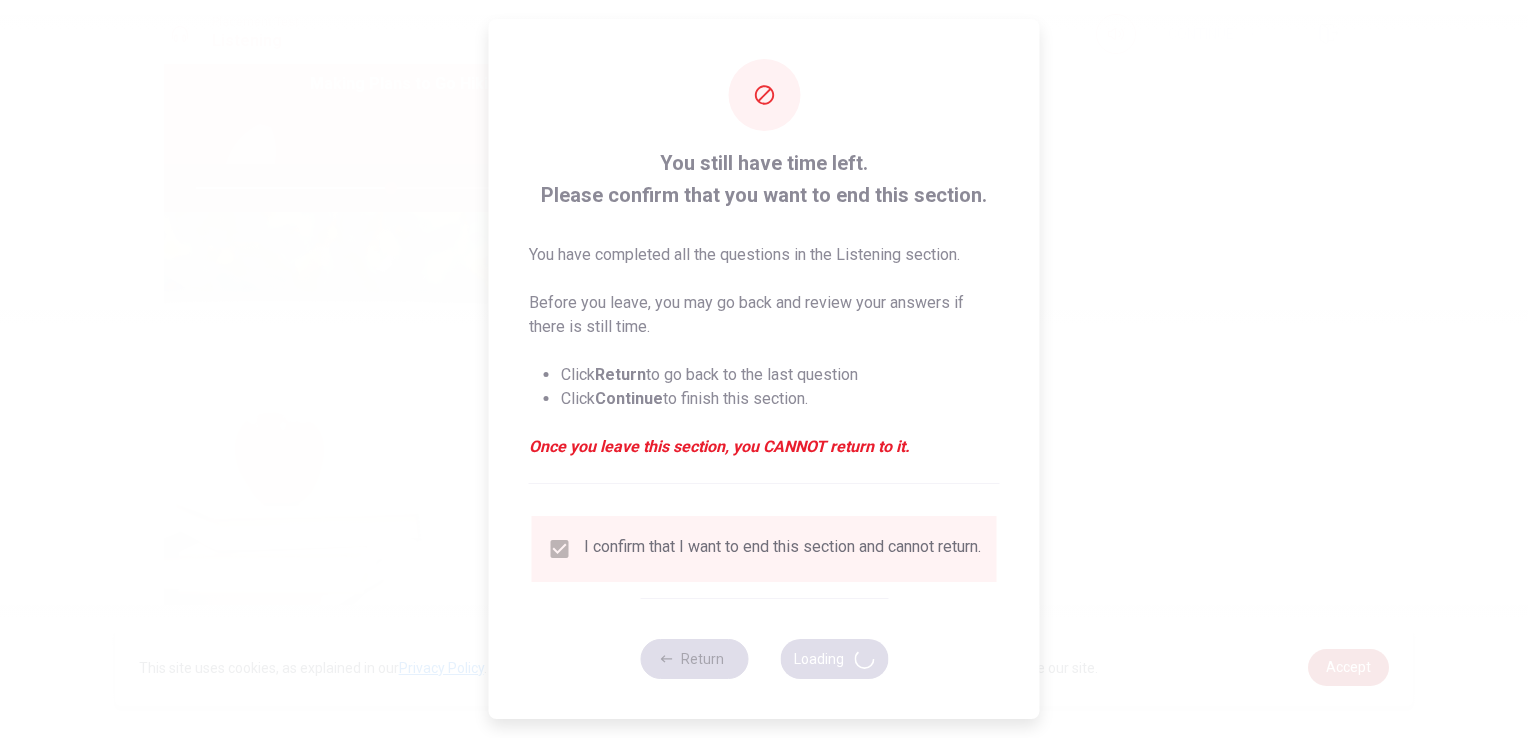 type on "54" 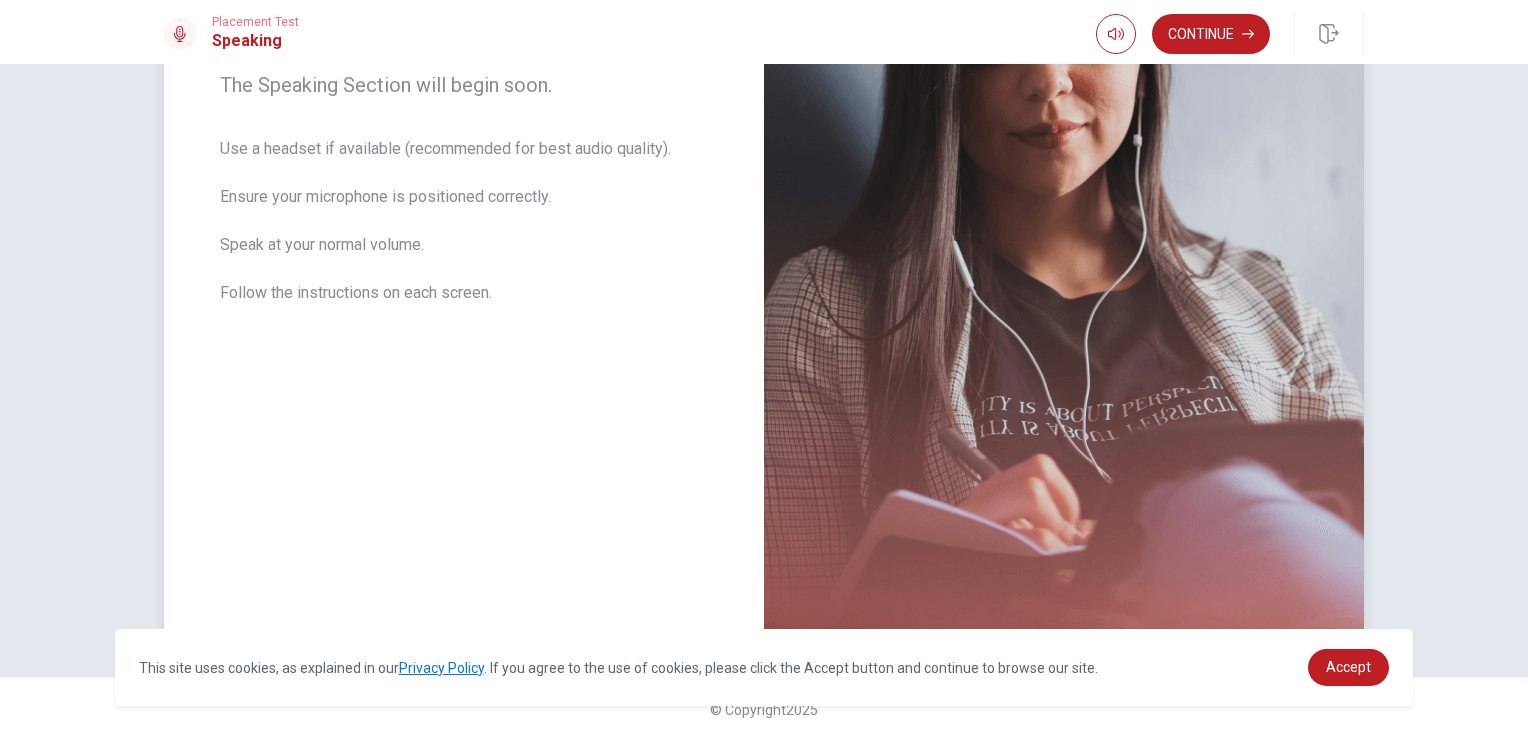scroll, scrollTop: 341, scrollLeft: 0, axis: vertical 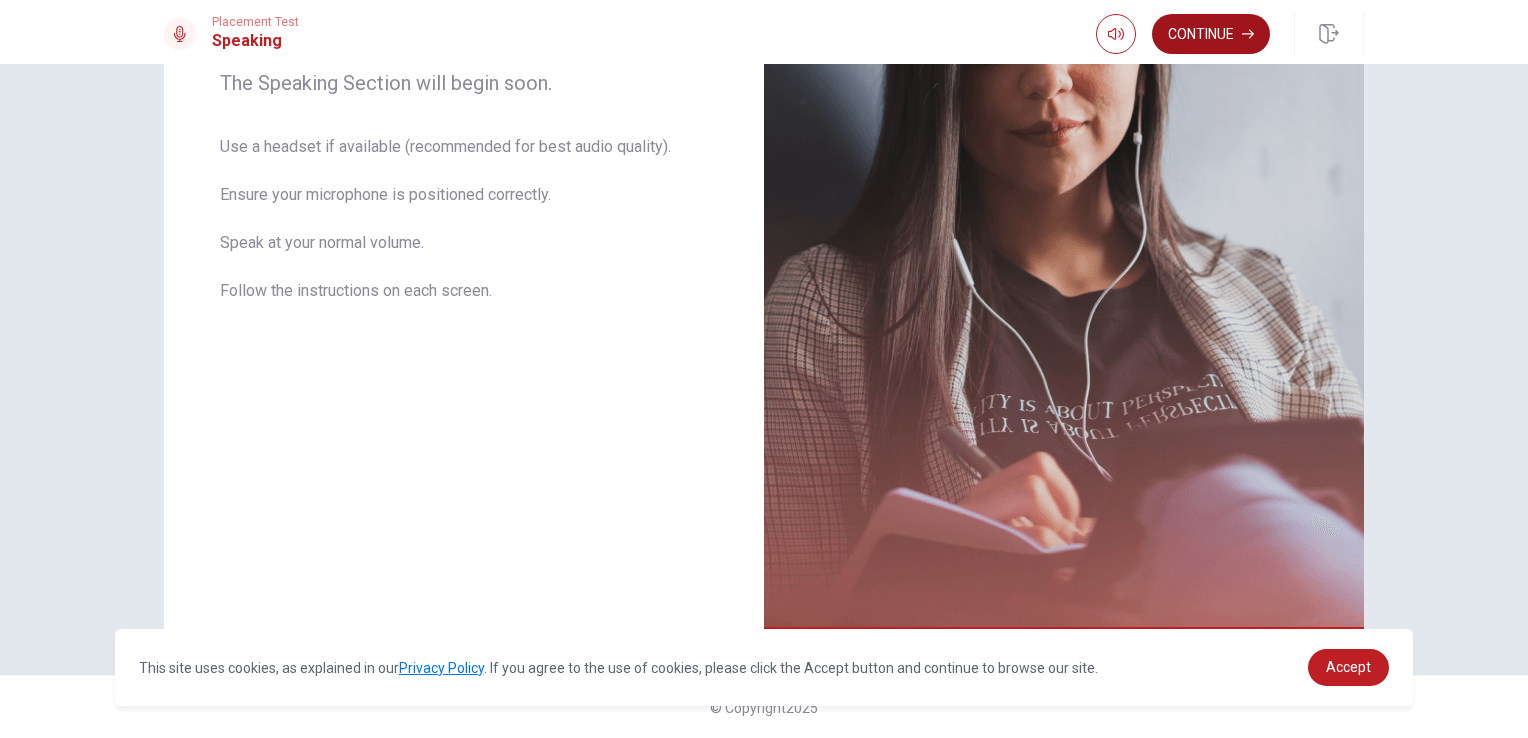 click on "Continue" at bounding box center (1211, 34) 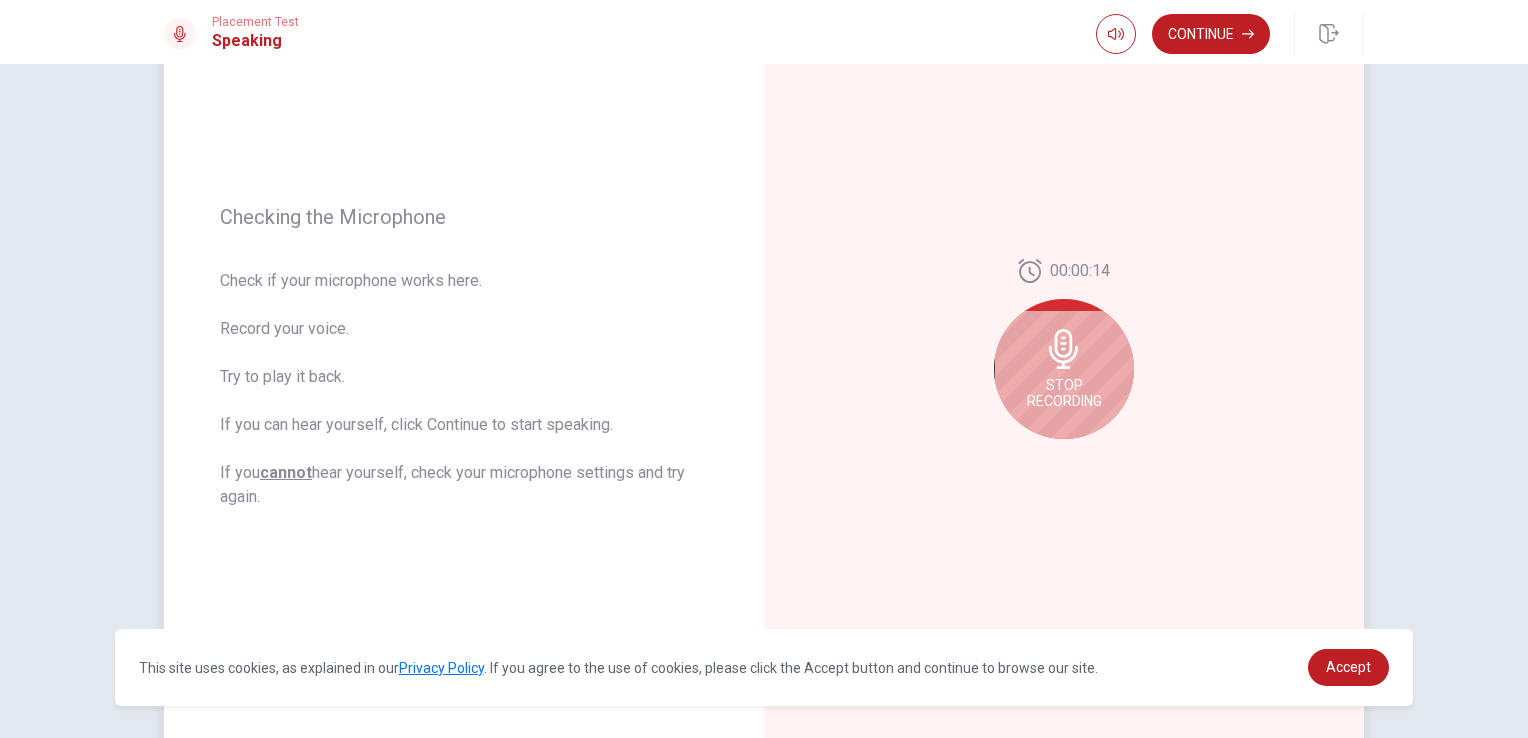 scroll, scrollTop: 141, scrollLeft: 0, axis: vertical 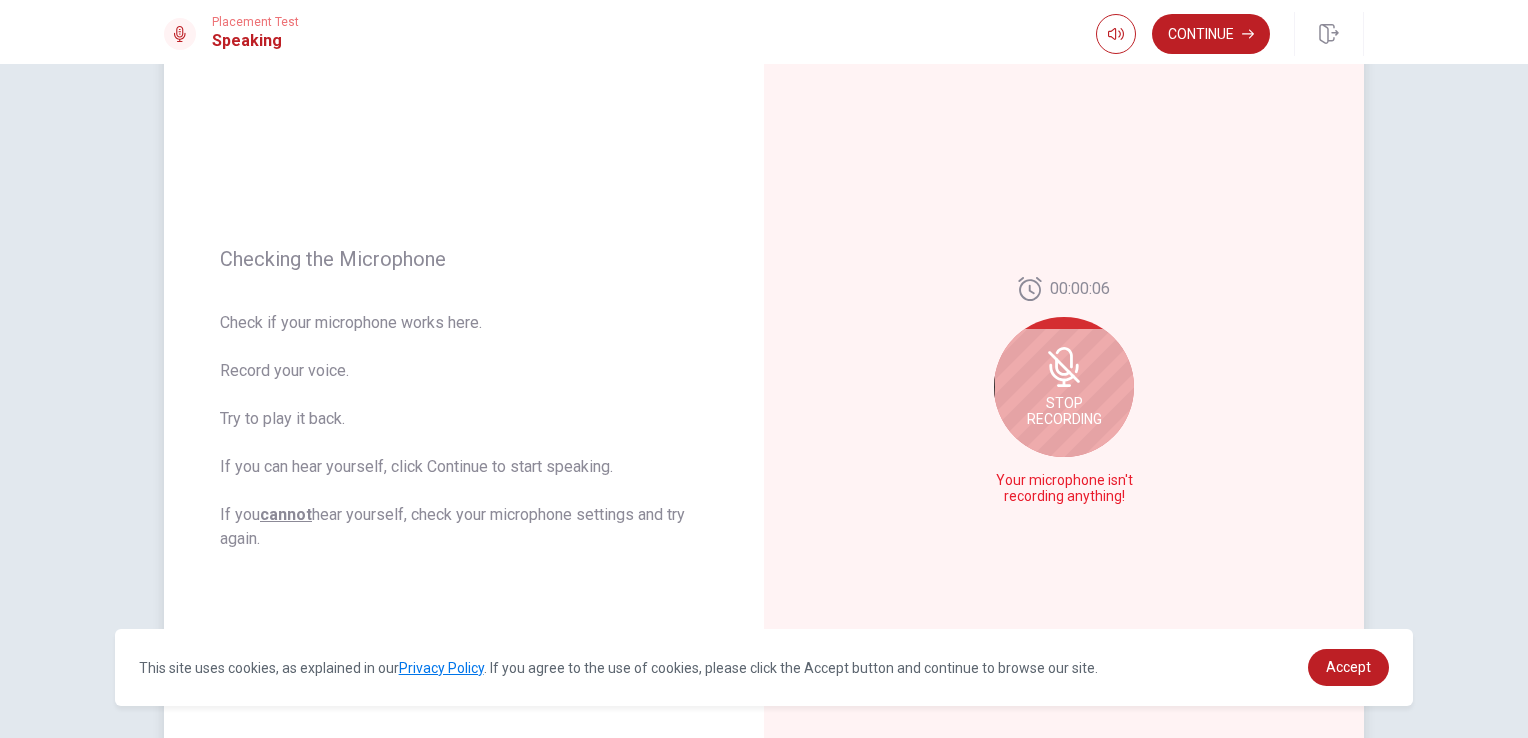 click 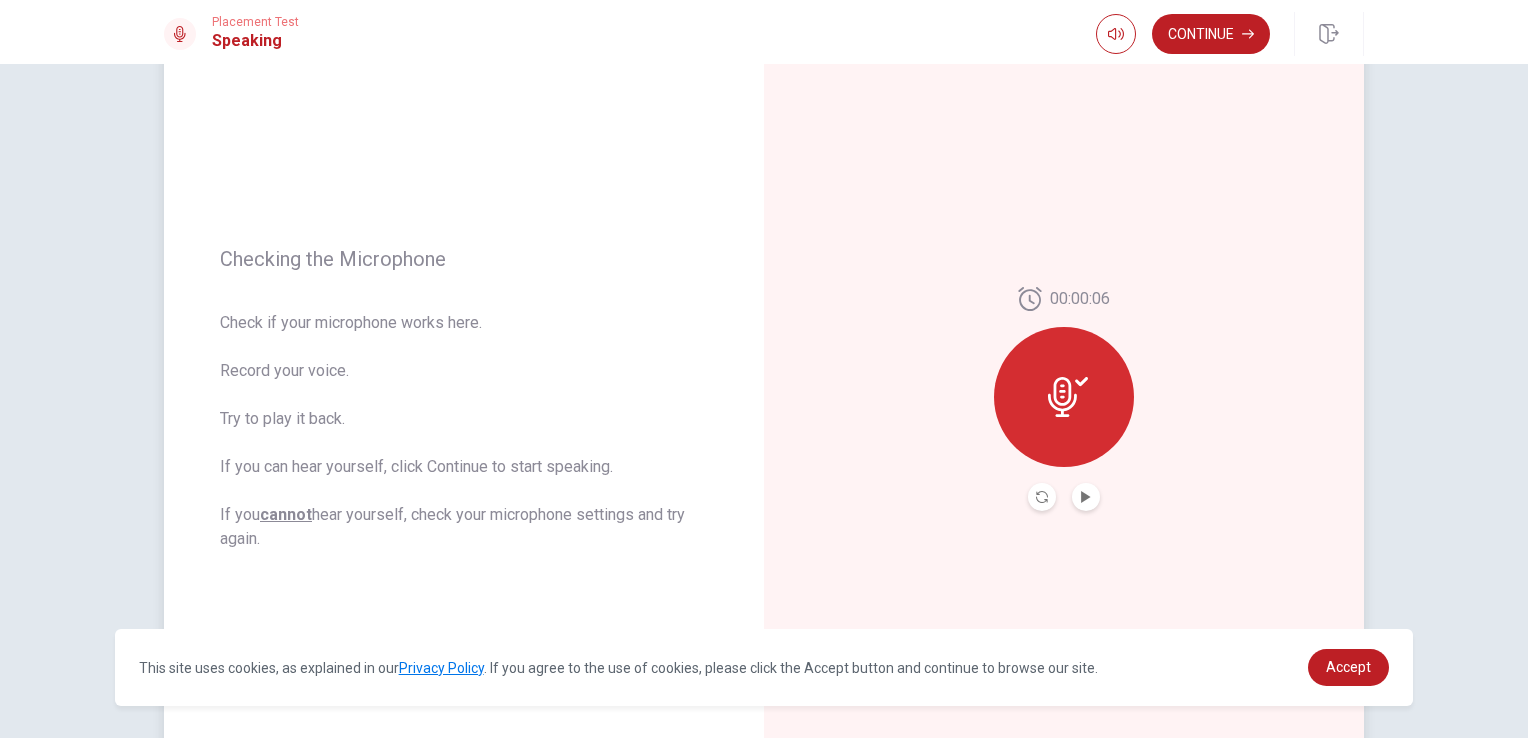 click at bounding box center [1064, 397] 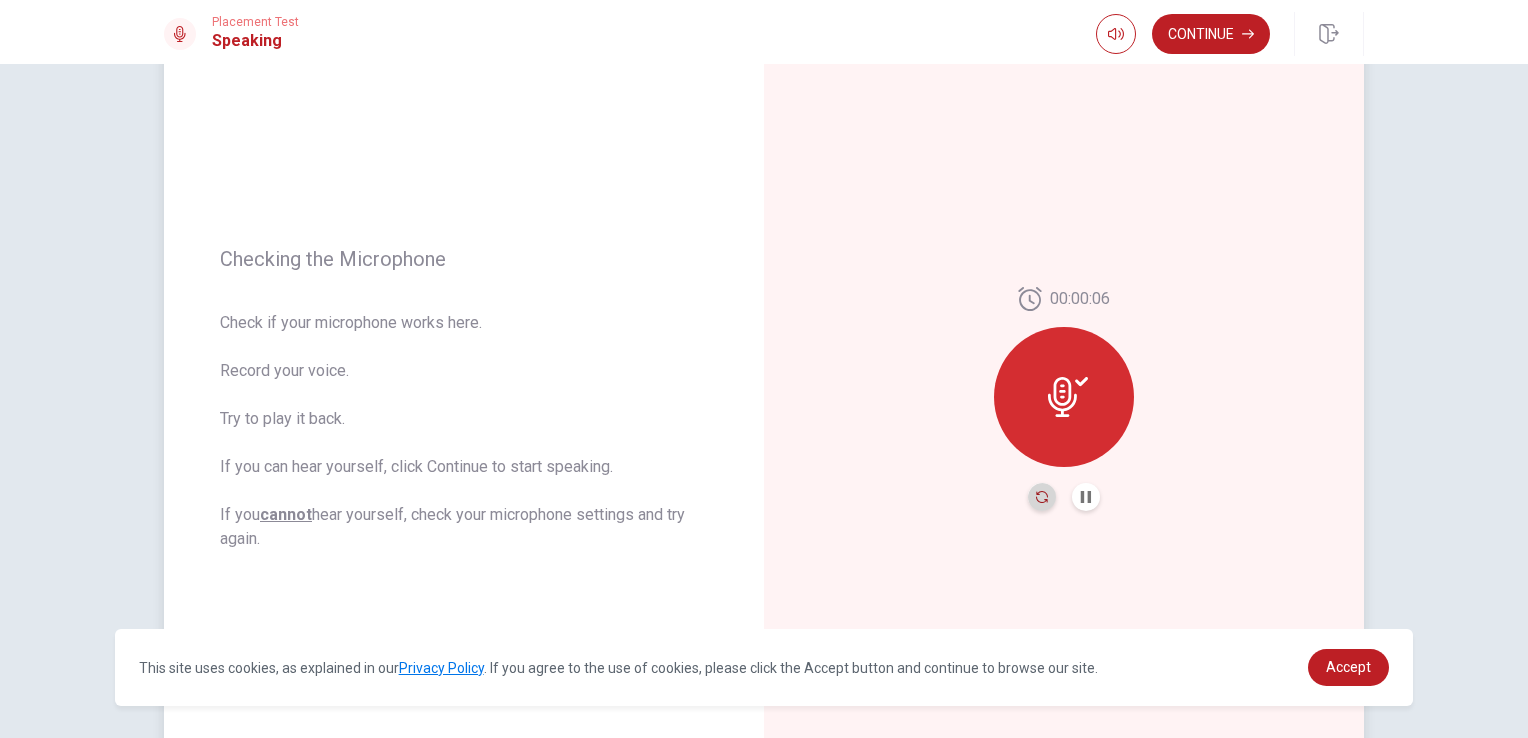click 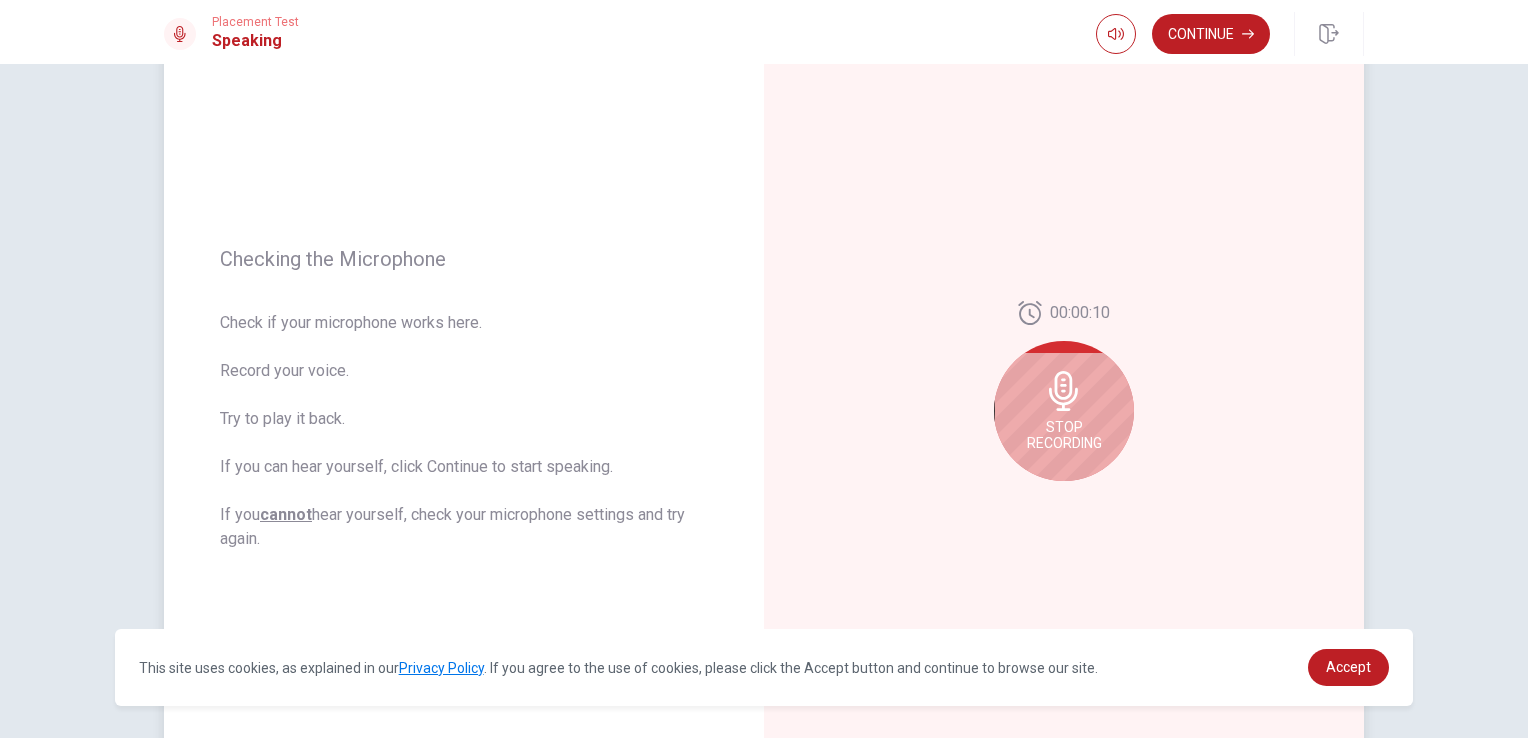 click on "Stop   Recording" at bounding box center [1064, 411] 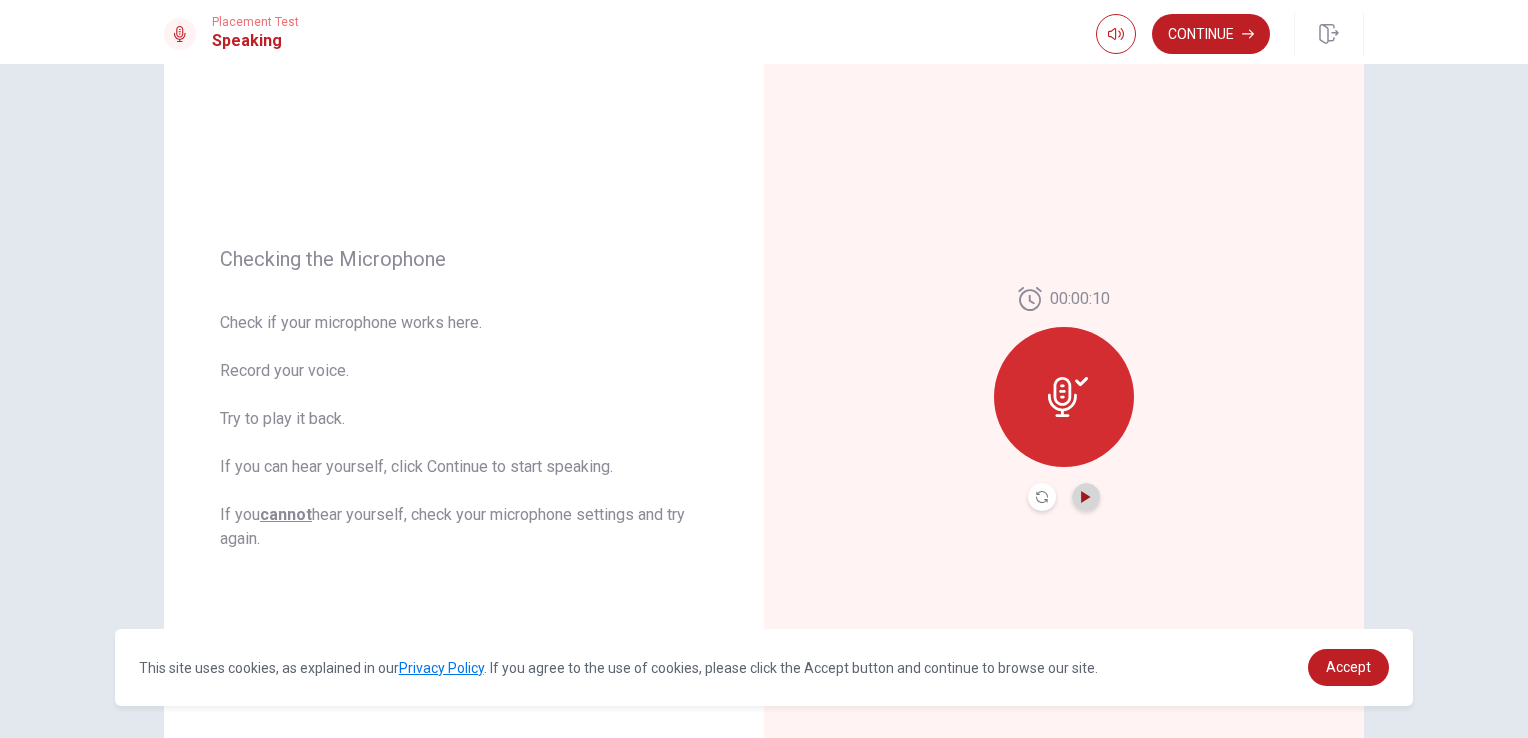 click 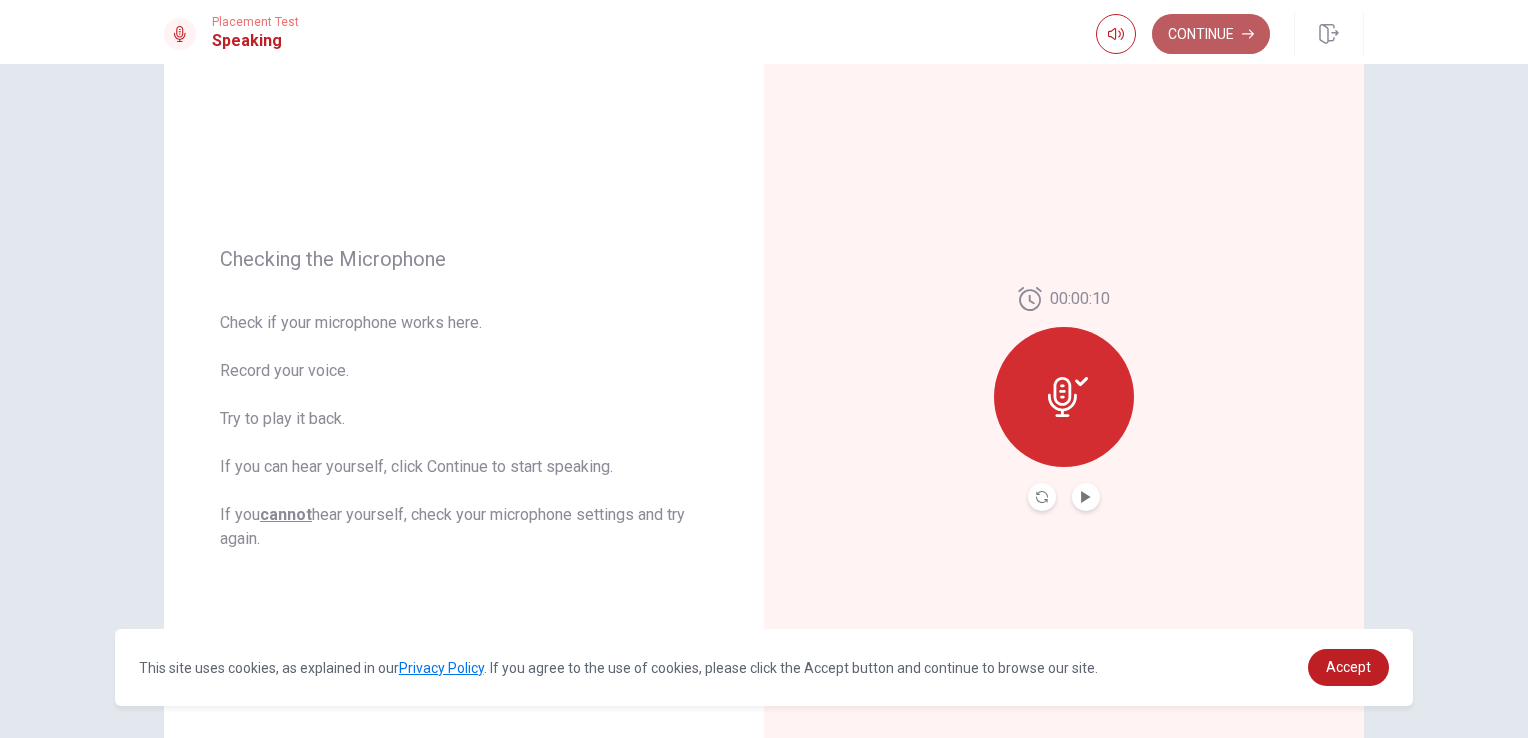 click on "Continue" at bounding box center [1211, 34] 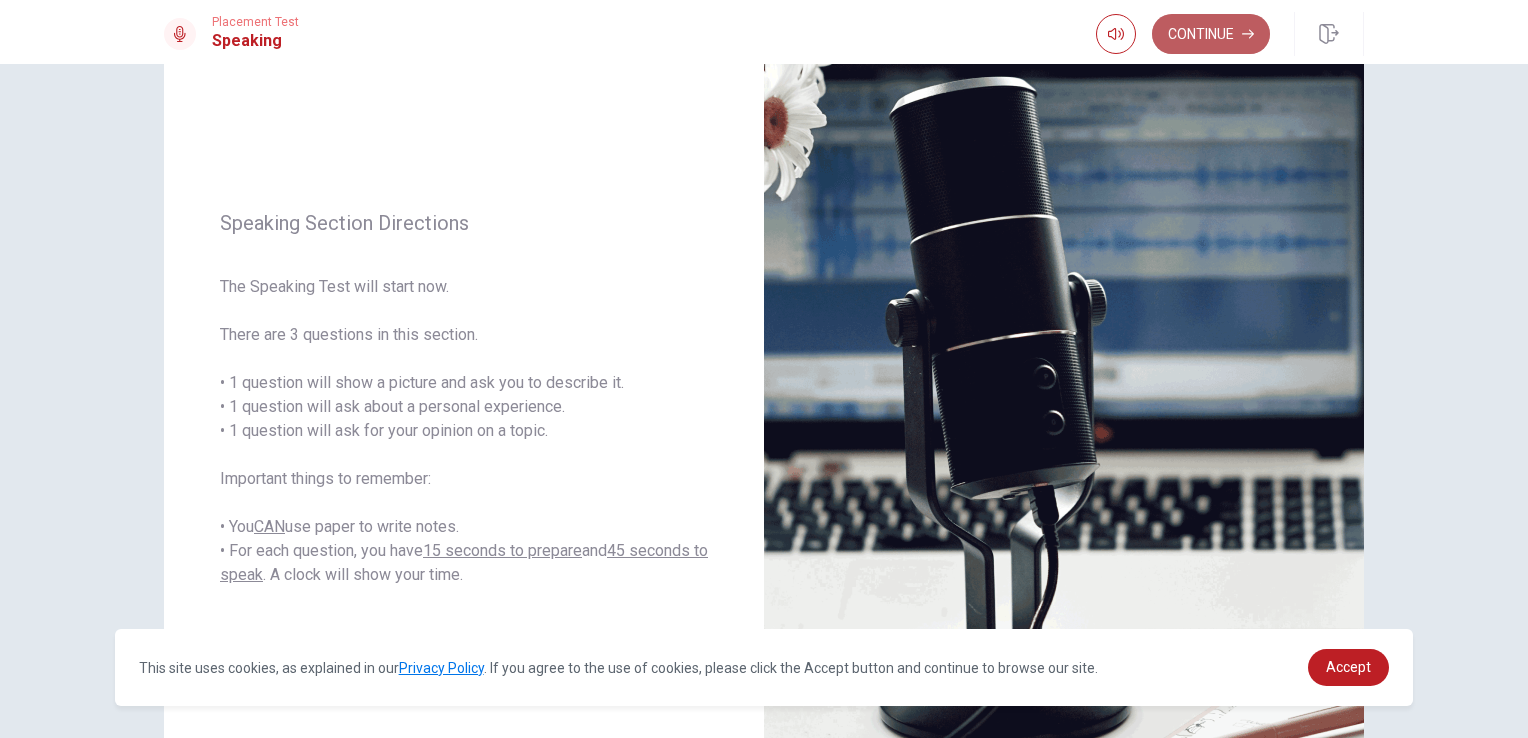 click on "Continue" at bounding box center (1211, 34) 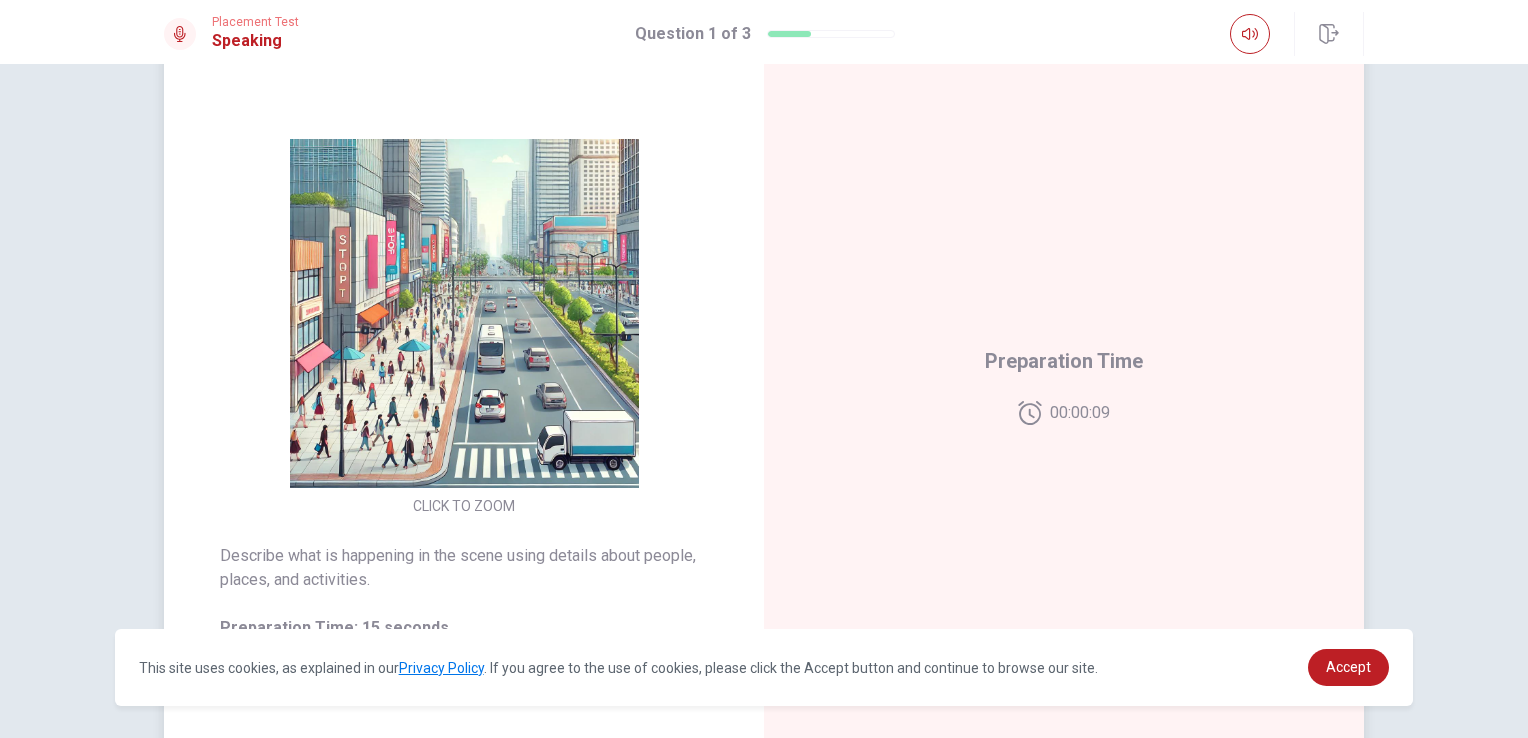 scroll, scrollTop: 200, scrollLeft: 0, axis: vertical 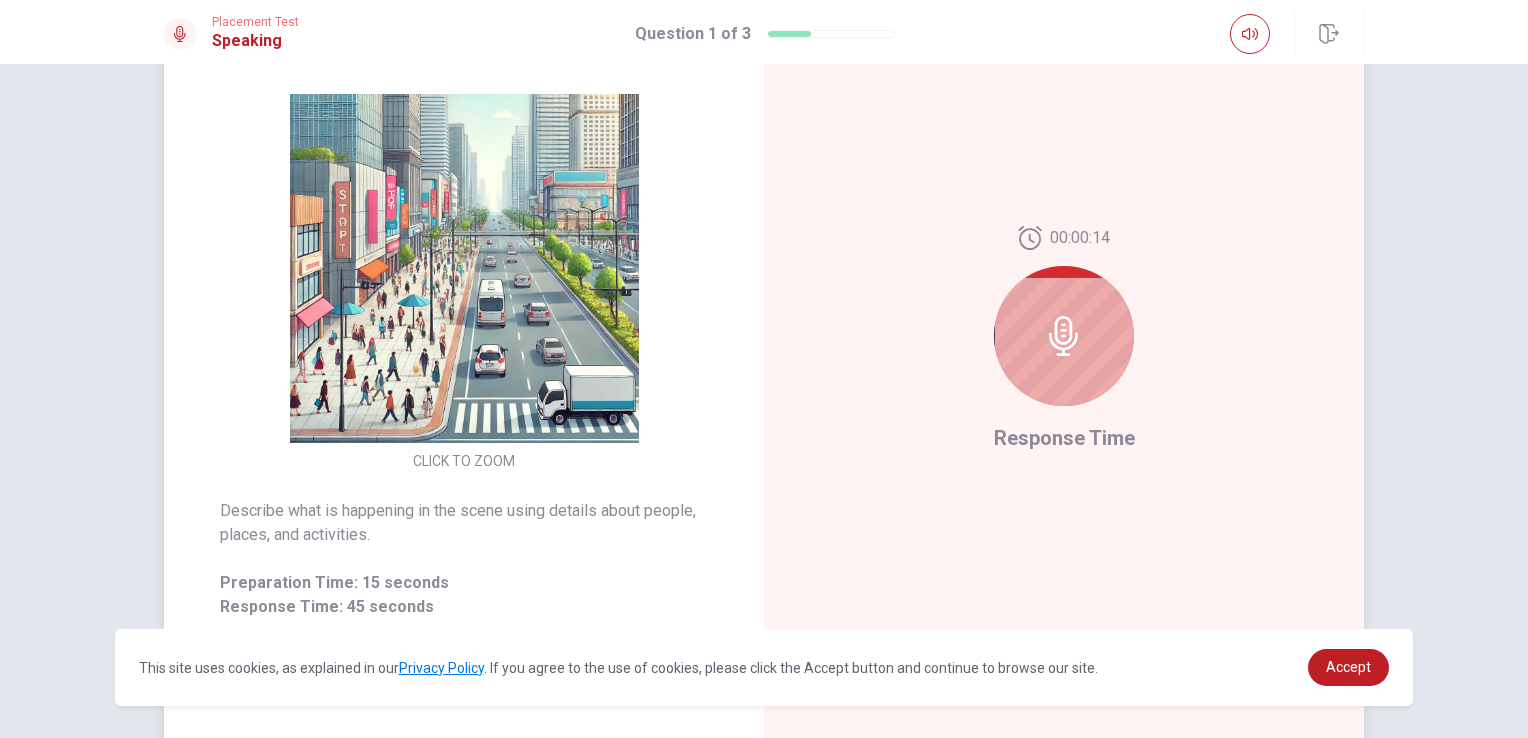 click at bounding box center (1064, 336) 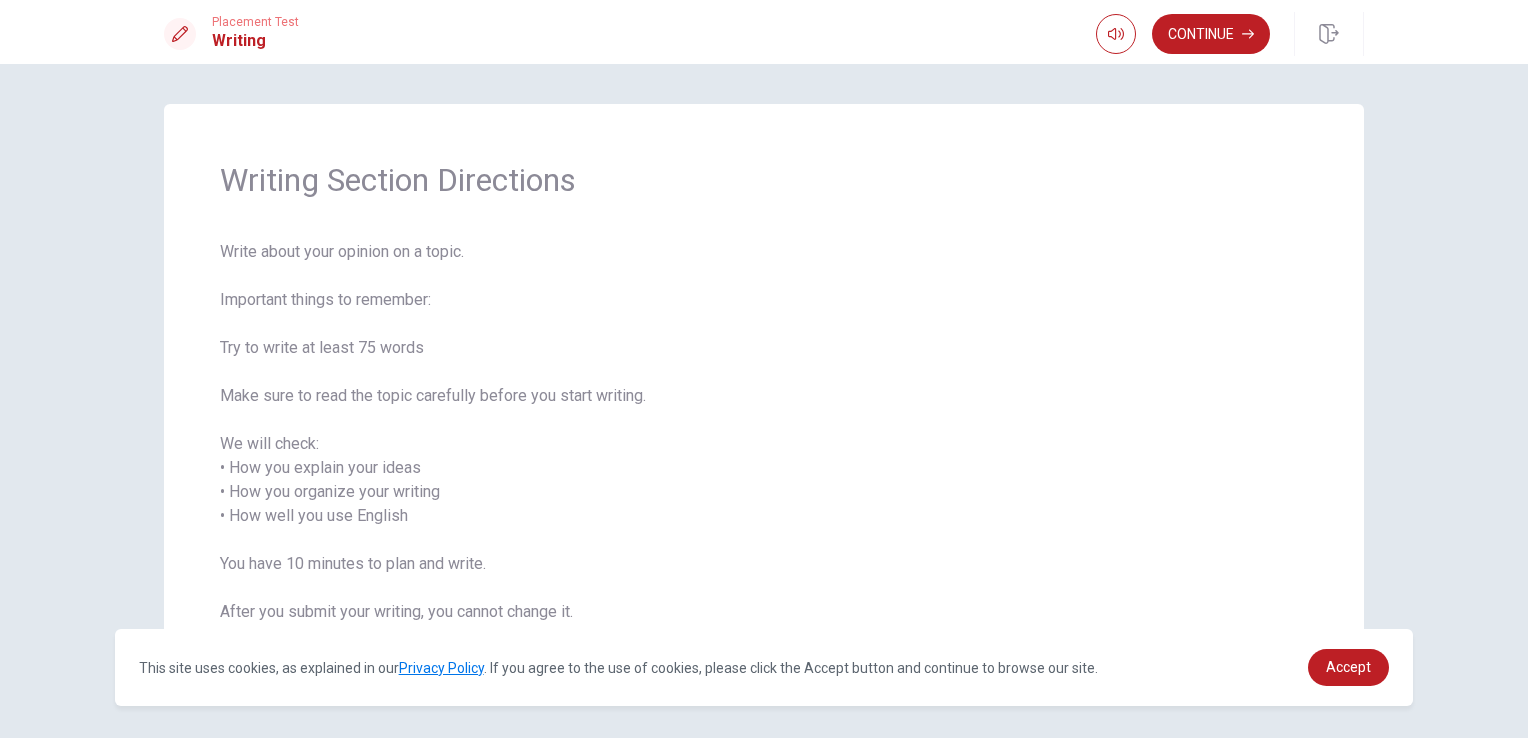 scroll, scrollTop: 69, scrollLeft: 0, axis: vertical 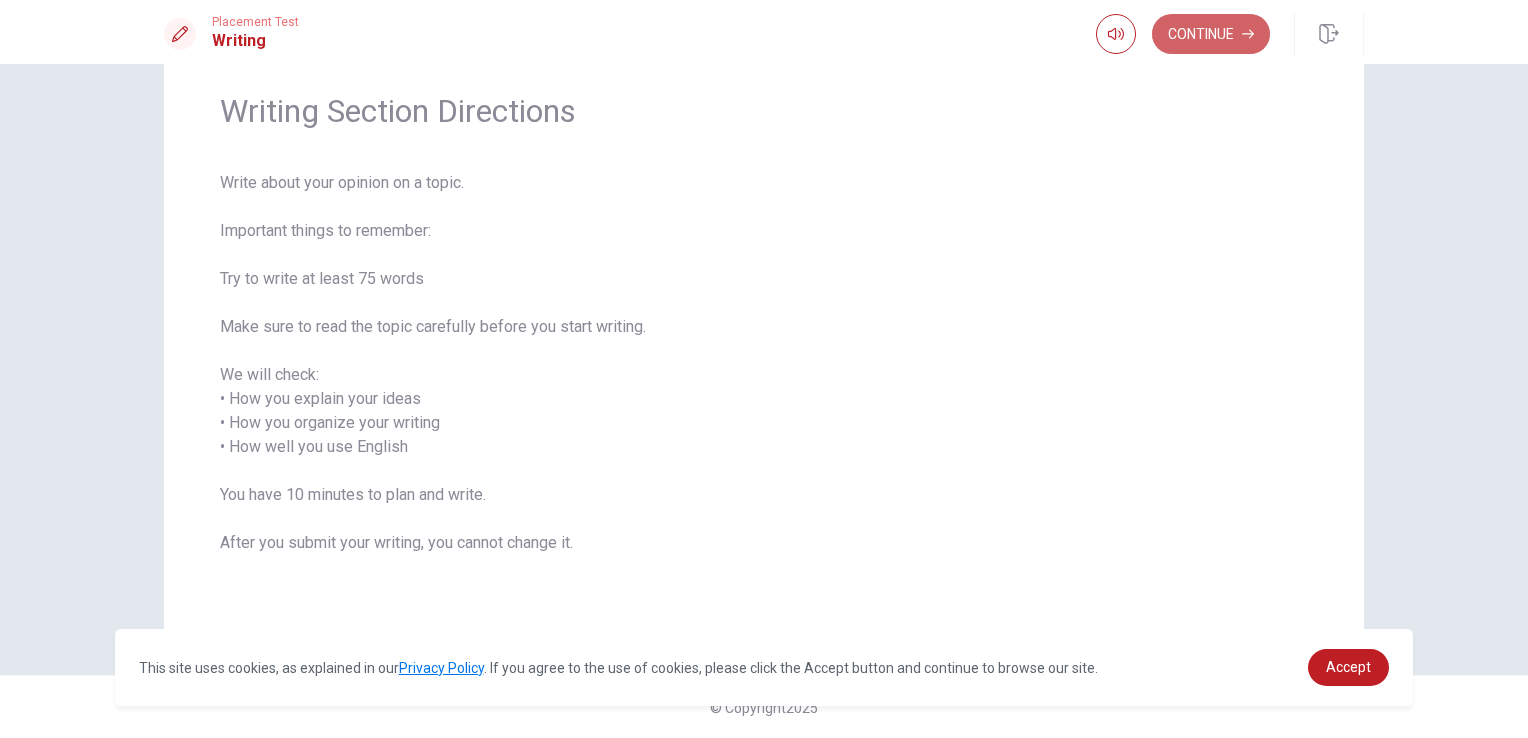 click on "Continue" at bounding box center (1230, 34) 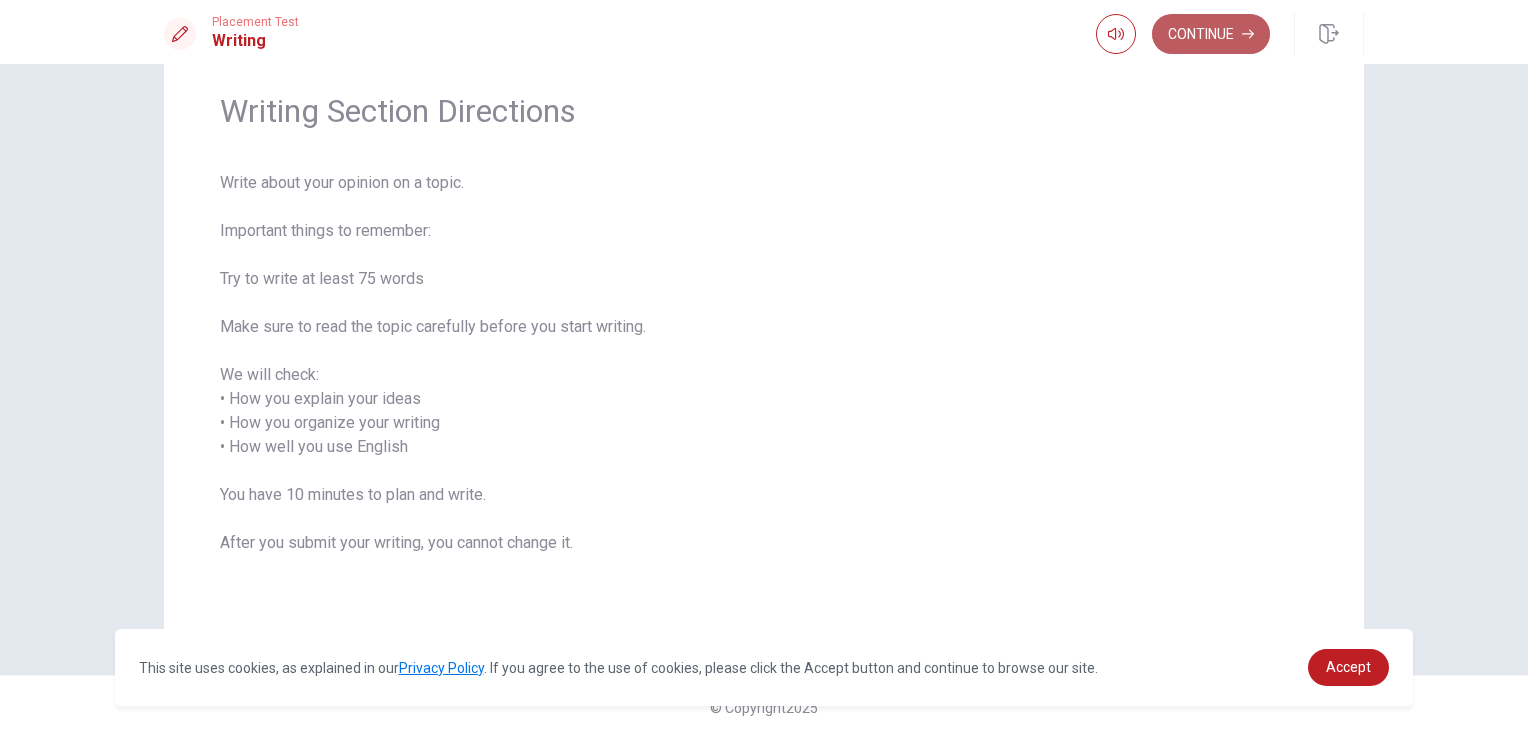 click on "Continue" at bounding box center [1211, 34] 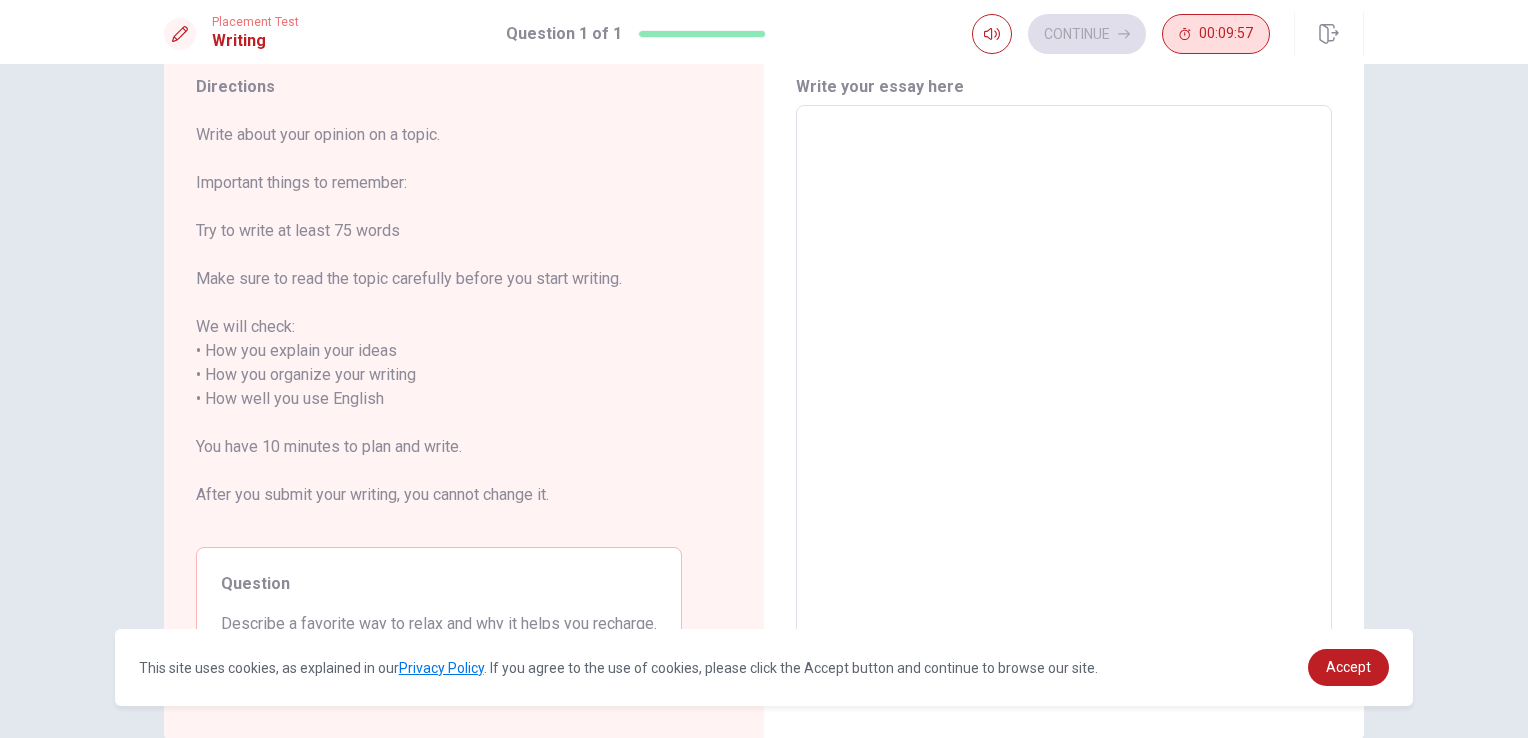 drag, startPoint x: 1221, startPoint y: 38, endPoint x: 1232, endPoint y: 35, distance: 11.401754 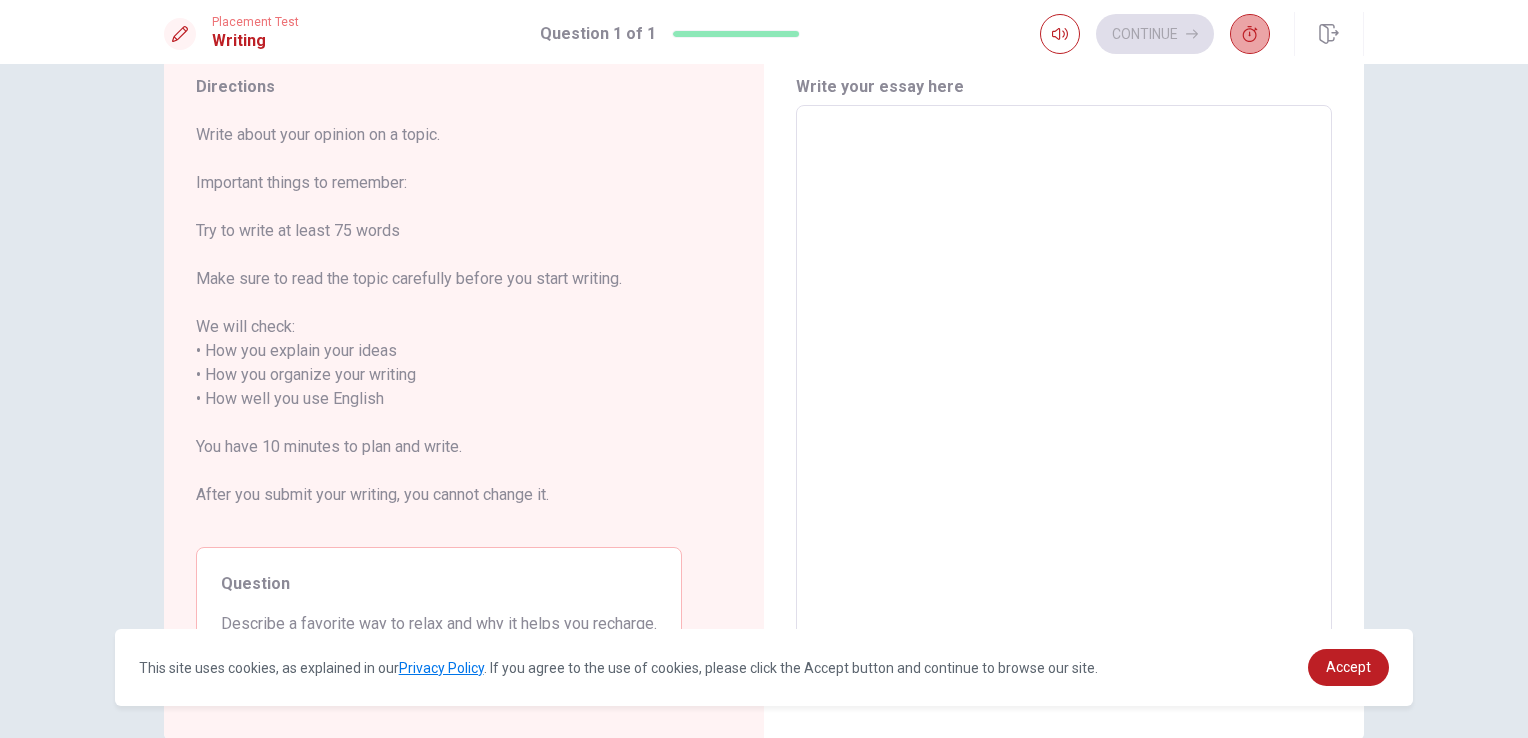 click at bounding box center [1250, 34] 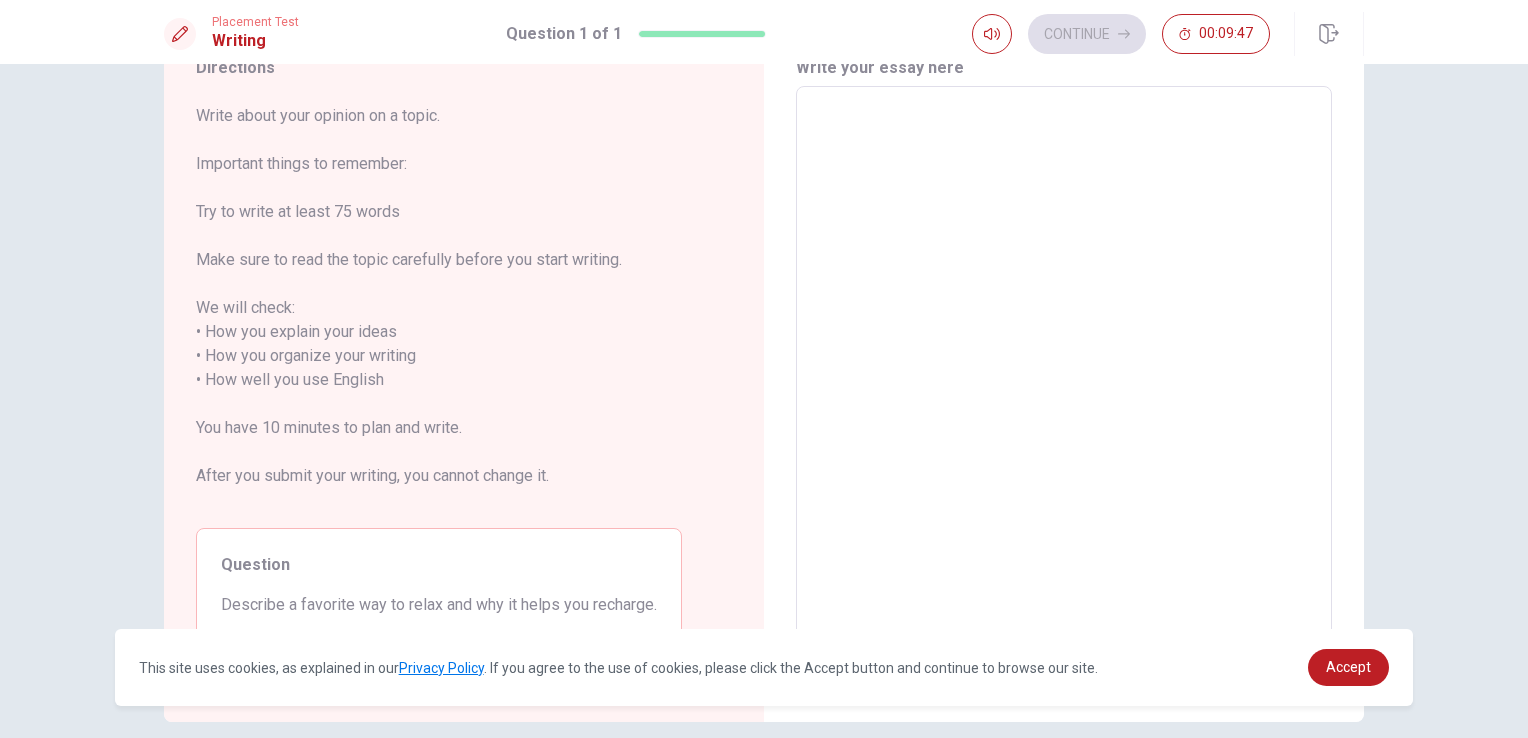 scroll, scrollTop: 175, scrollLeft: 0, axis: vertical 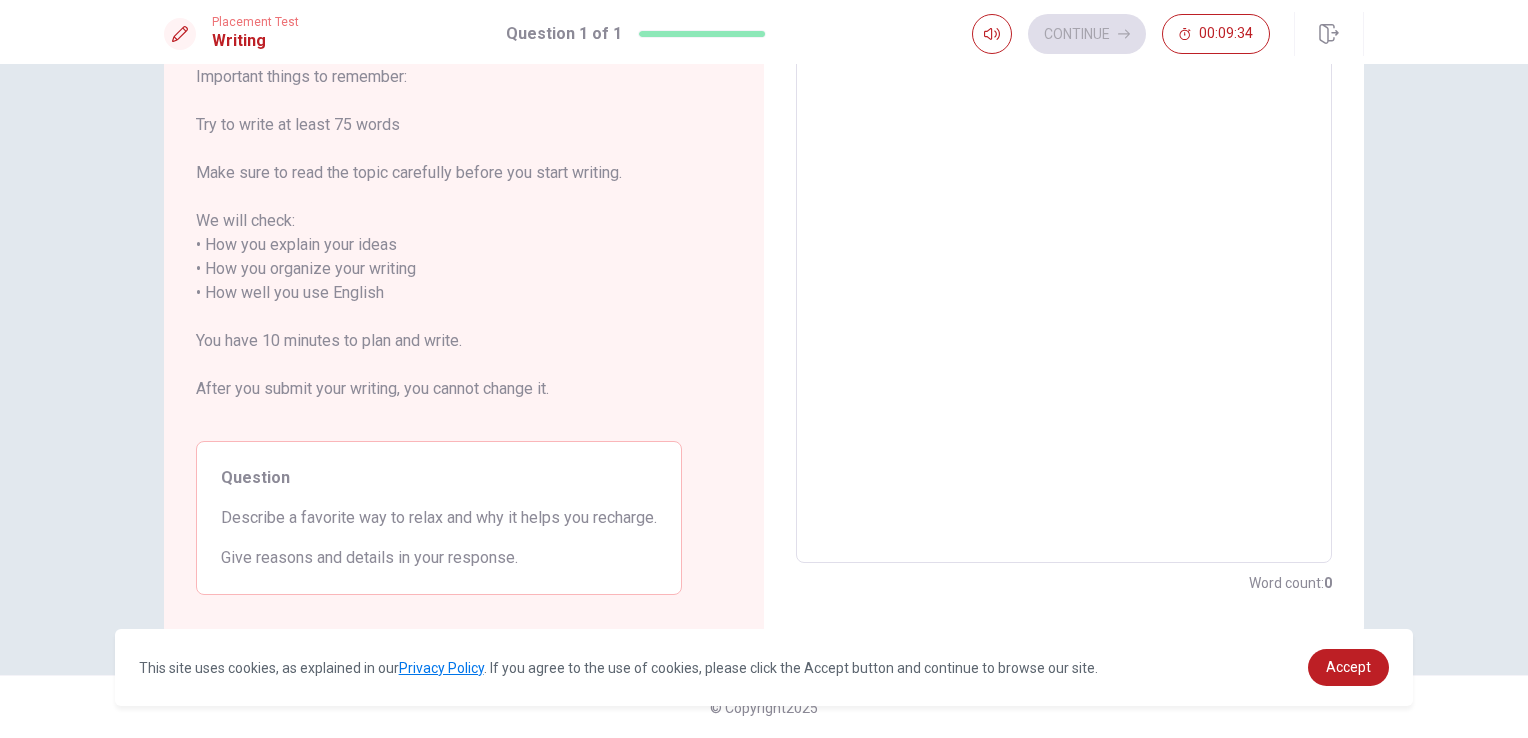 click at bounding box center [1064, 281] 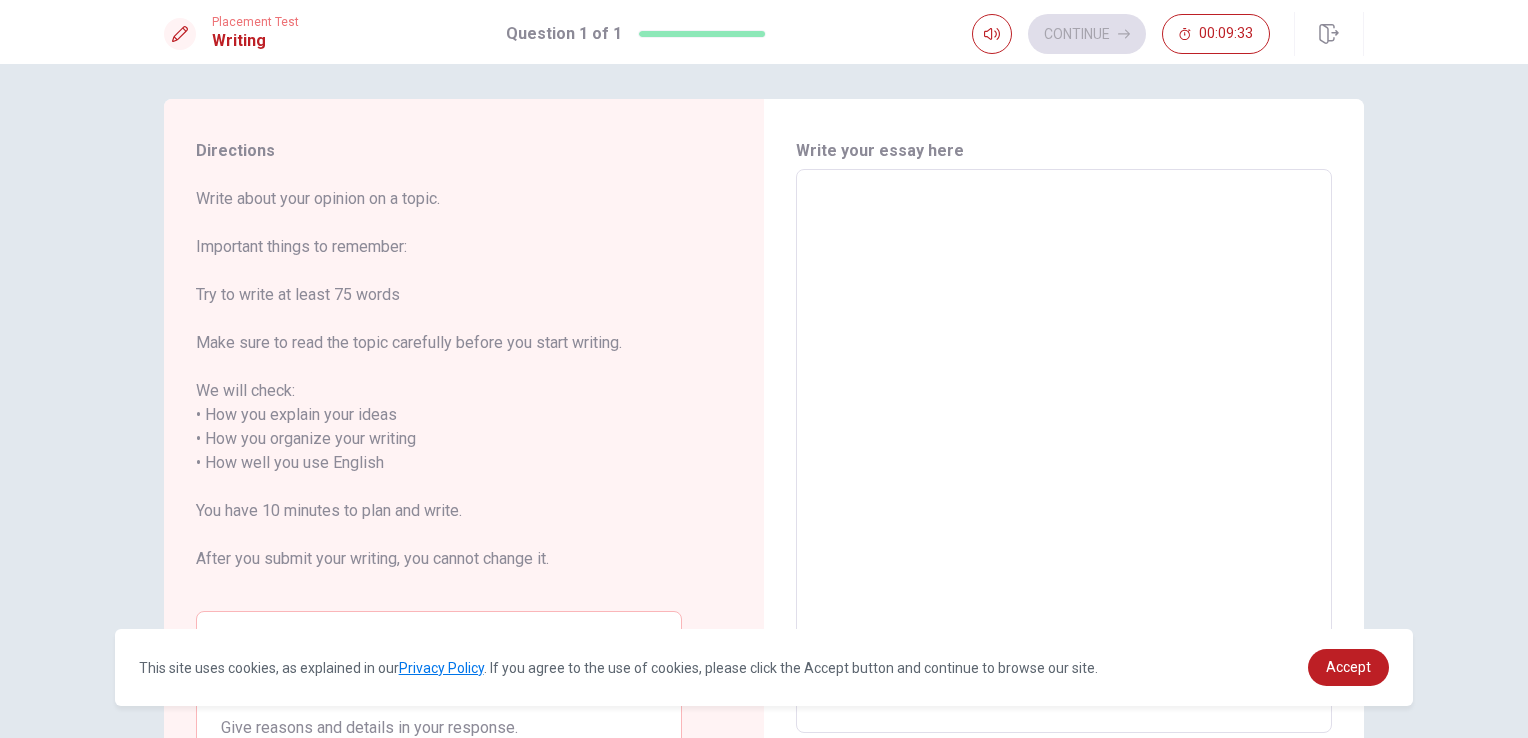 scroll, scrollTop: 0, scrollLeft: 0, axis: both 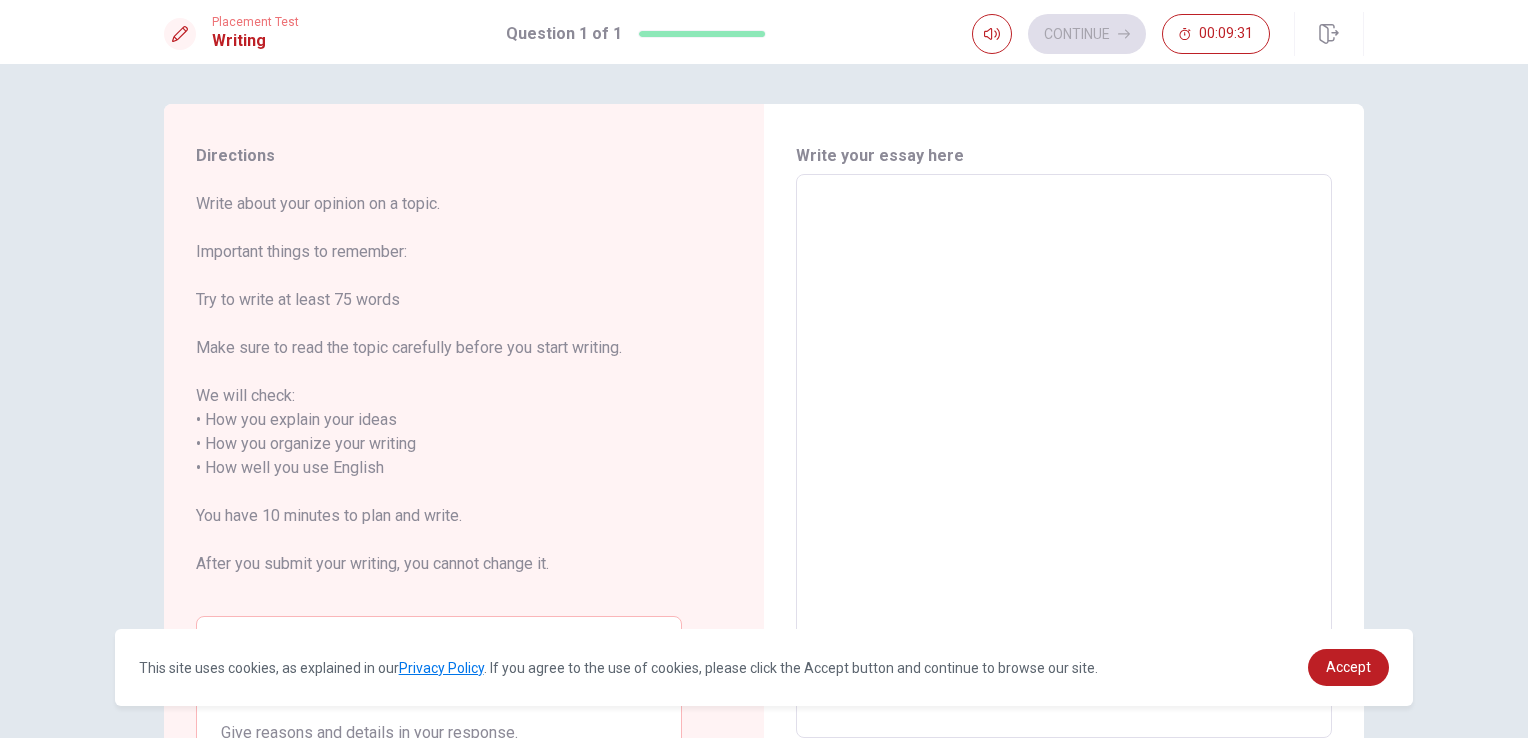 type on "i" 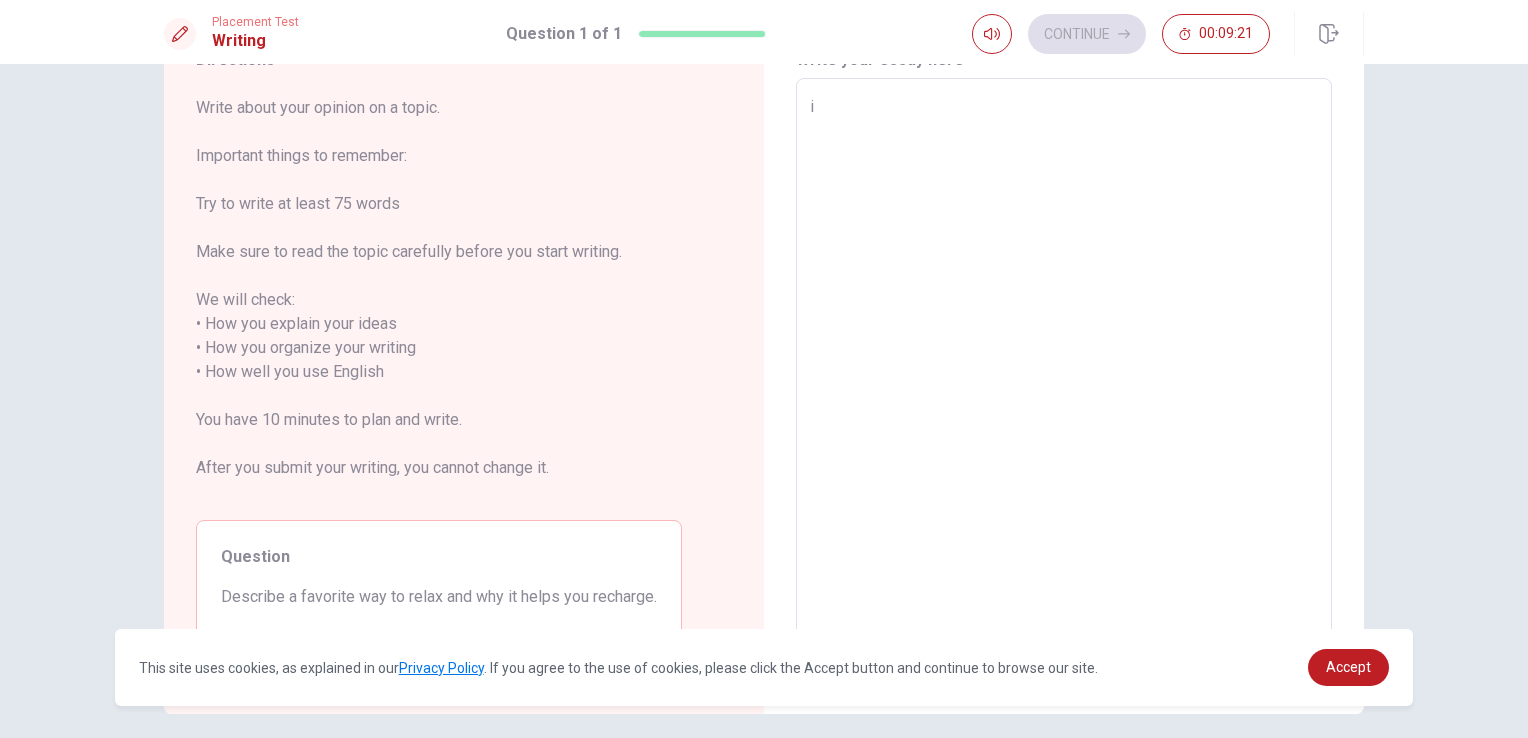 scroll, scrollTop: 75, scrollLeft: 0, axis: vertical 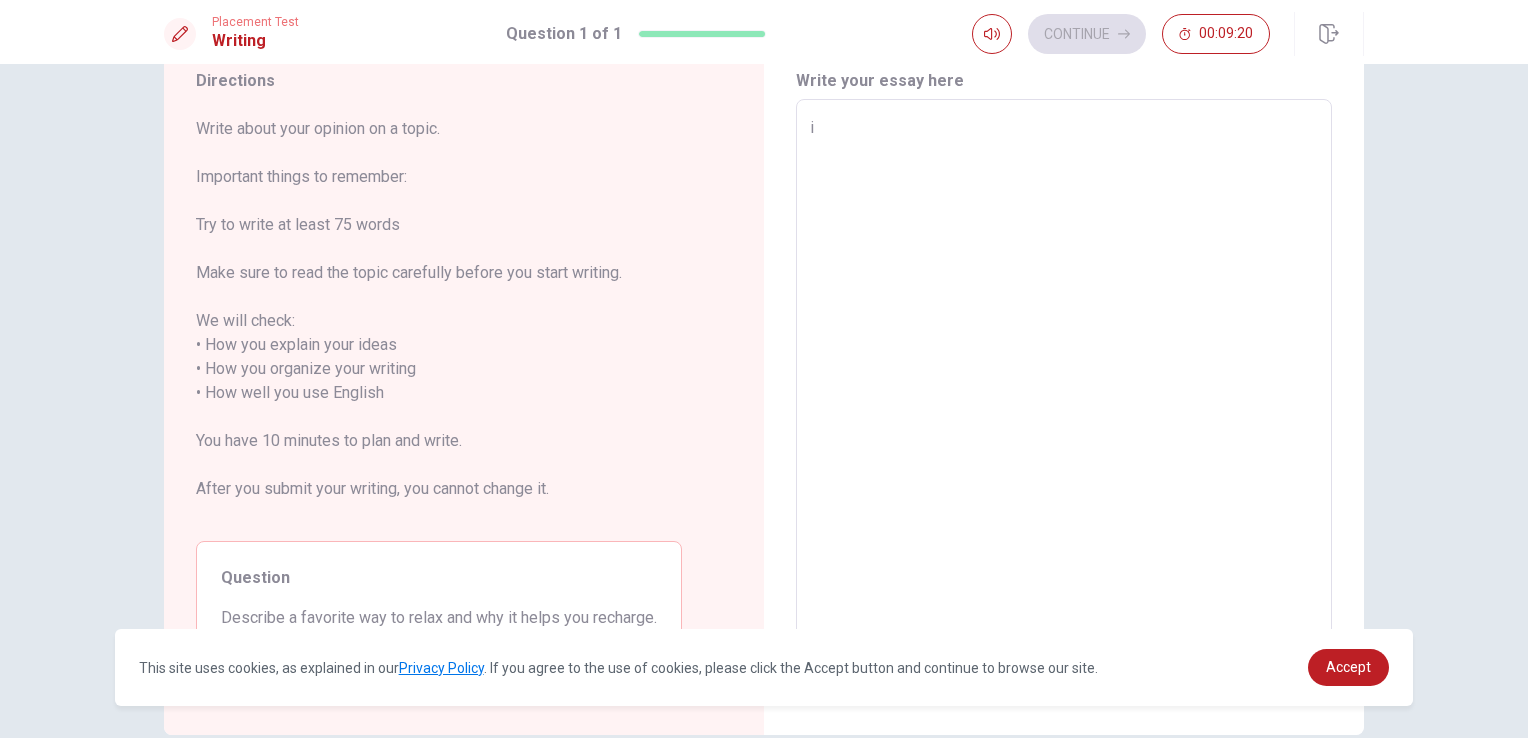 type on "x" 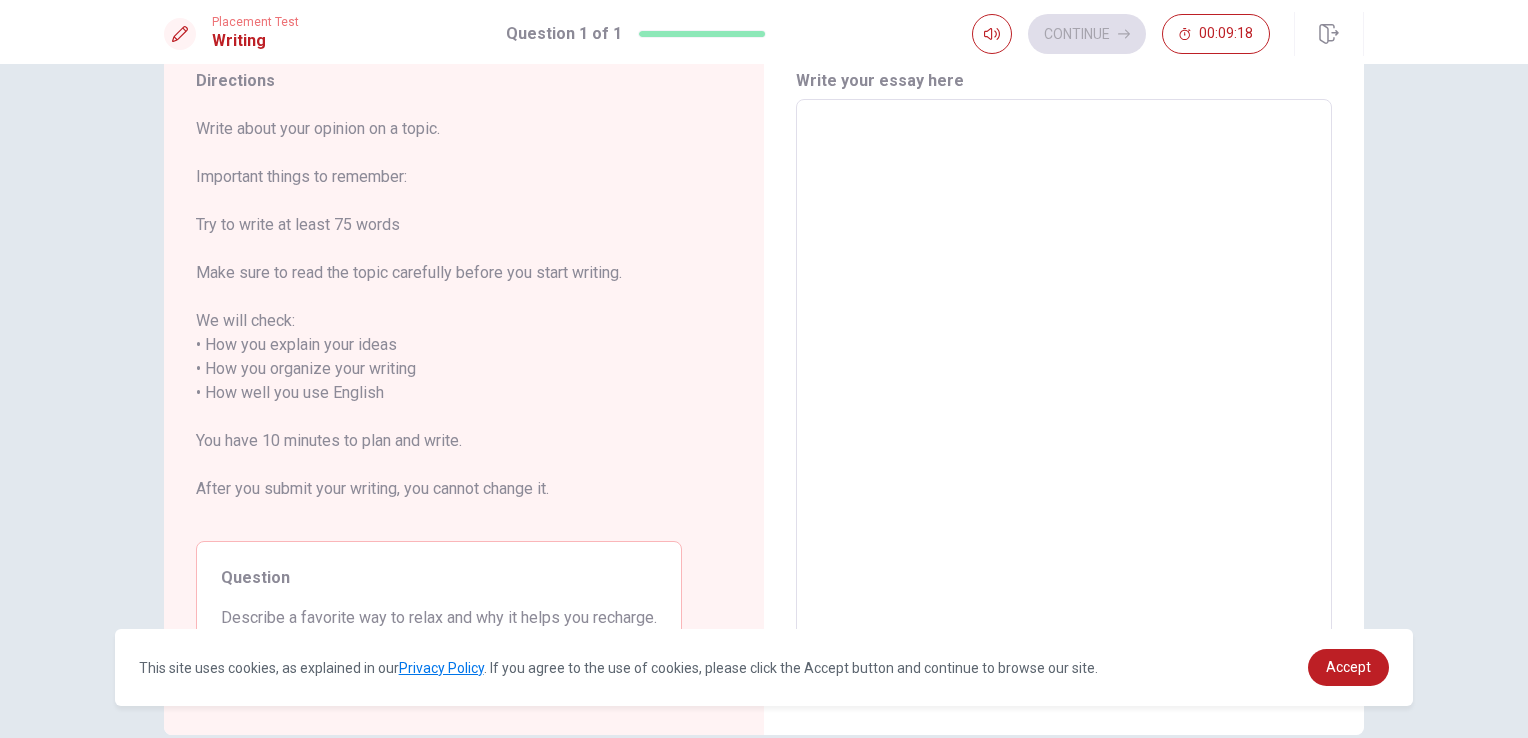 type on "m" 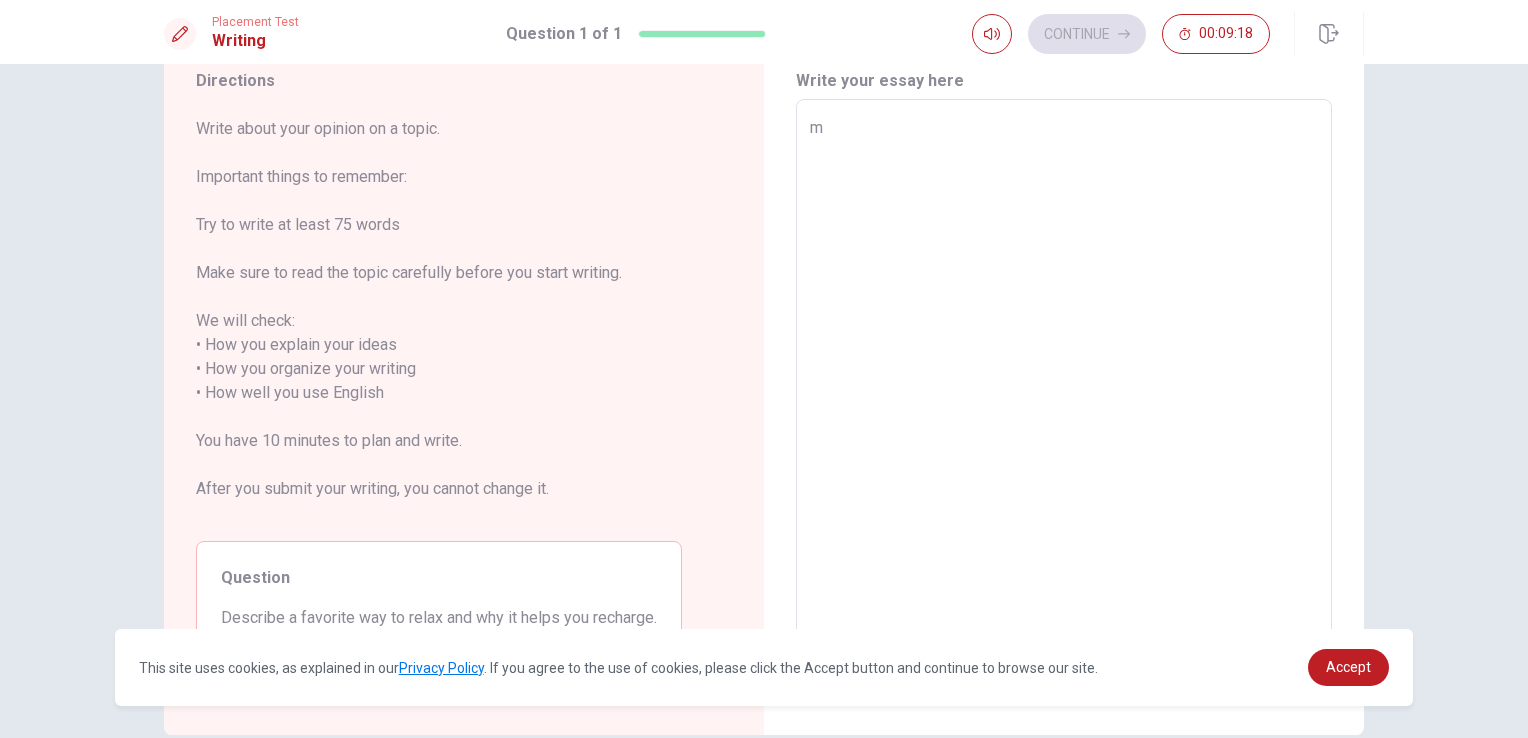 type on "x" 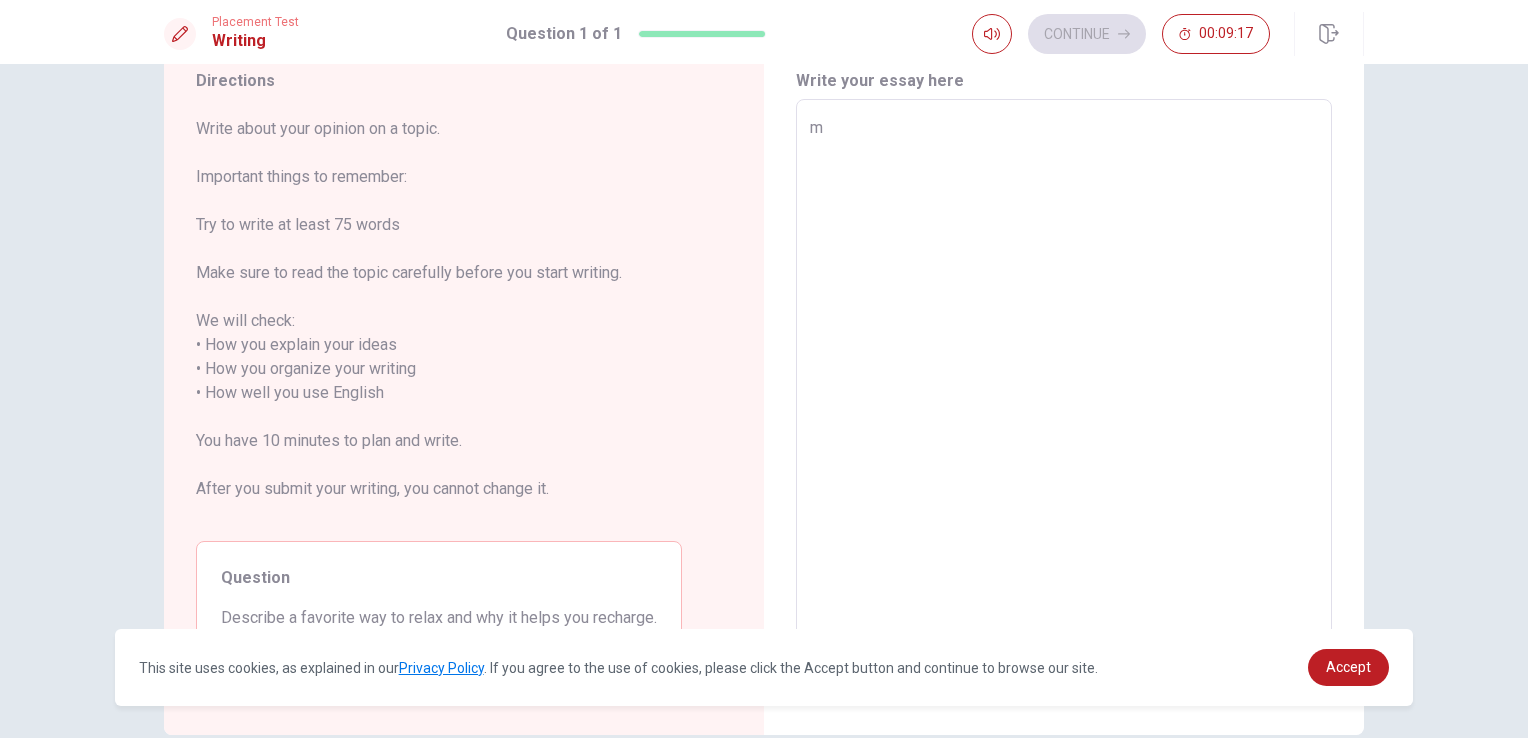 type on "my" 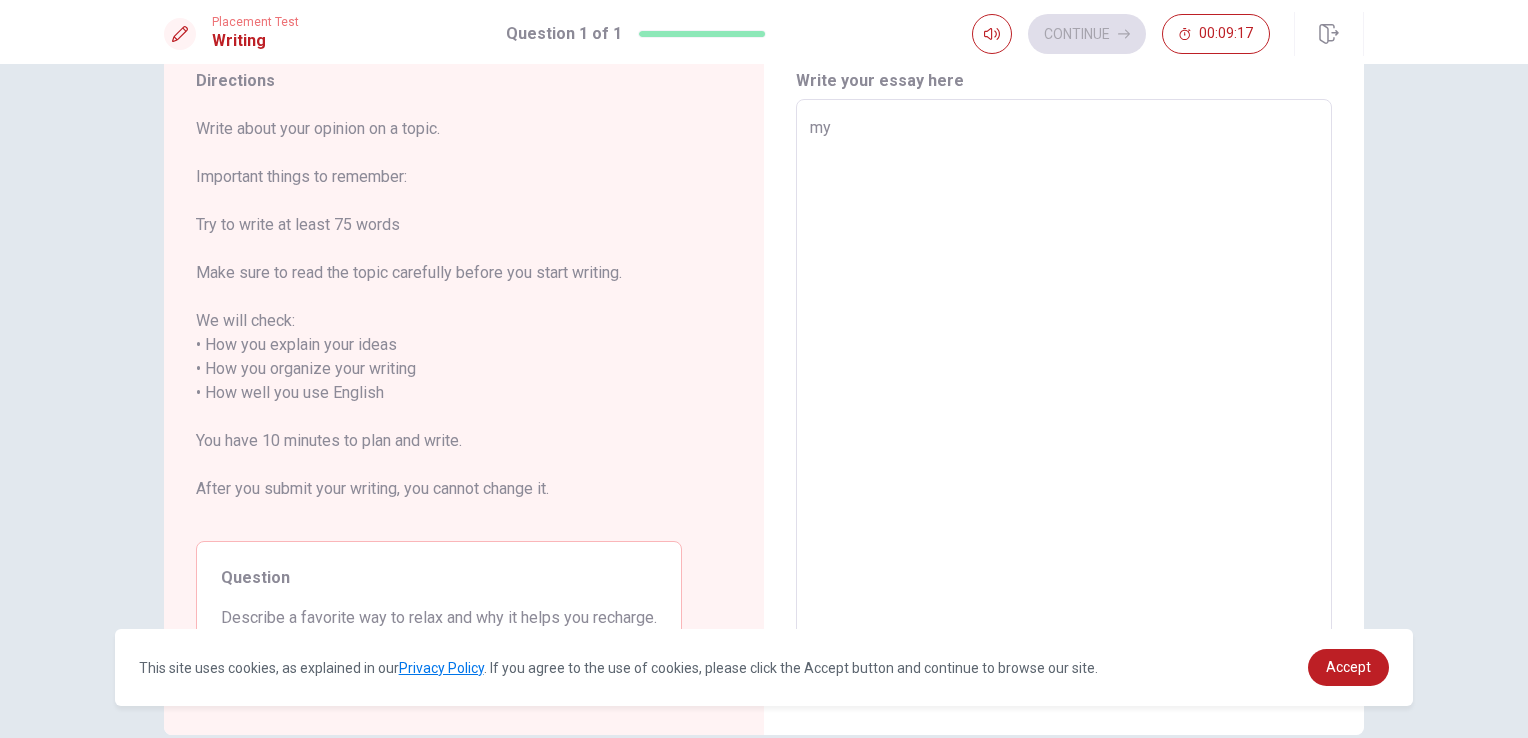 type on "x" 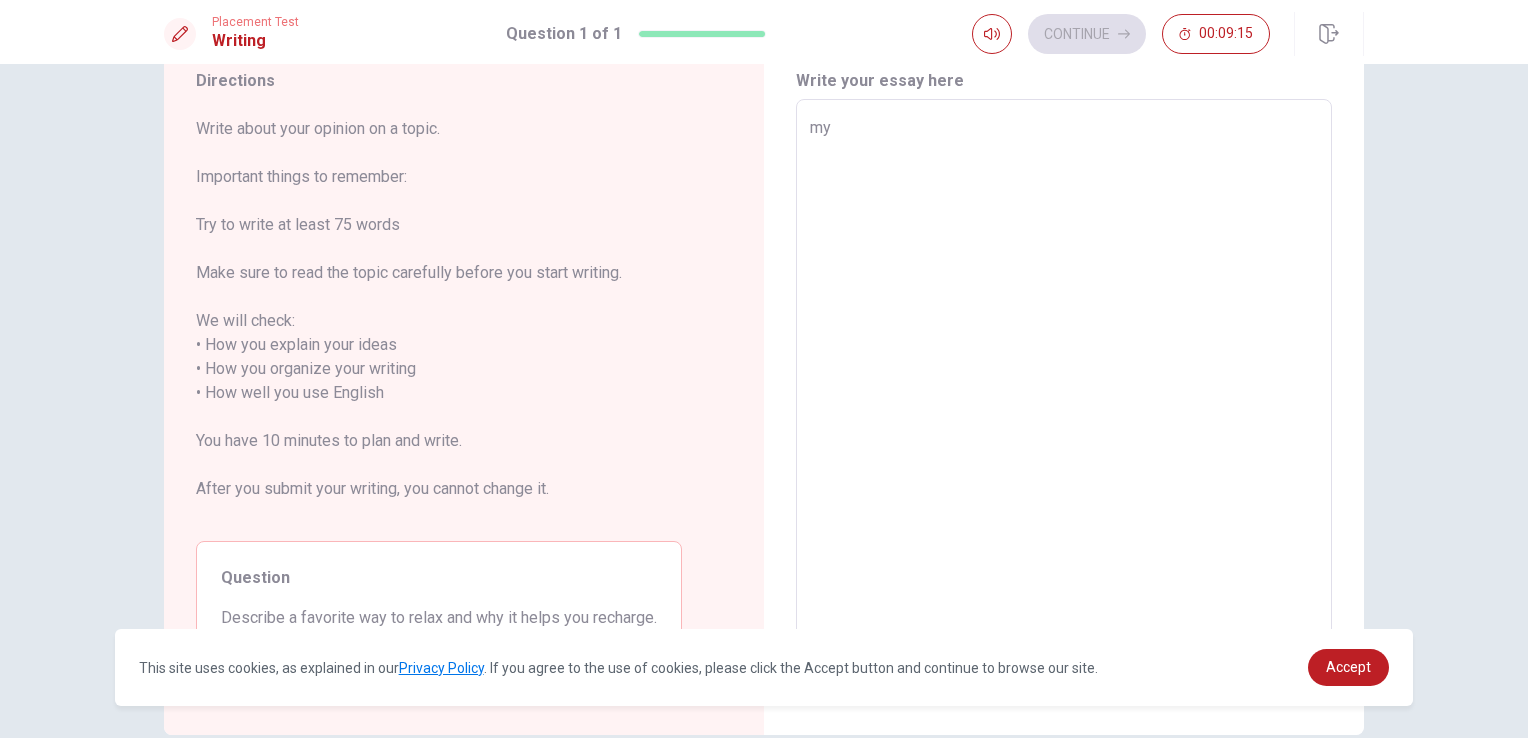 type on "x" 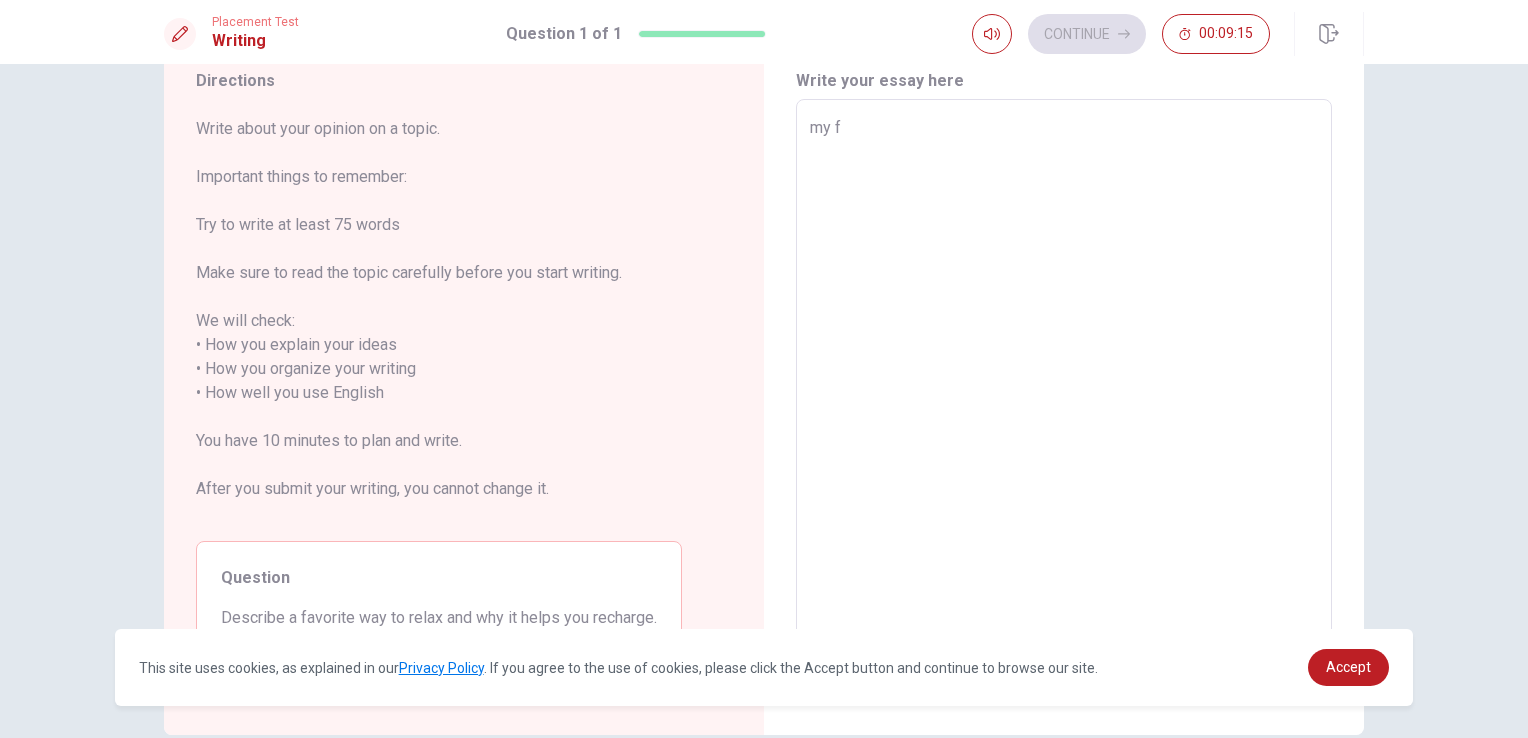 type on "x" 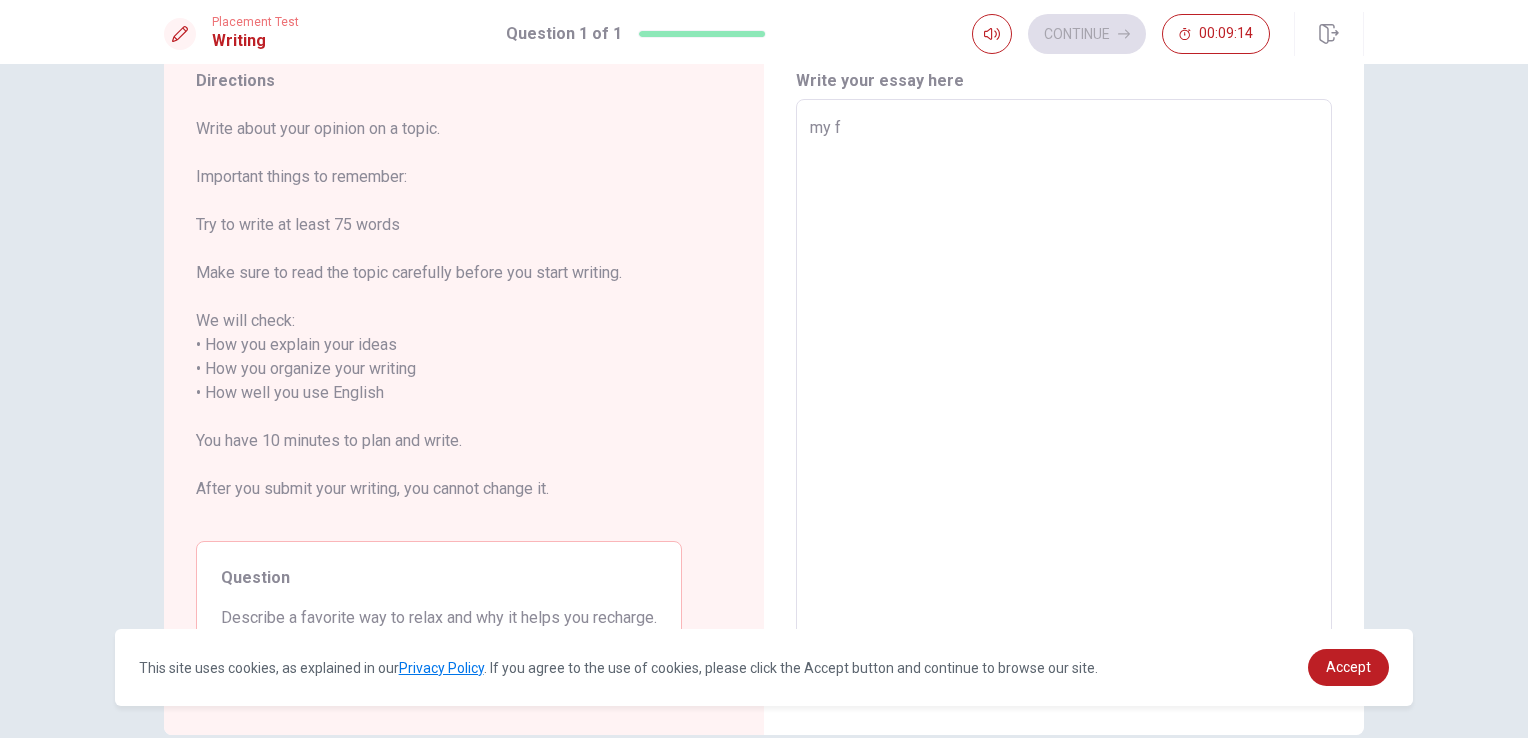 type on "my fa" 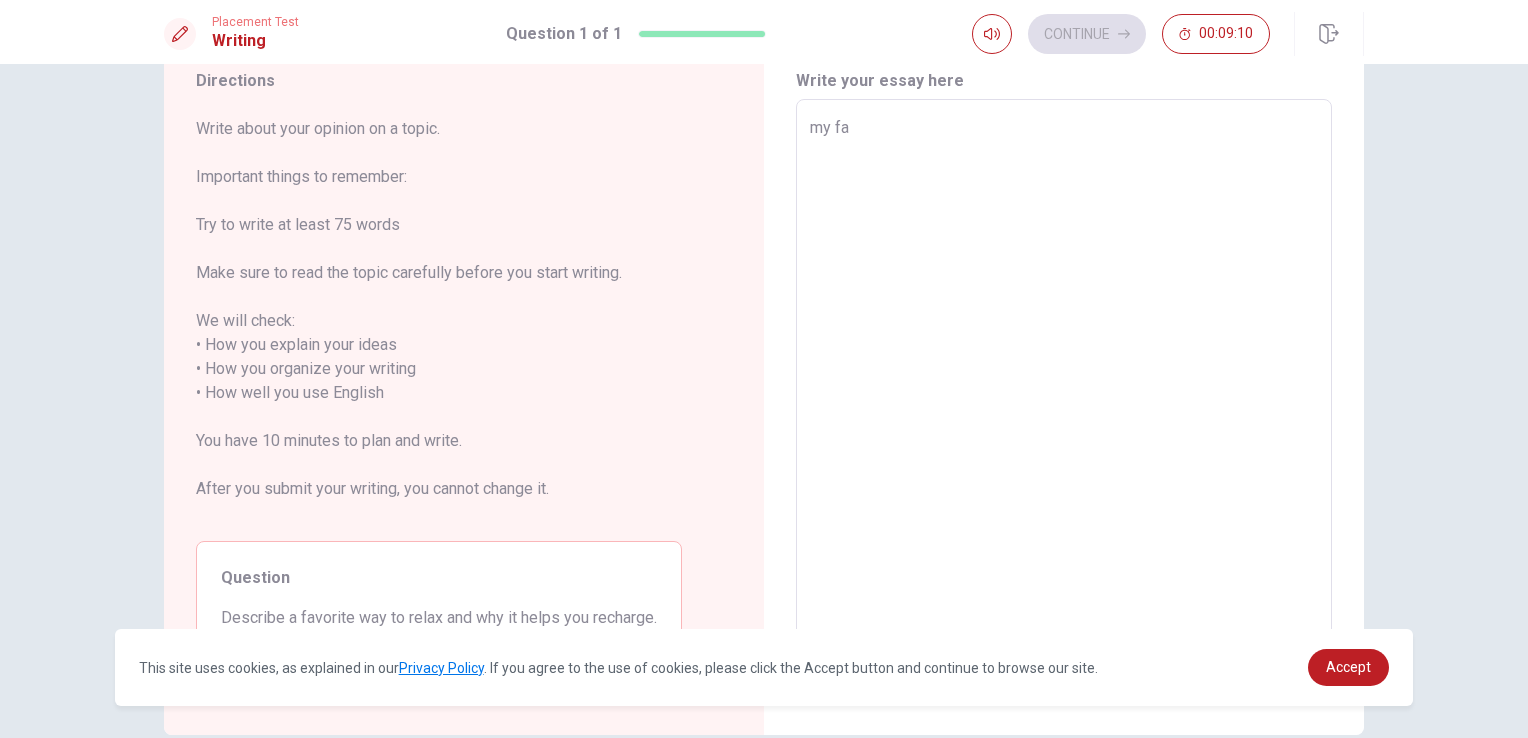type on "x" 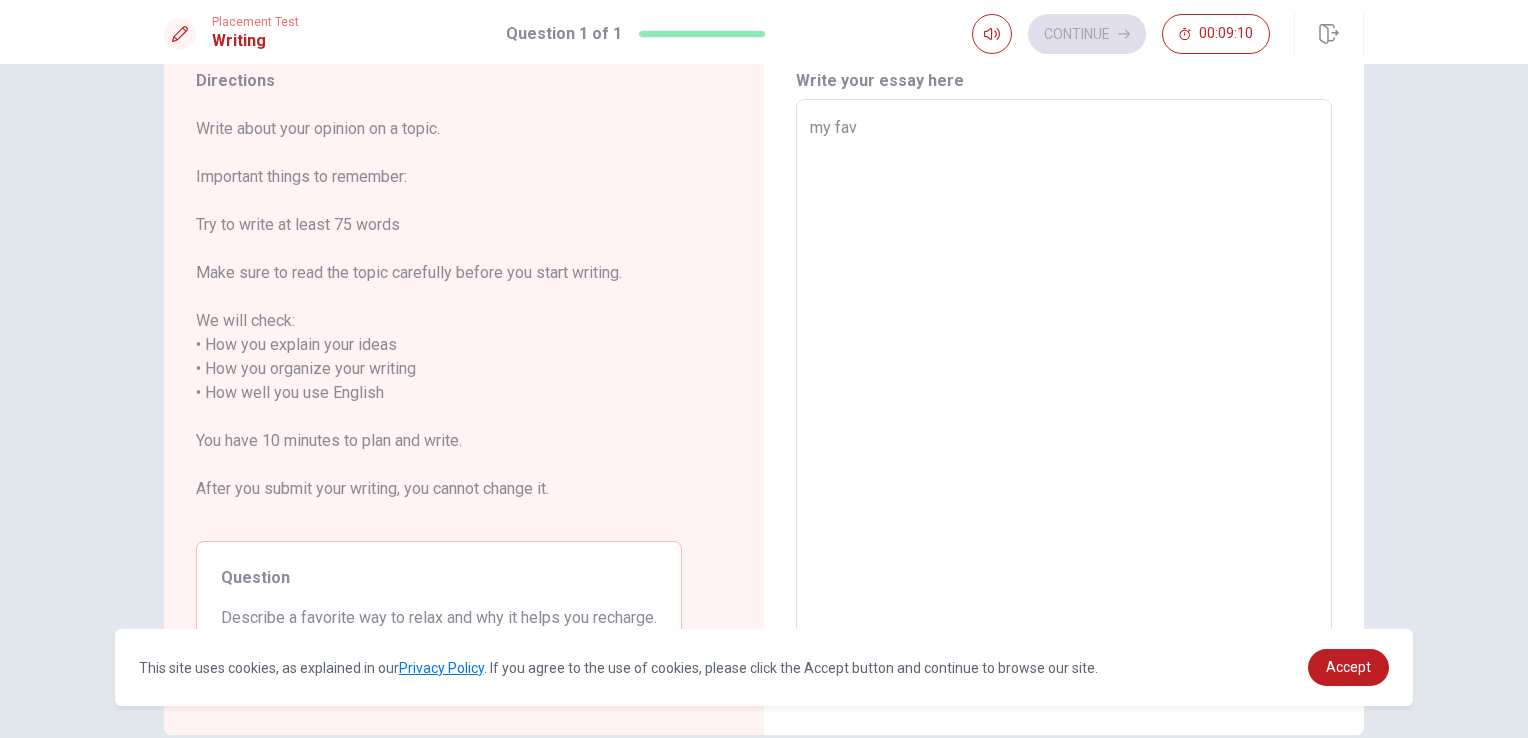 type on "x" 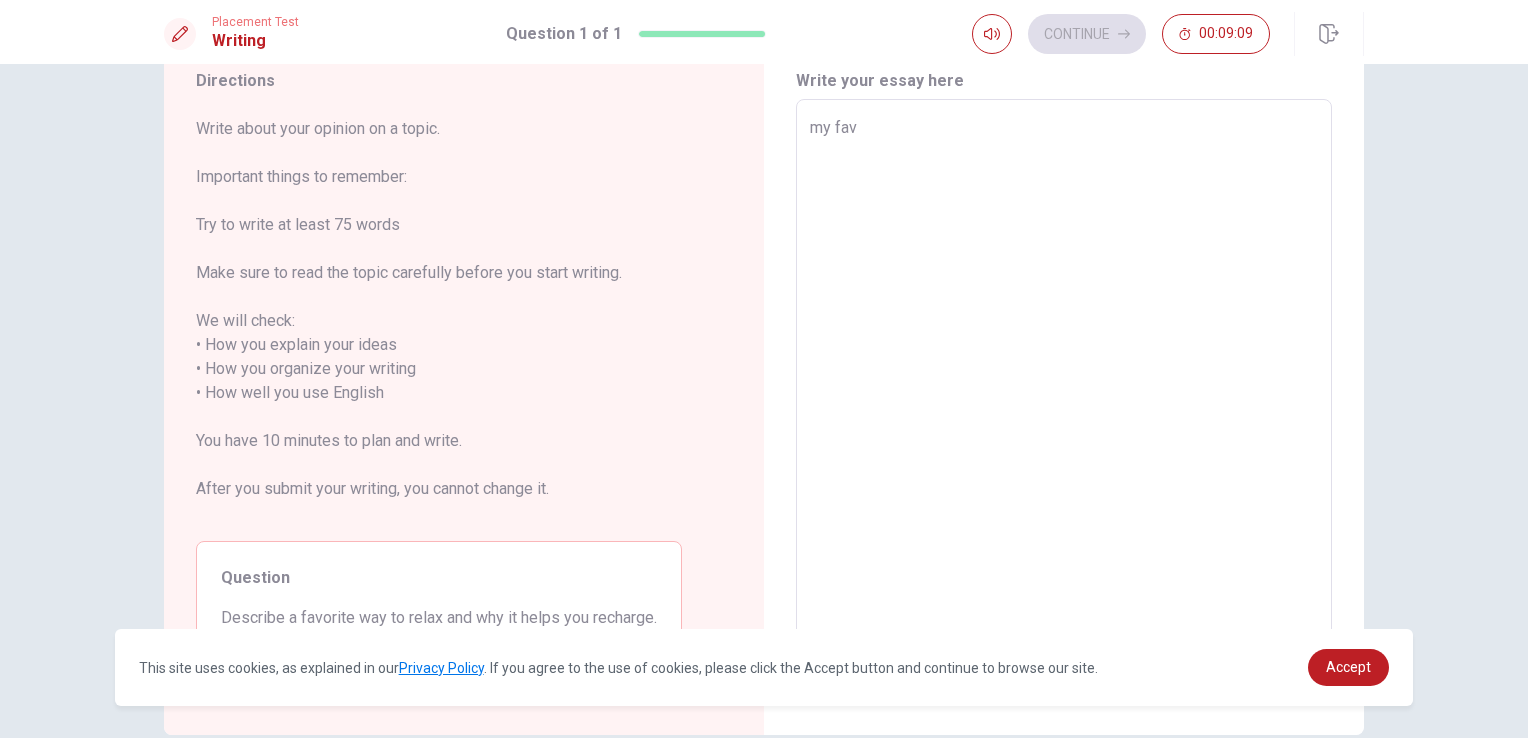 type on "my favo" 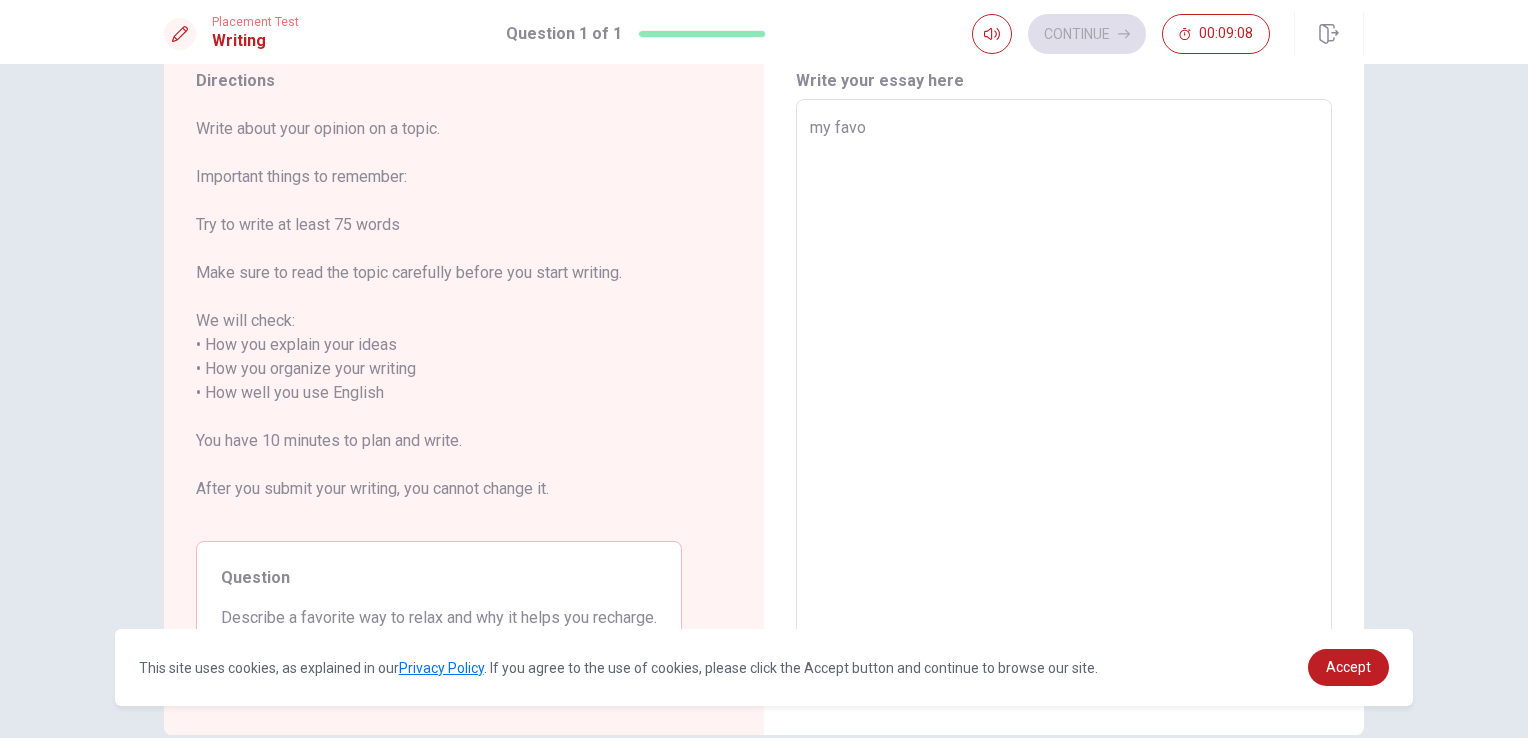type on "x" 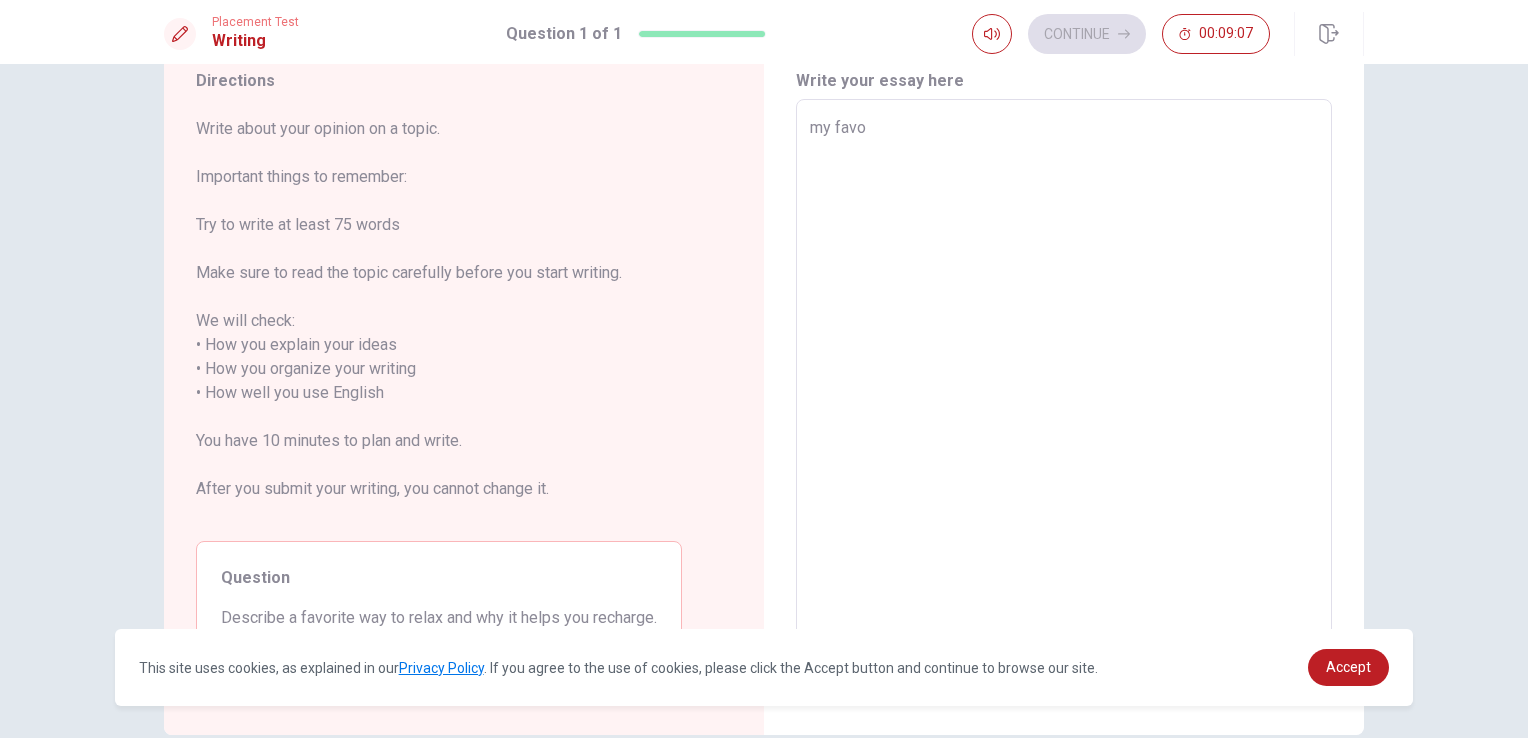 type on "my favor" 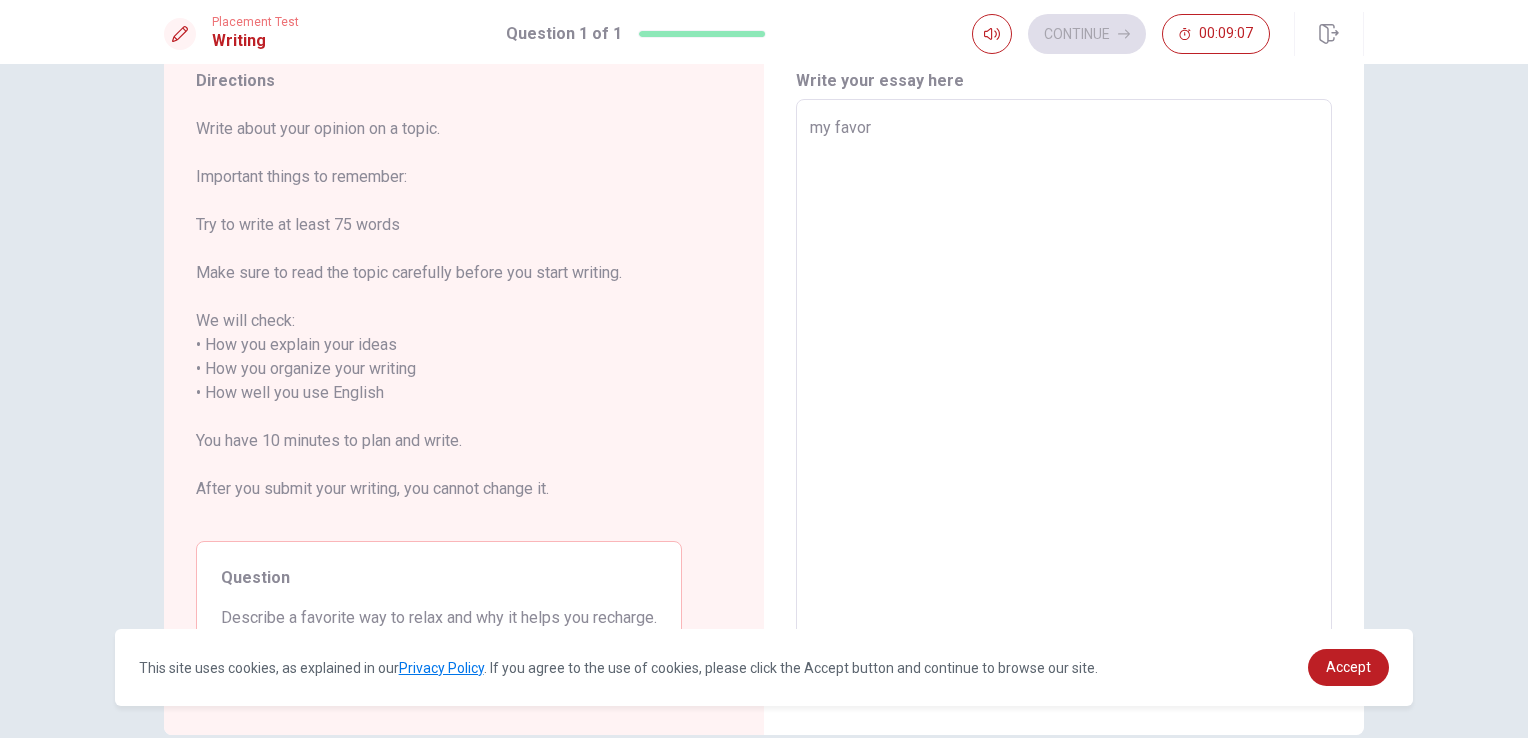 type on "x" 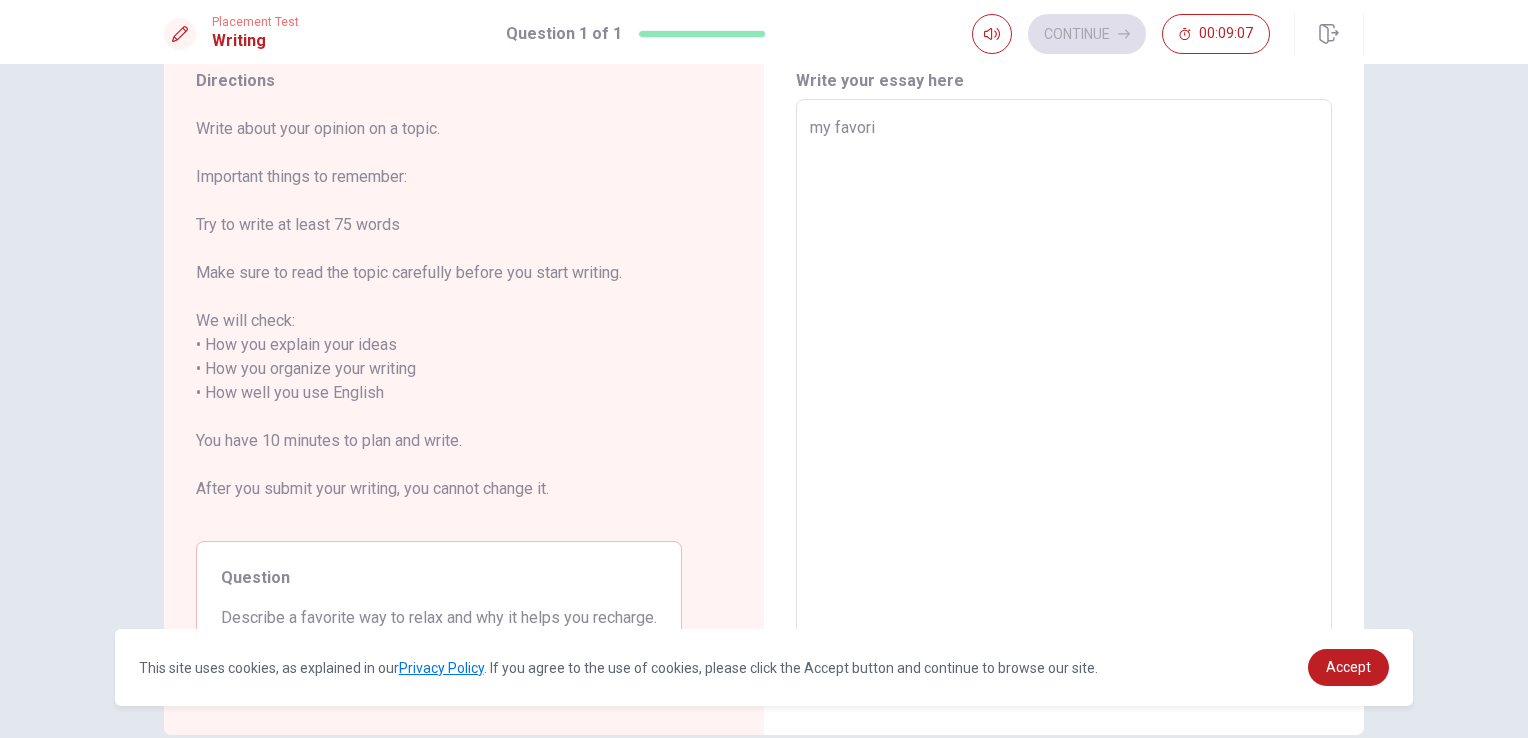 type on "x" 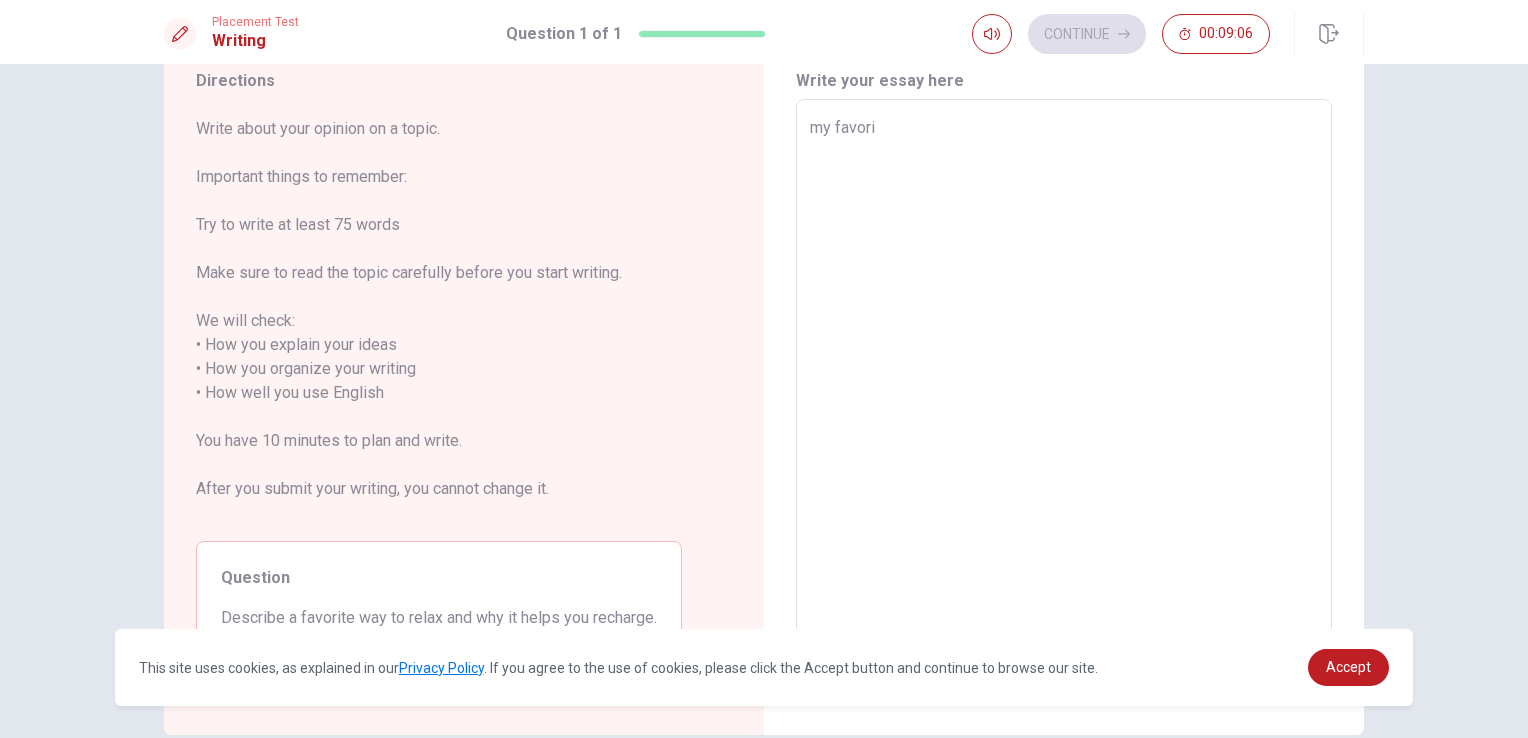 type on "my favorit" 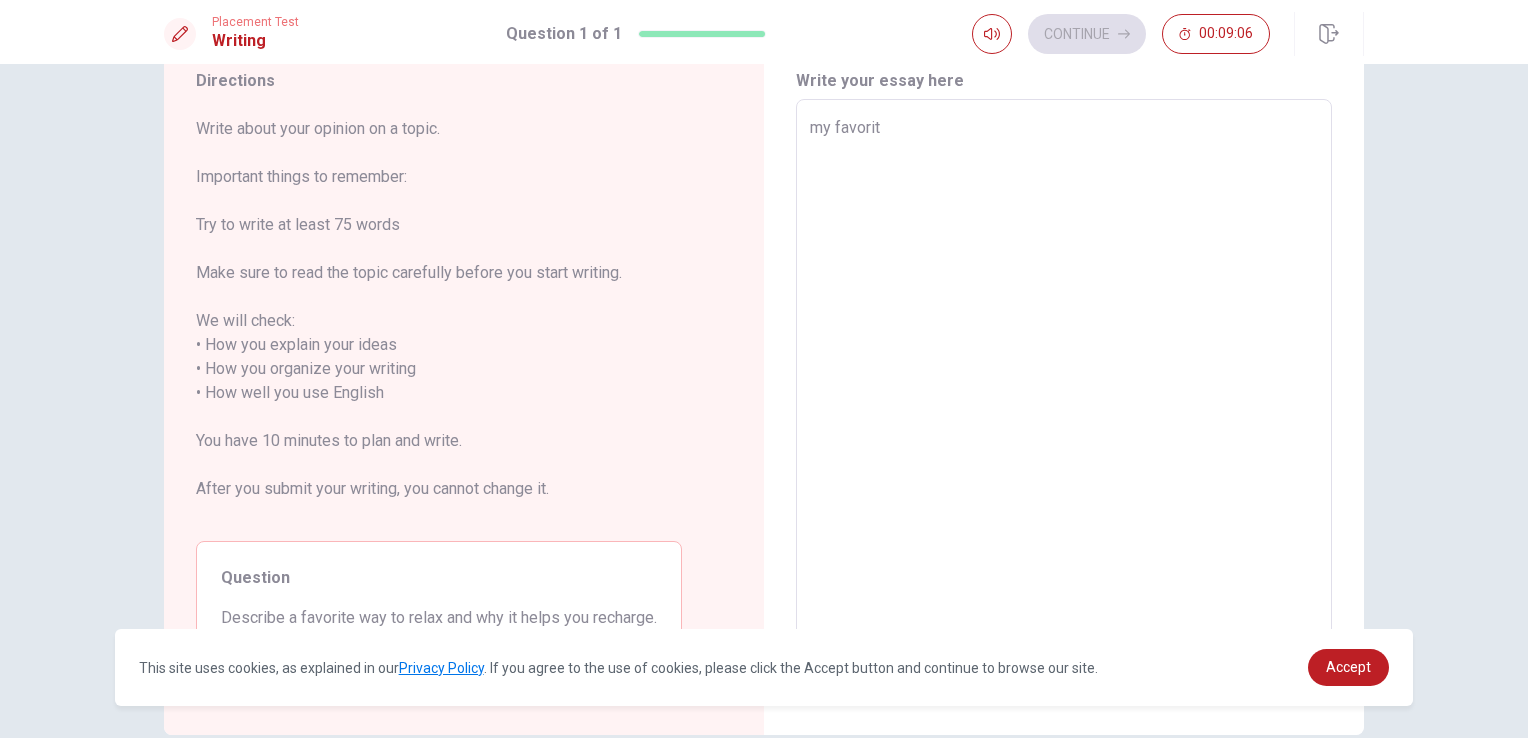 type on "x" 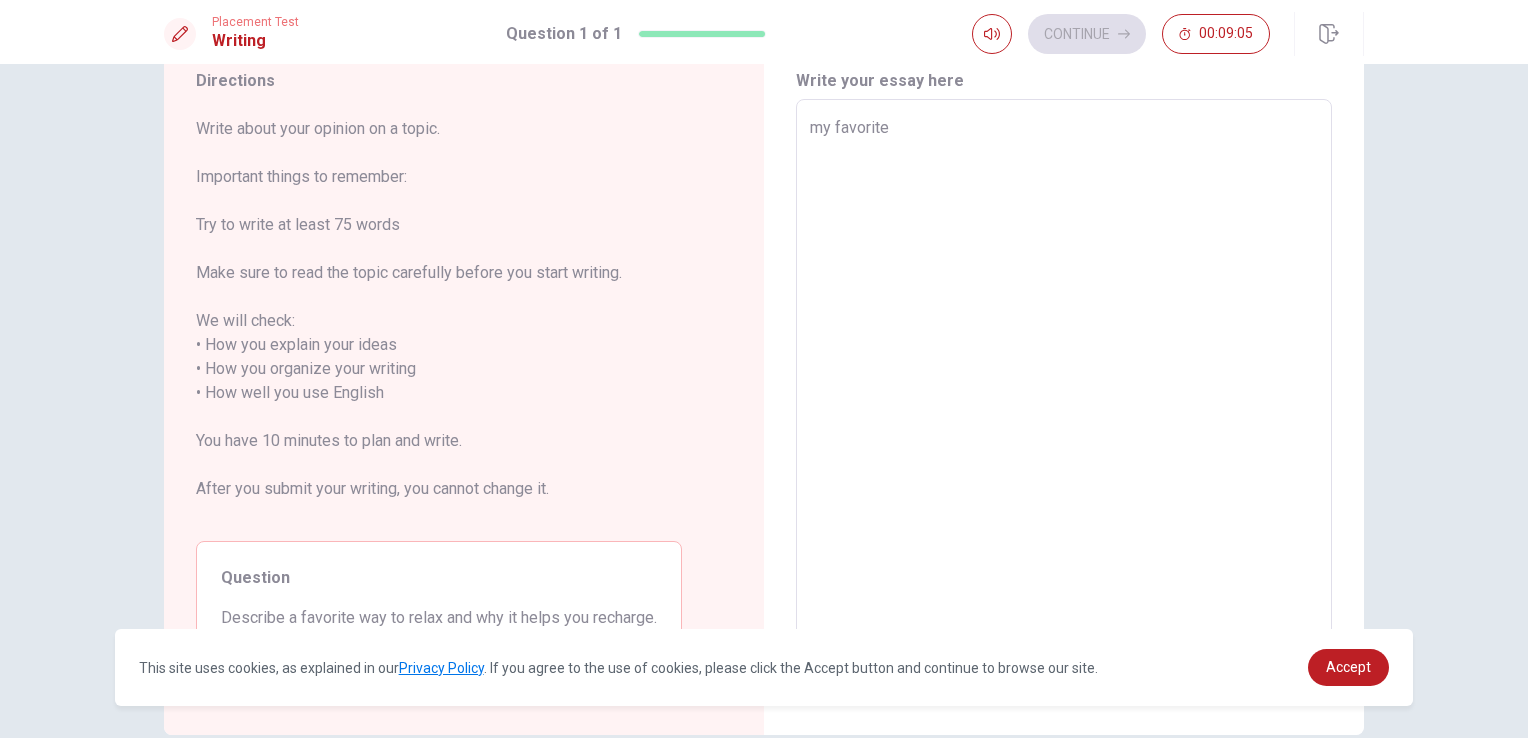 type on "x" 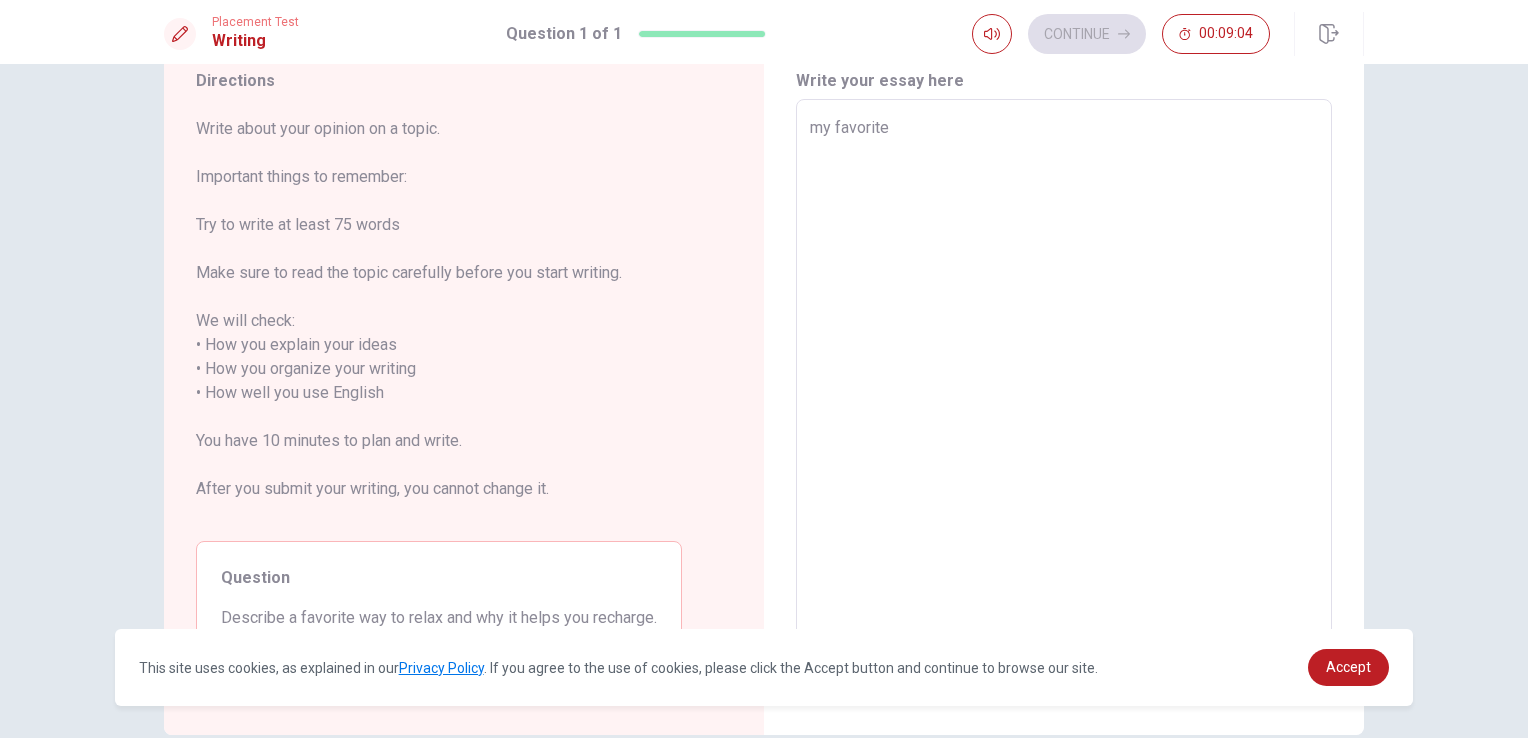 type on "x" 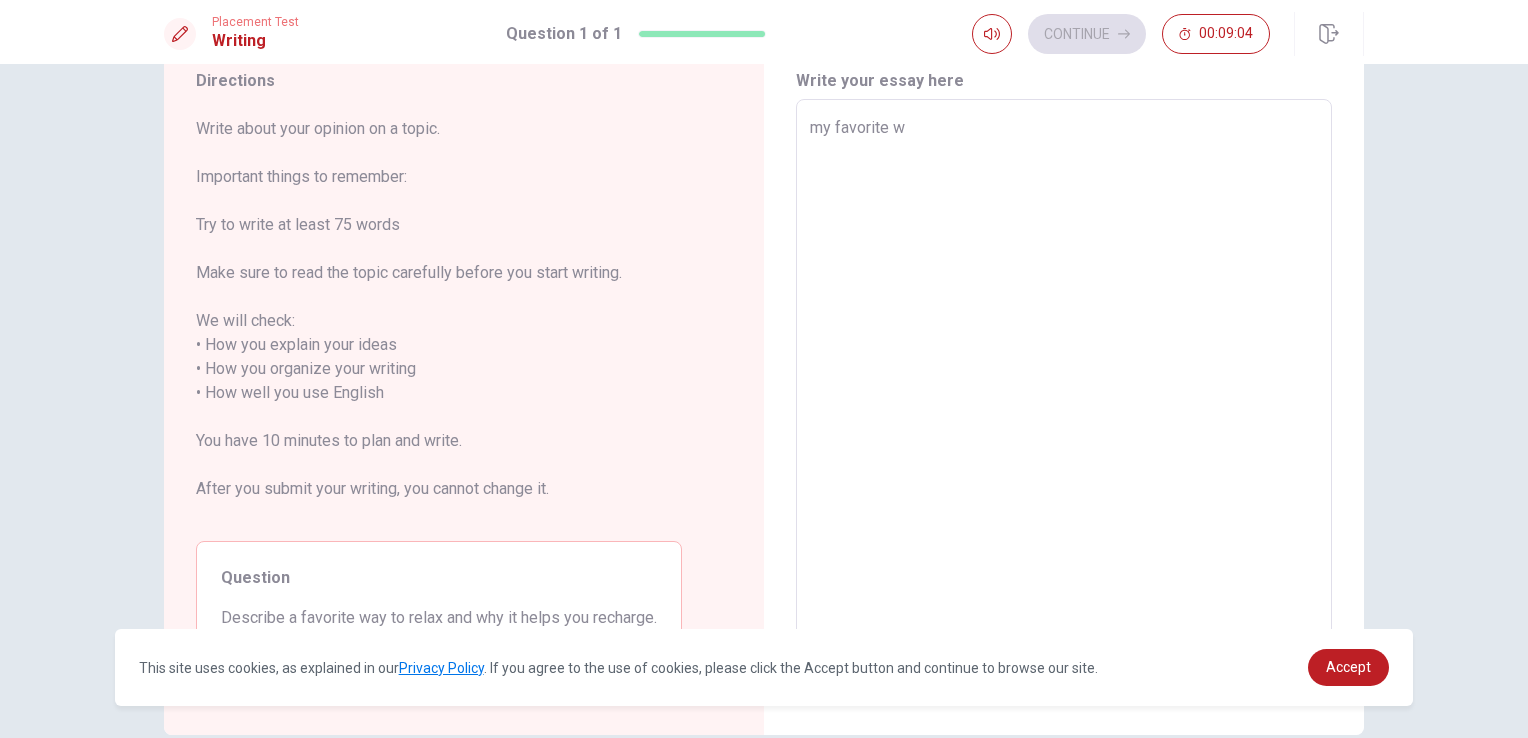 type on "x" 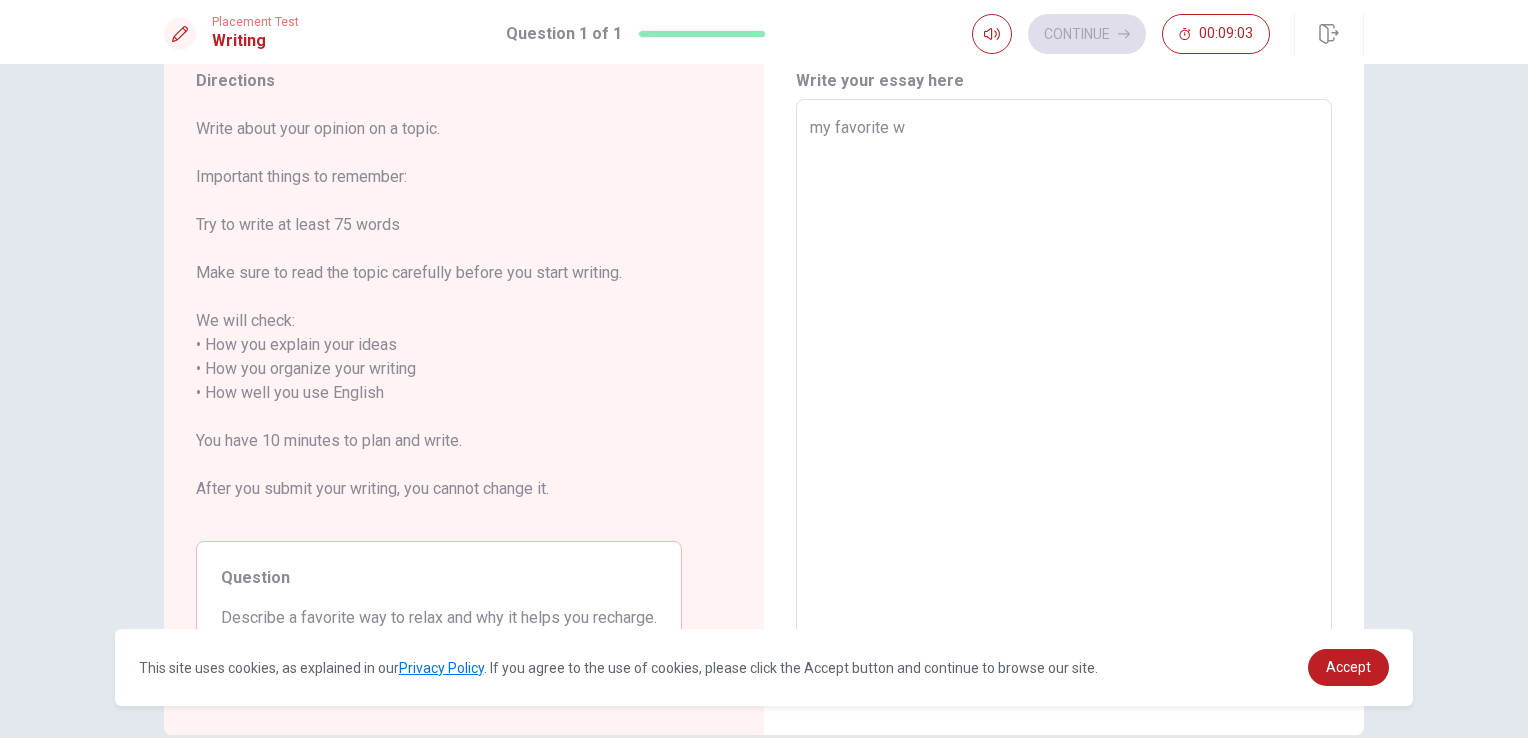 type on "my favorite wa" 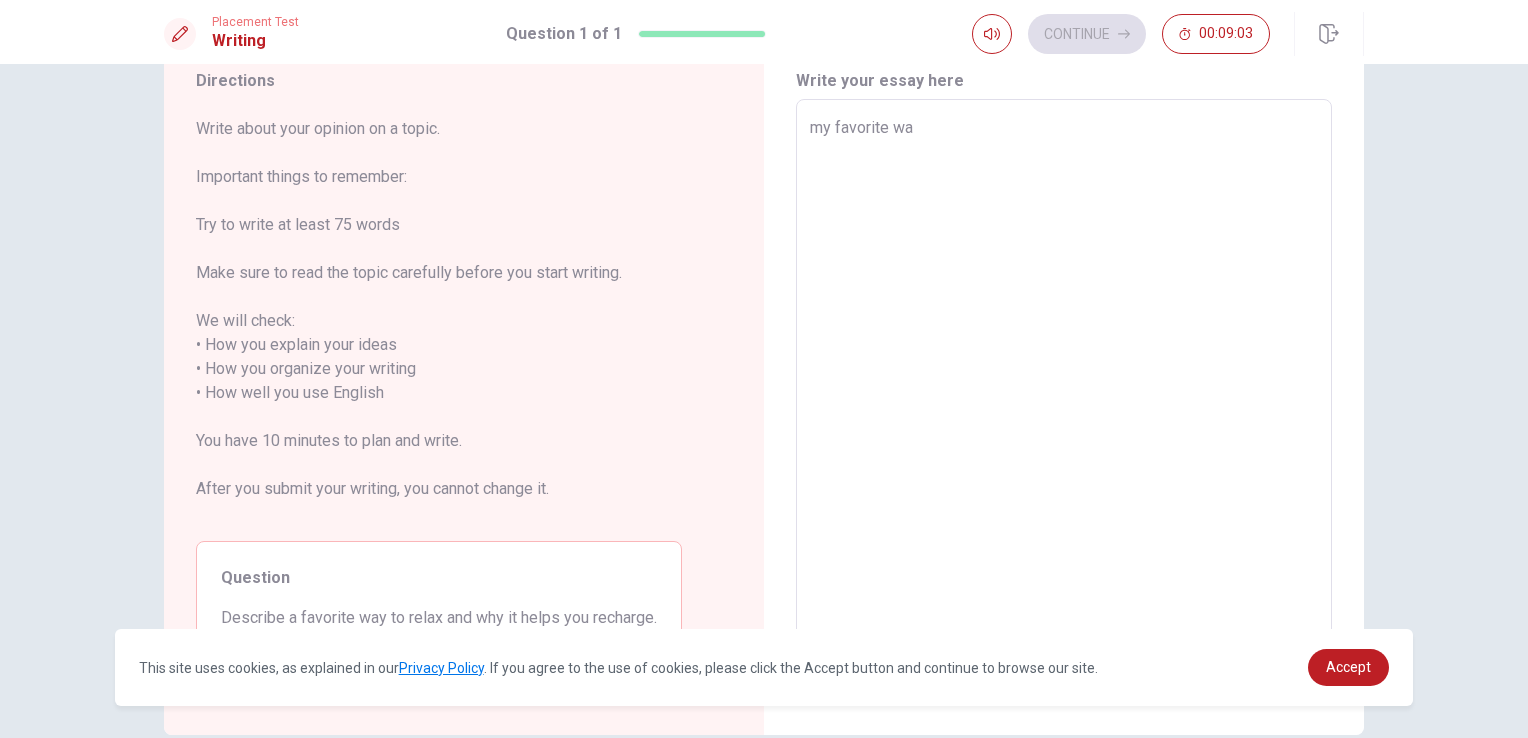 type on "x" 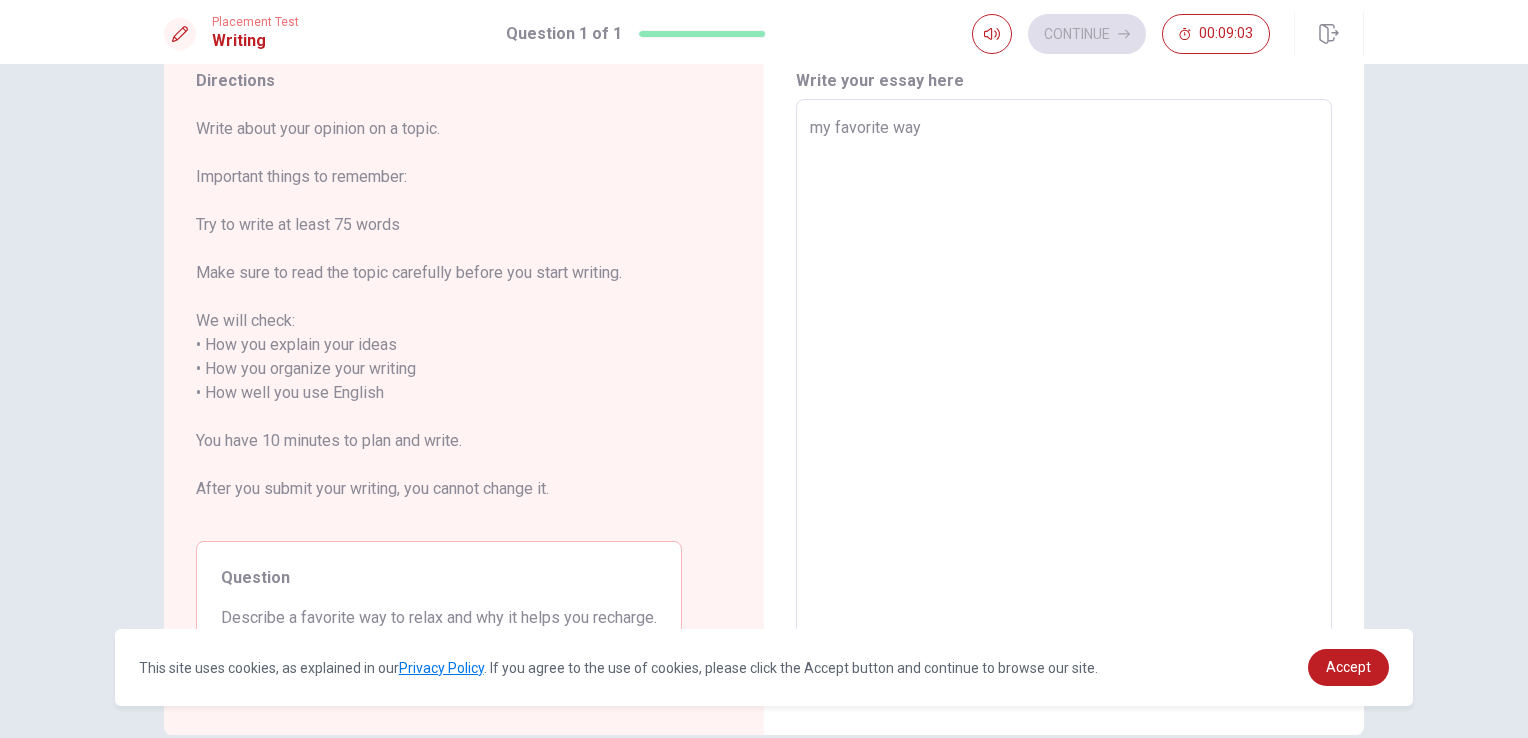 type on "x" 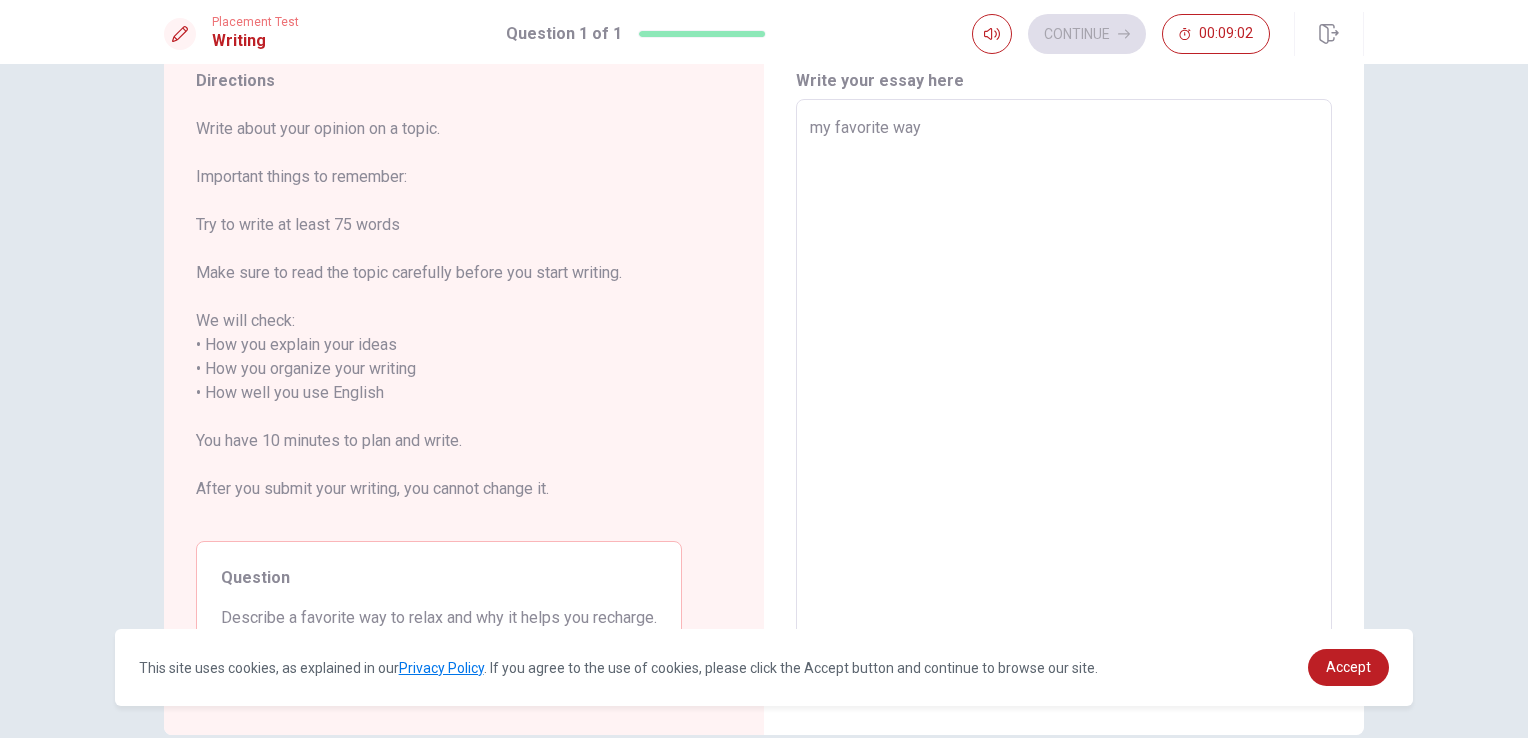 type on "my favorite way" 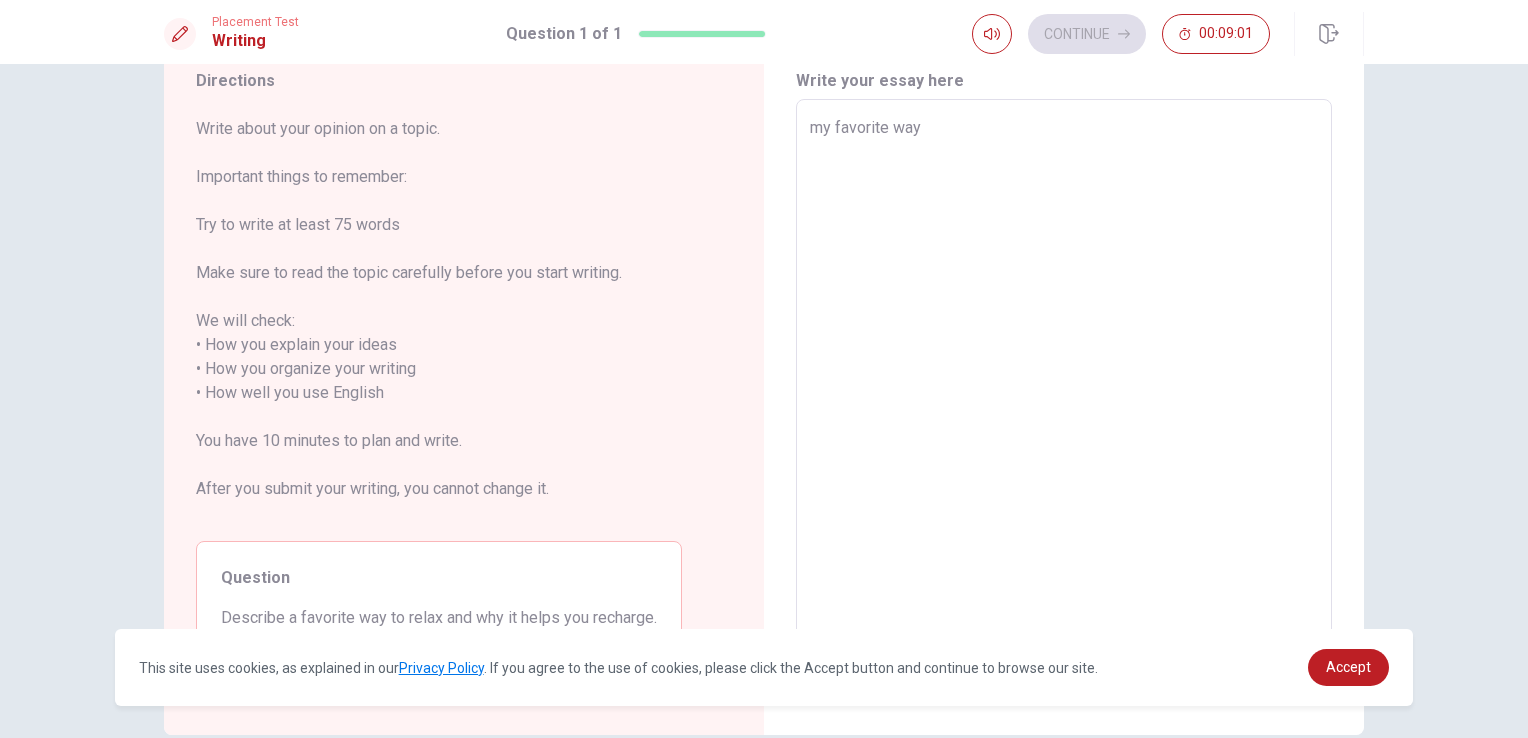 type on "x" 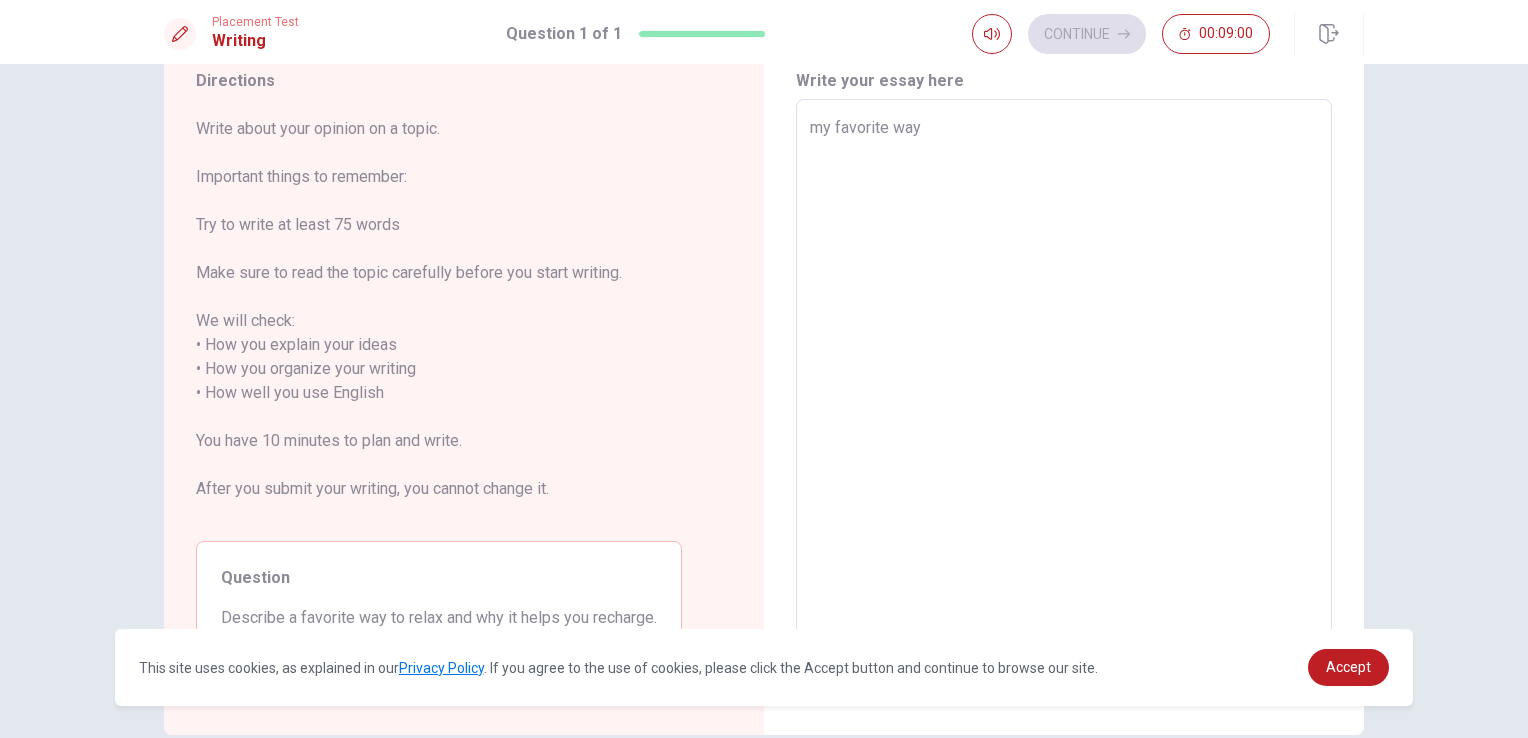 type on "my favorite way t" 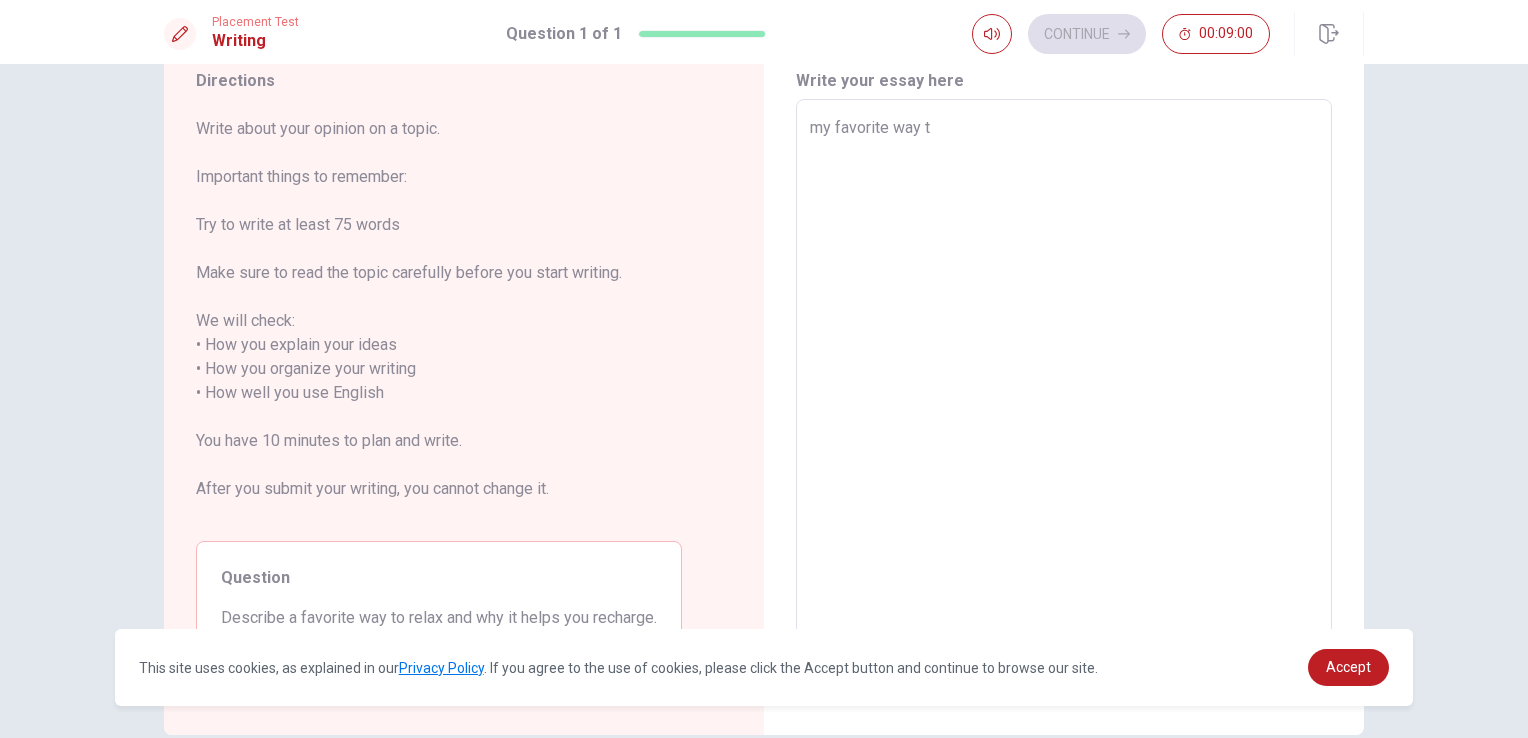 type on "x" 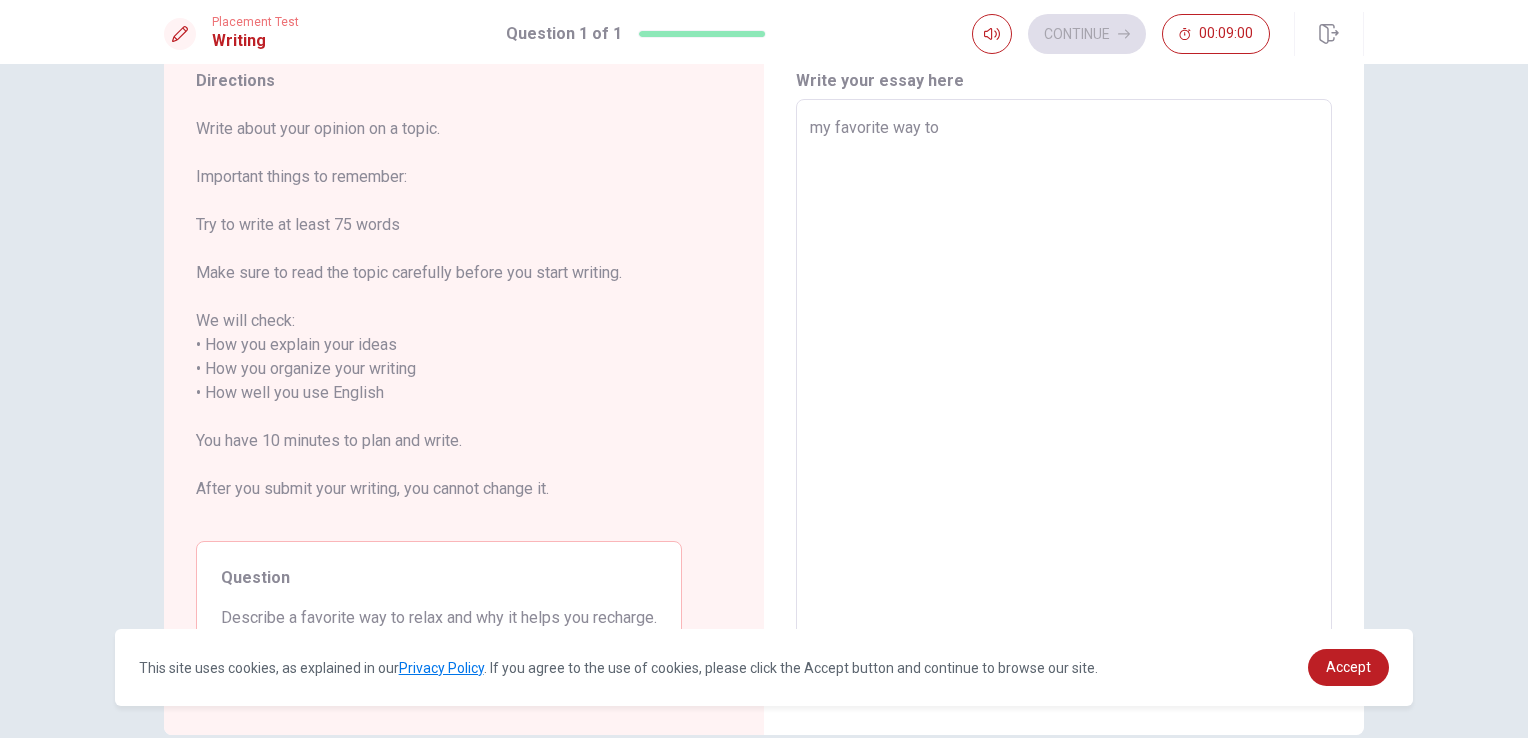 type on "x" 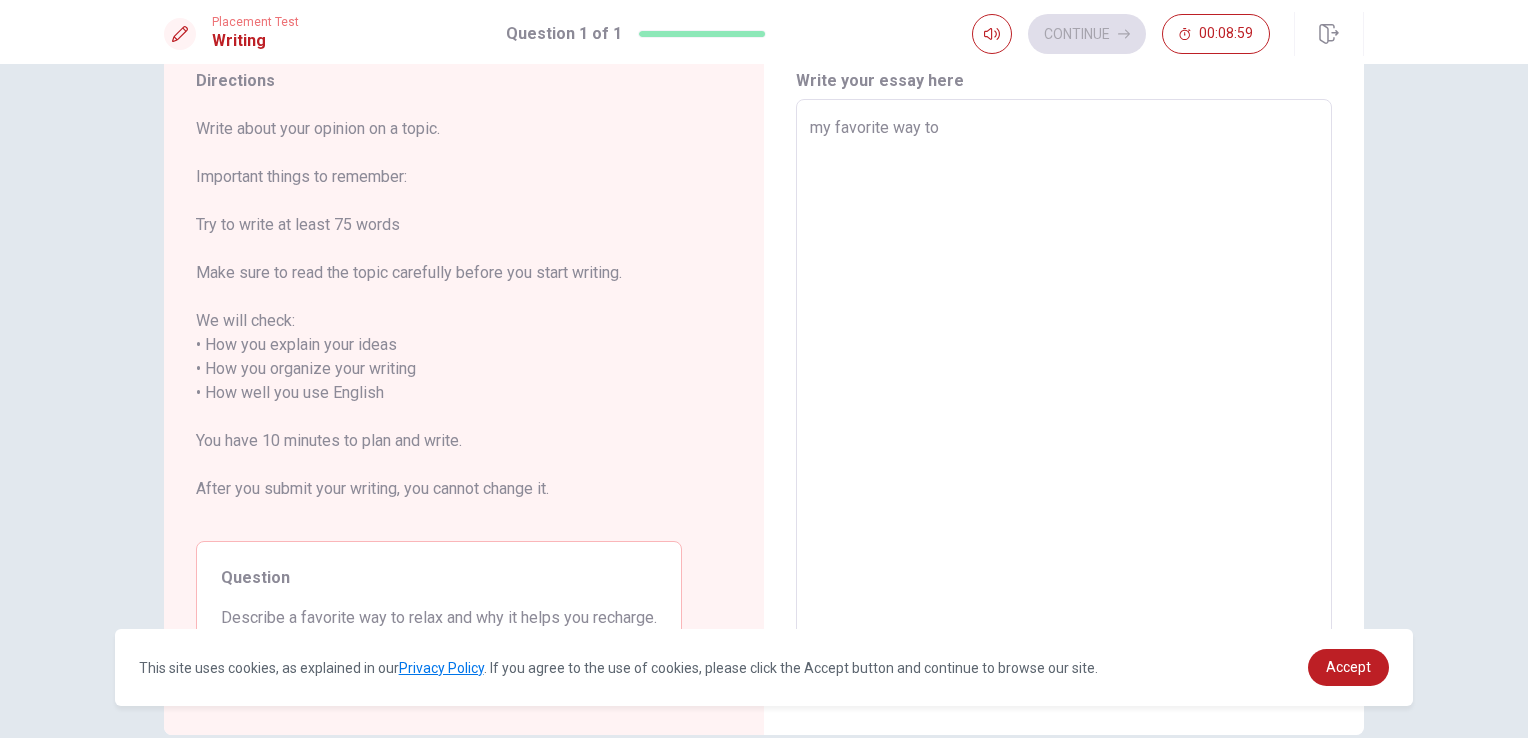 type on "x" 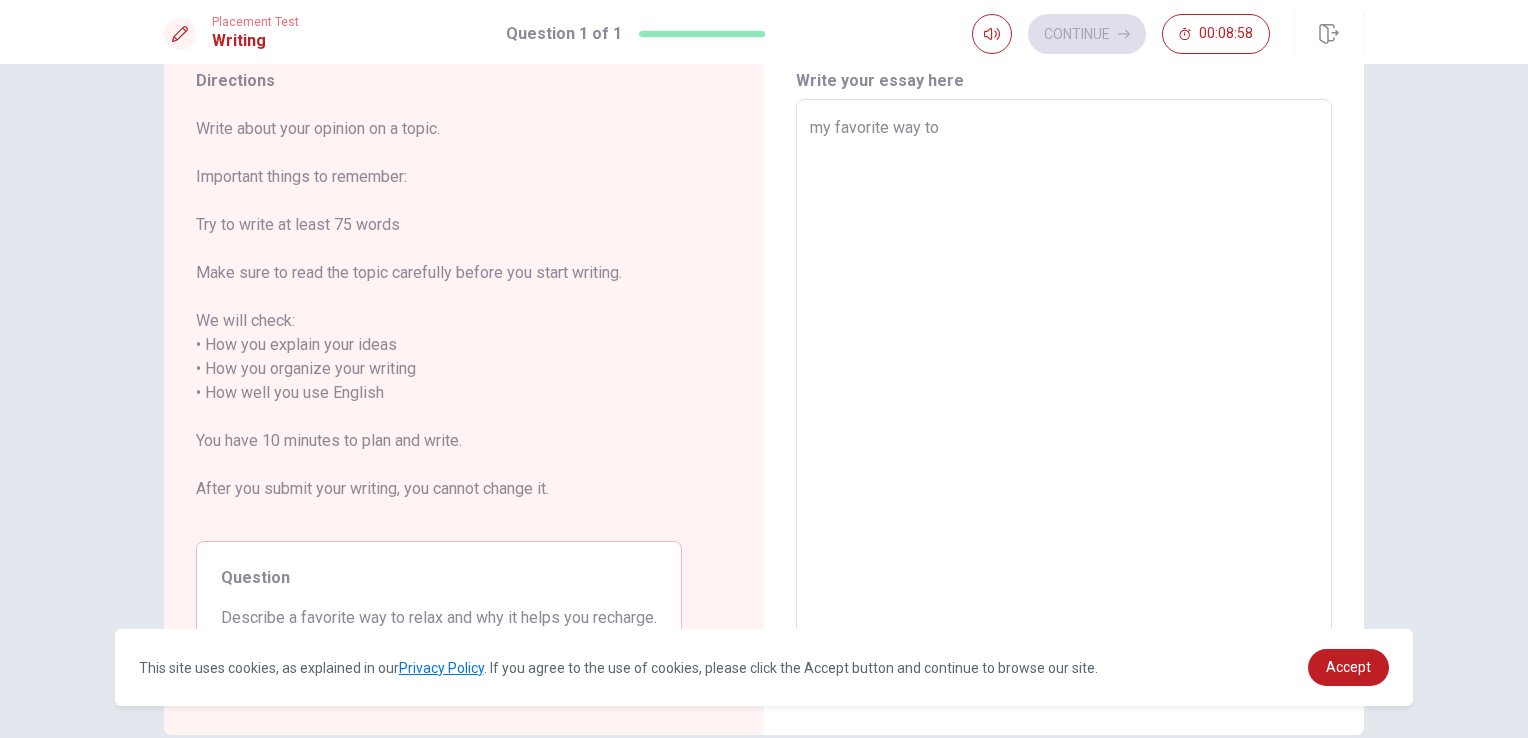 type on "my favorite way to r" 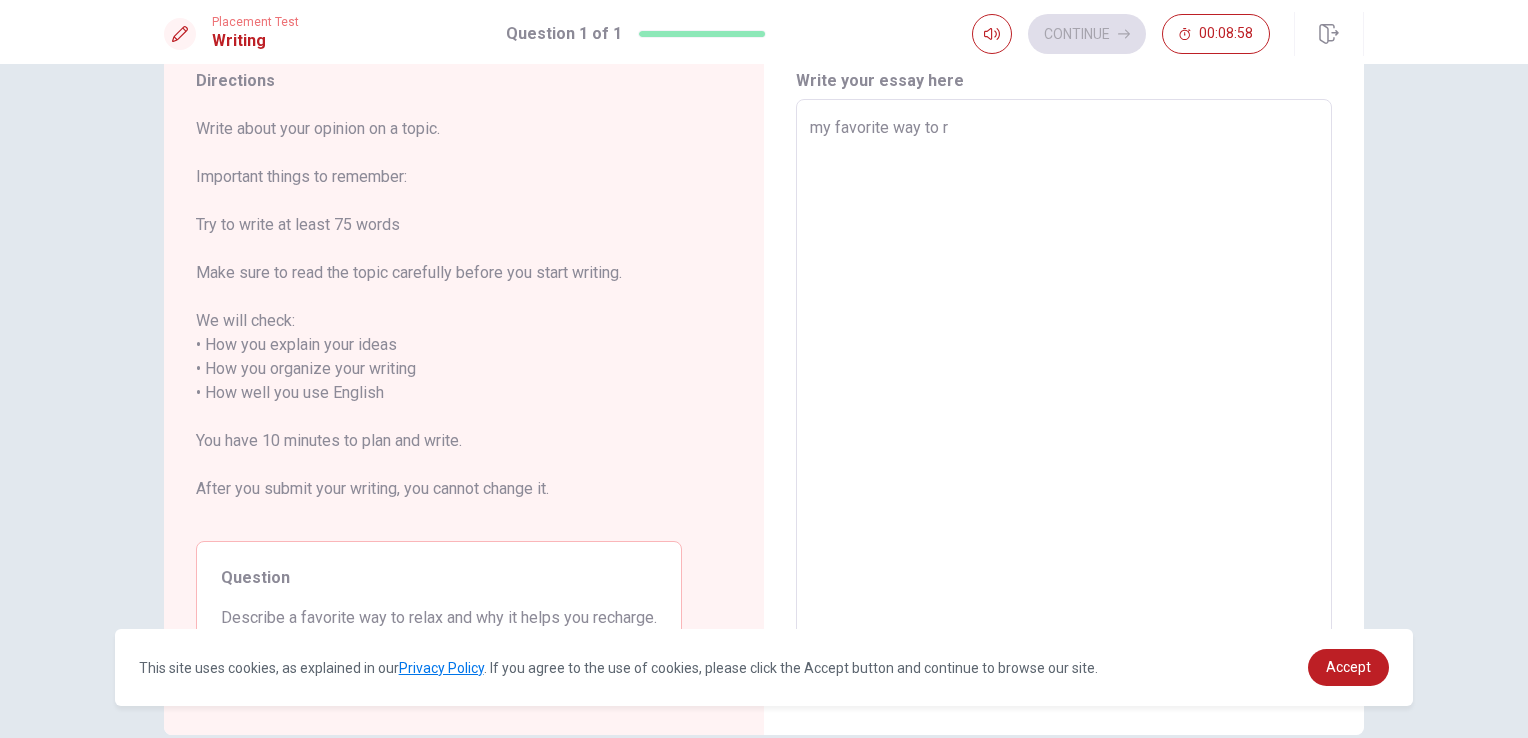type on "x" 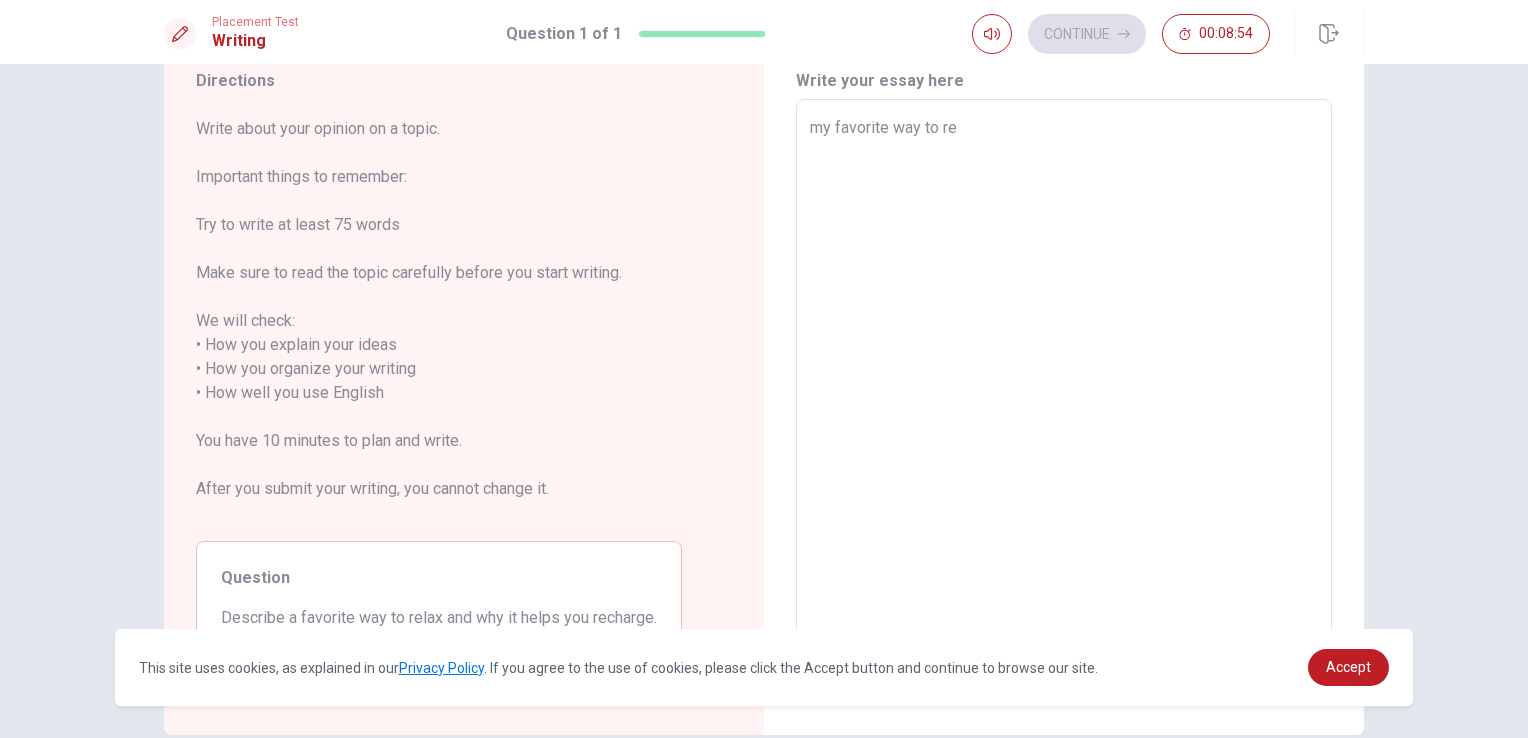 type on "x" 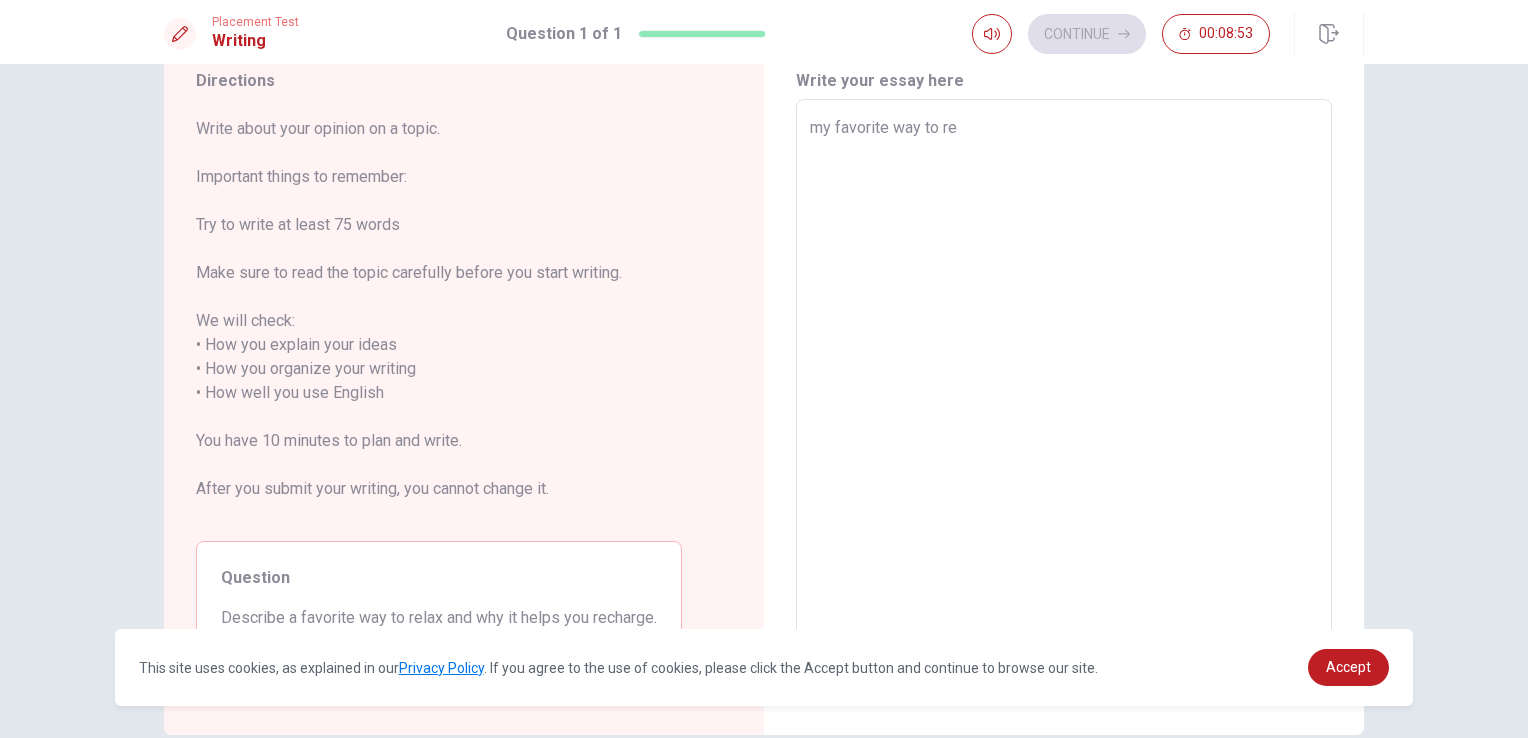 type on "my favorite way to rel" 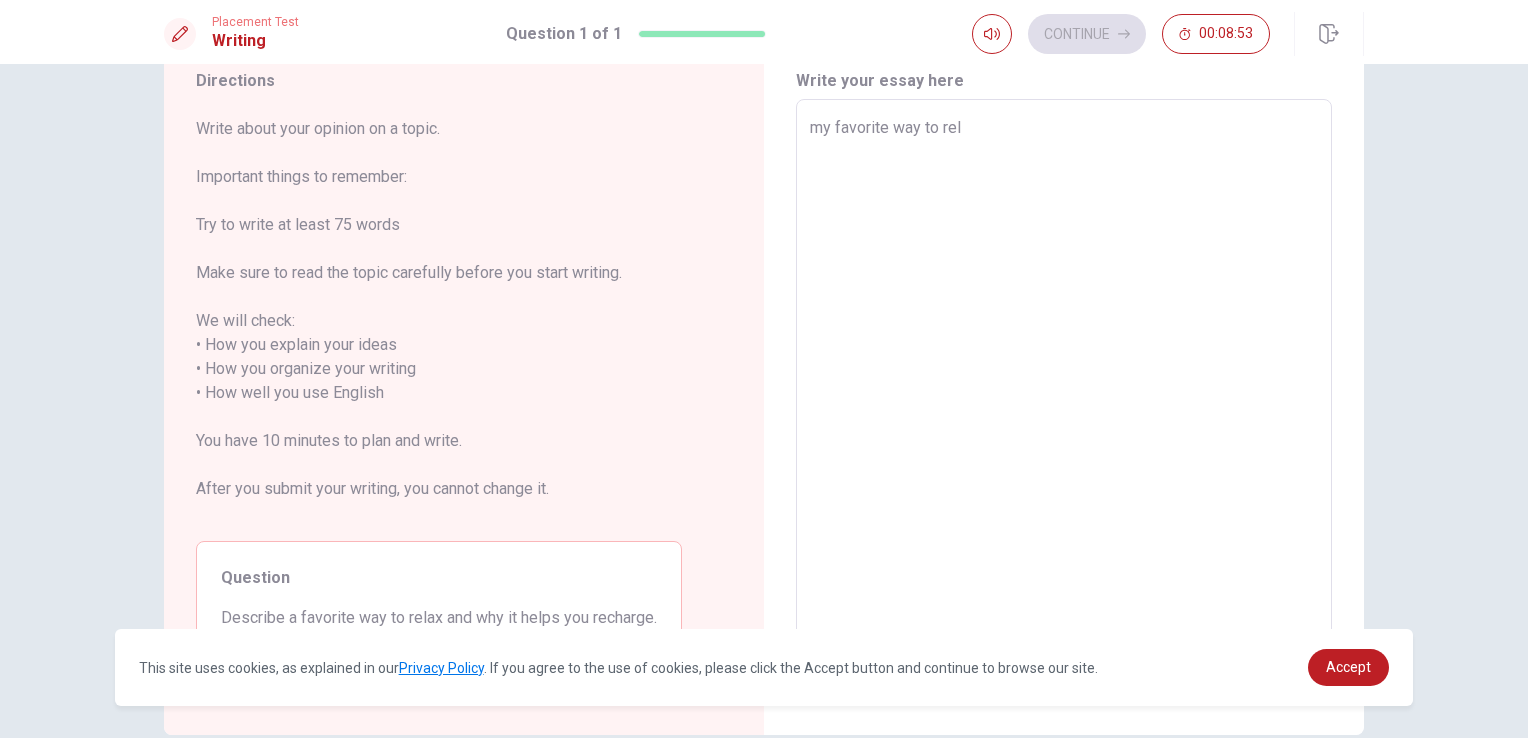 type on "x" 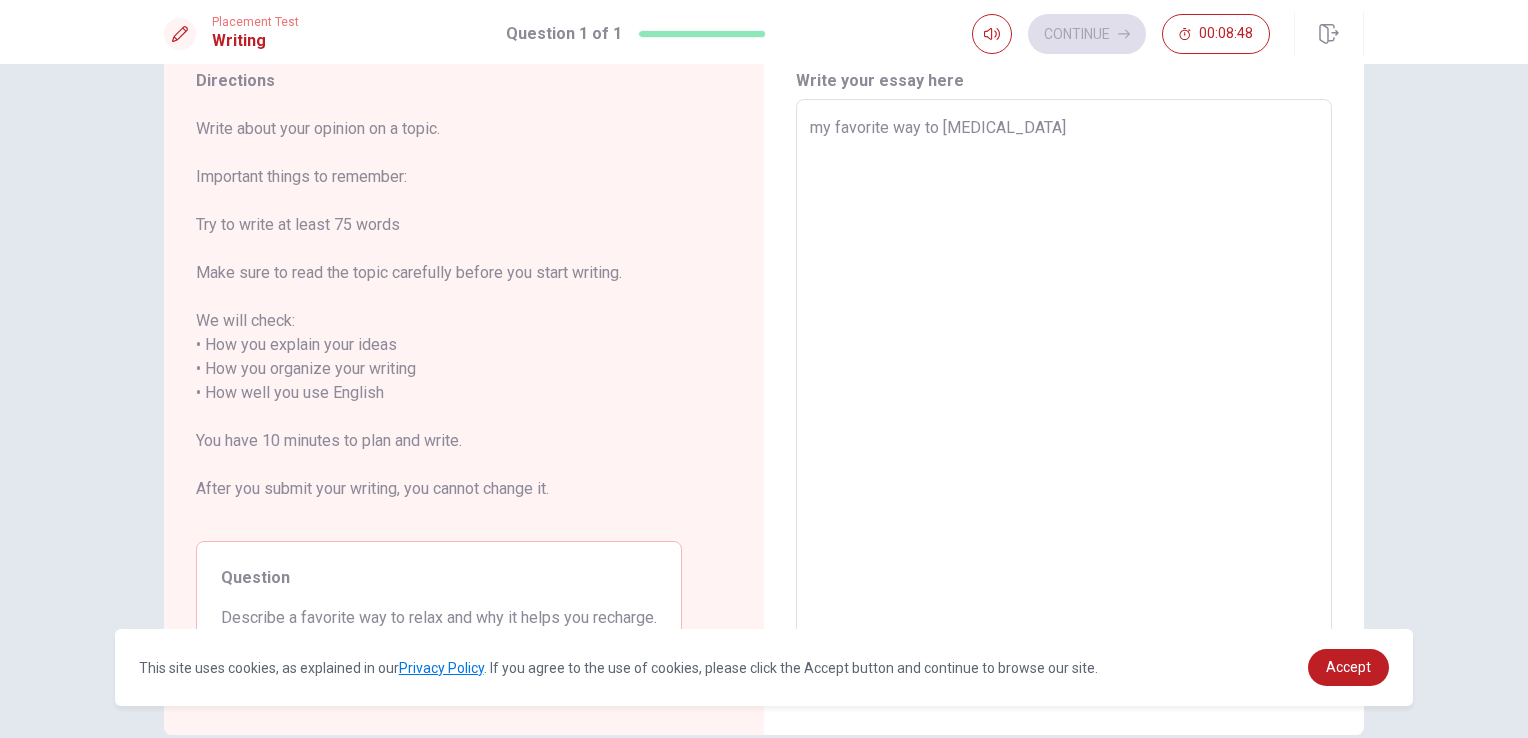 type on "x" 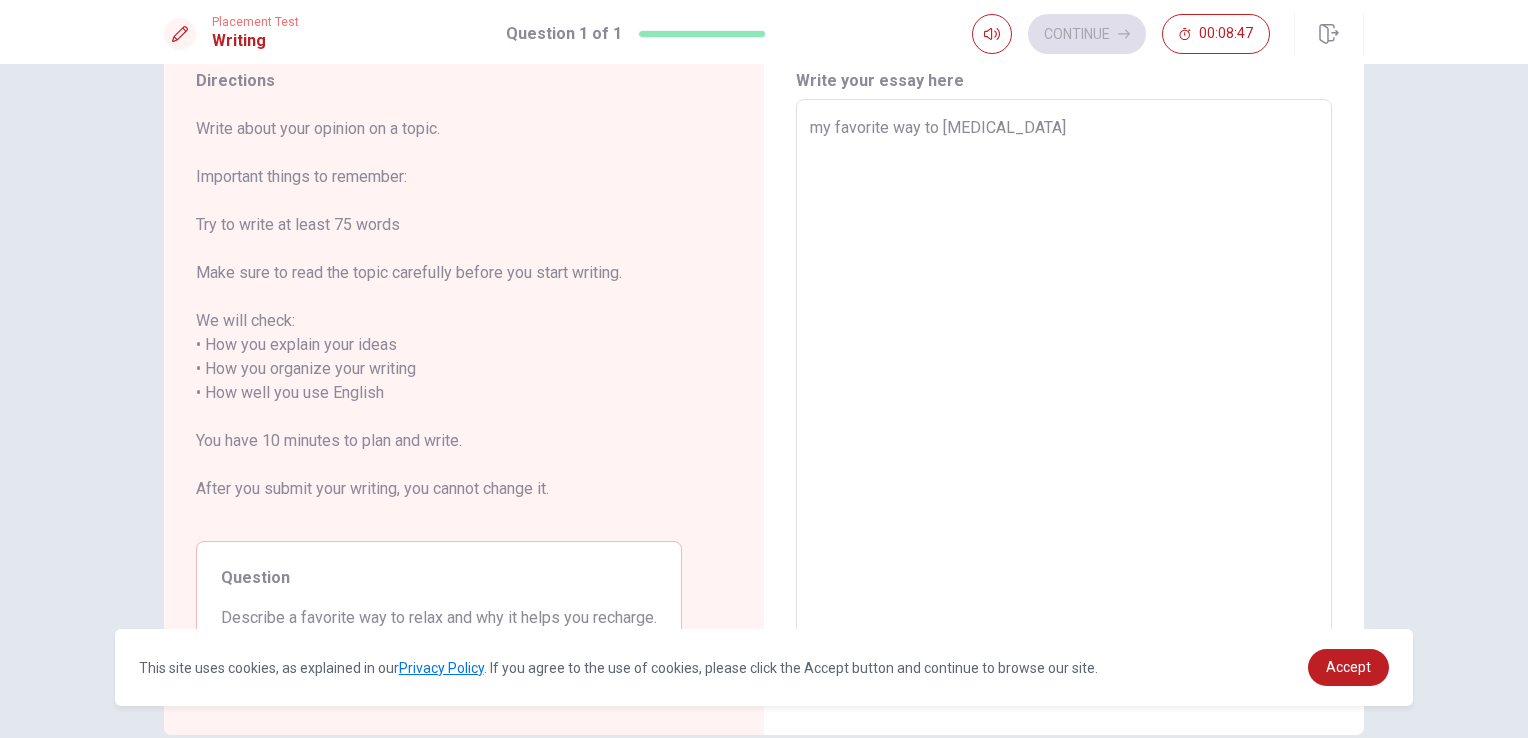 type on "my favorite way to relax" 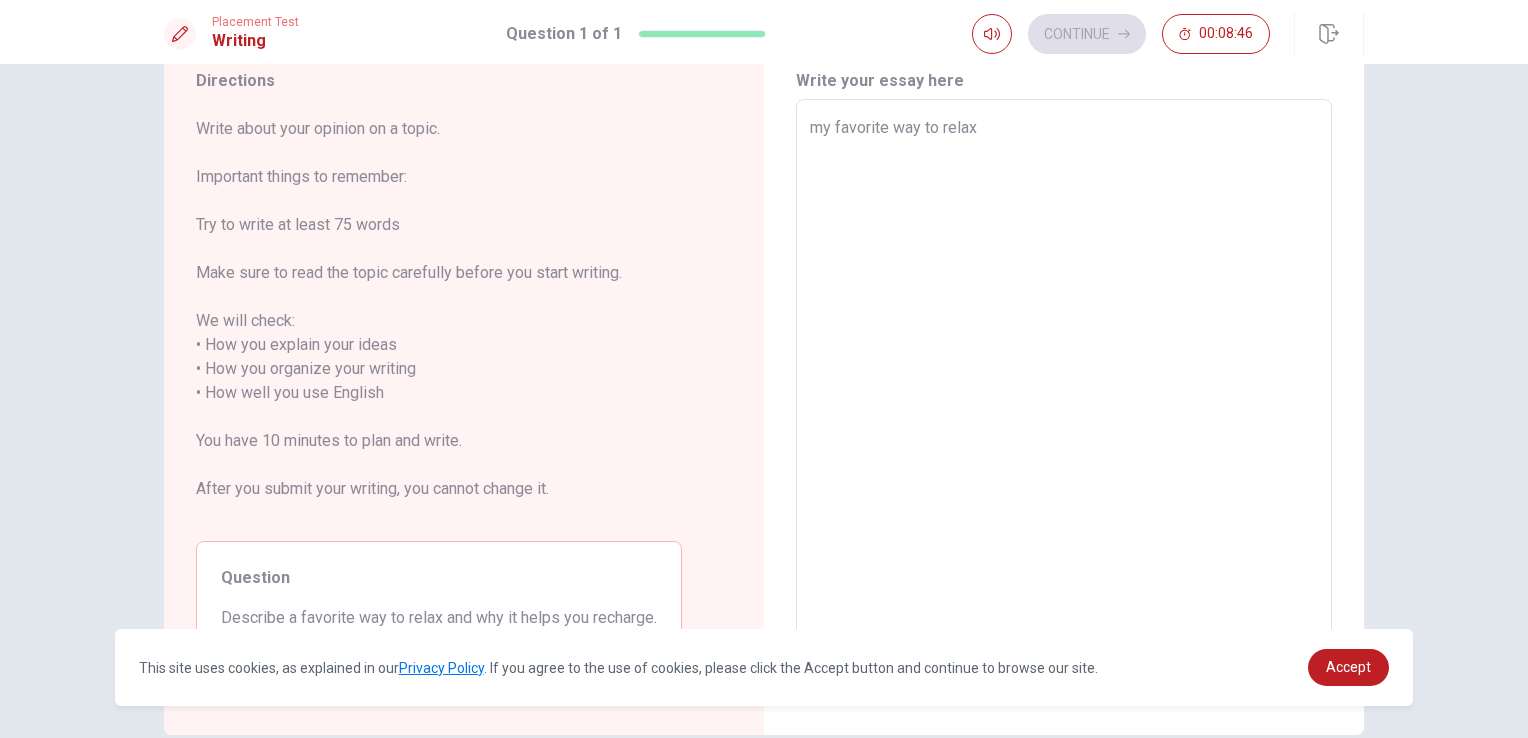 type on "x" 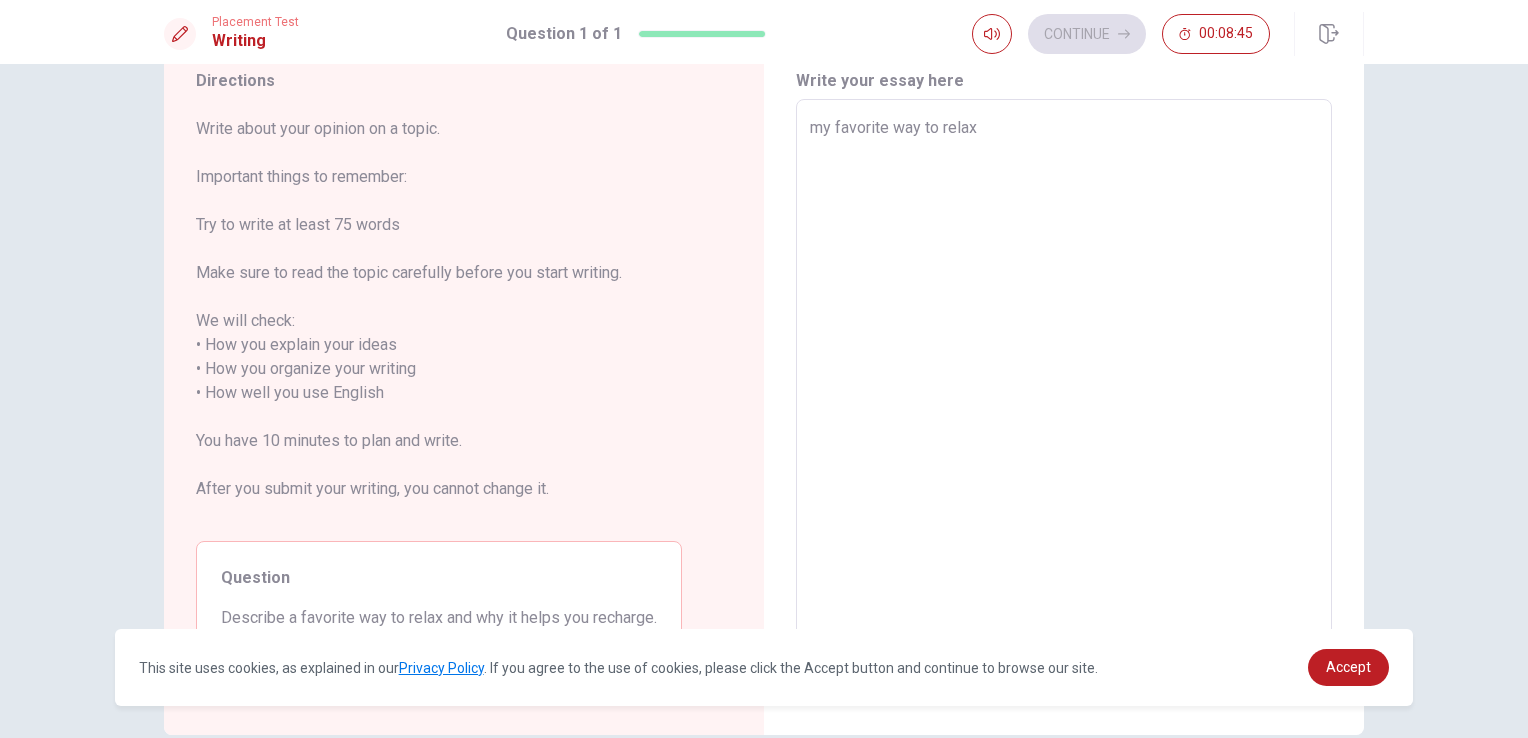 type on "my favorite way to relax" 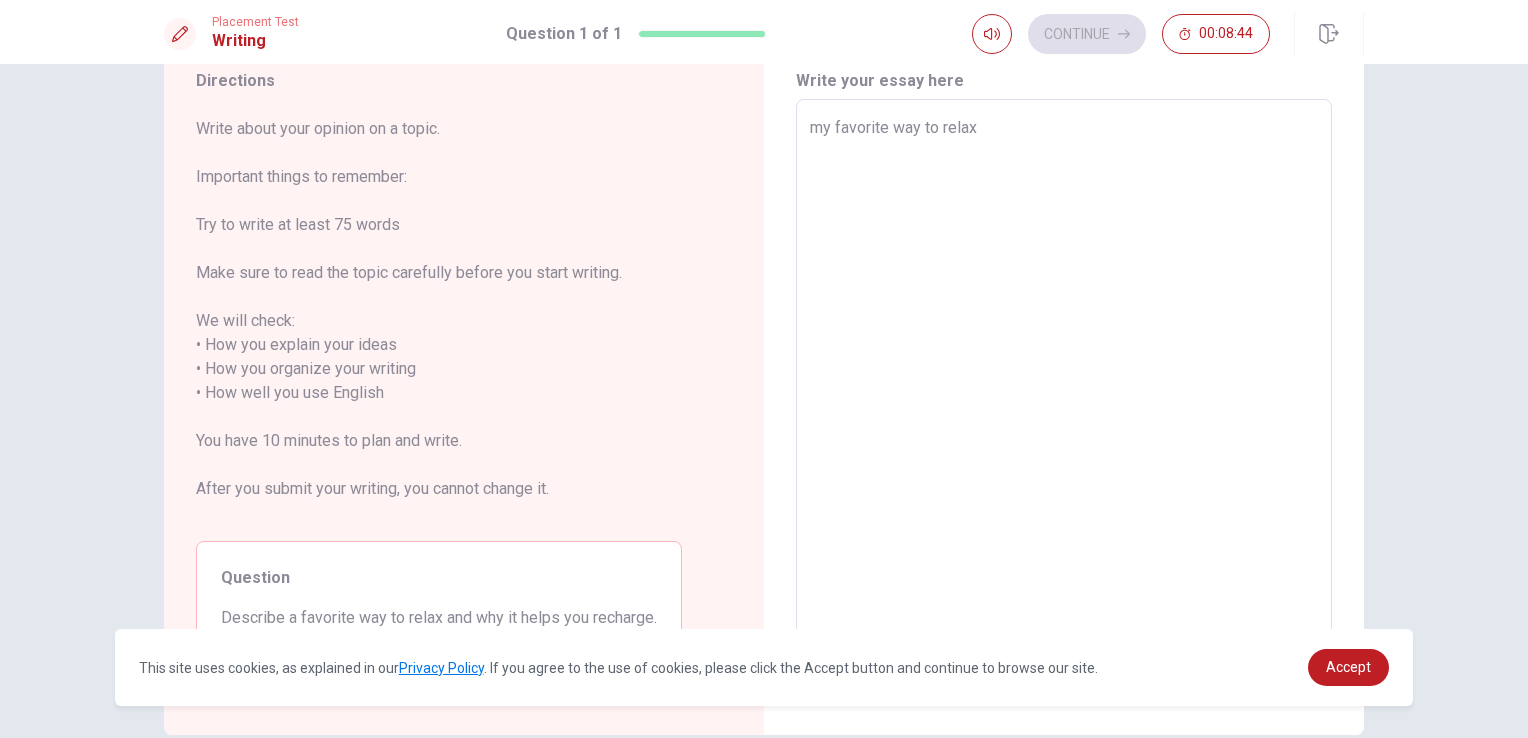 type on "x" 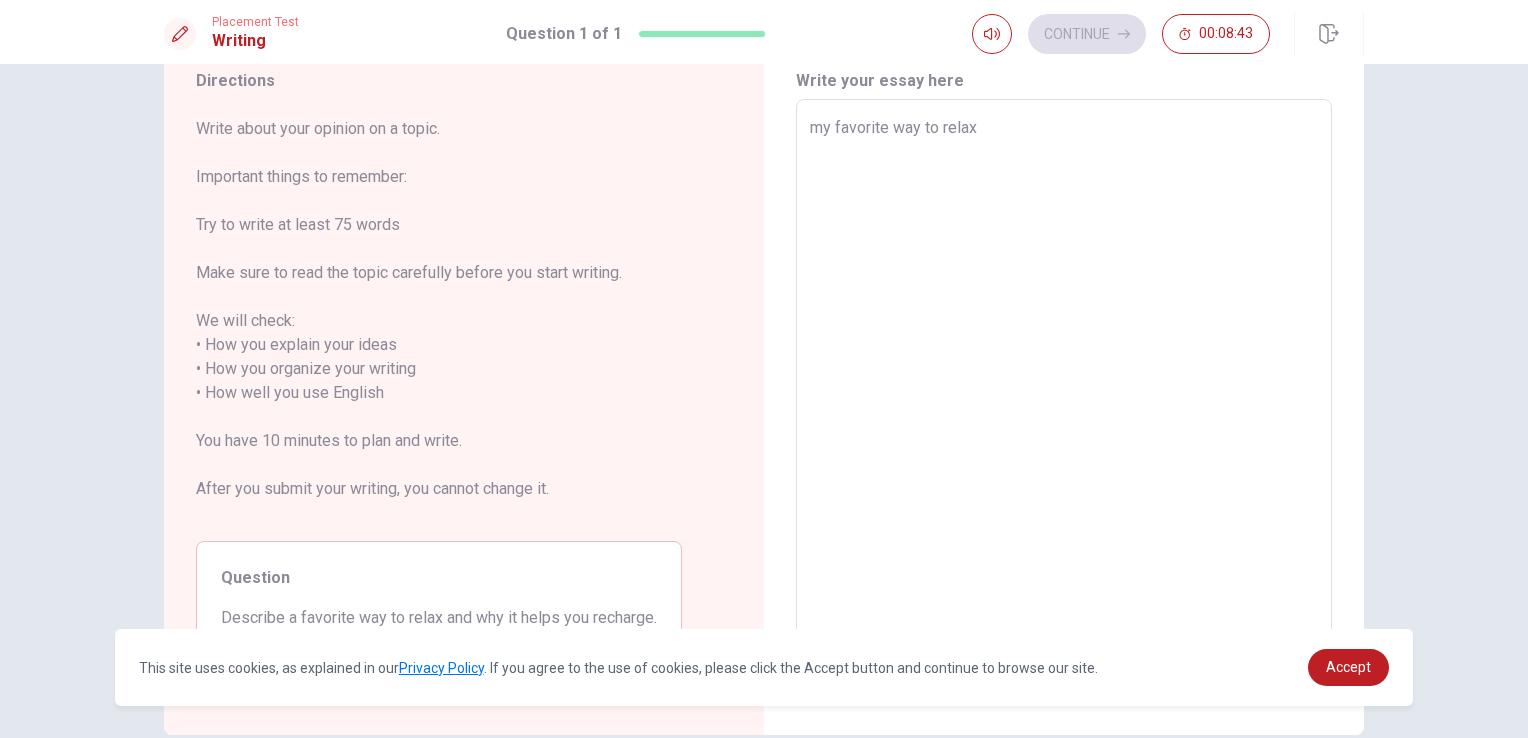 type on "my favorite way to relax i" 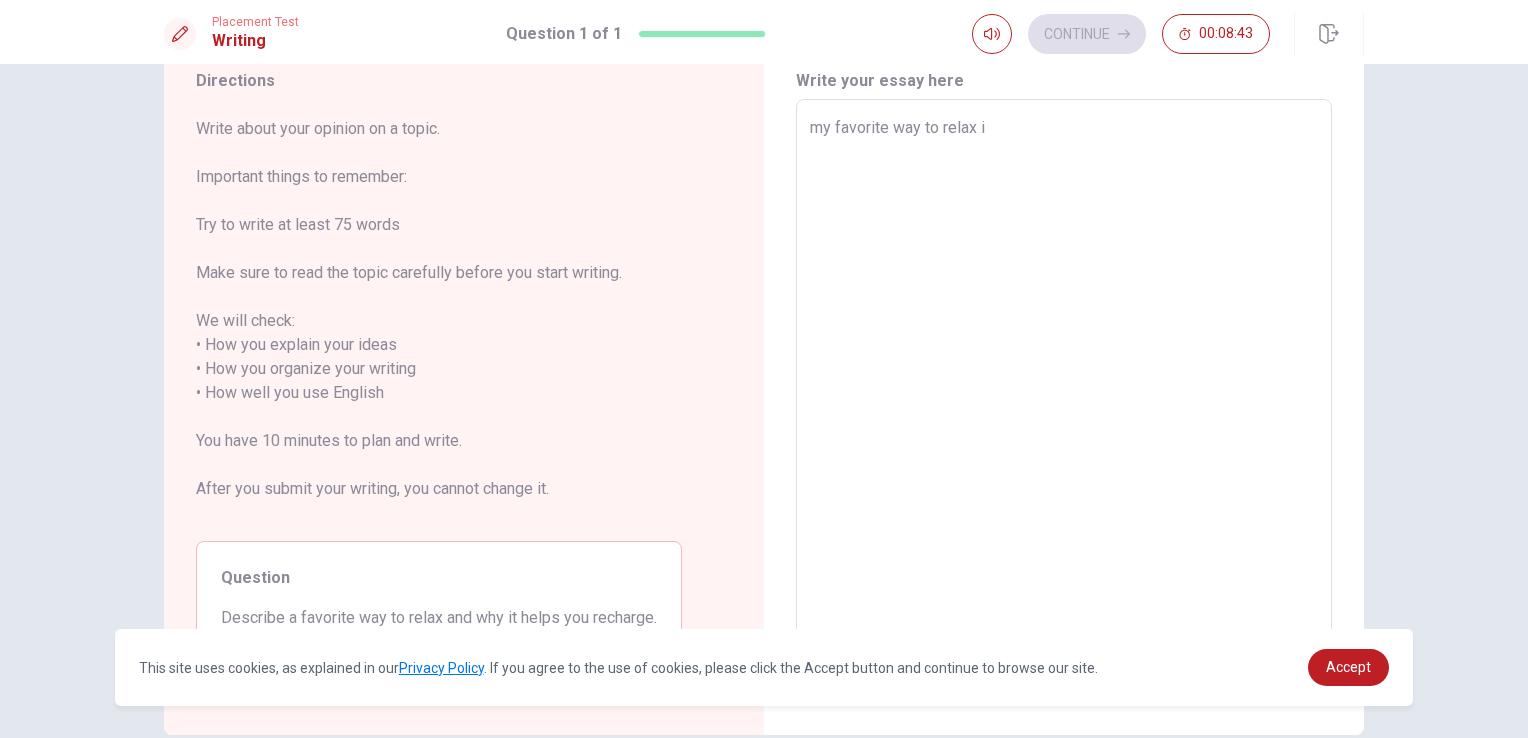 type on "x" 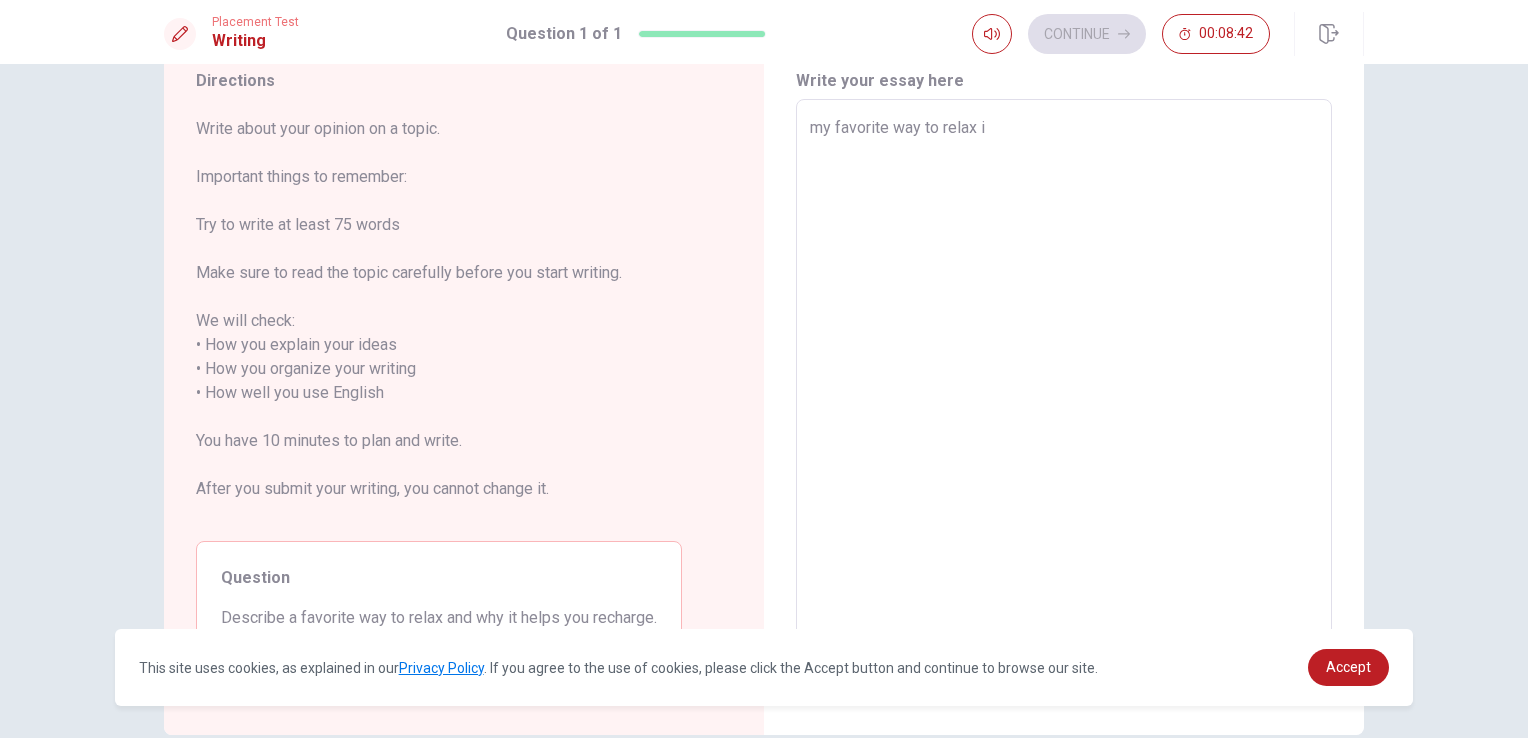 type on "my favorite way to relax is" 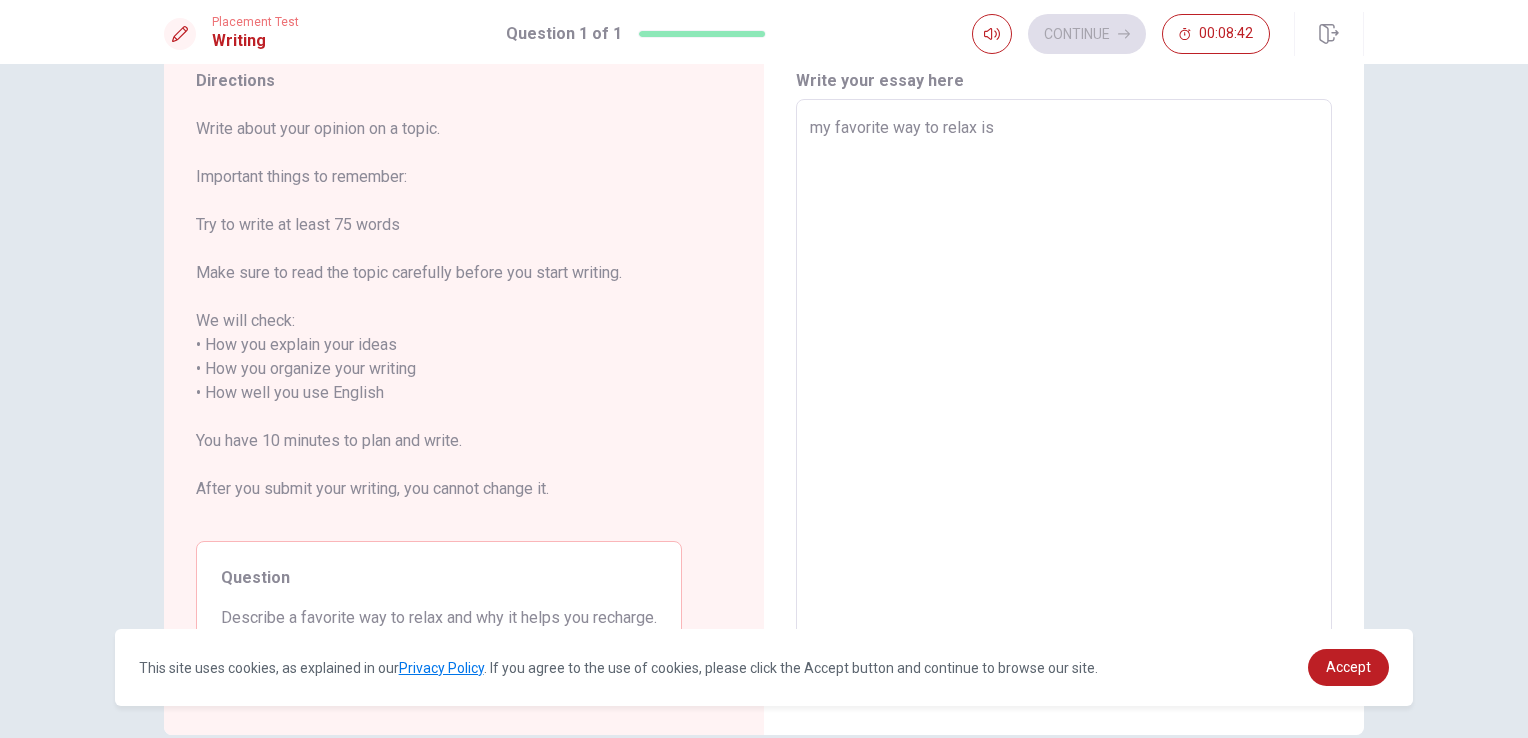 type on "x" 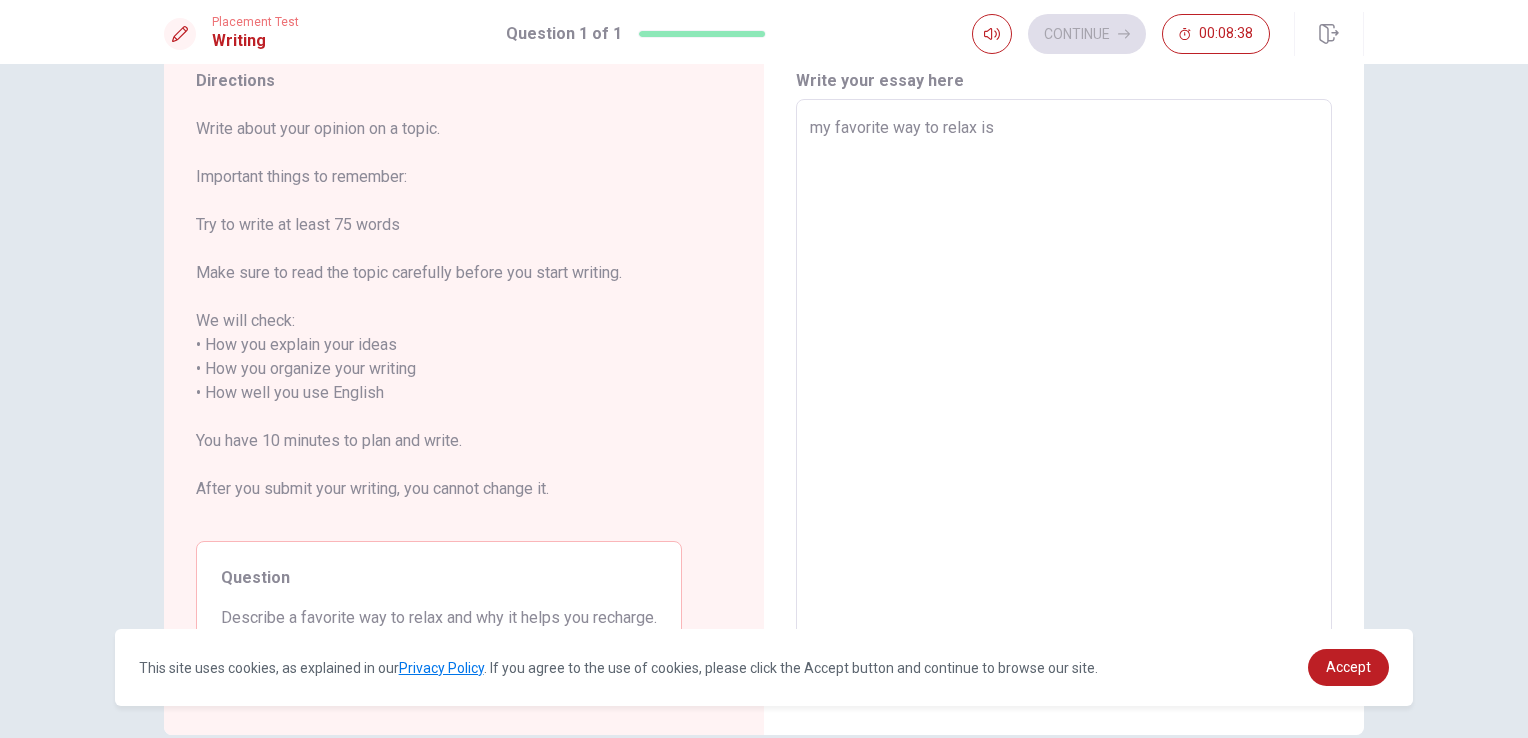 type on "x" 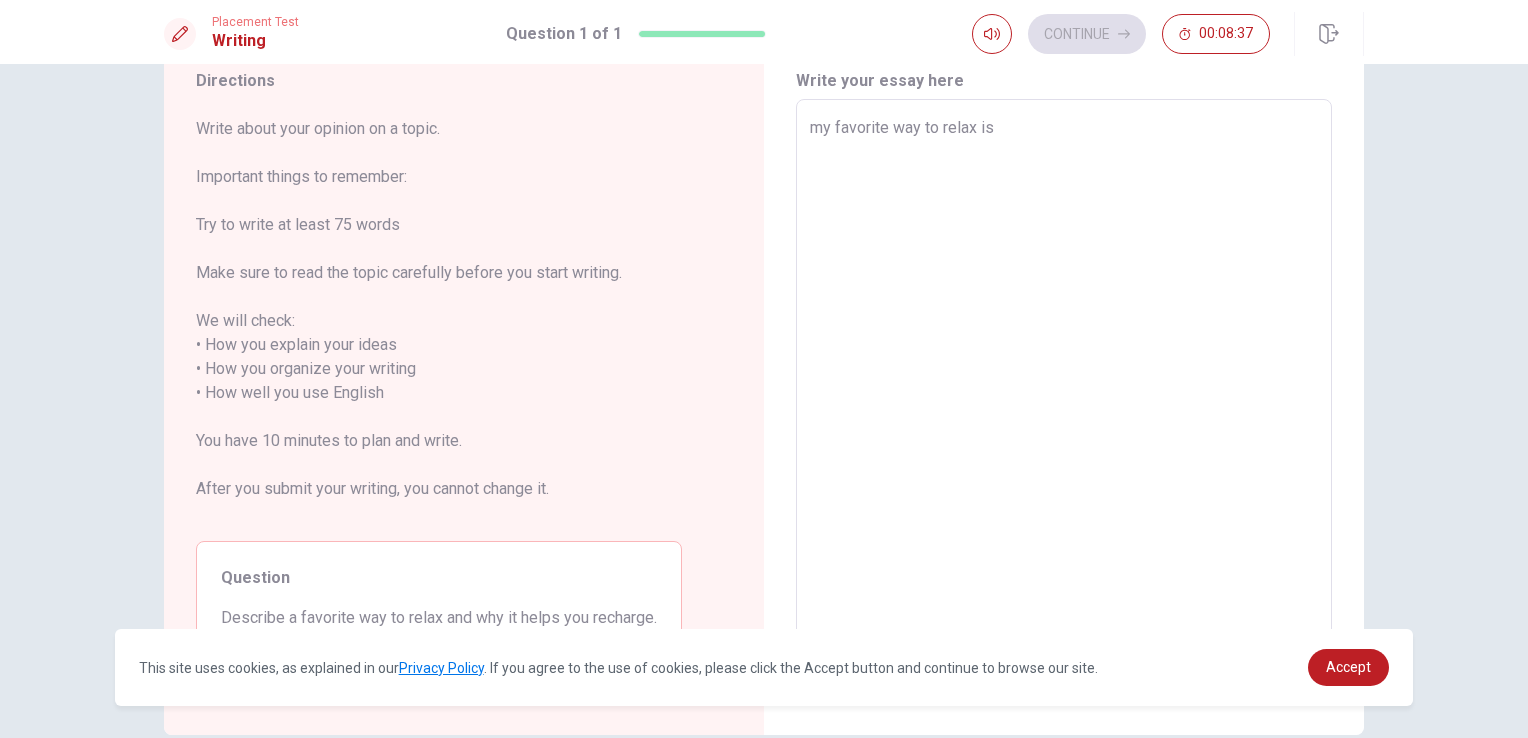 type on "my favorite way to relax is r" 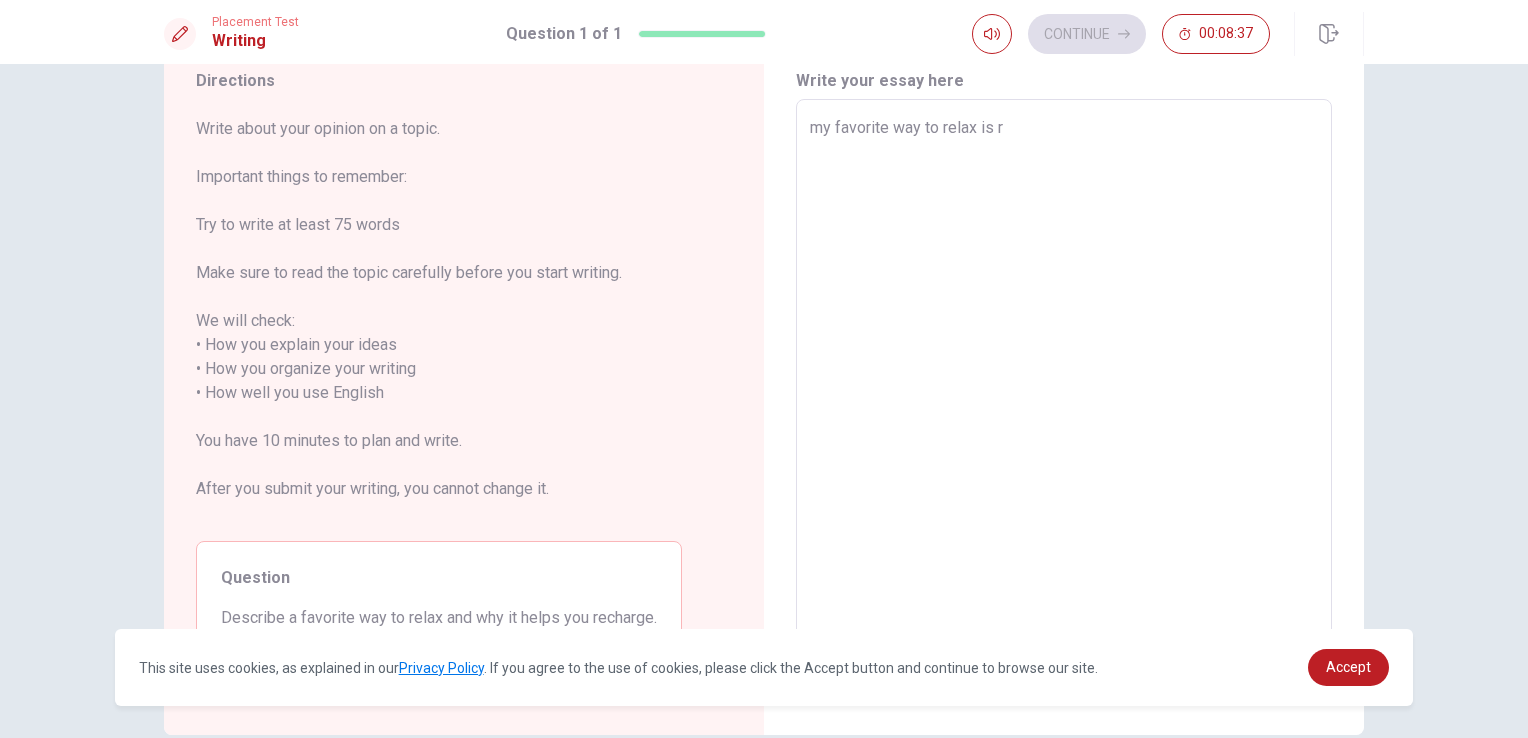 type on "x" 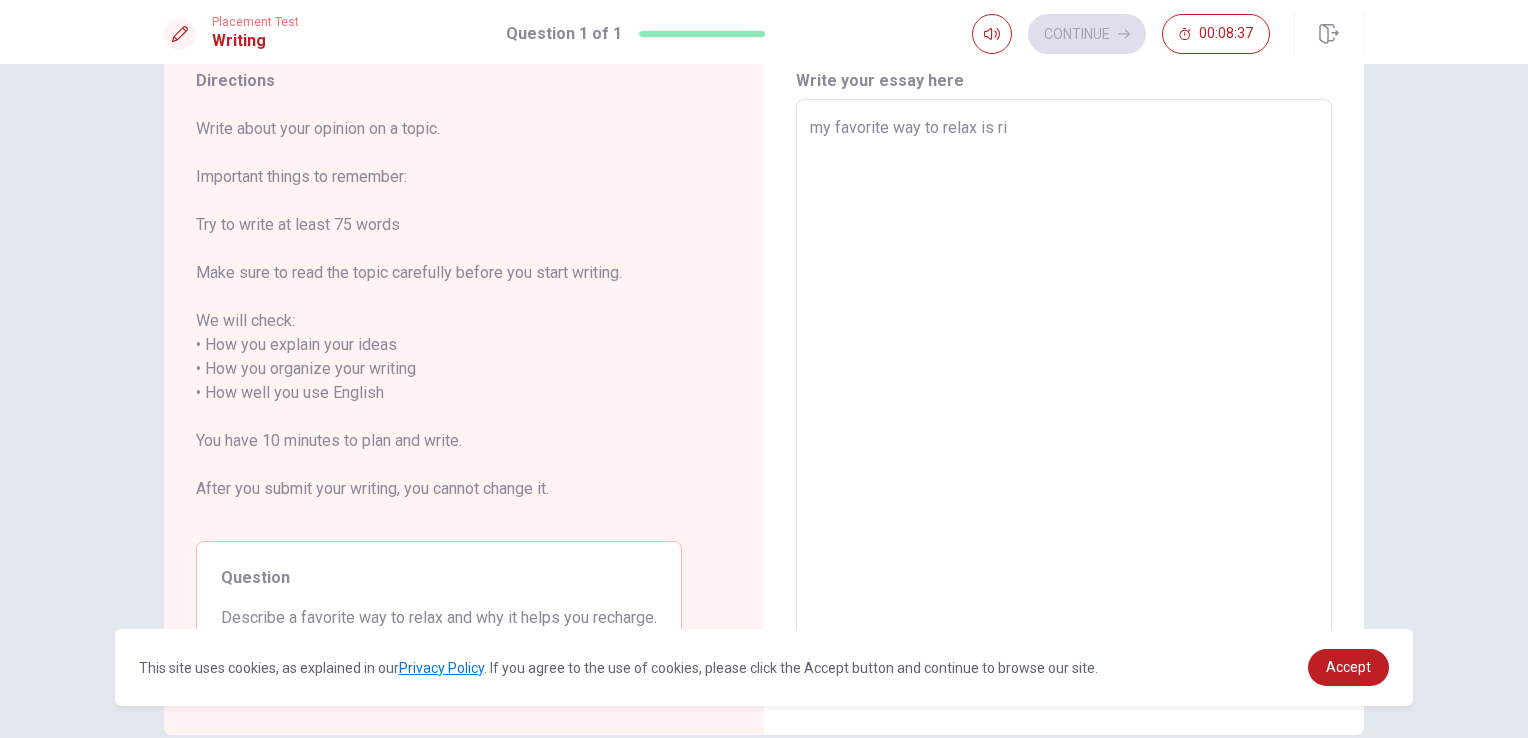 type on "x" 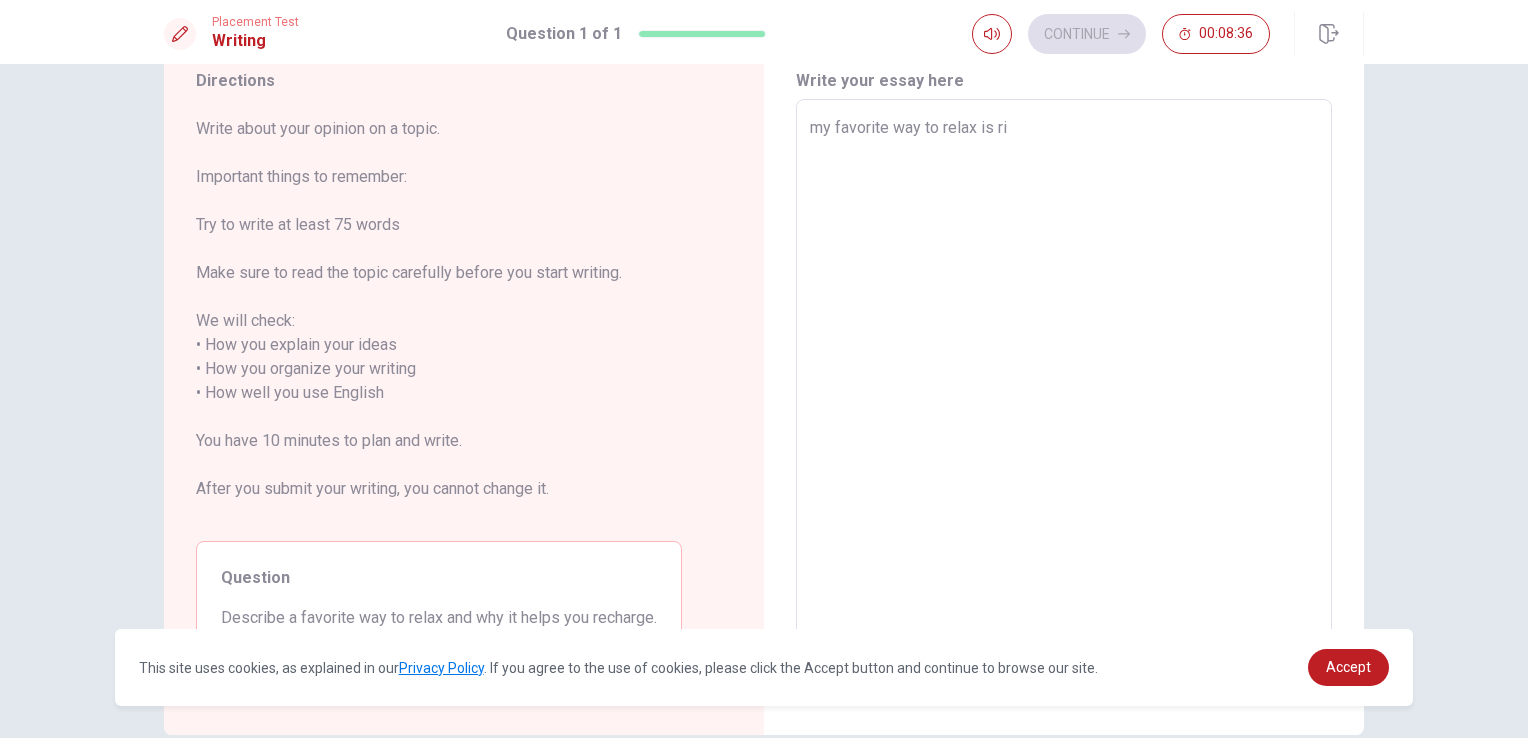 type on "my favorite way to relax is r" 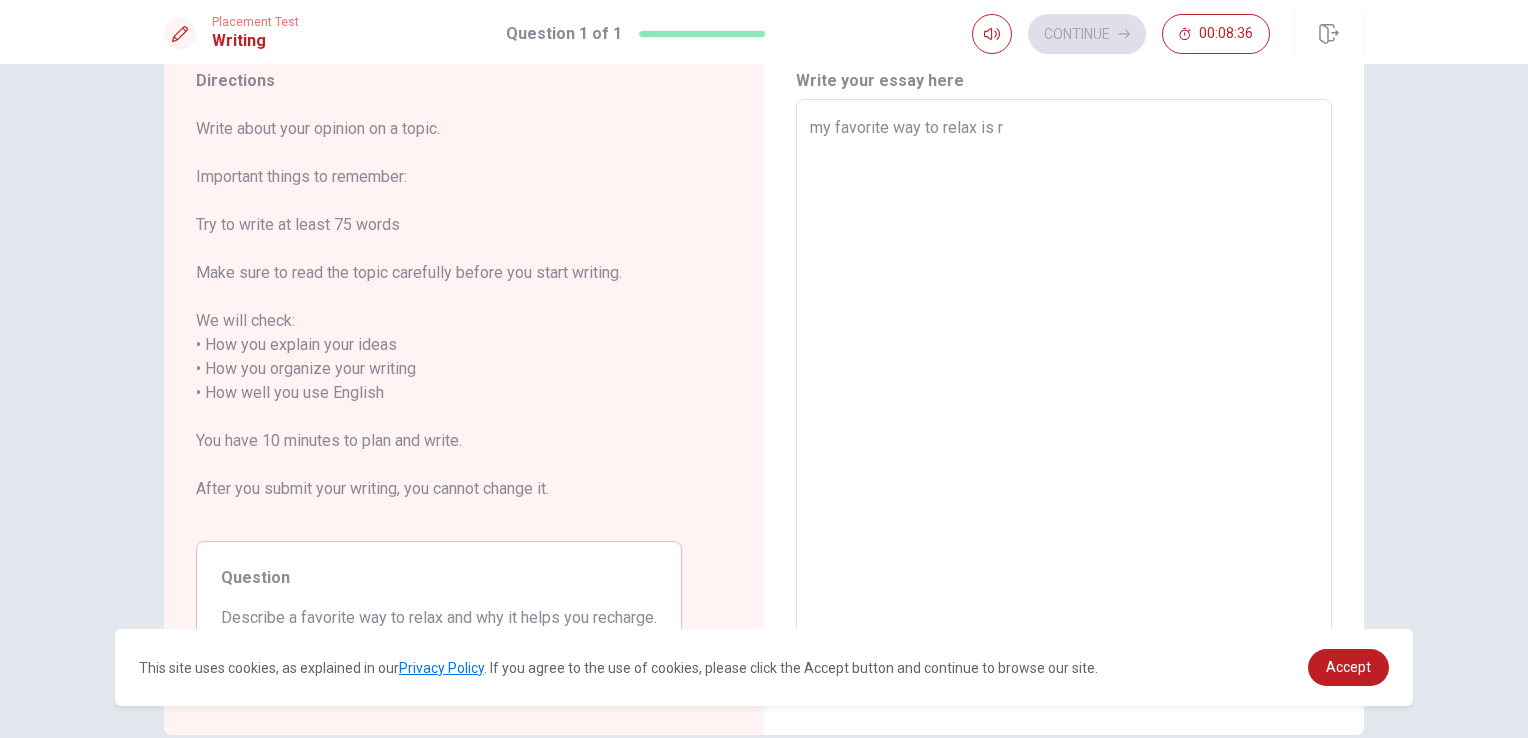 type on "x" 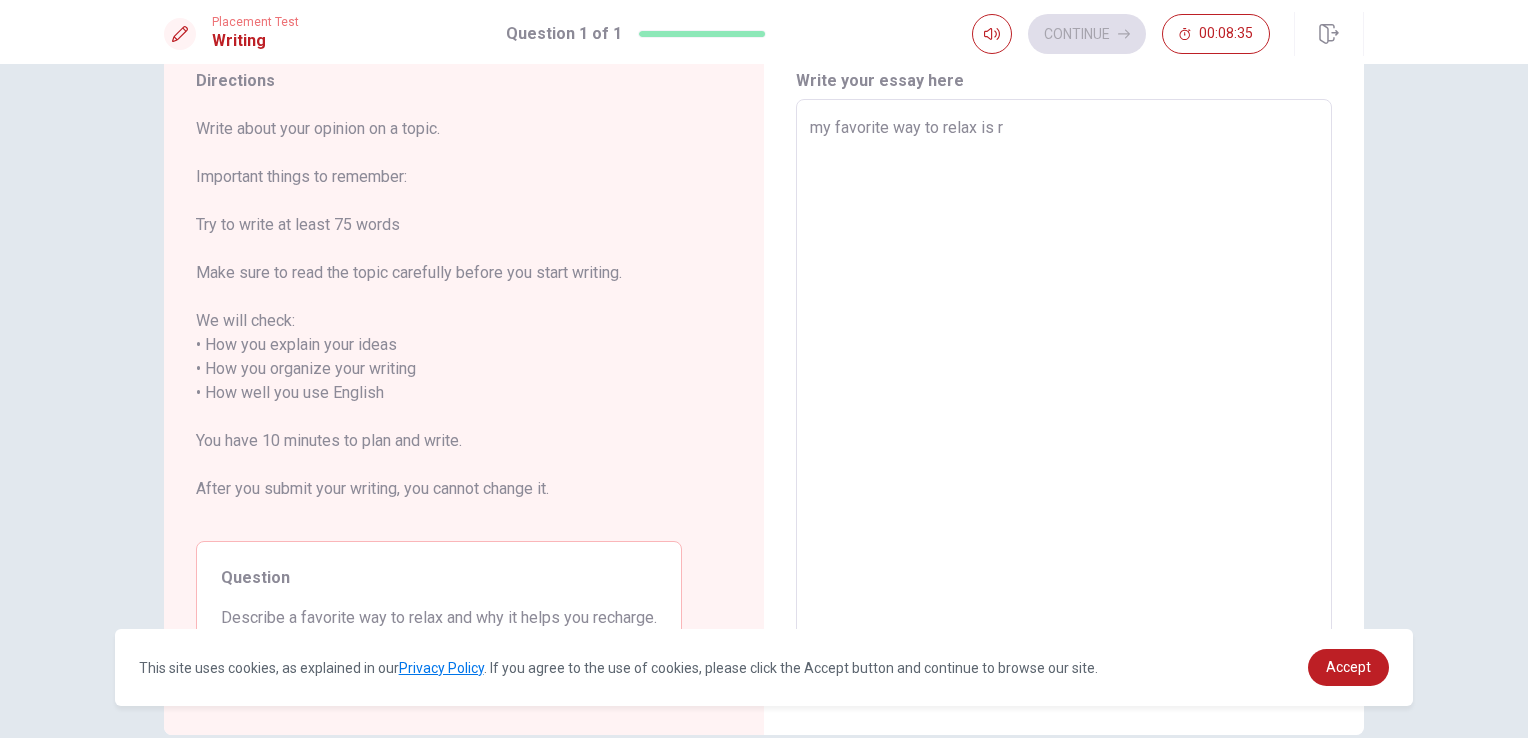 type on "my favorite way to relax is" 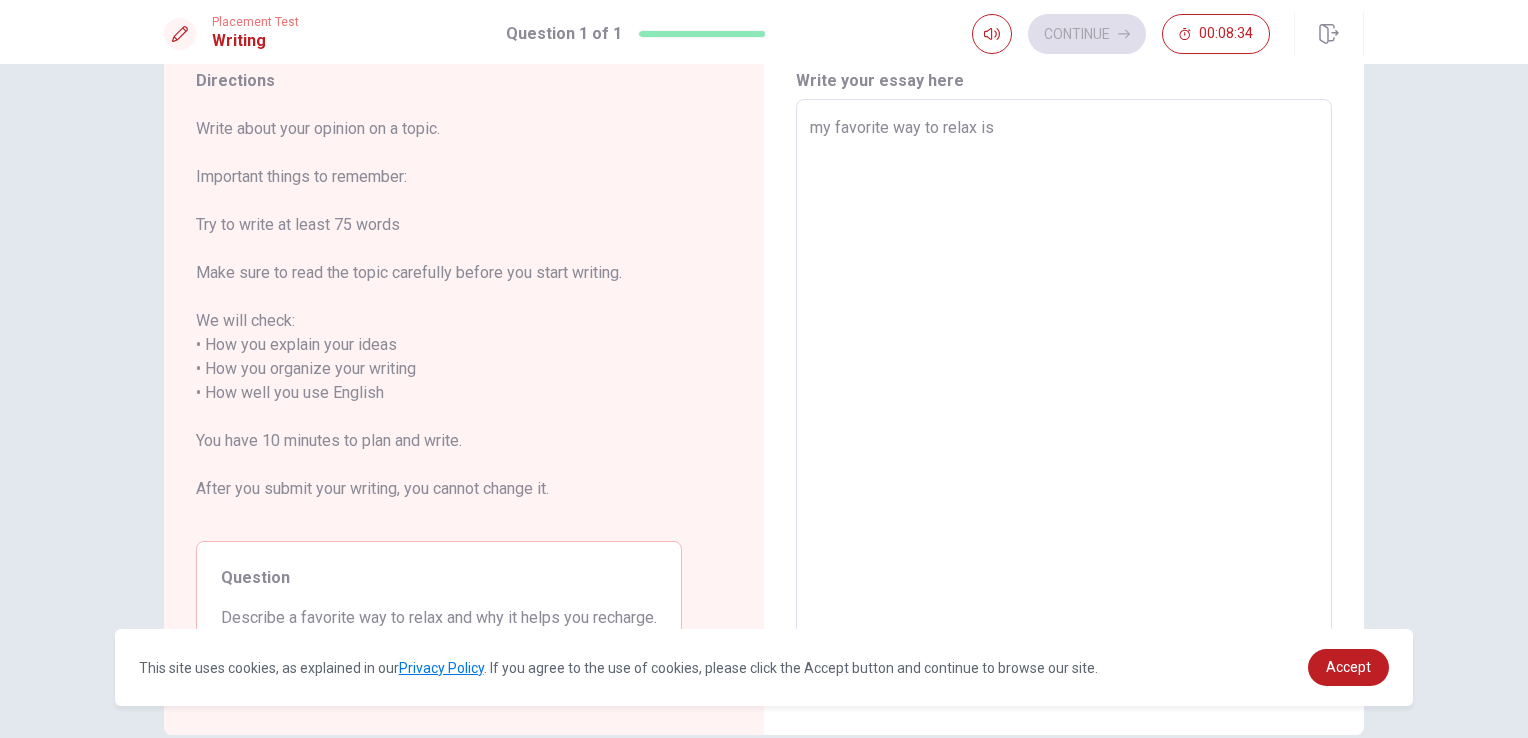 type on "x" 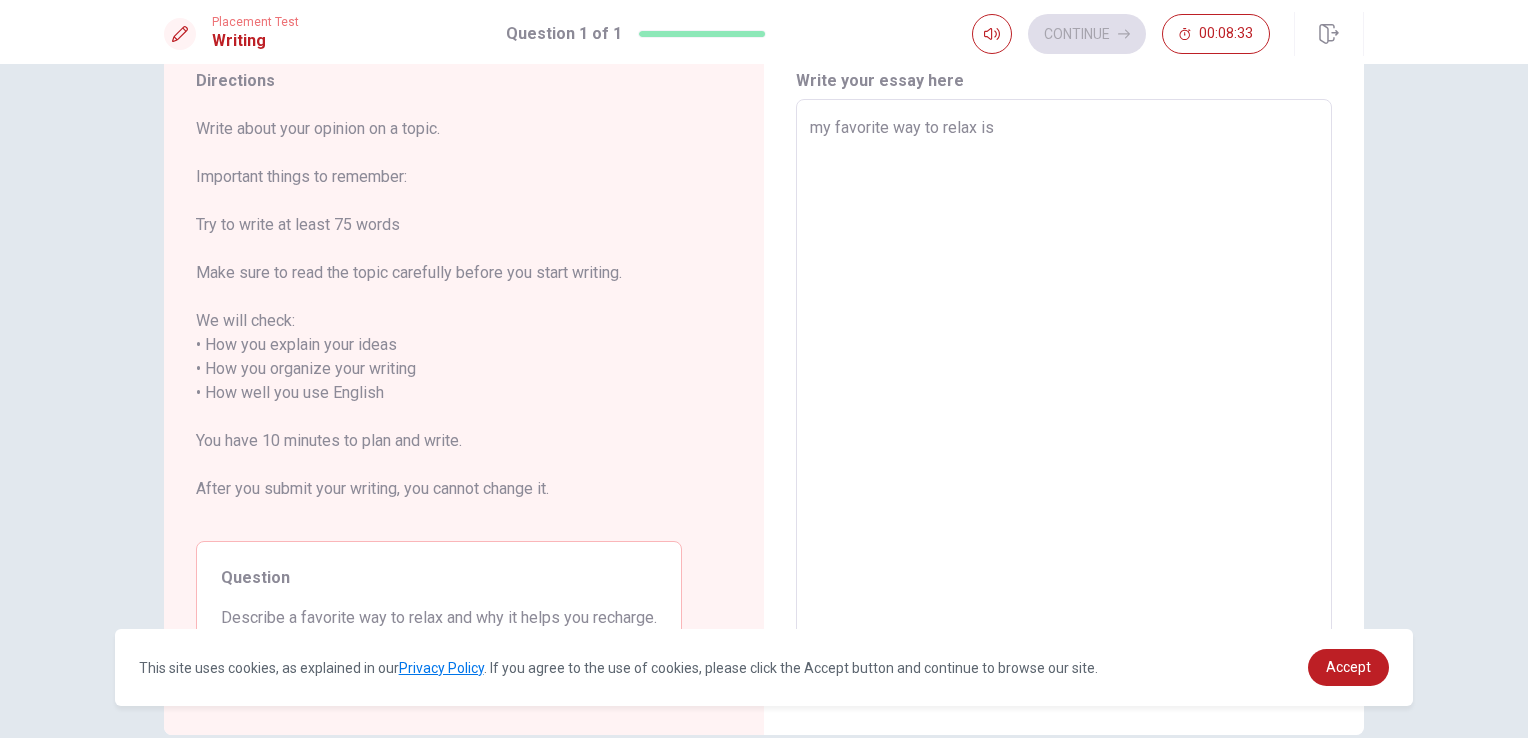 type on "my favorite way to relax is l" 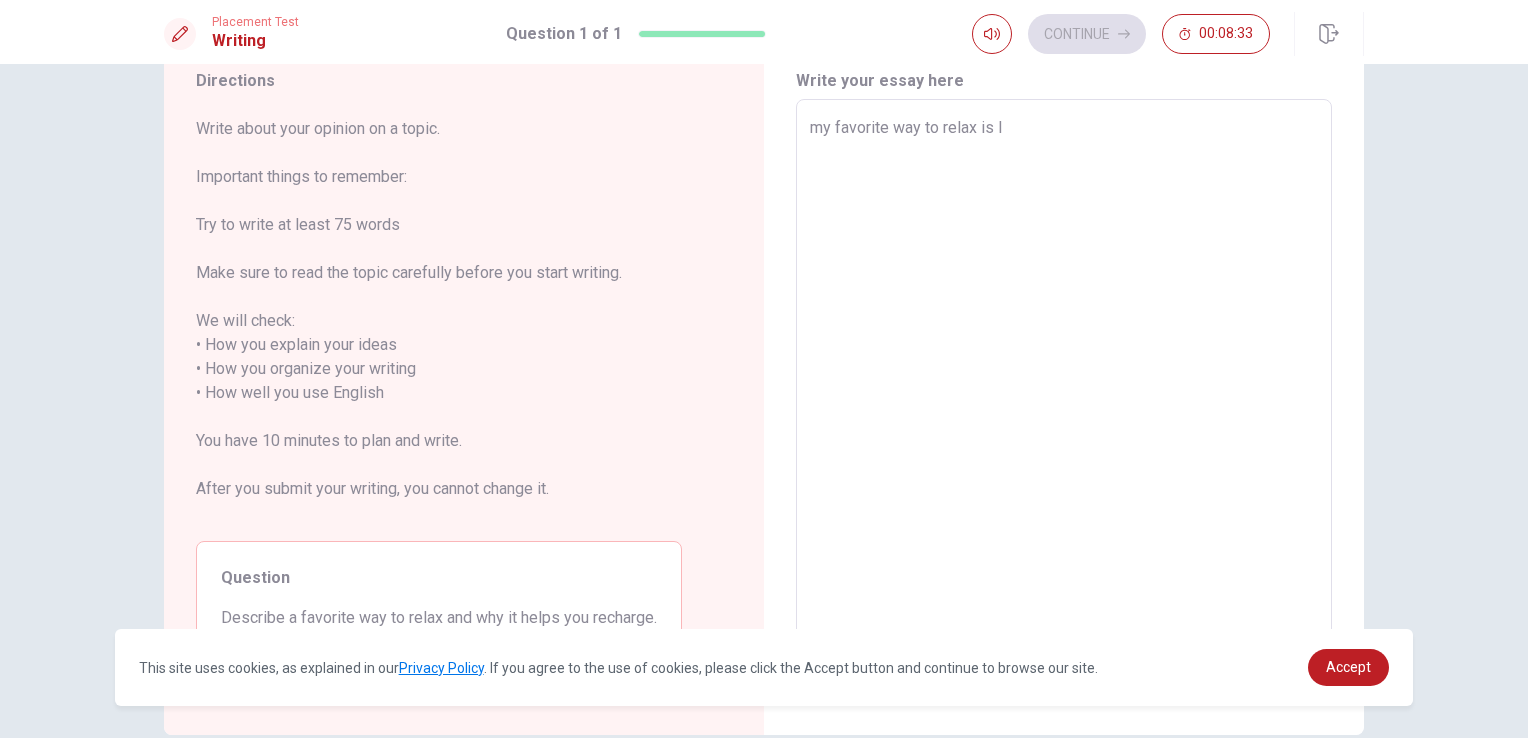 type on "x" 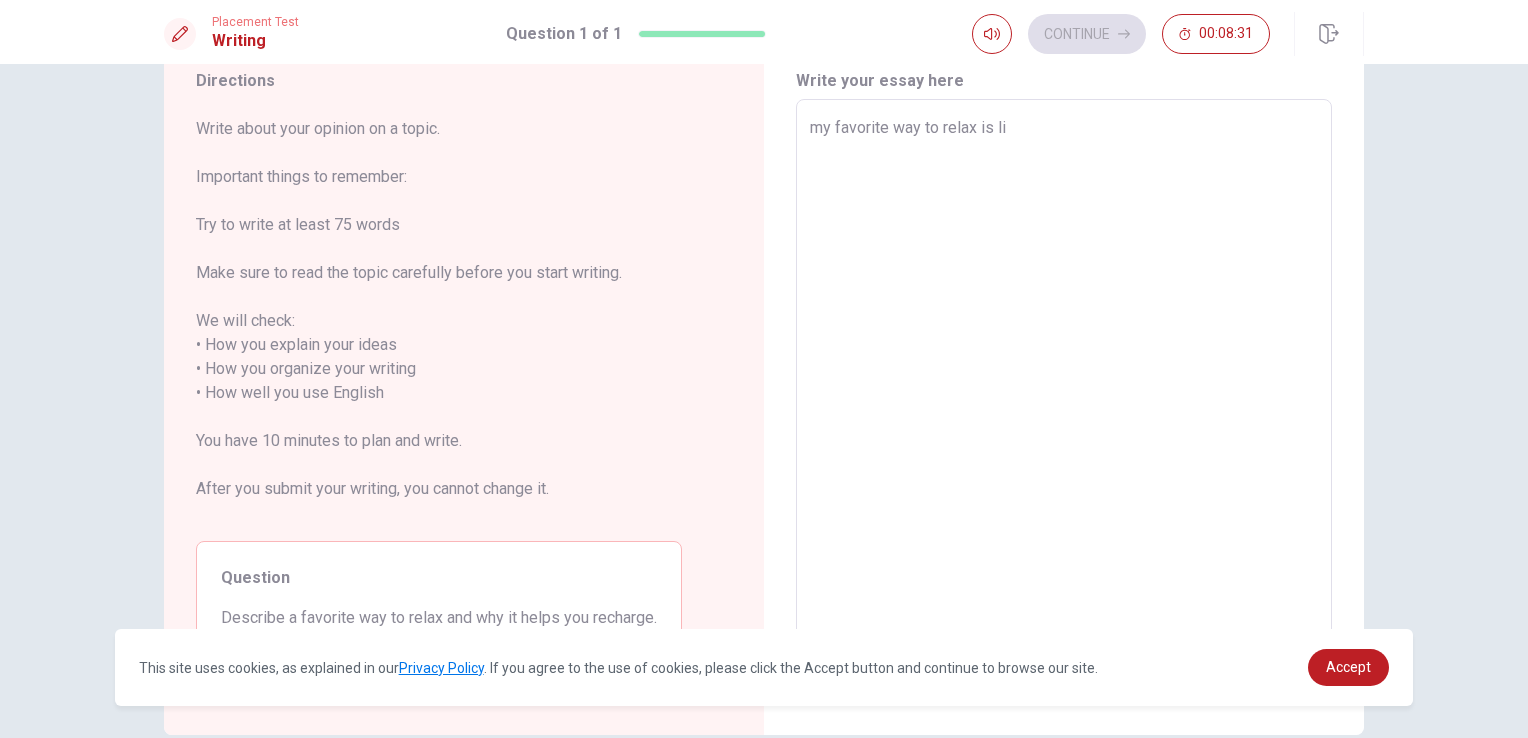 type on "x" 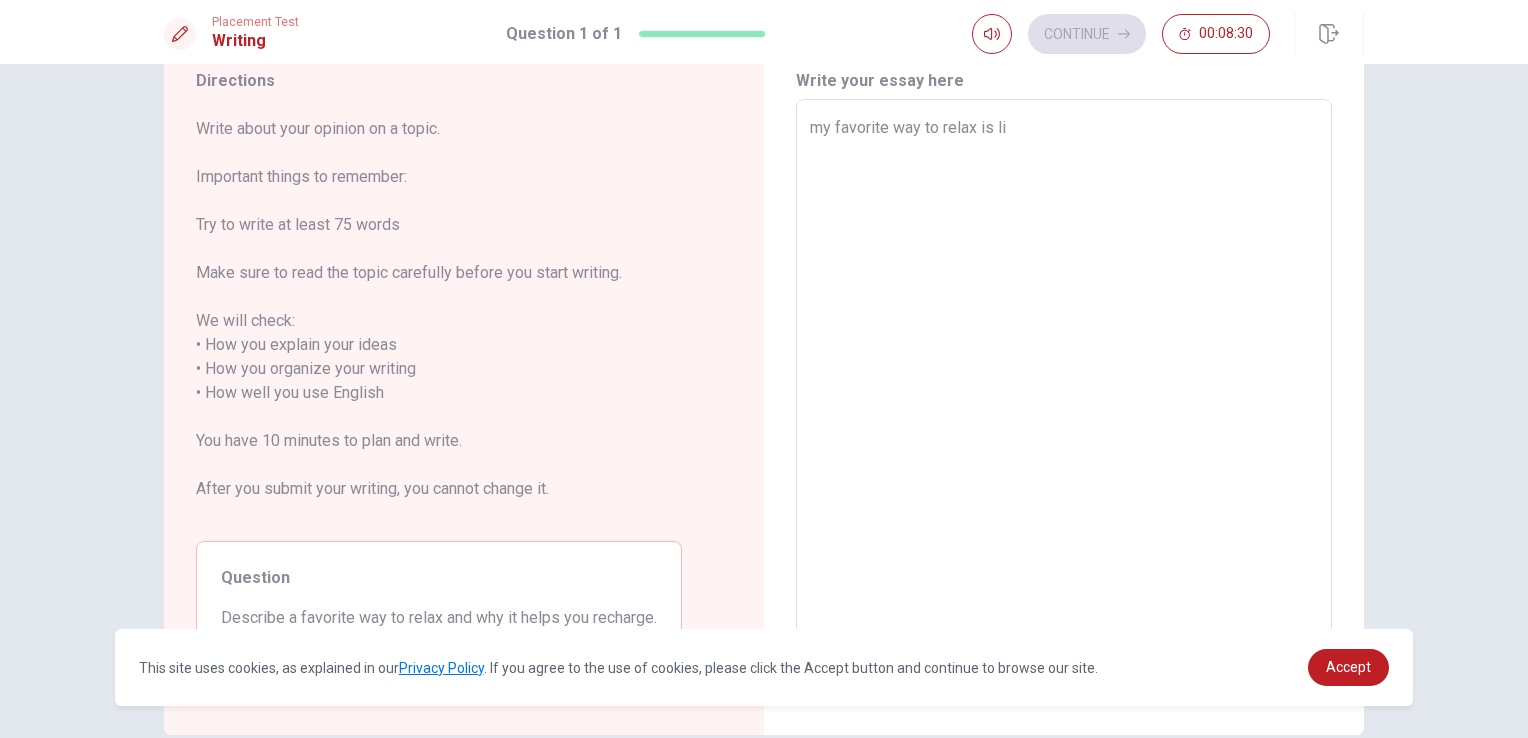 type on "my favorite way to relax is lis" 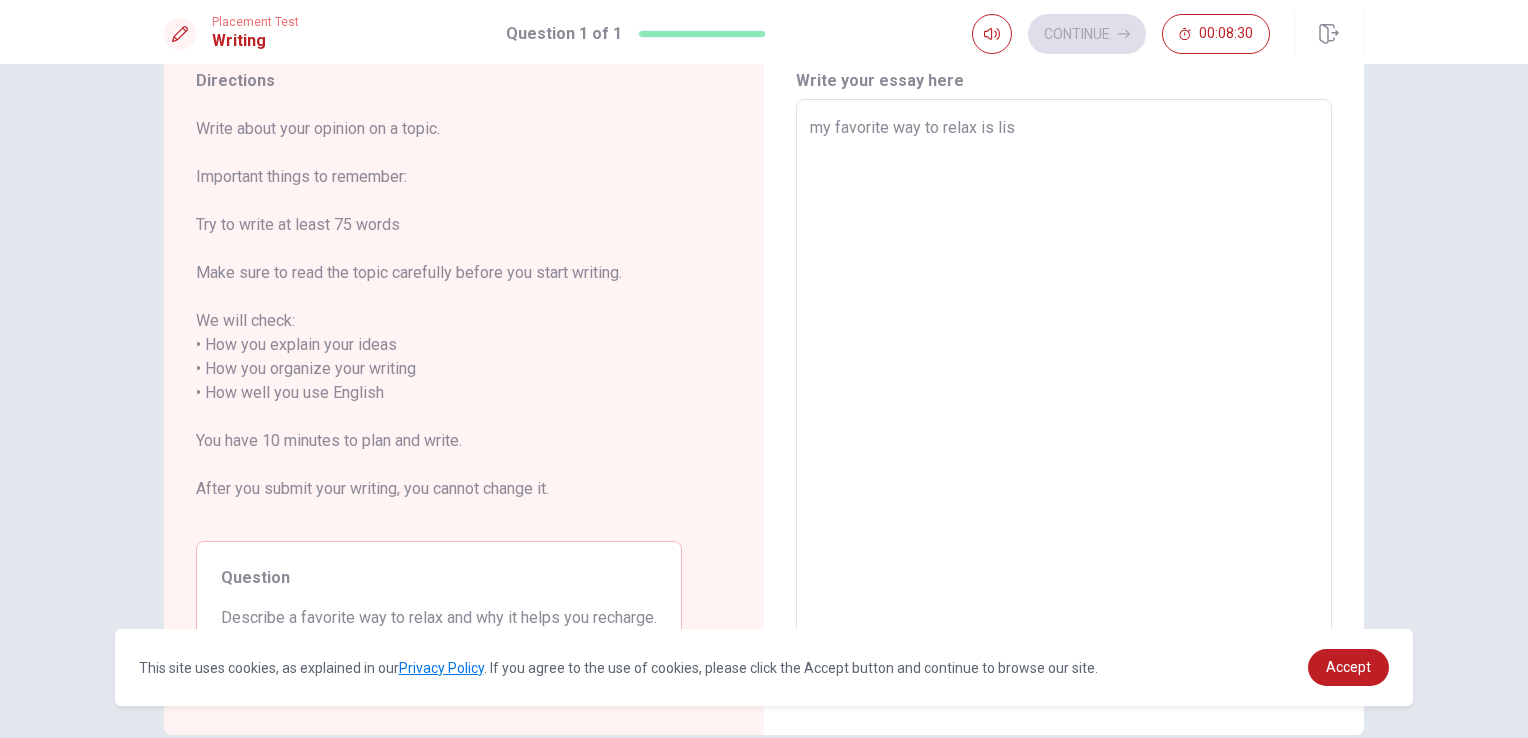 type on "x" 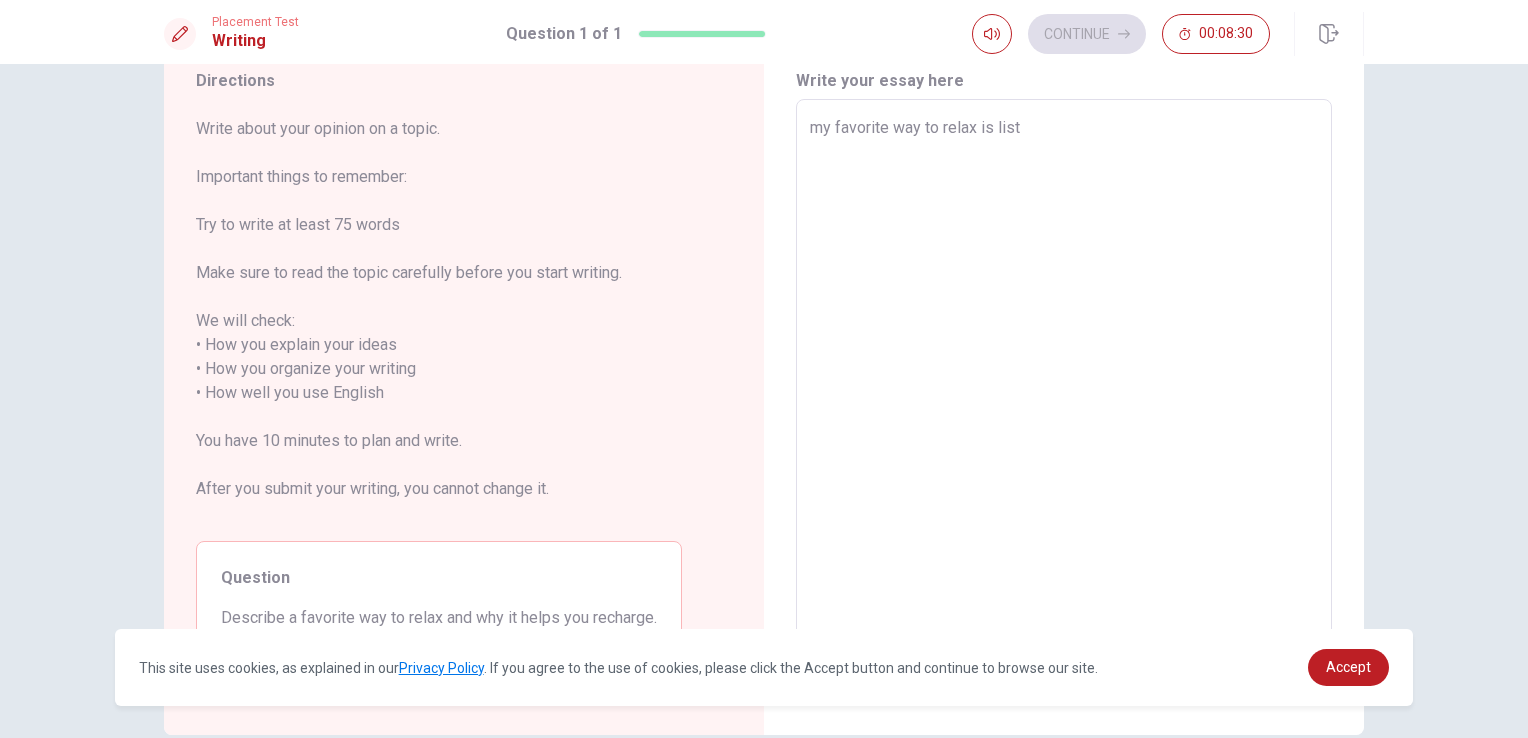 type on "x" 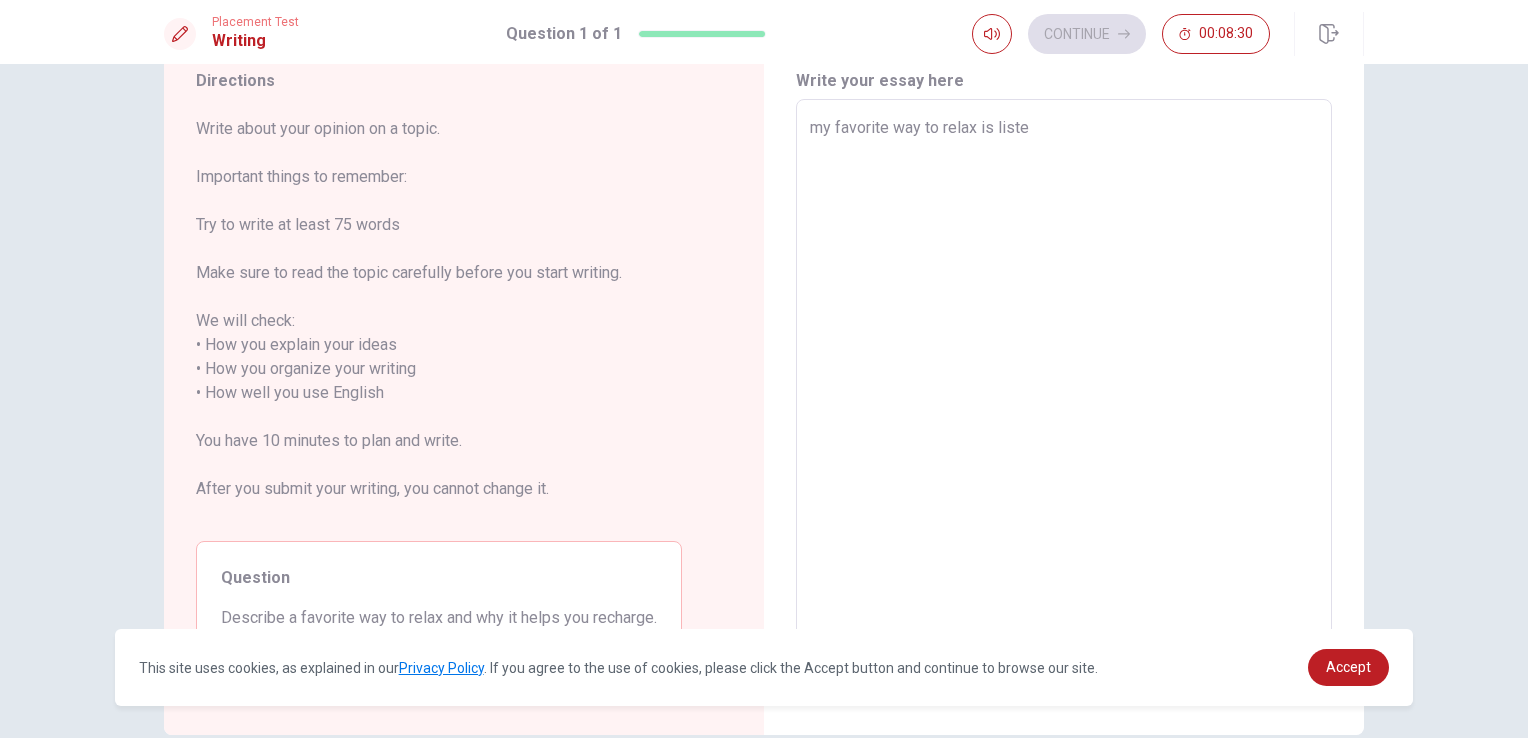 type on "x" 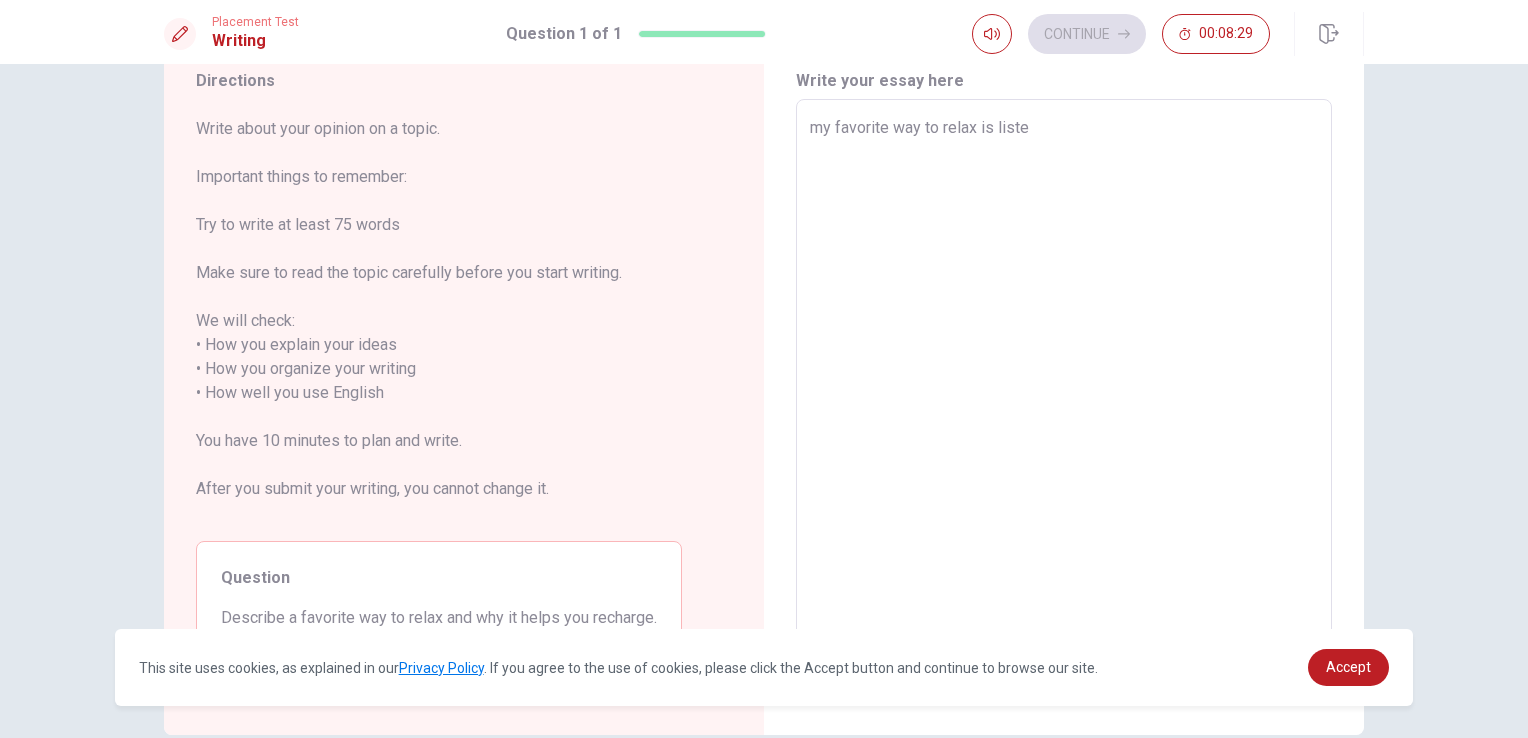 type on "my favorite way to relax is listen" 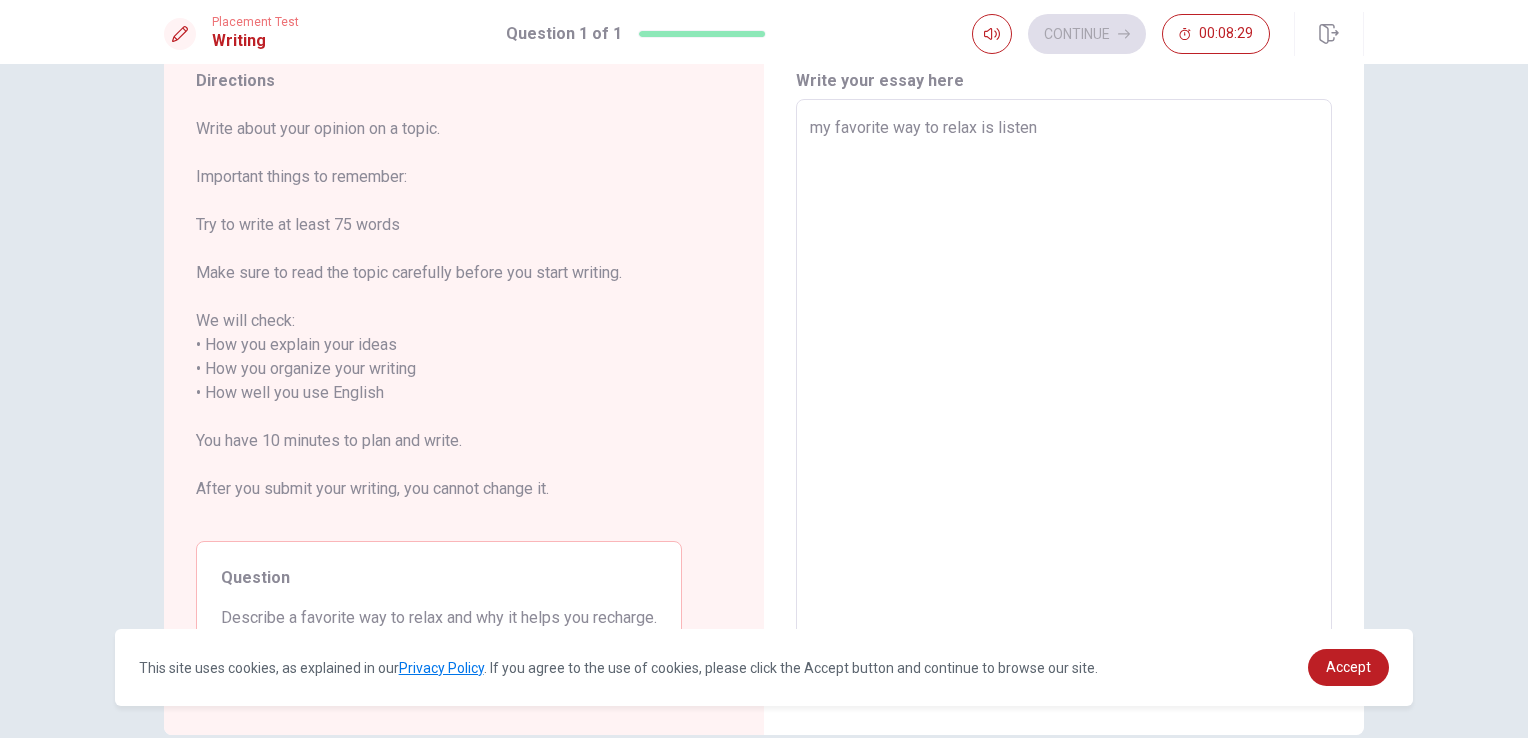 type on "x" 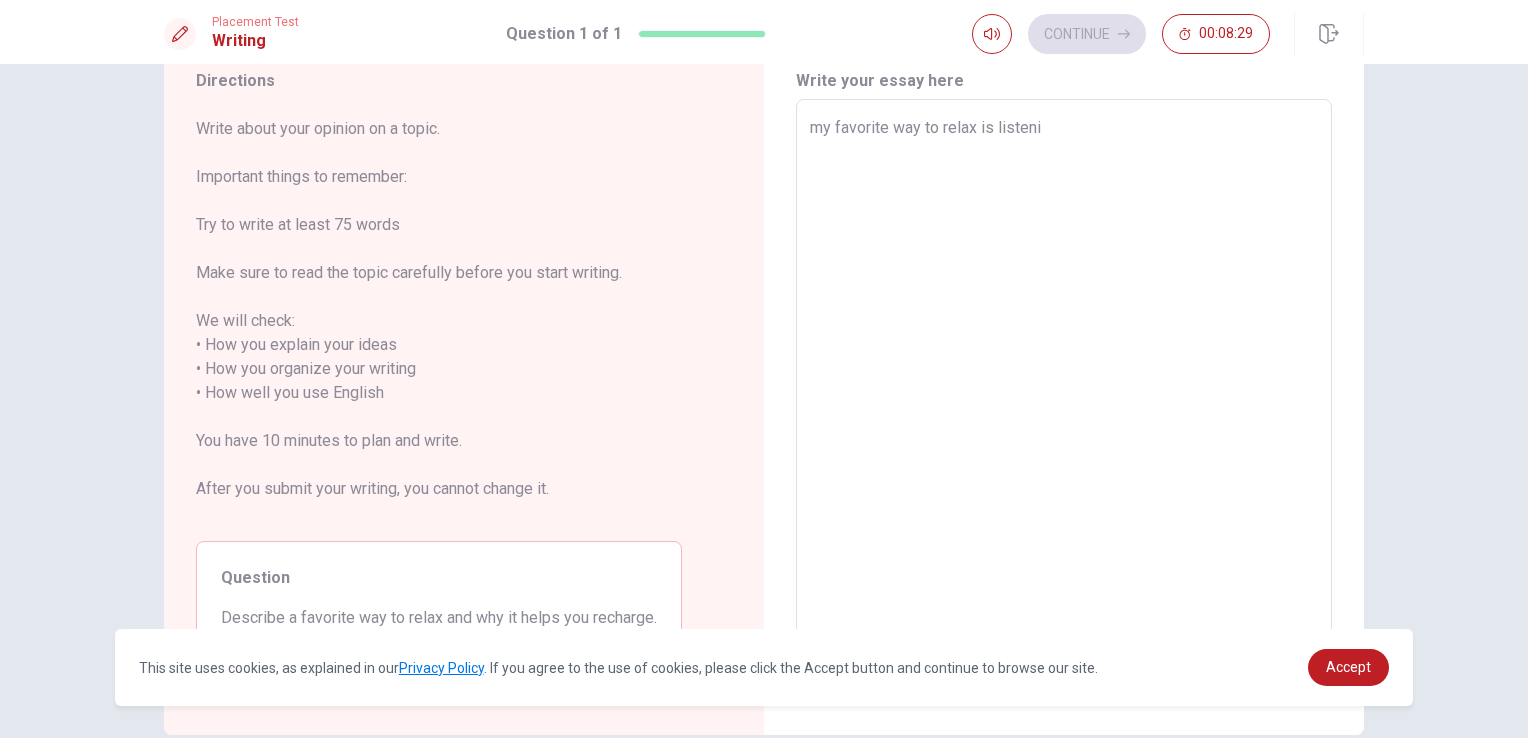 type on "x" 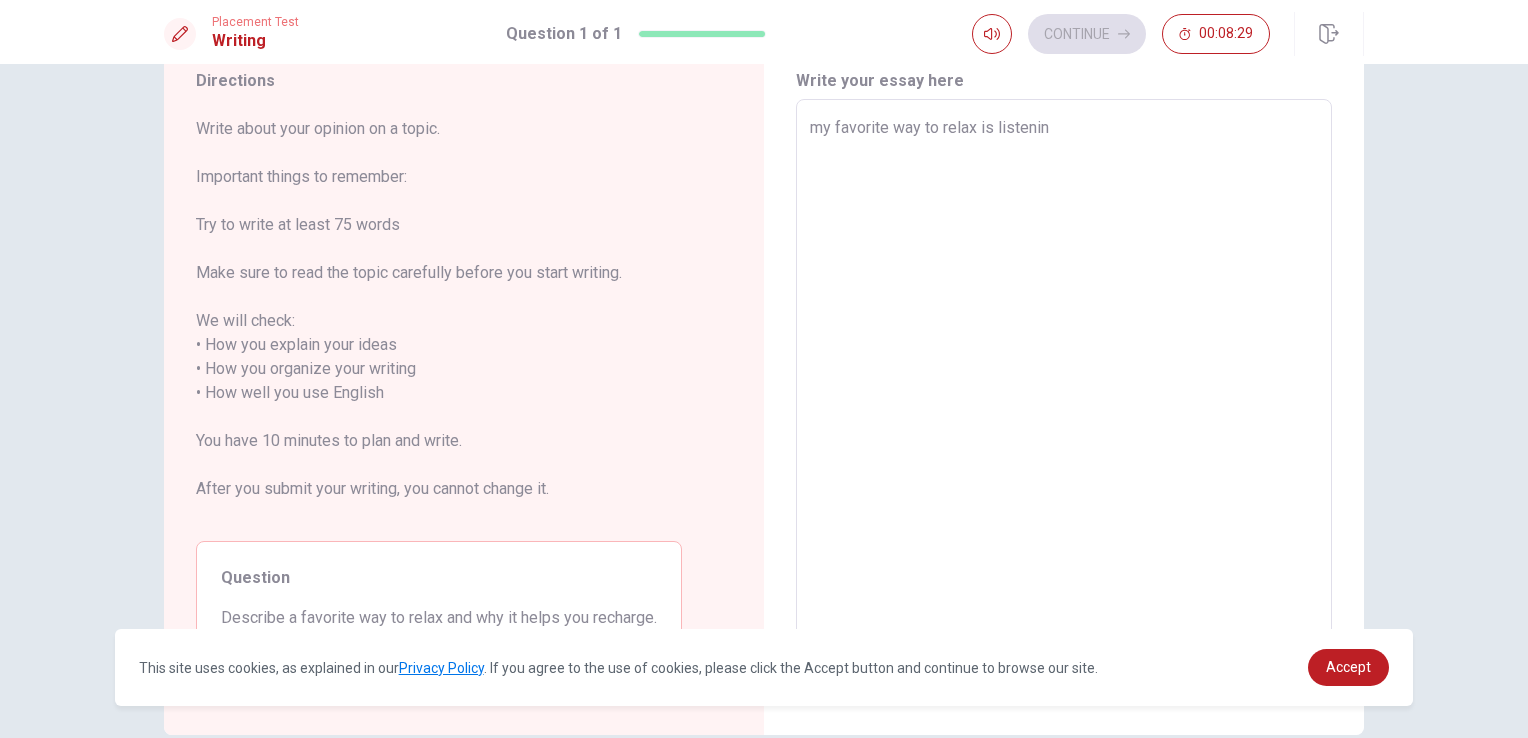 type on "x" 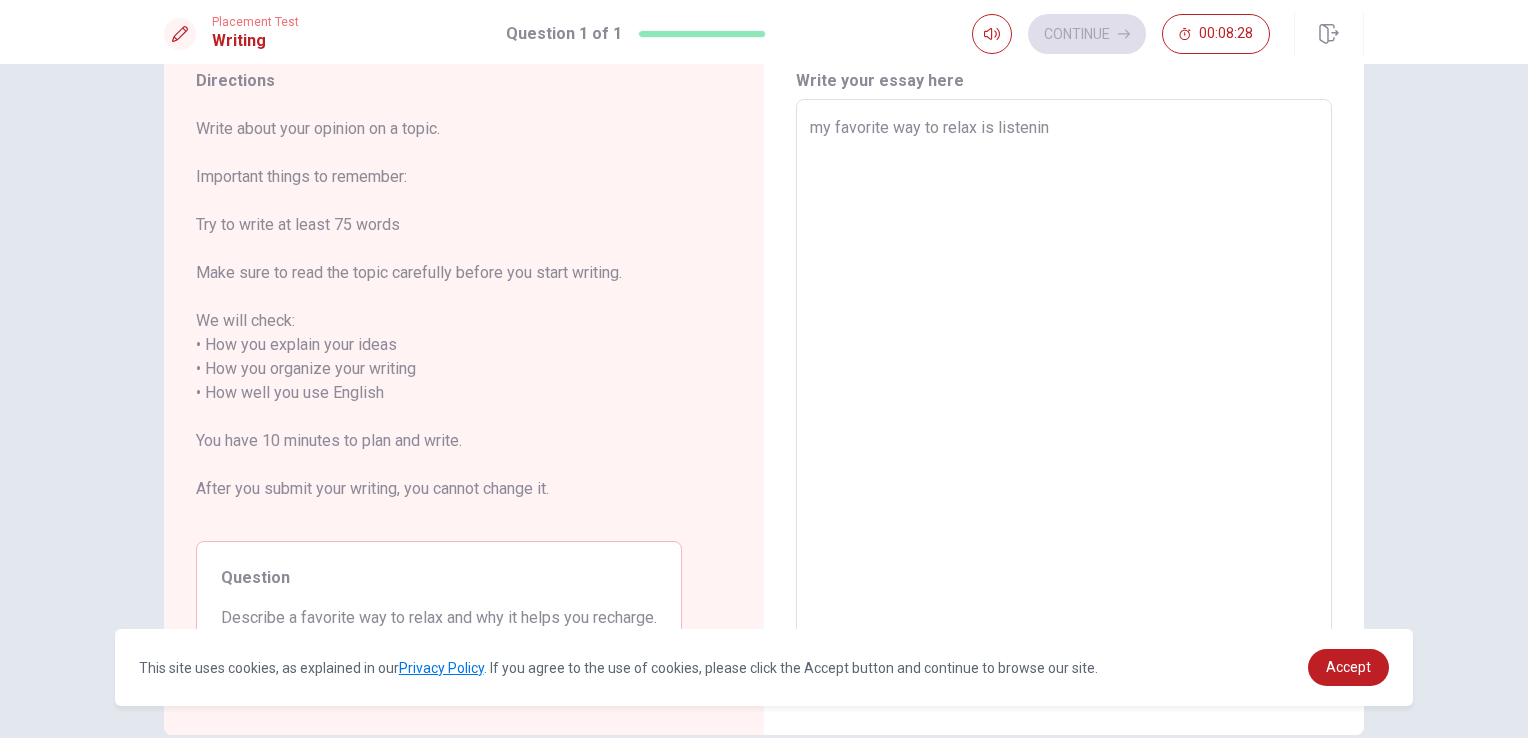 type on "my favorite way to relax is listening" 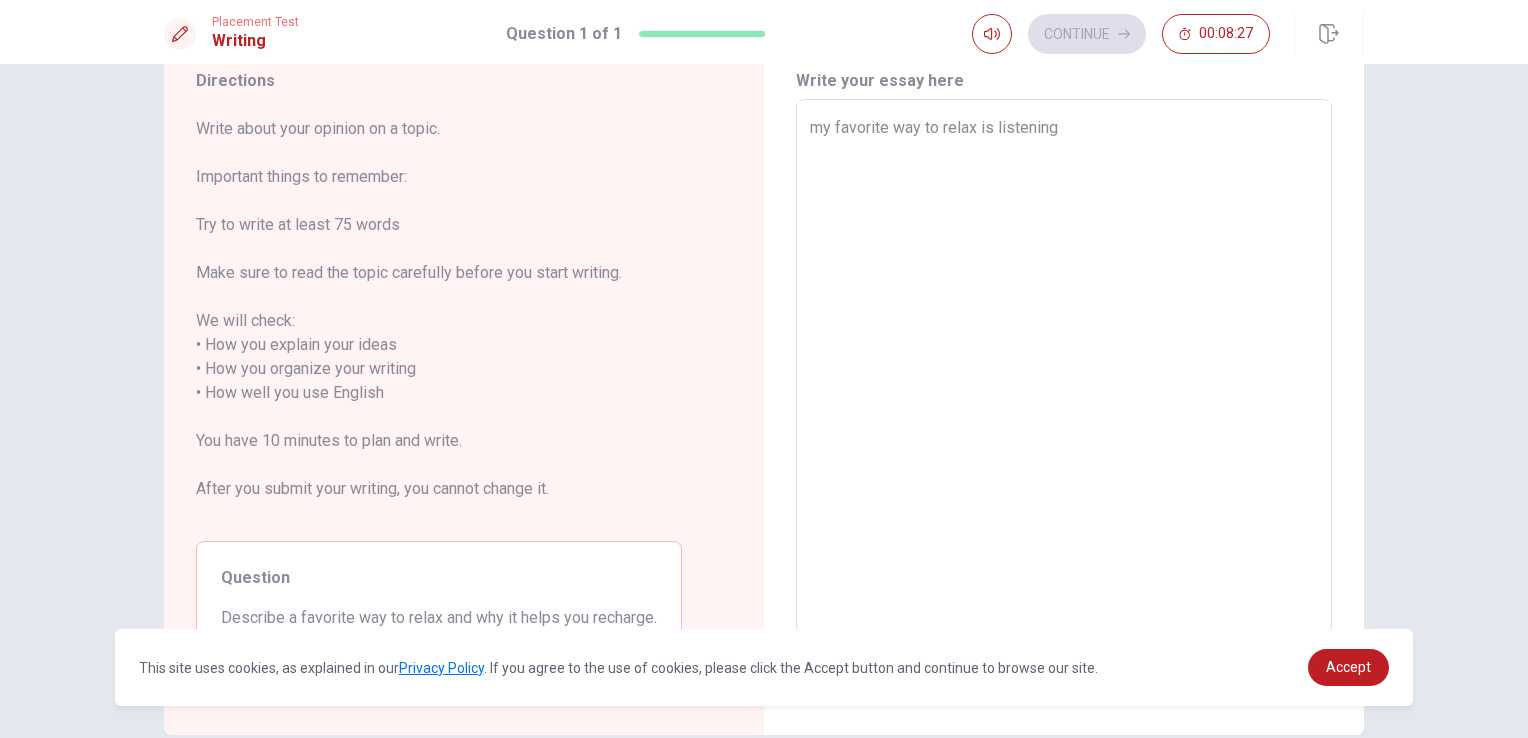 type on "x" 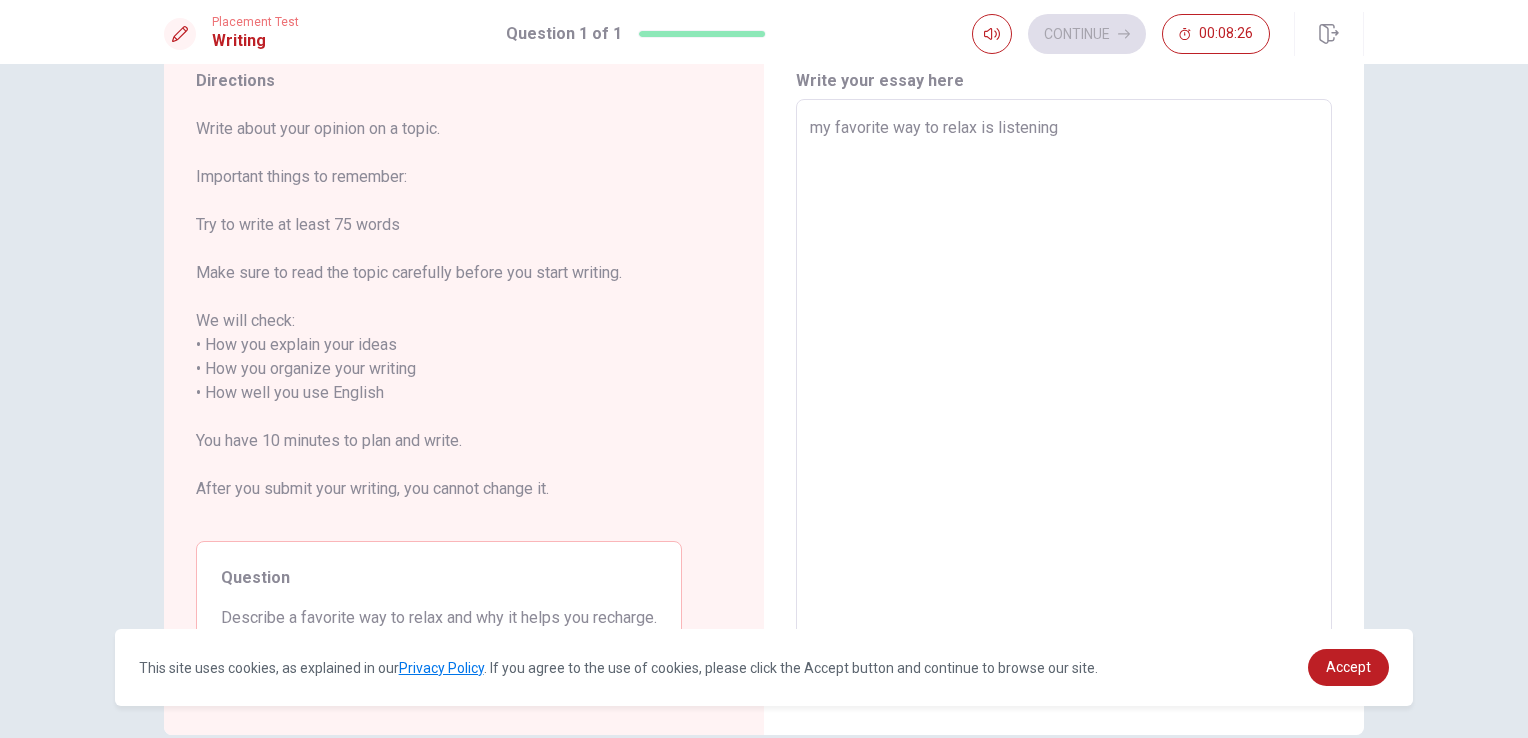 type on "my favorite way to relax is listening" 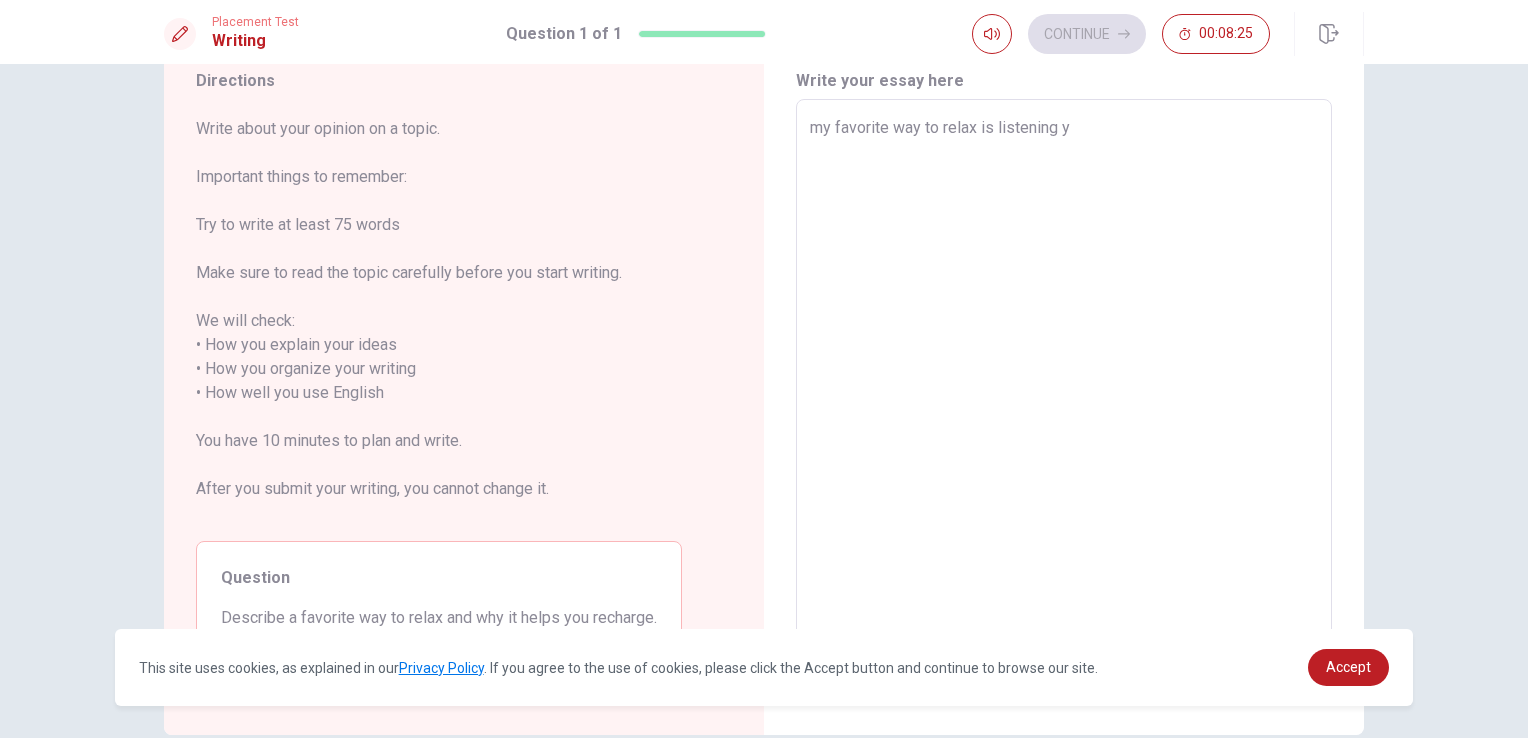 type on "x" 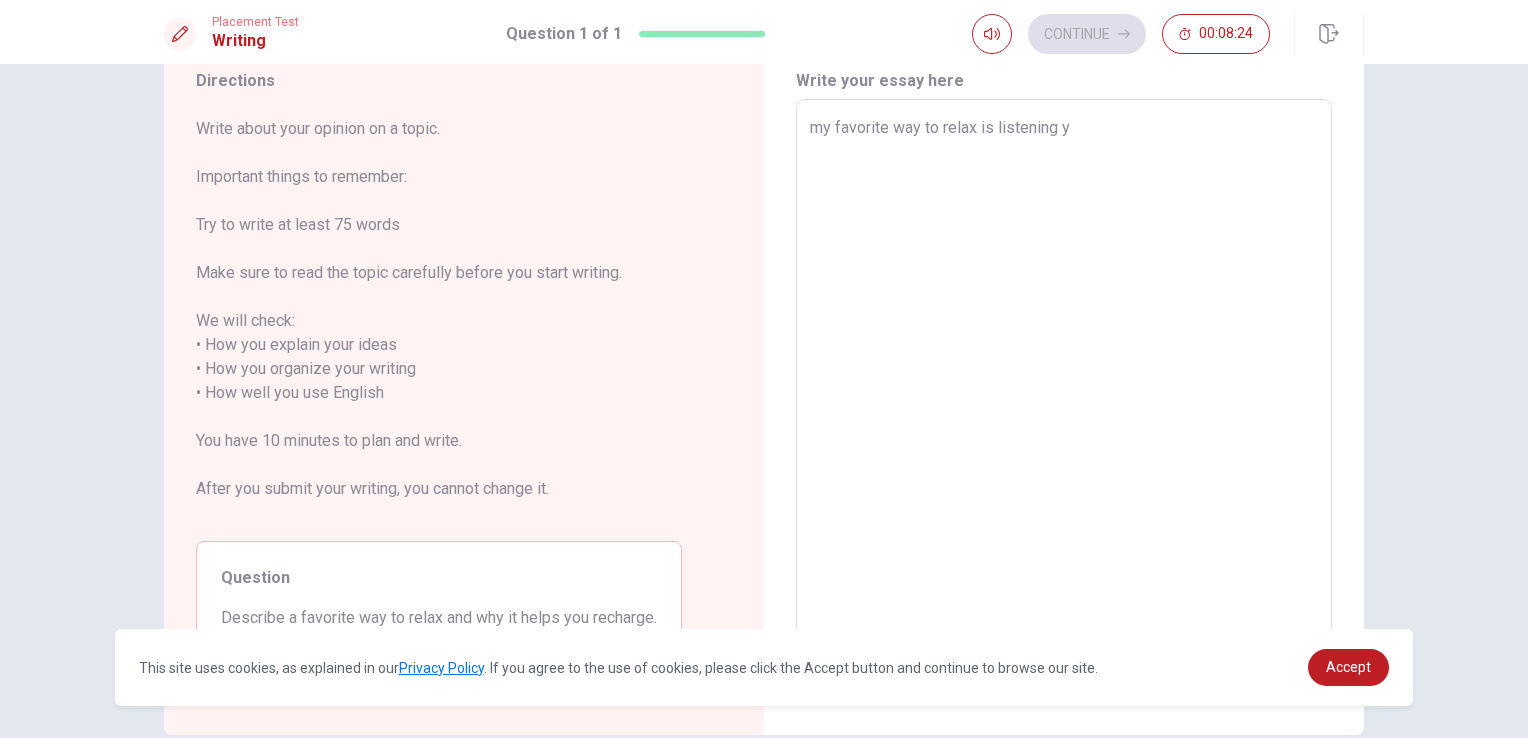type on "my favorite way to relax is listening" 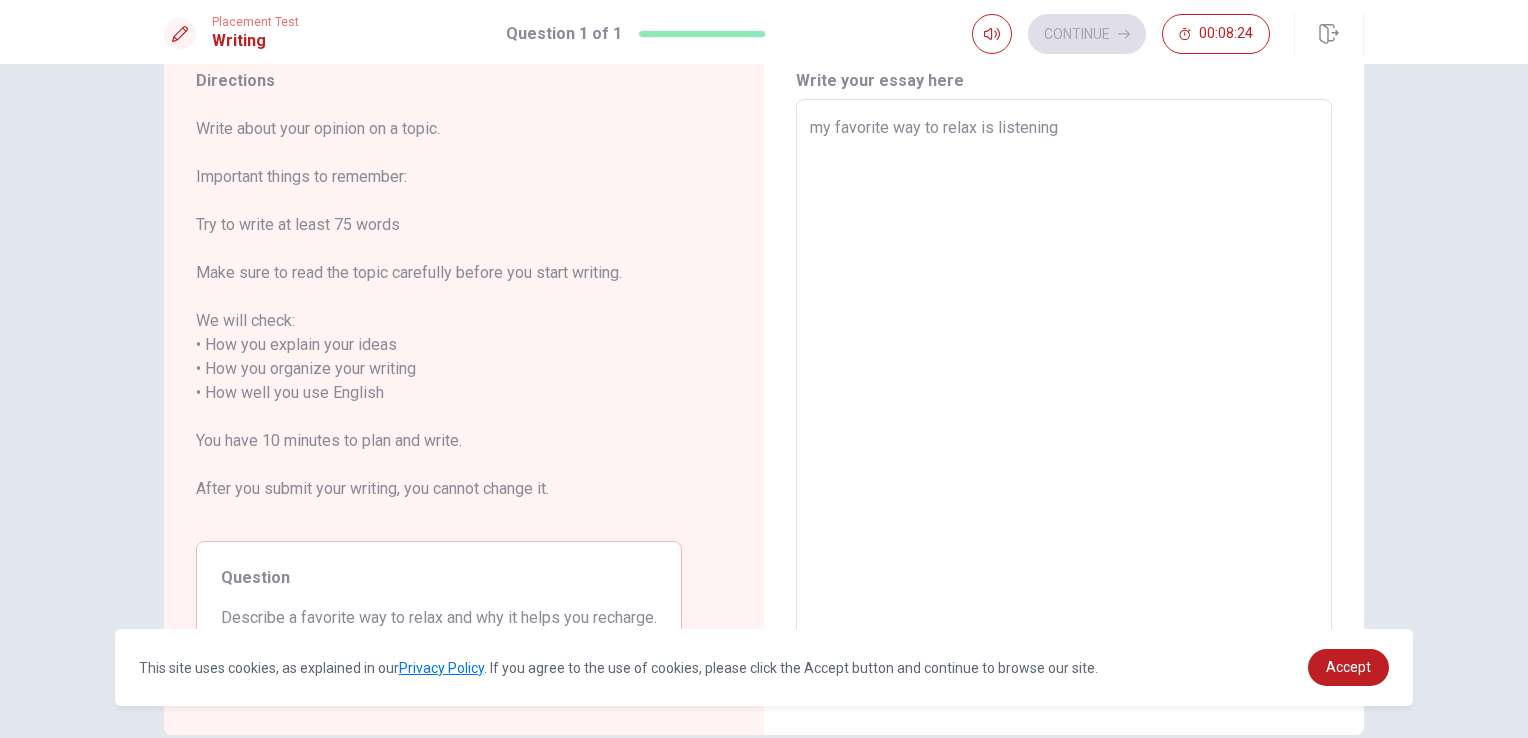 type on "x" 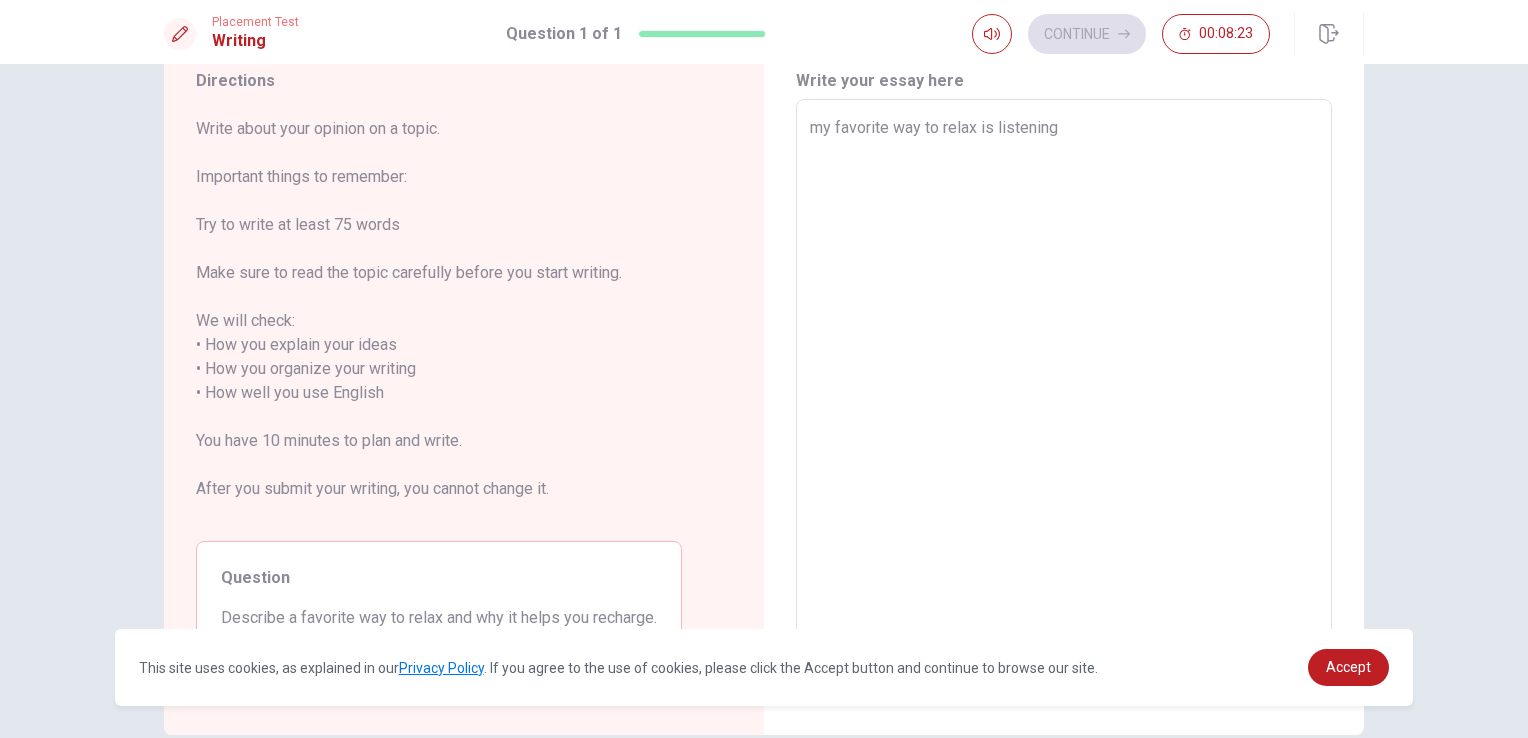 type on "my favorite way to relax is listening t" 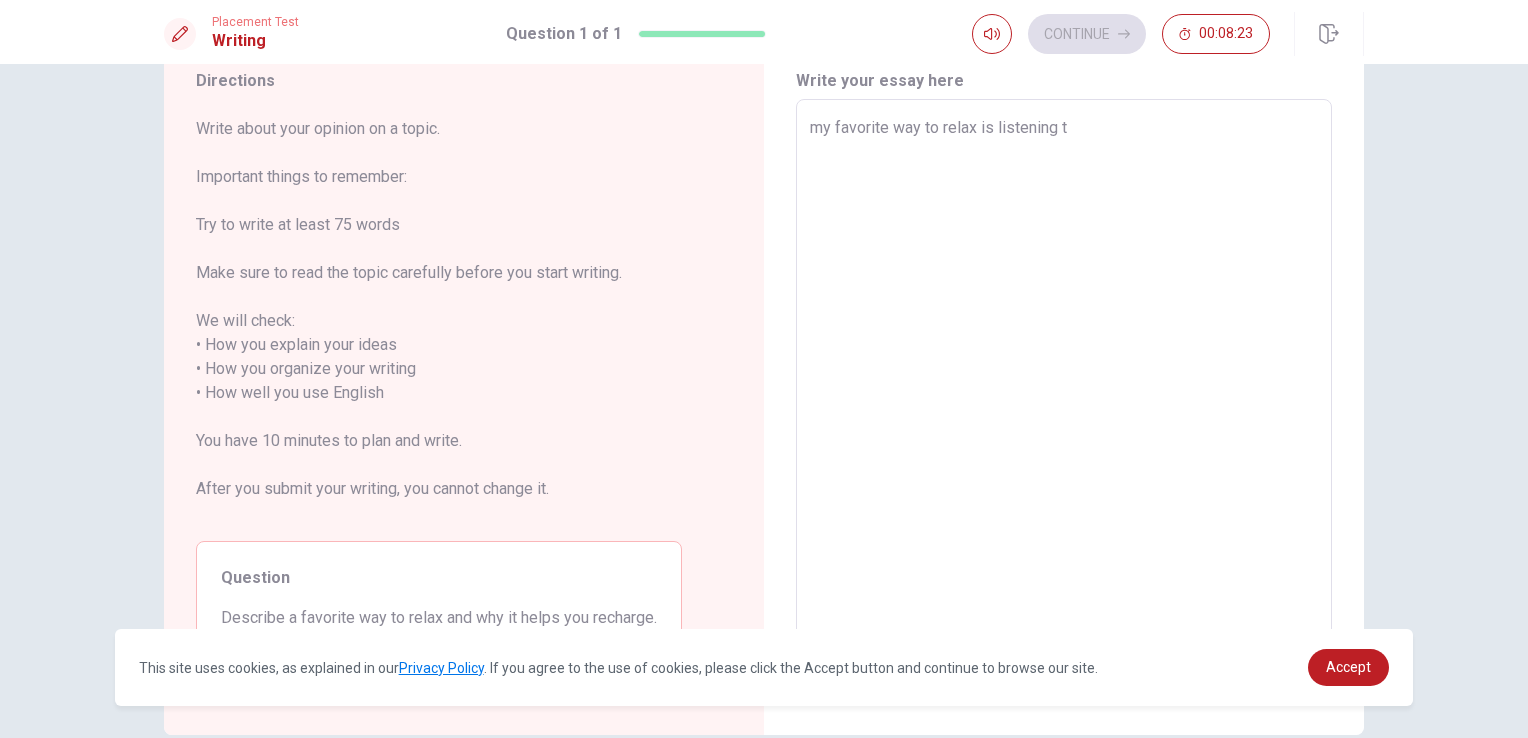 type on "x" 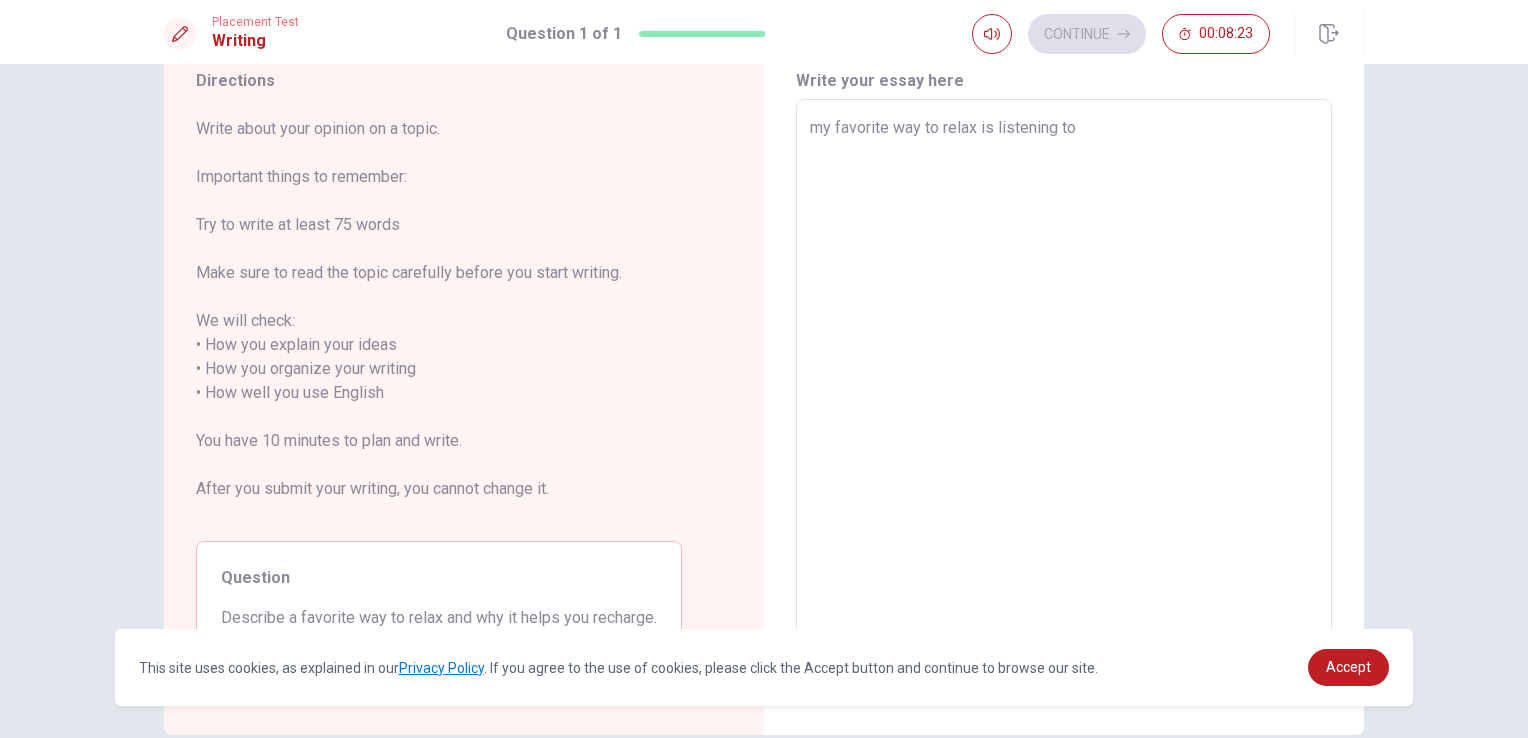 type on "x" 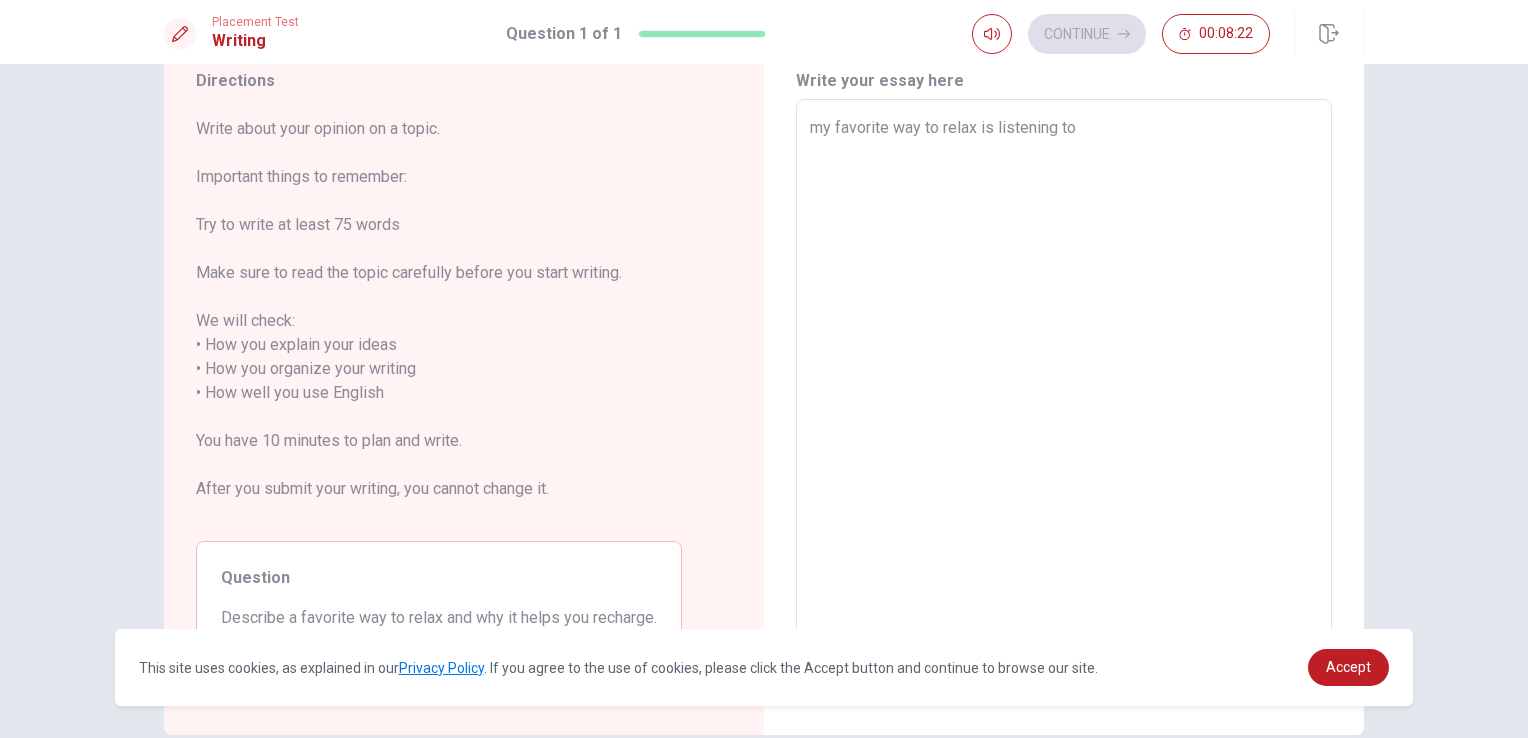 type on "my favorite way to relax is listening to" 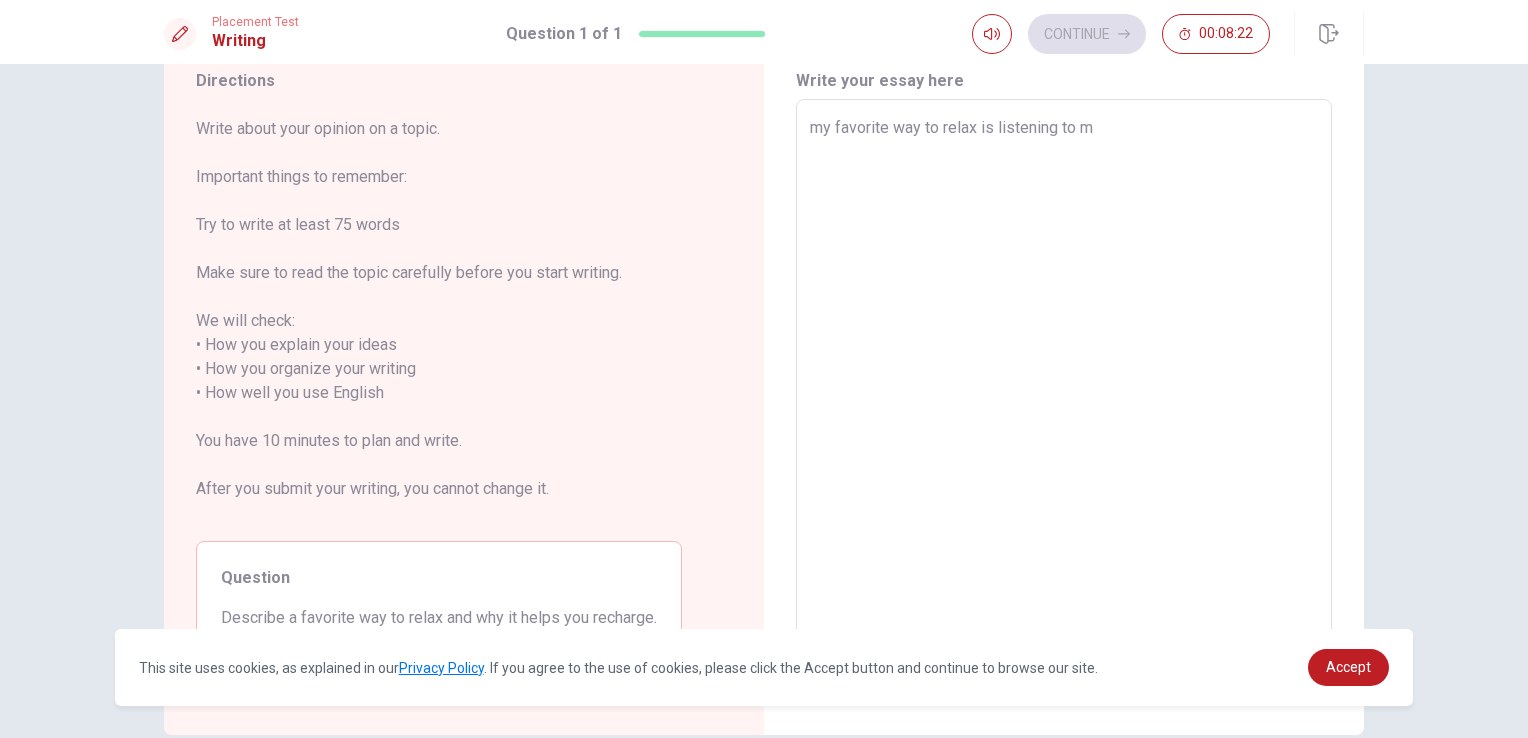 type on "x" 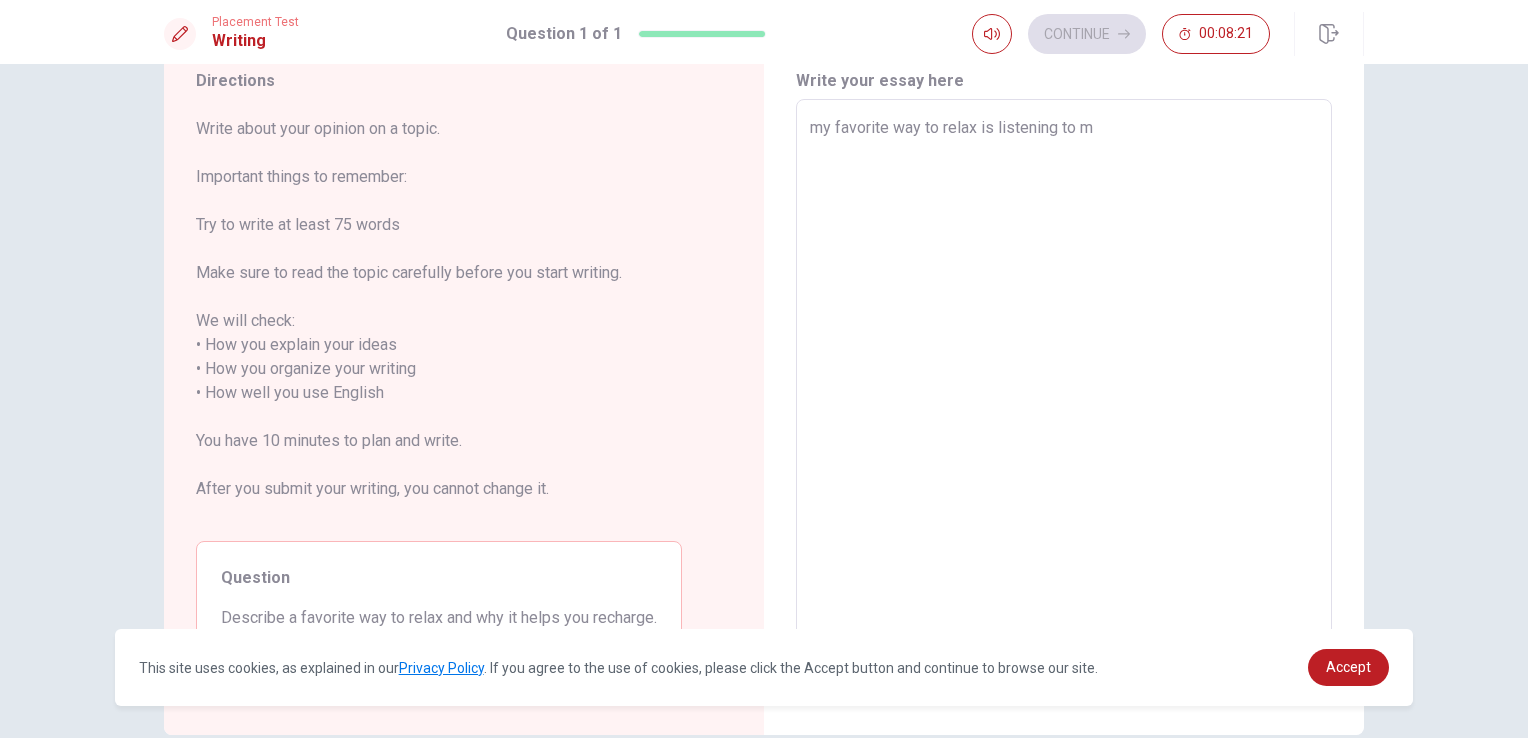 type on "my favorite way to relax is listening to mu" 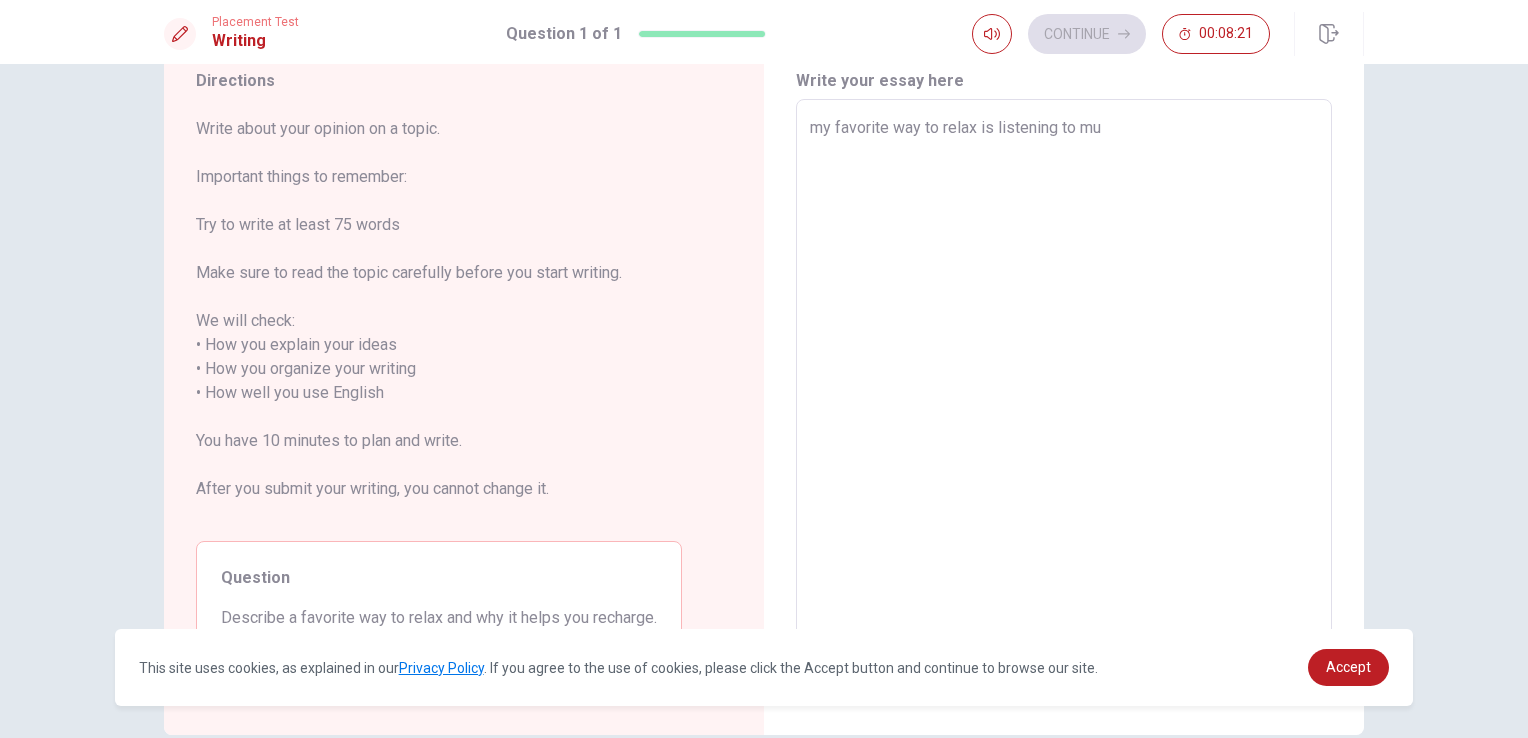type on "x" 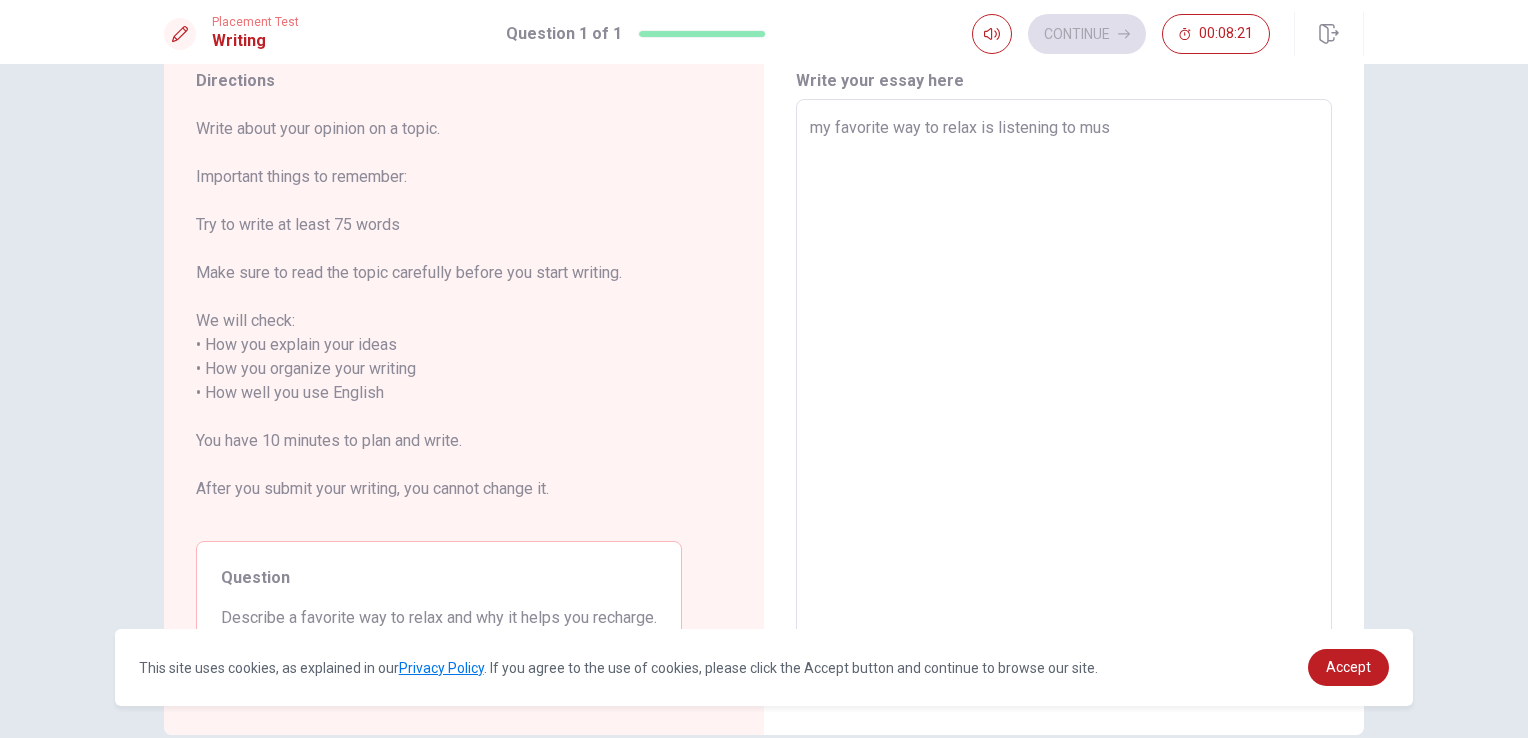 type on "x" 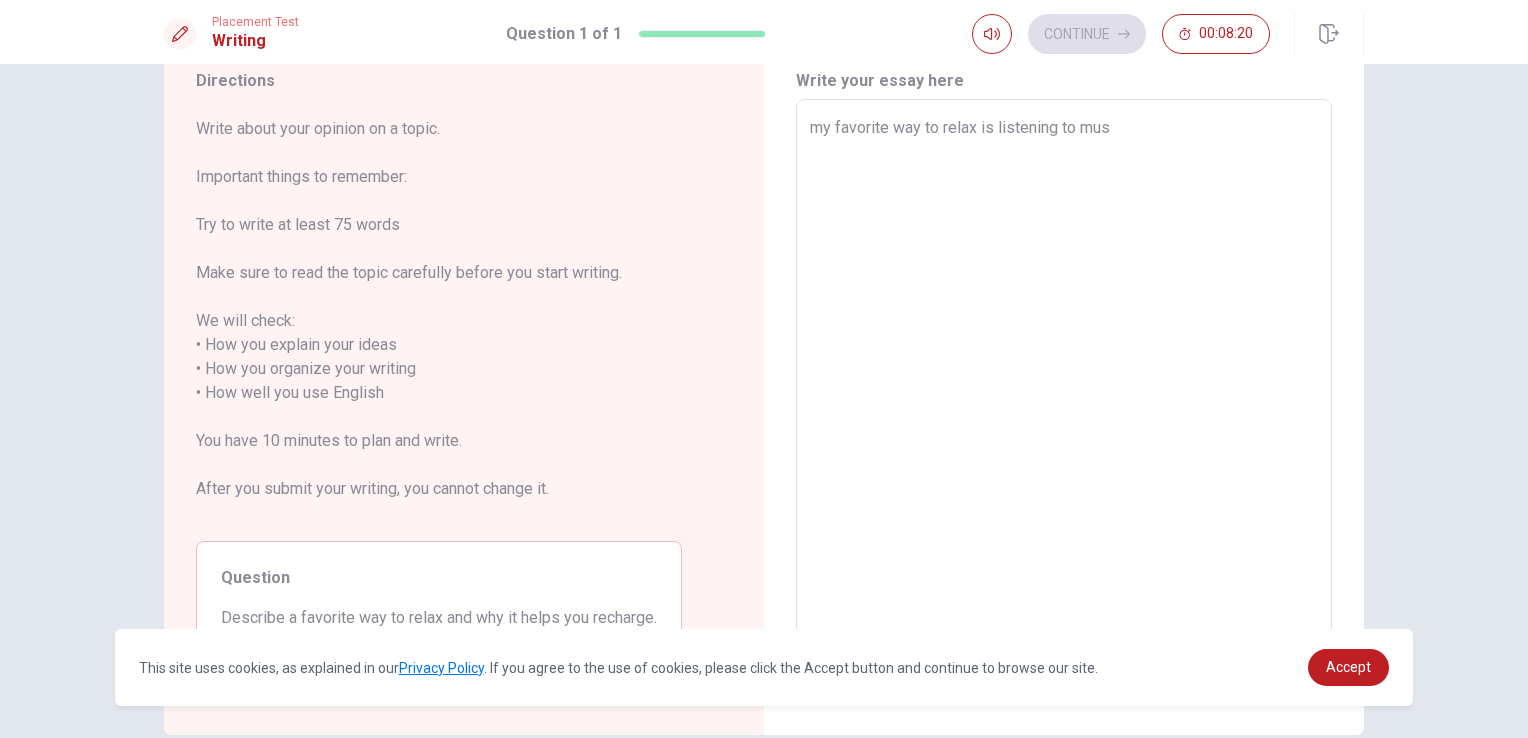 type on "my favorite way to relax is listening to musi" 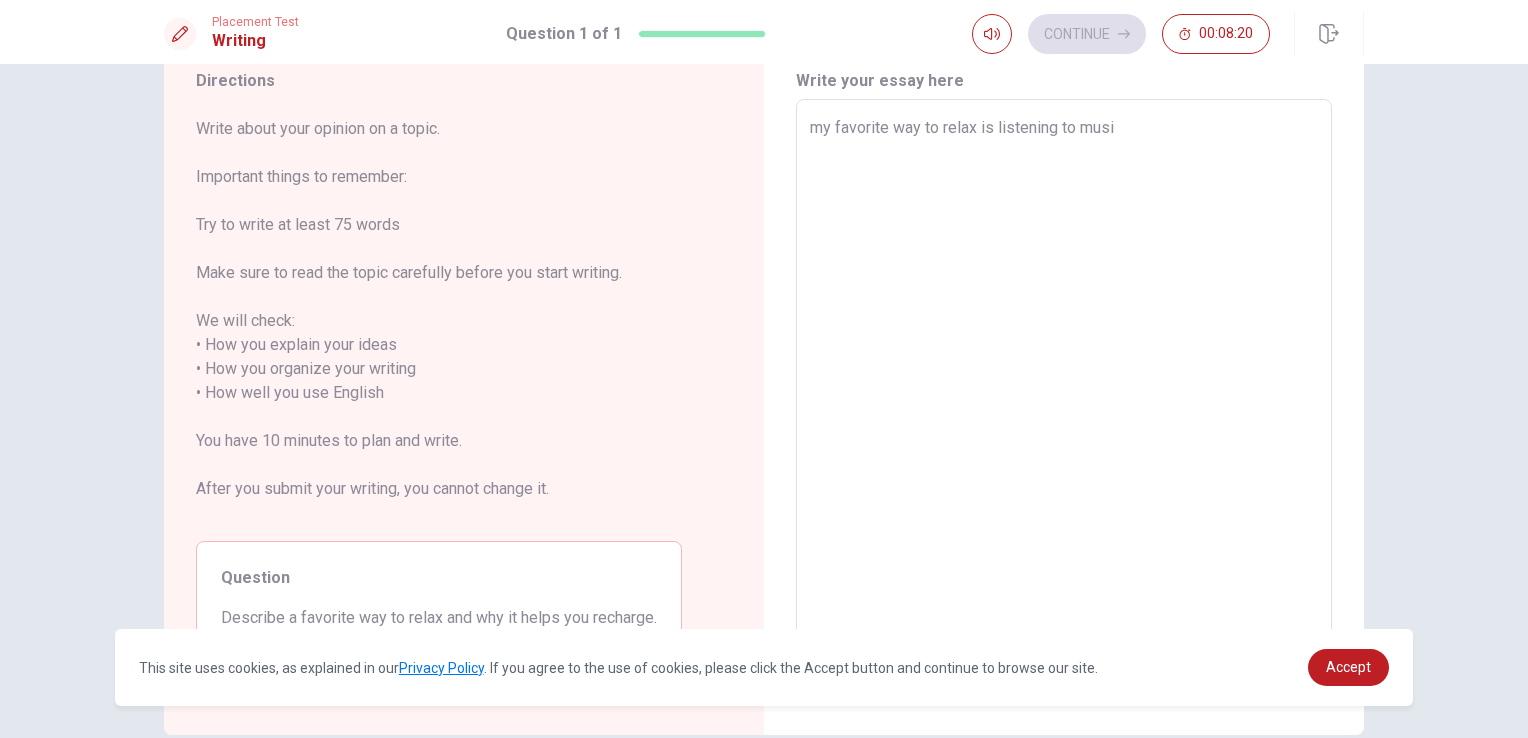 type on "x" 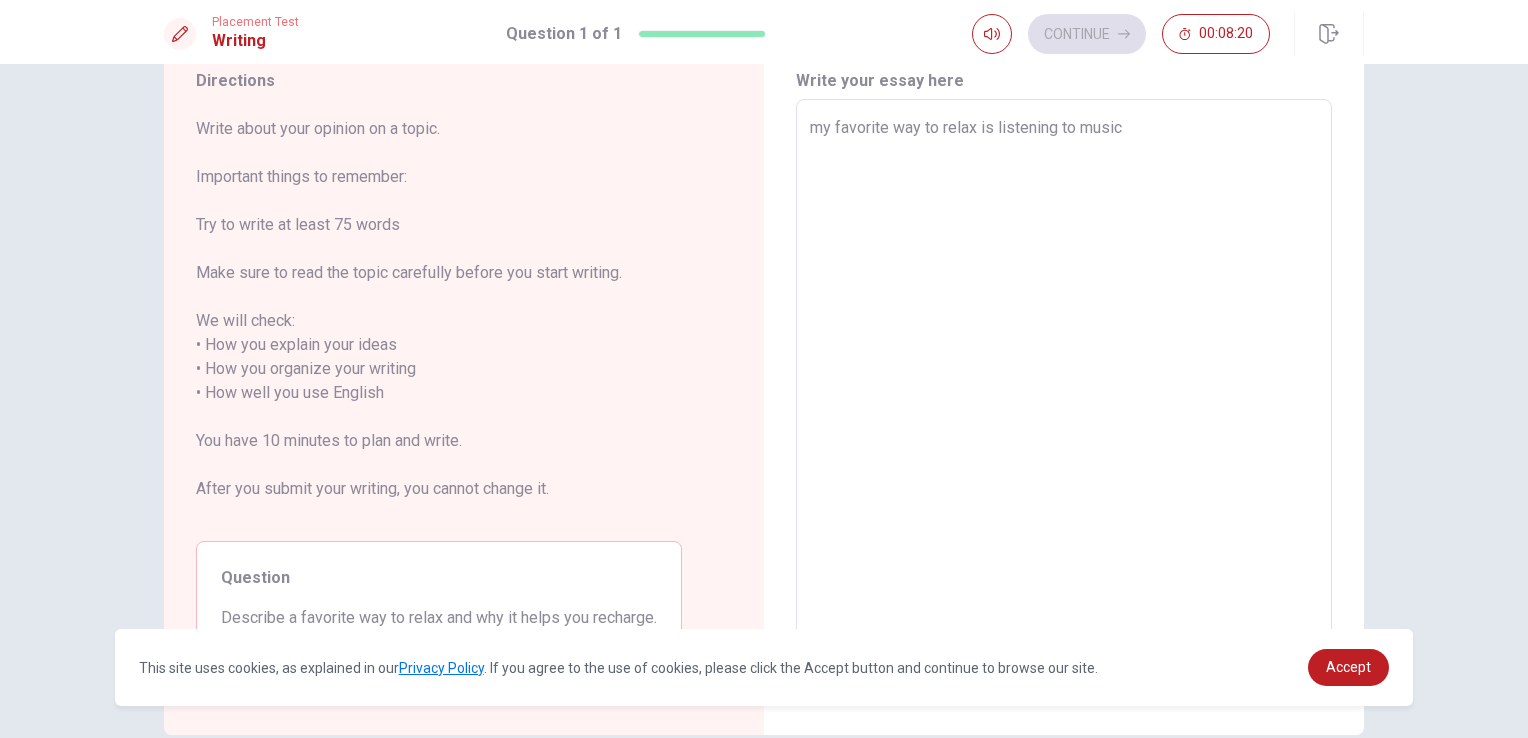 type on "x" 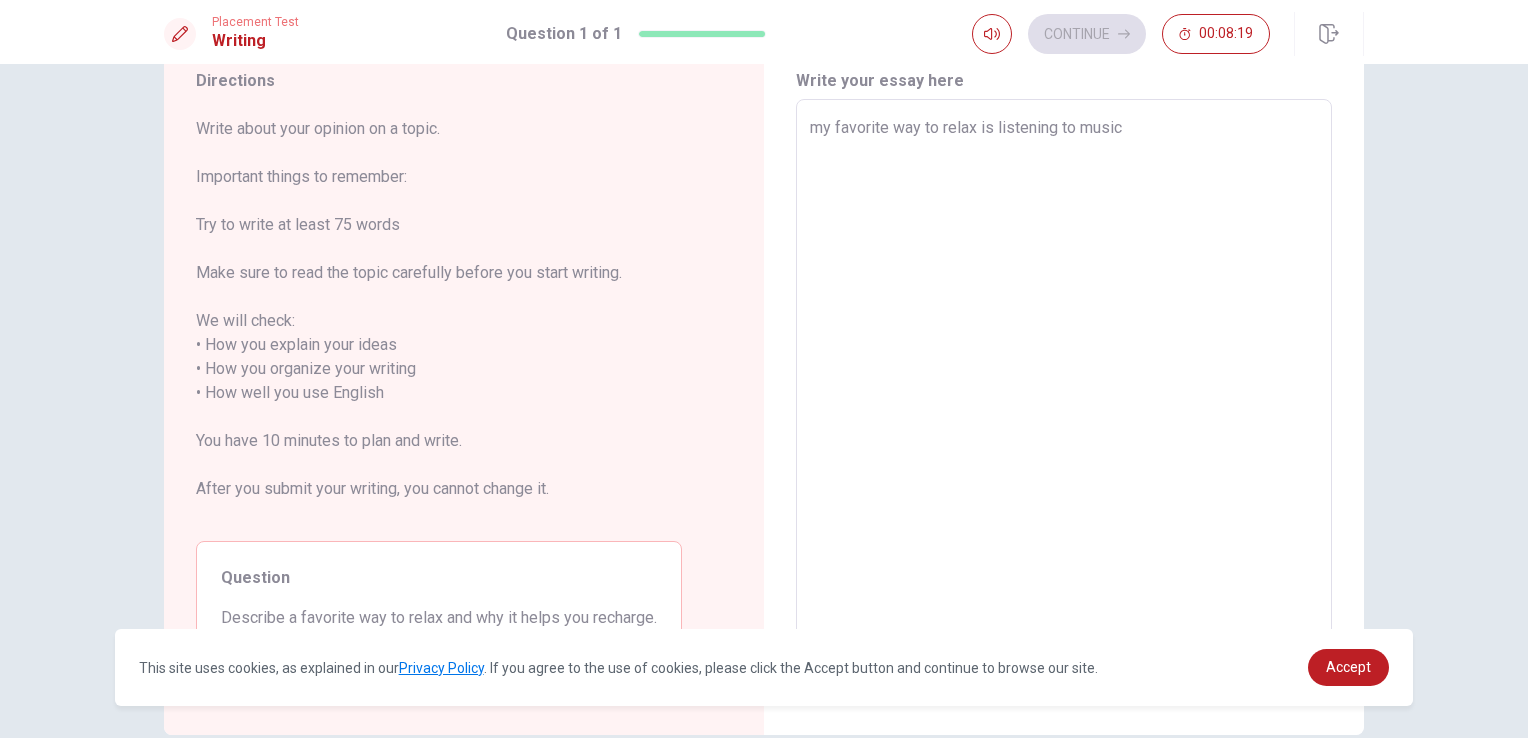 type on "my favorite way to relax is listening to music" 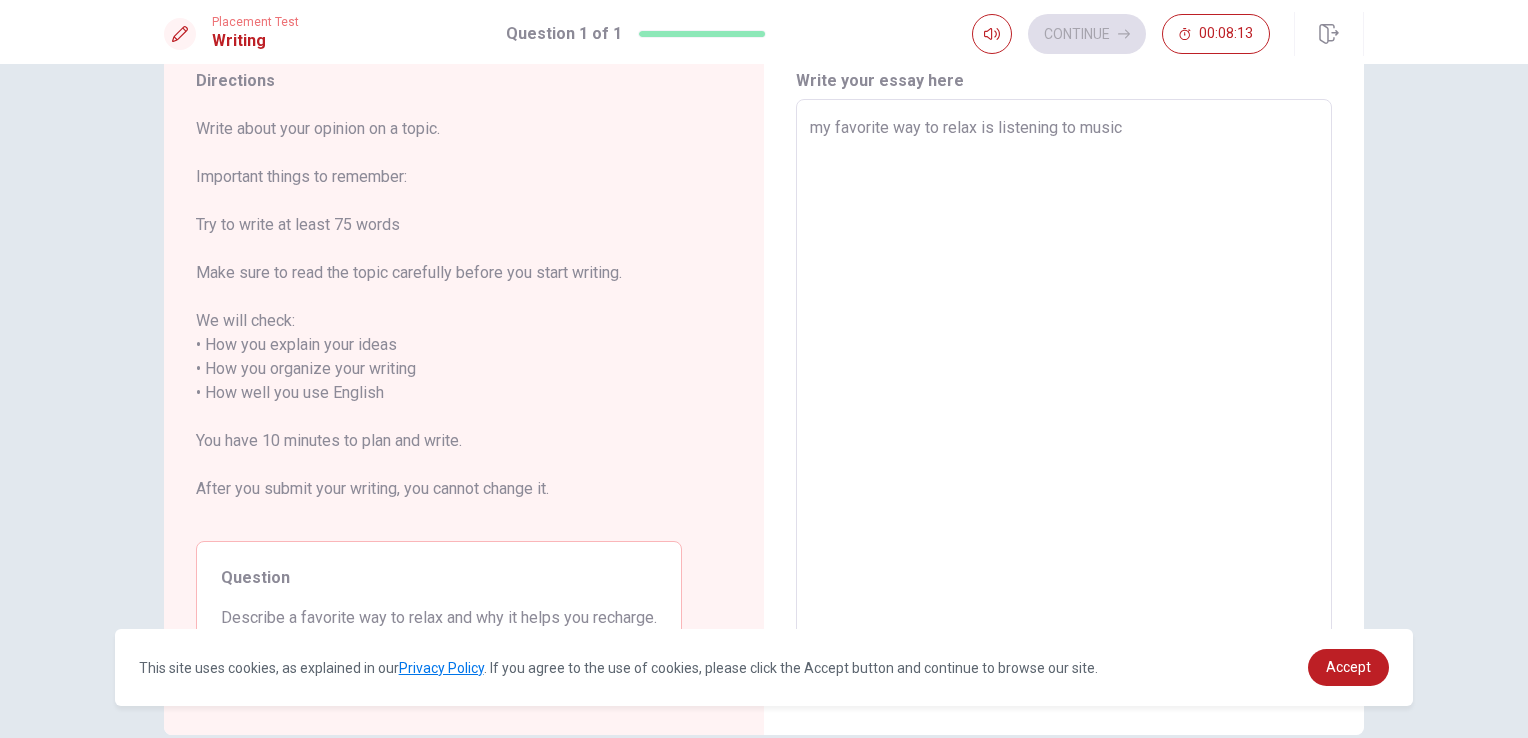 type on "x" 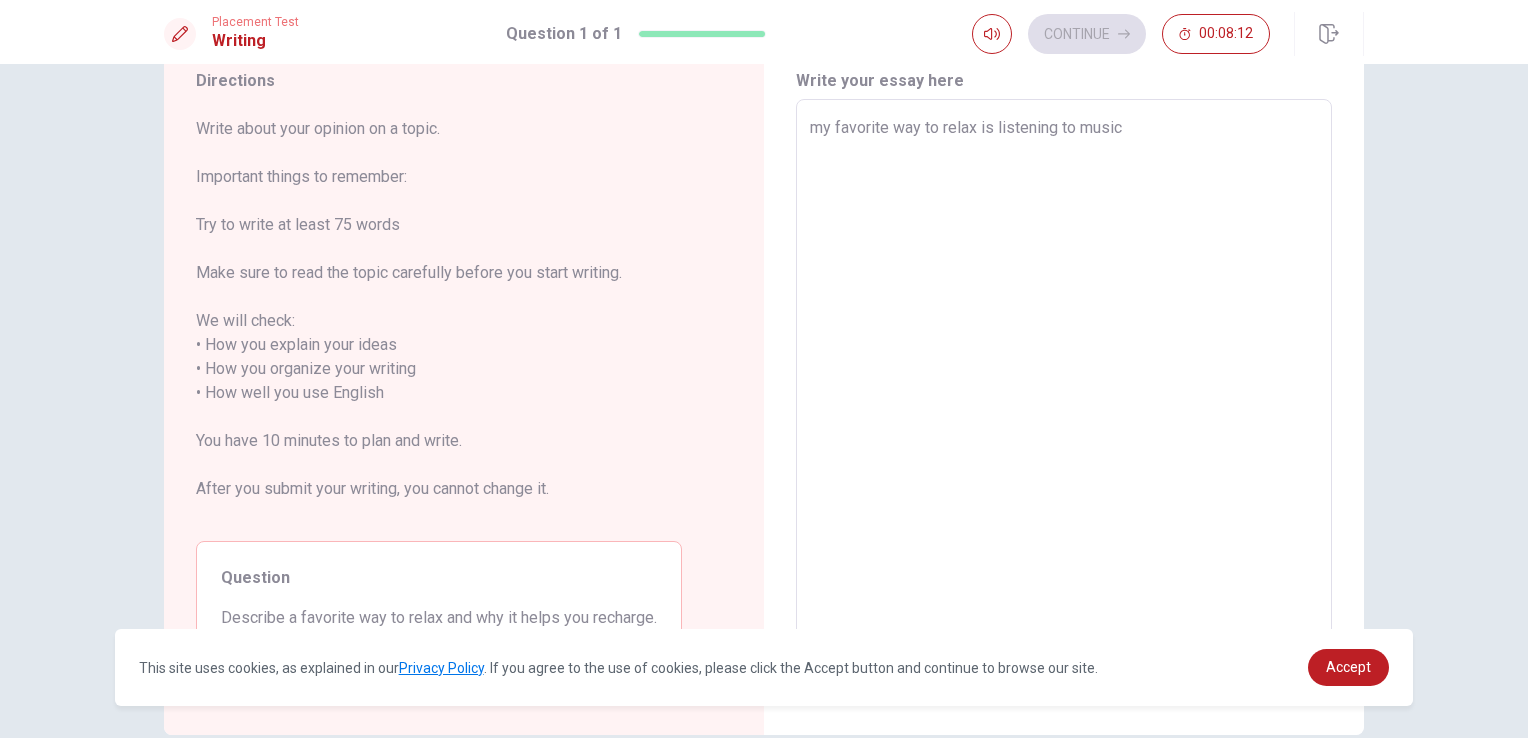 type on "my favorite way to relax is listening to music" 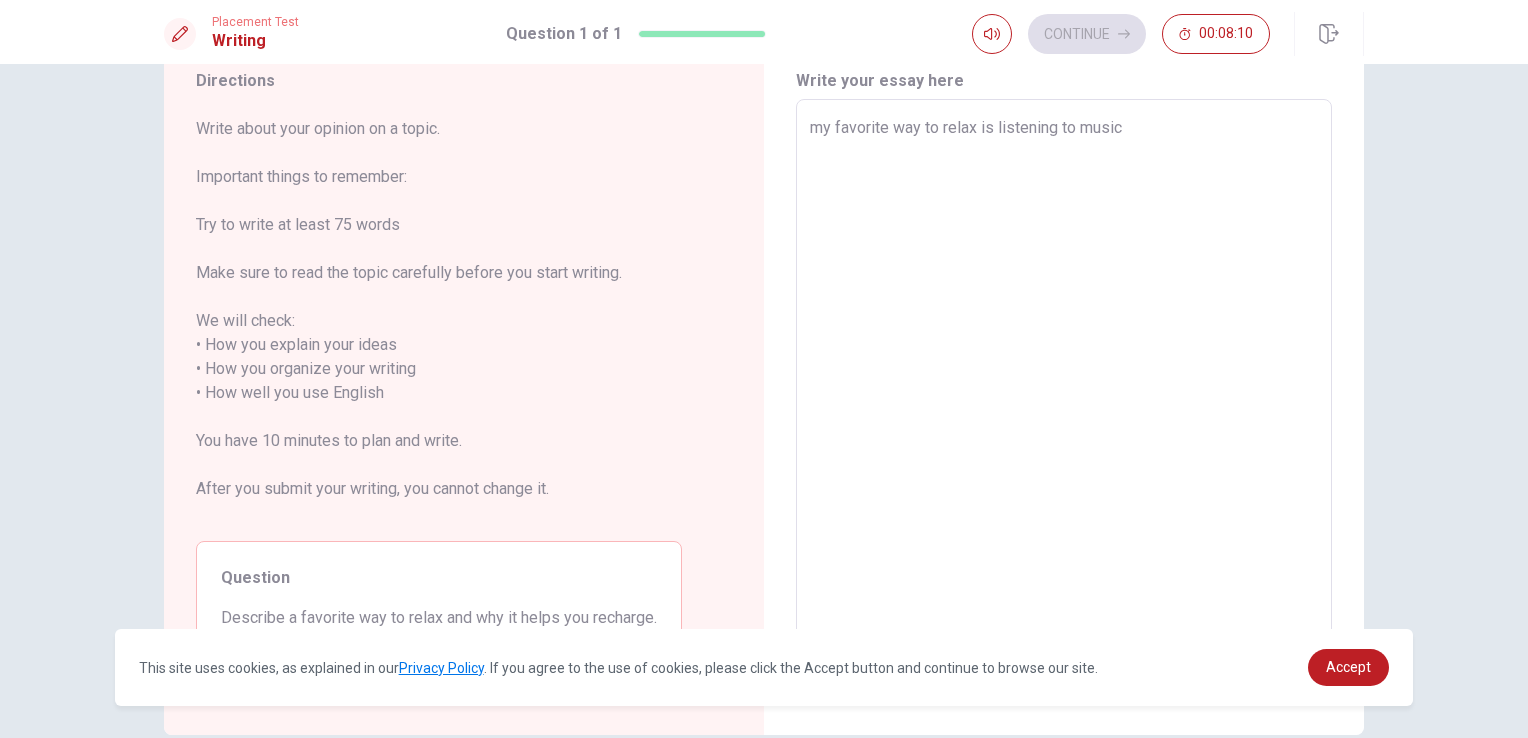 type on "x" 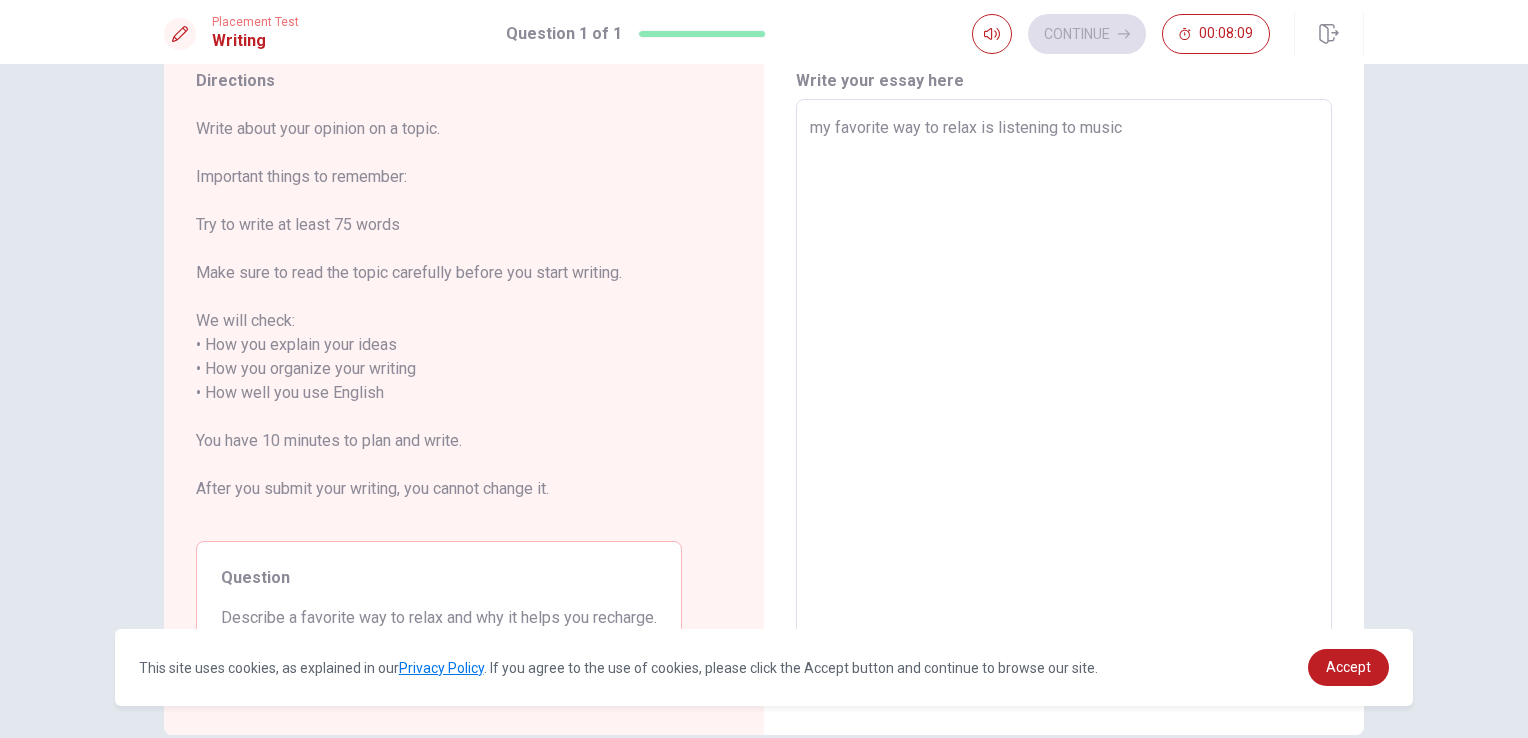 type on "my favorite way to relax is listening to music
B" 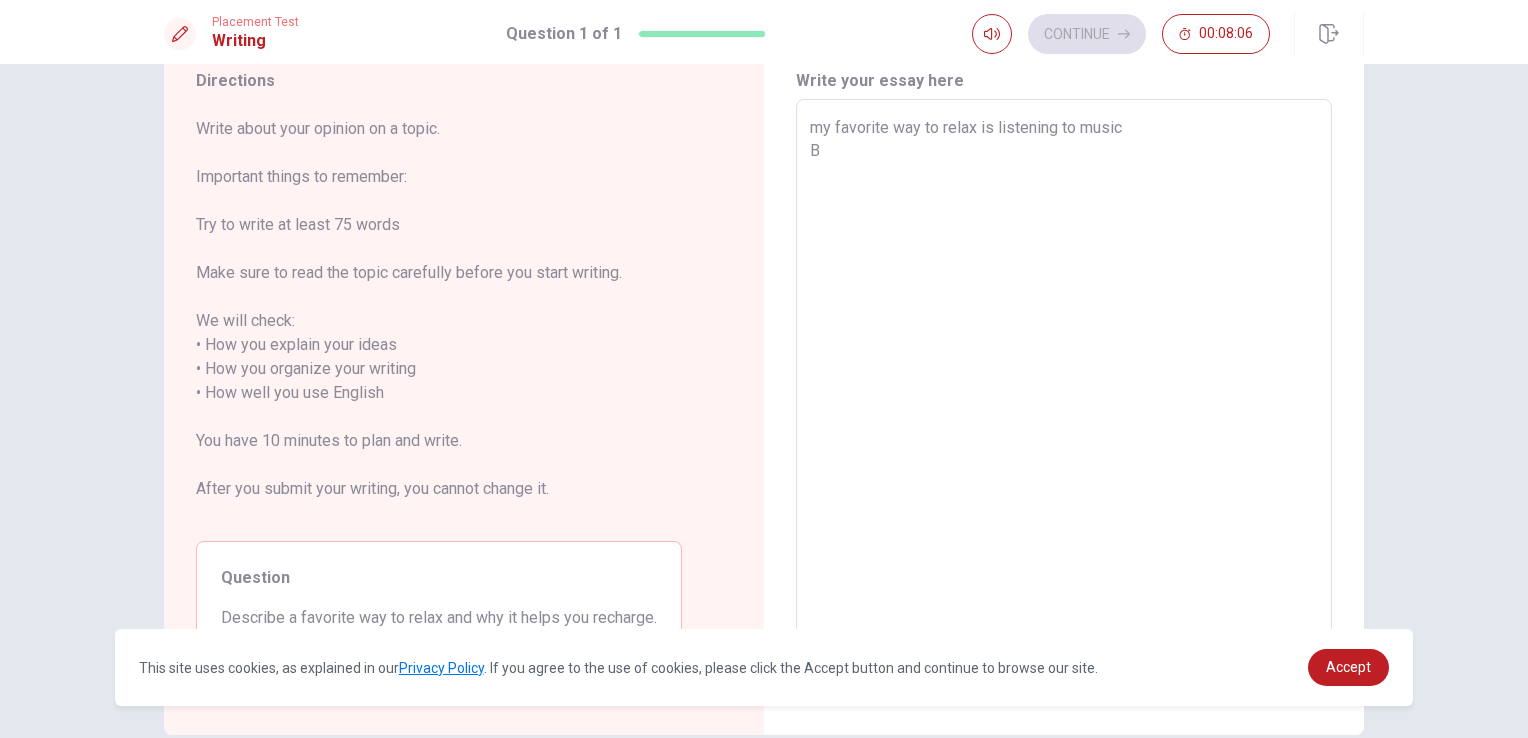 type on "x" 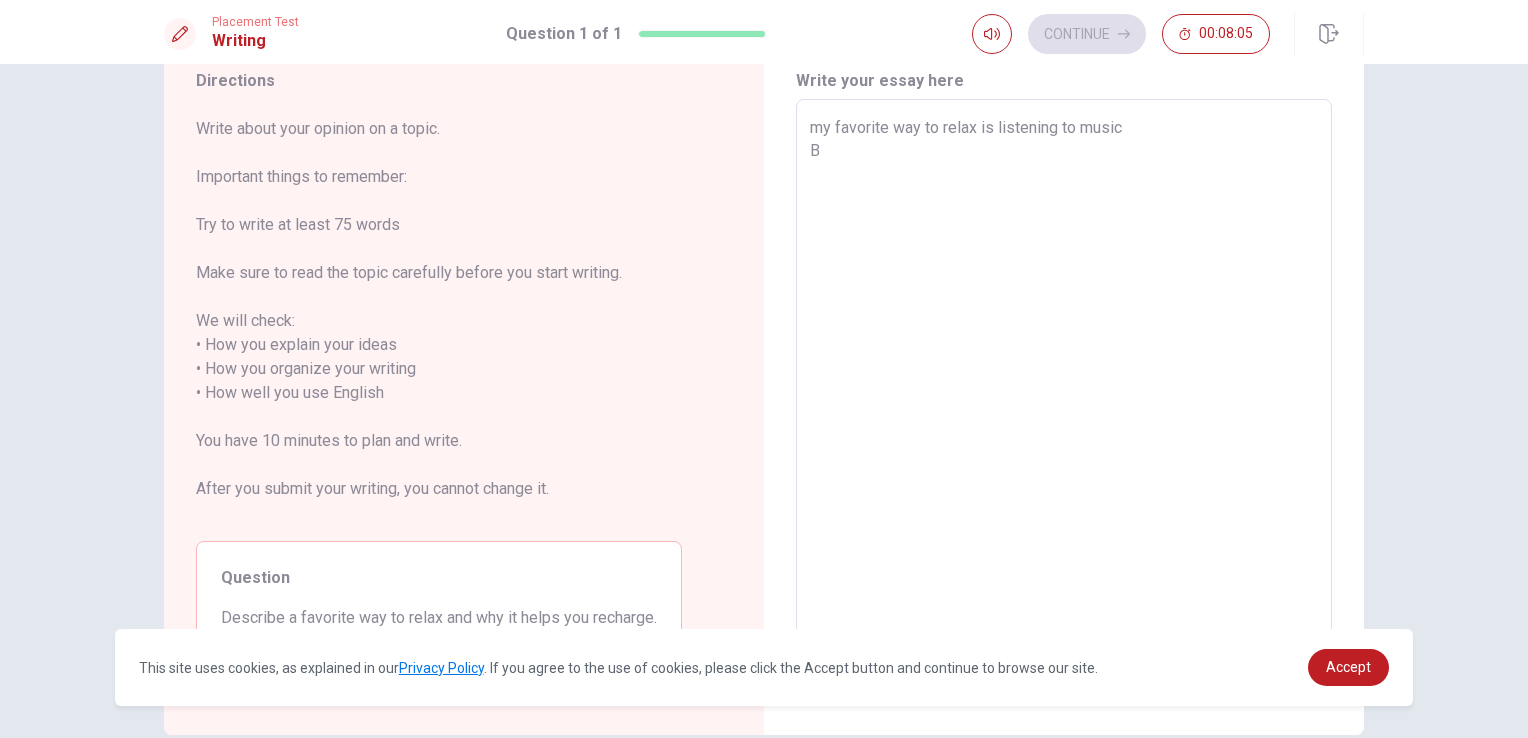type on "my favorite way to relax is listening to music
Be" 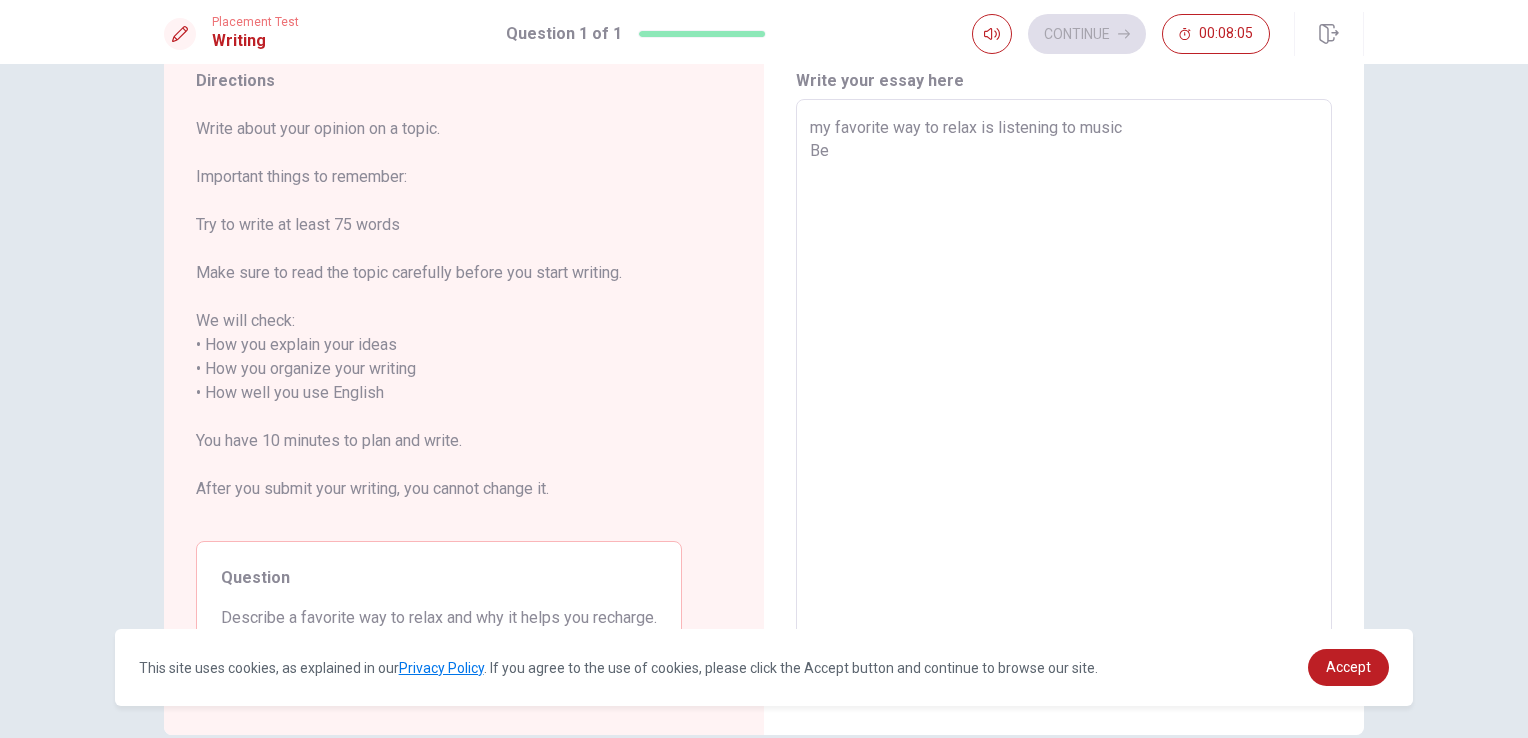 type on "x" 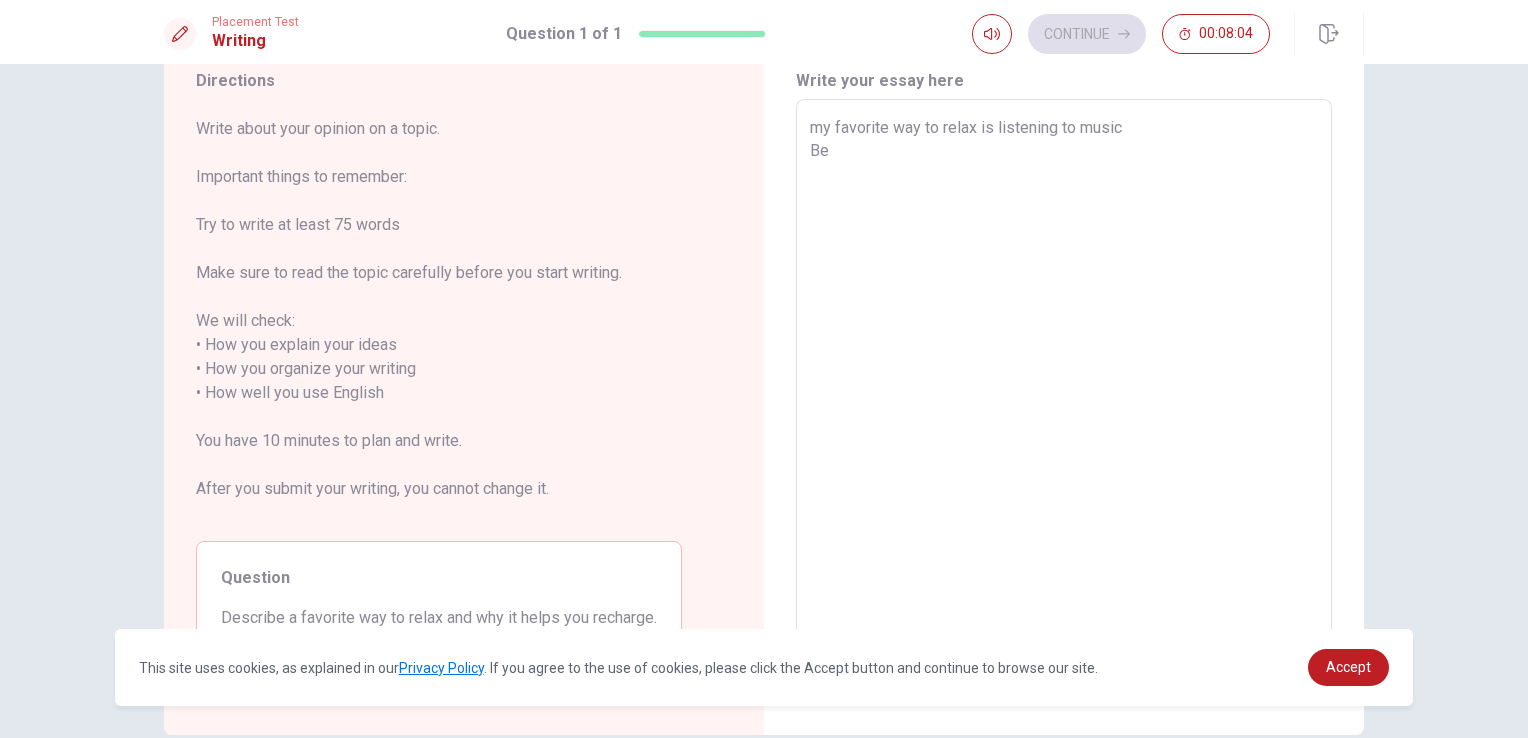 type on "my favorite way to relax is listening to music
Bec" 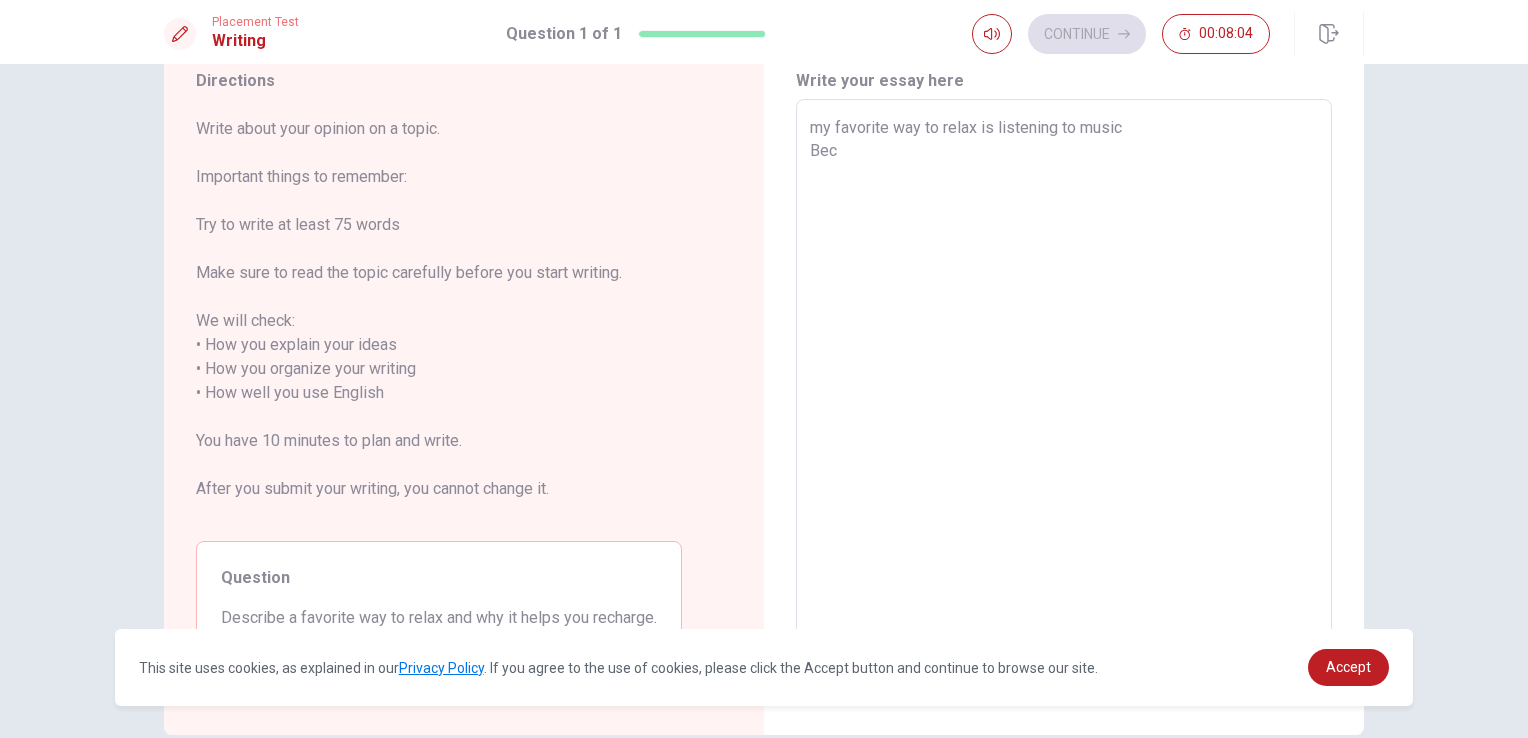 type on "x" 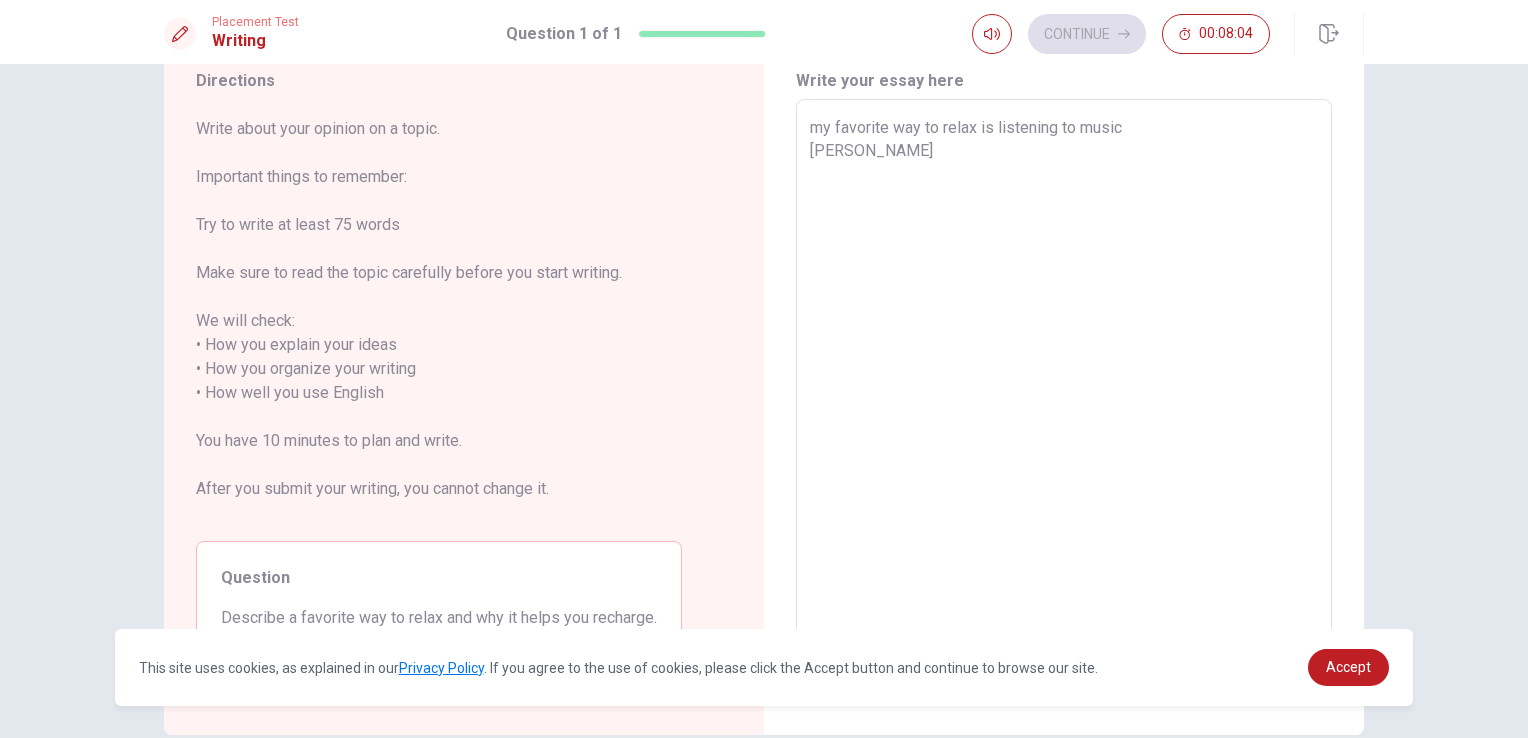 type on "x" 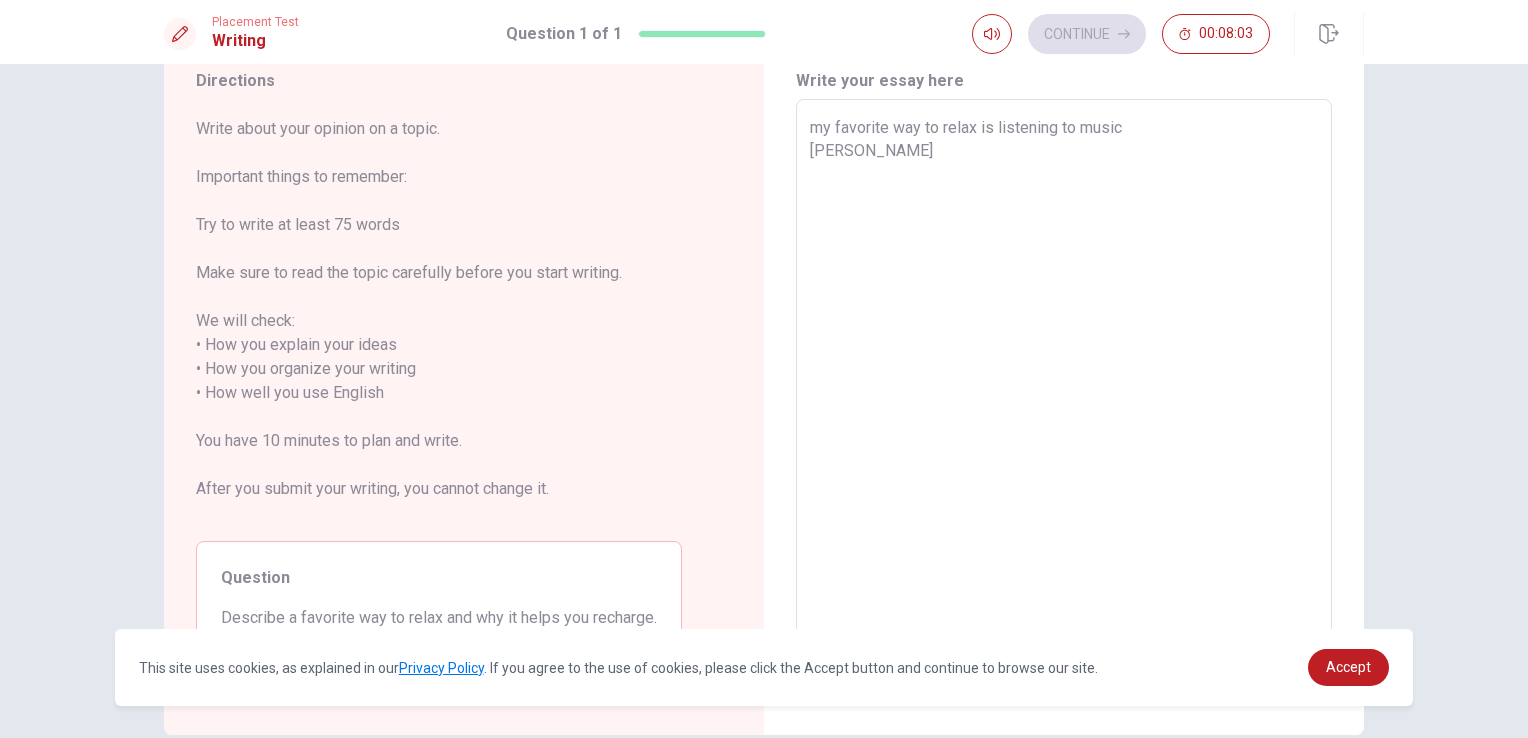 type on "my favorite way to relax is listening to music
[PERSON_NAME]" 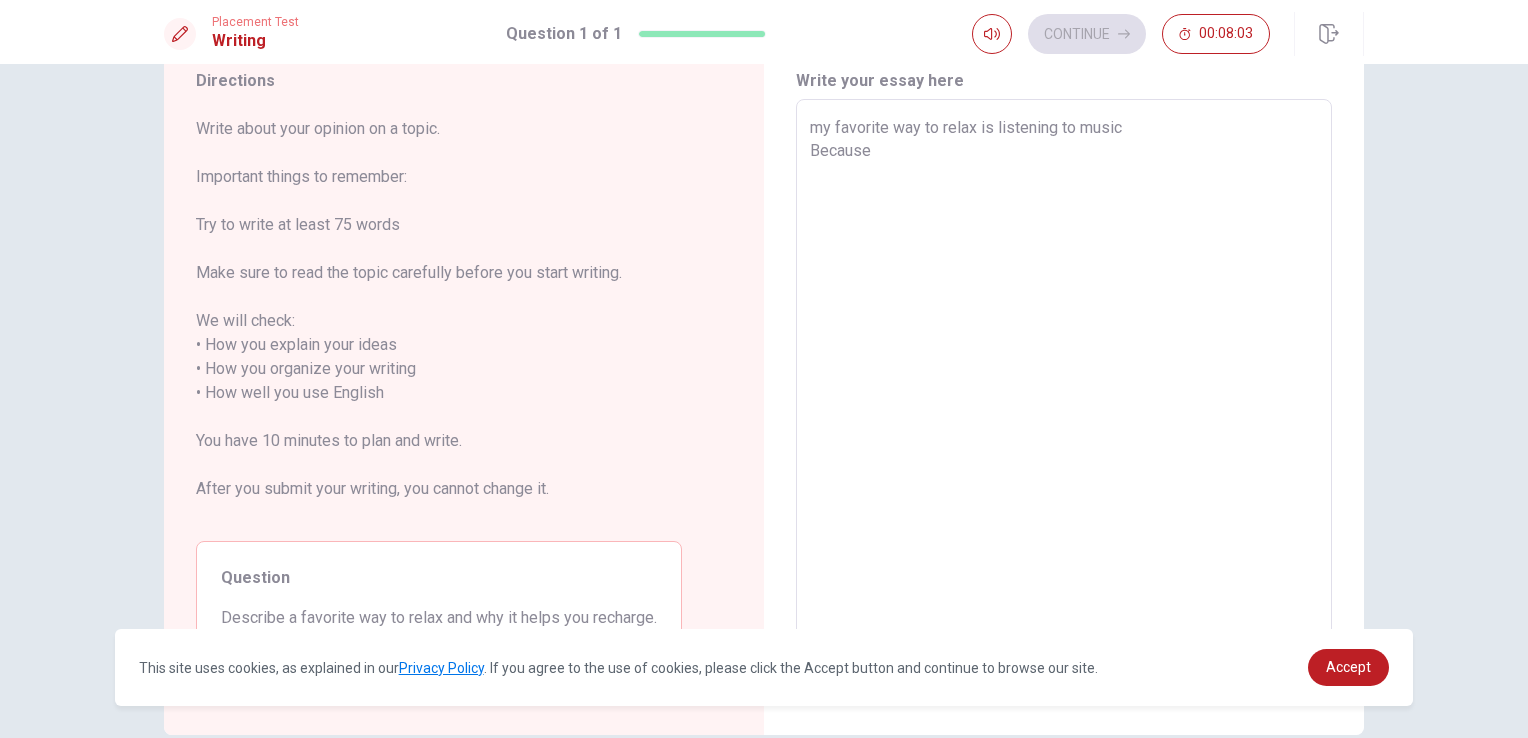 type on "x" 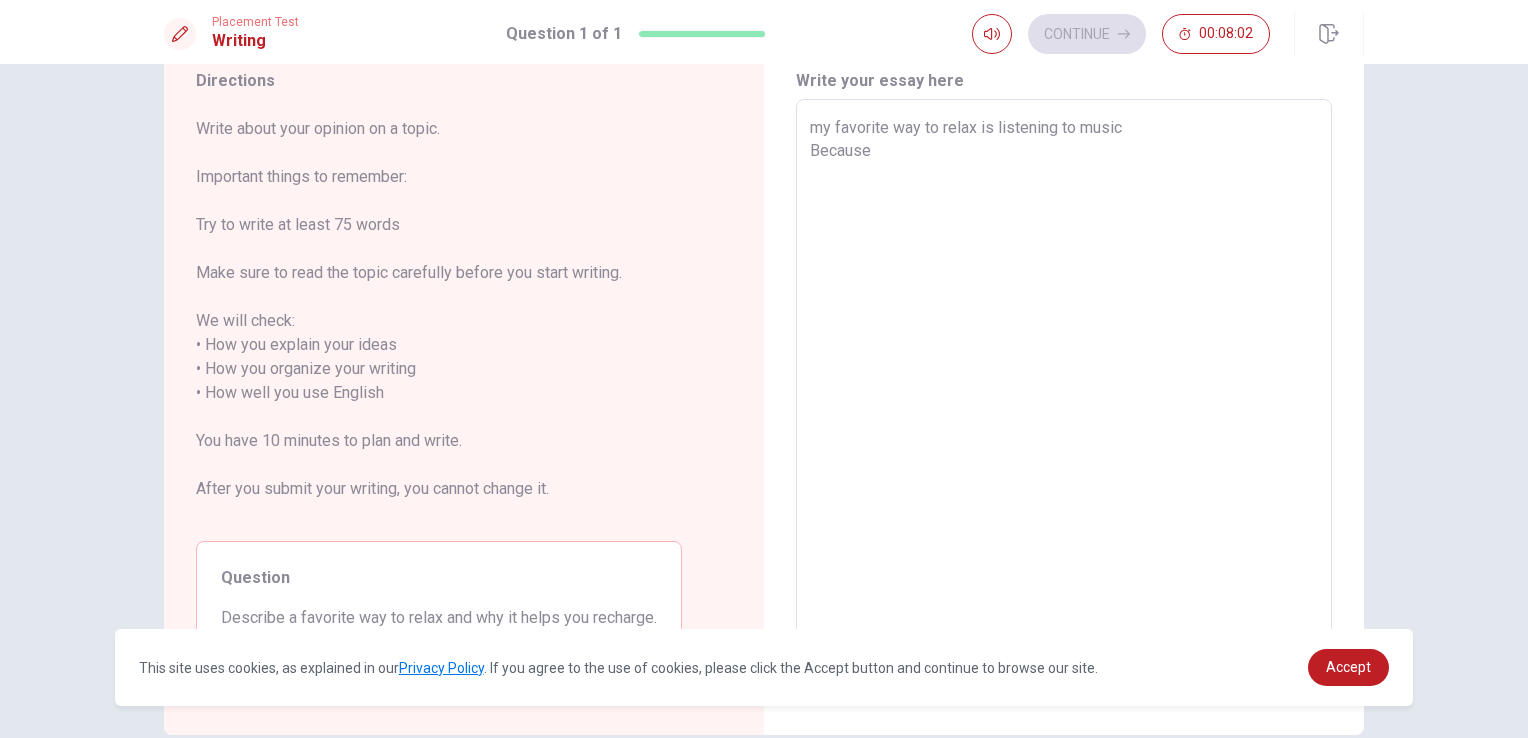 type on "my favorite way to relax is listening to music
Because" 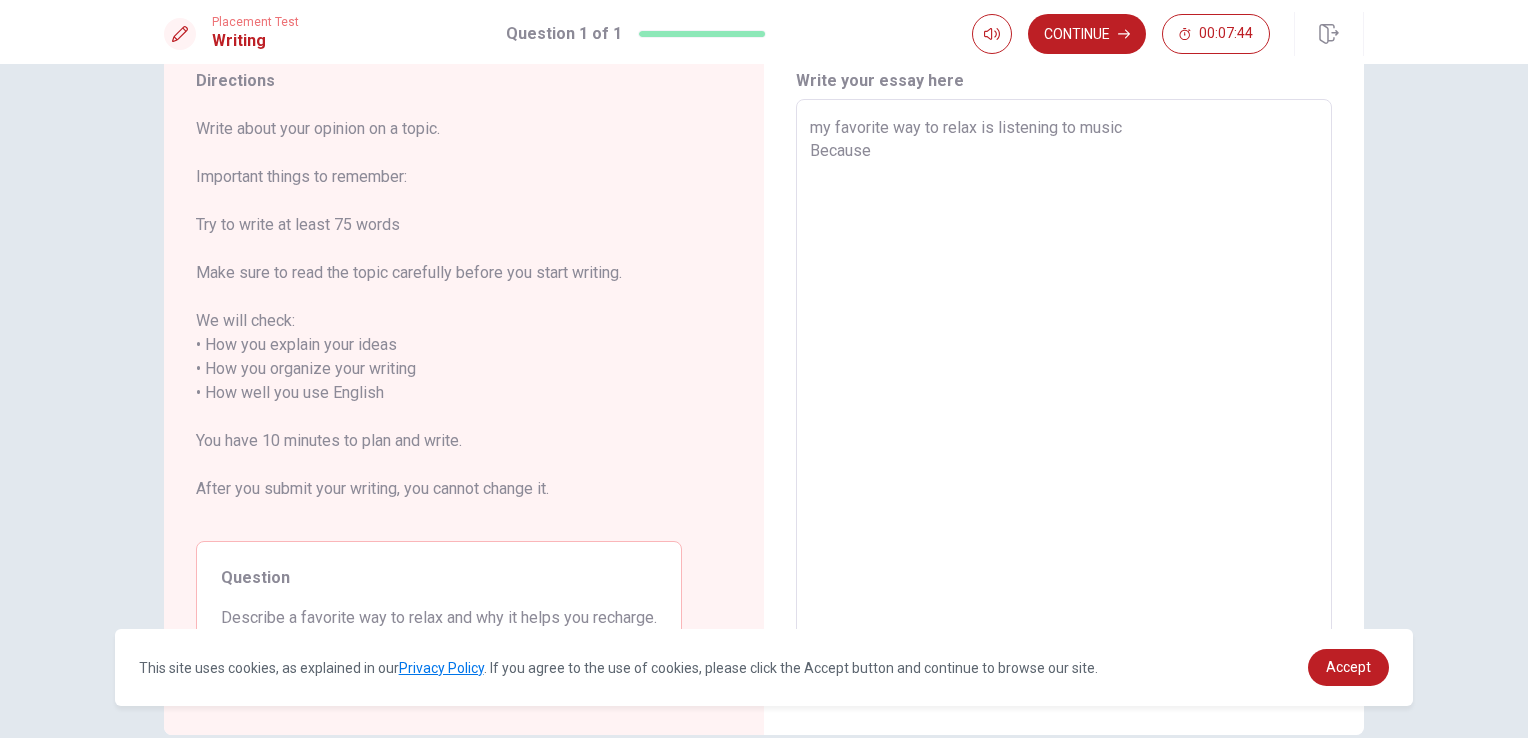 type on "x" 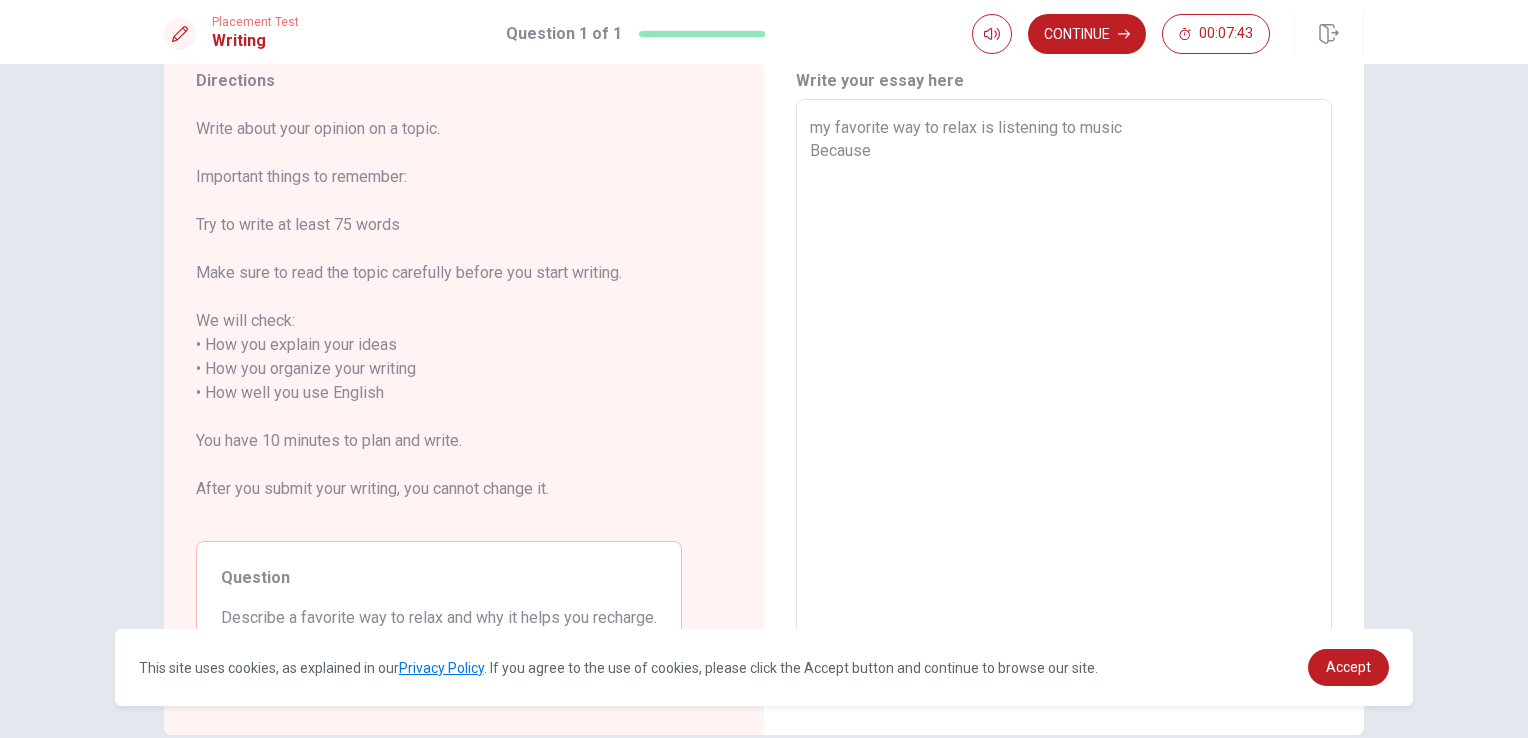 type on "my favorite way to relax is listening to music
Because m" 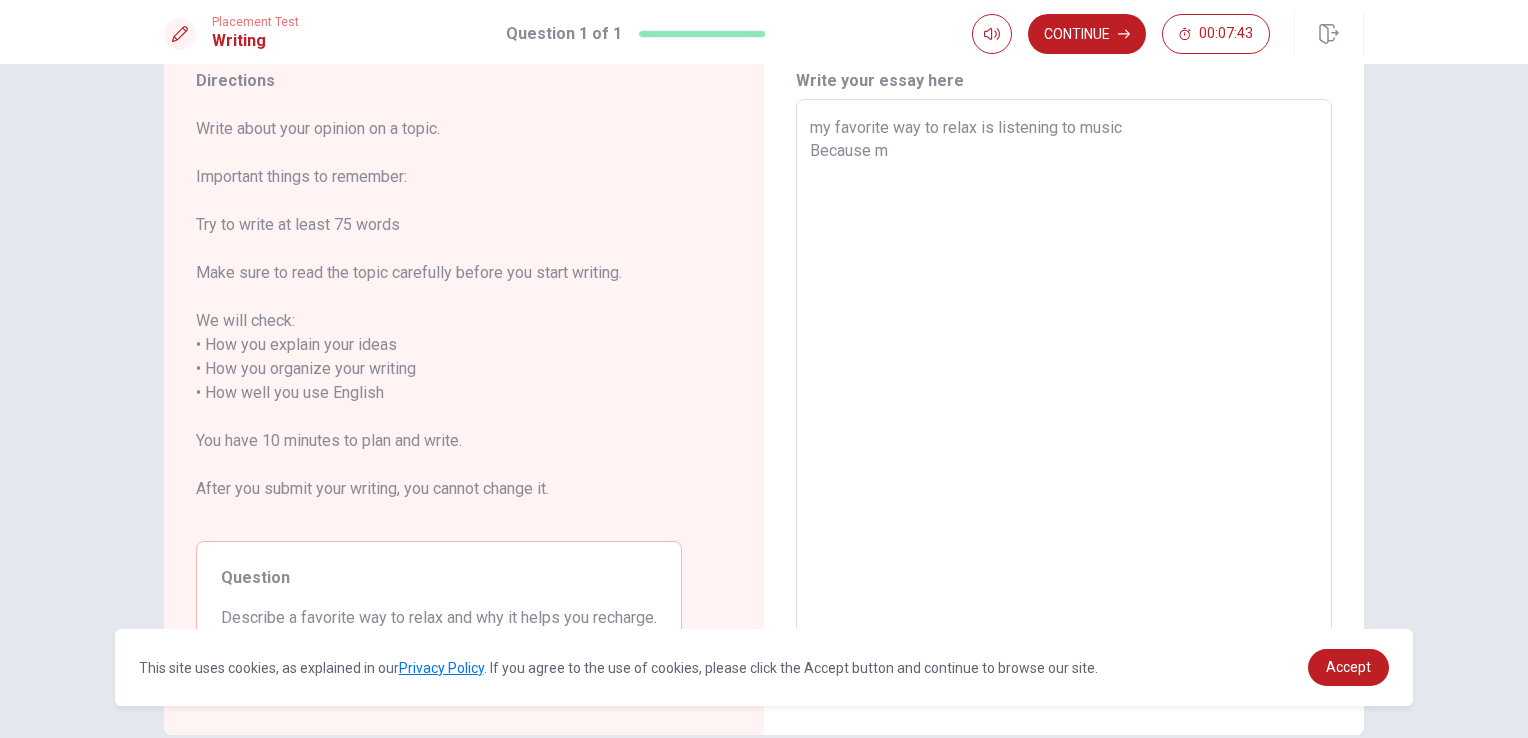 type on "x" 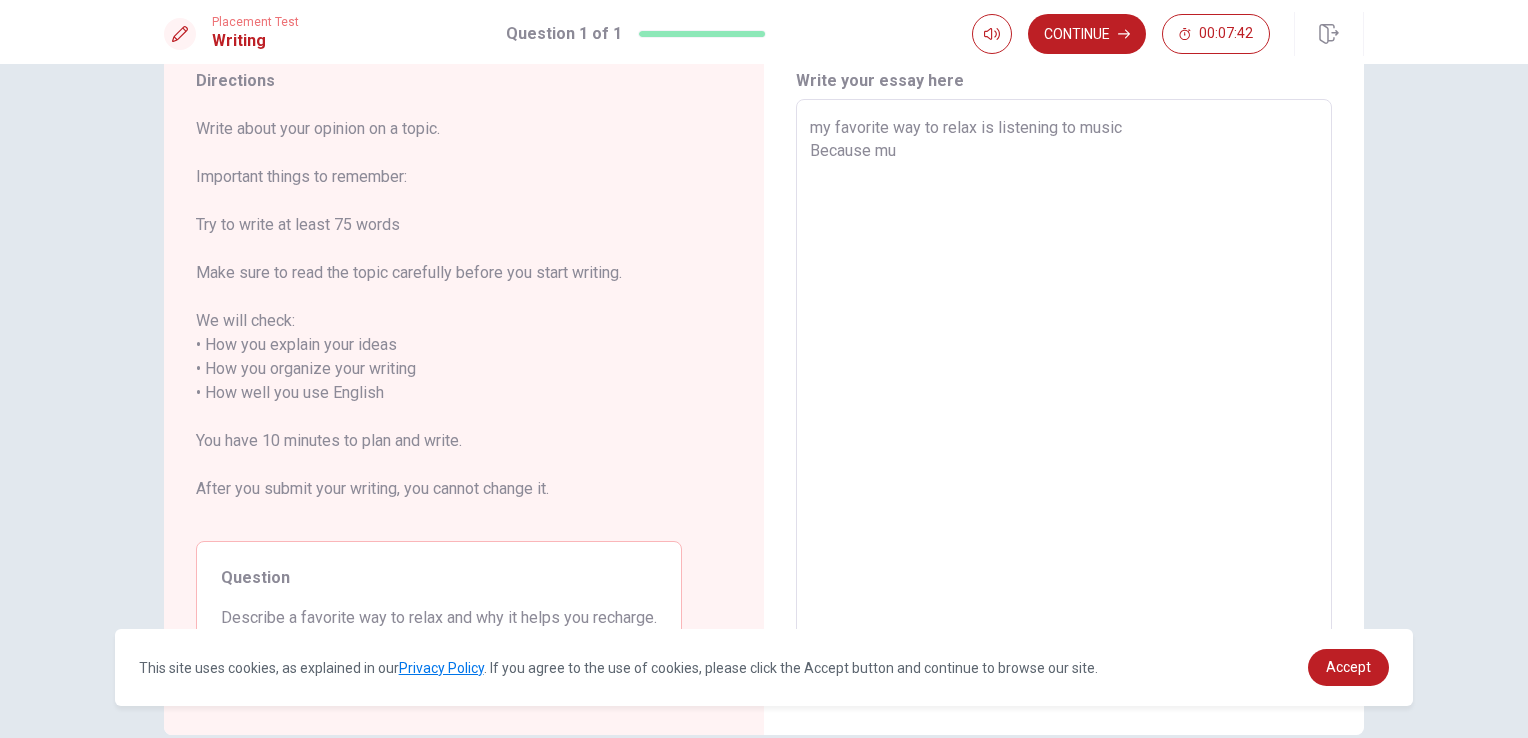 type on "x" 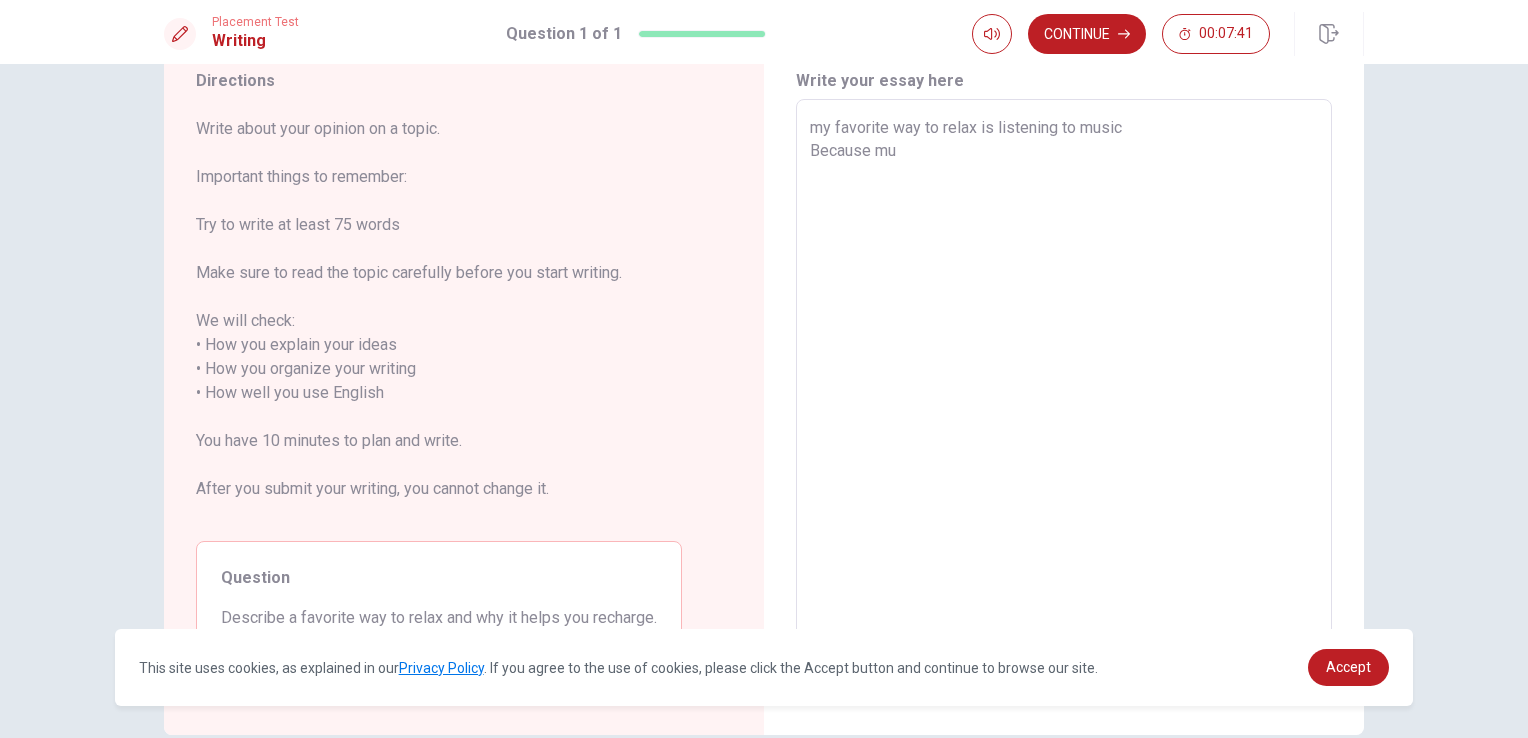 type on "my favorite way to relax is listening to music
Because mus" 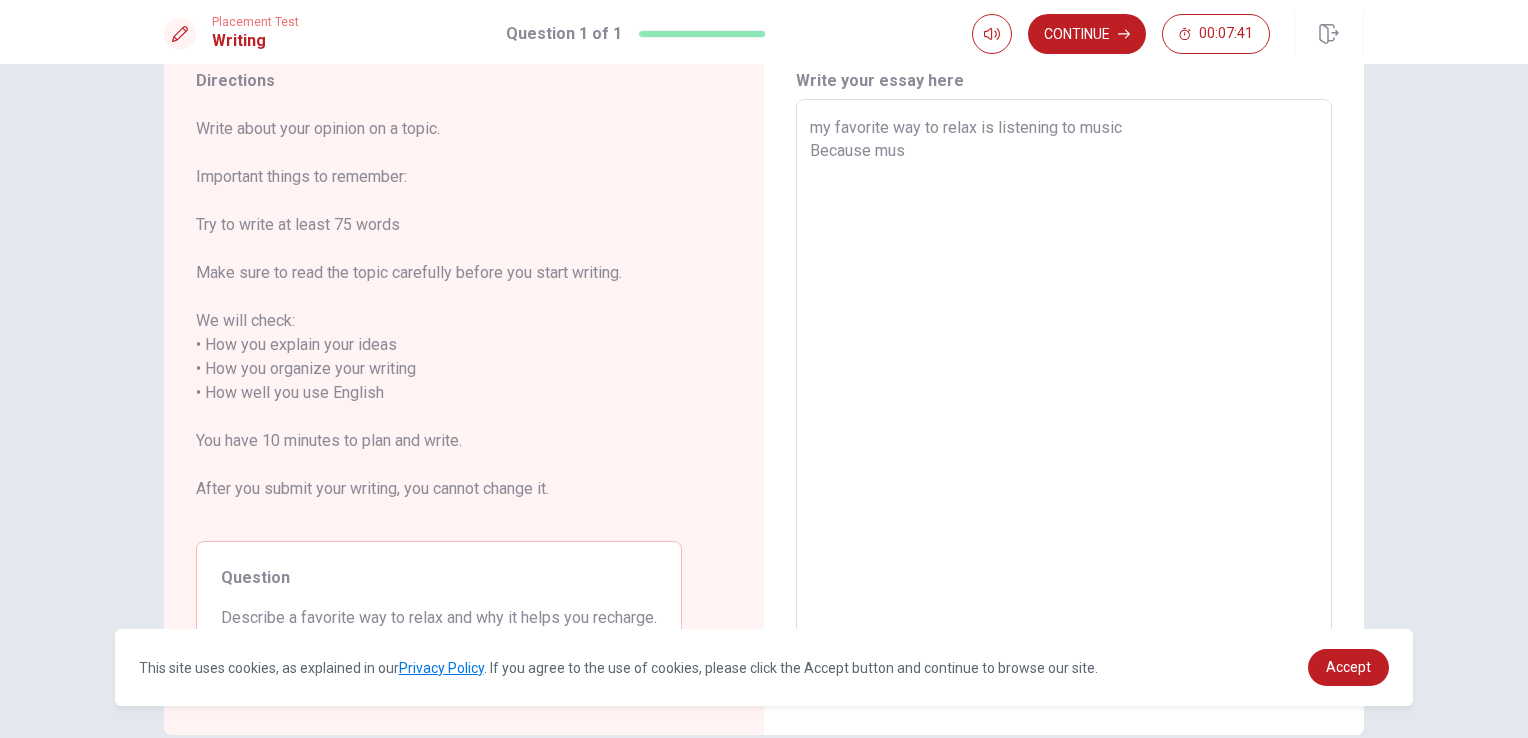 type on "x" 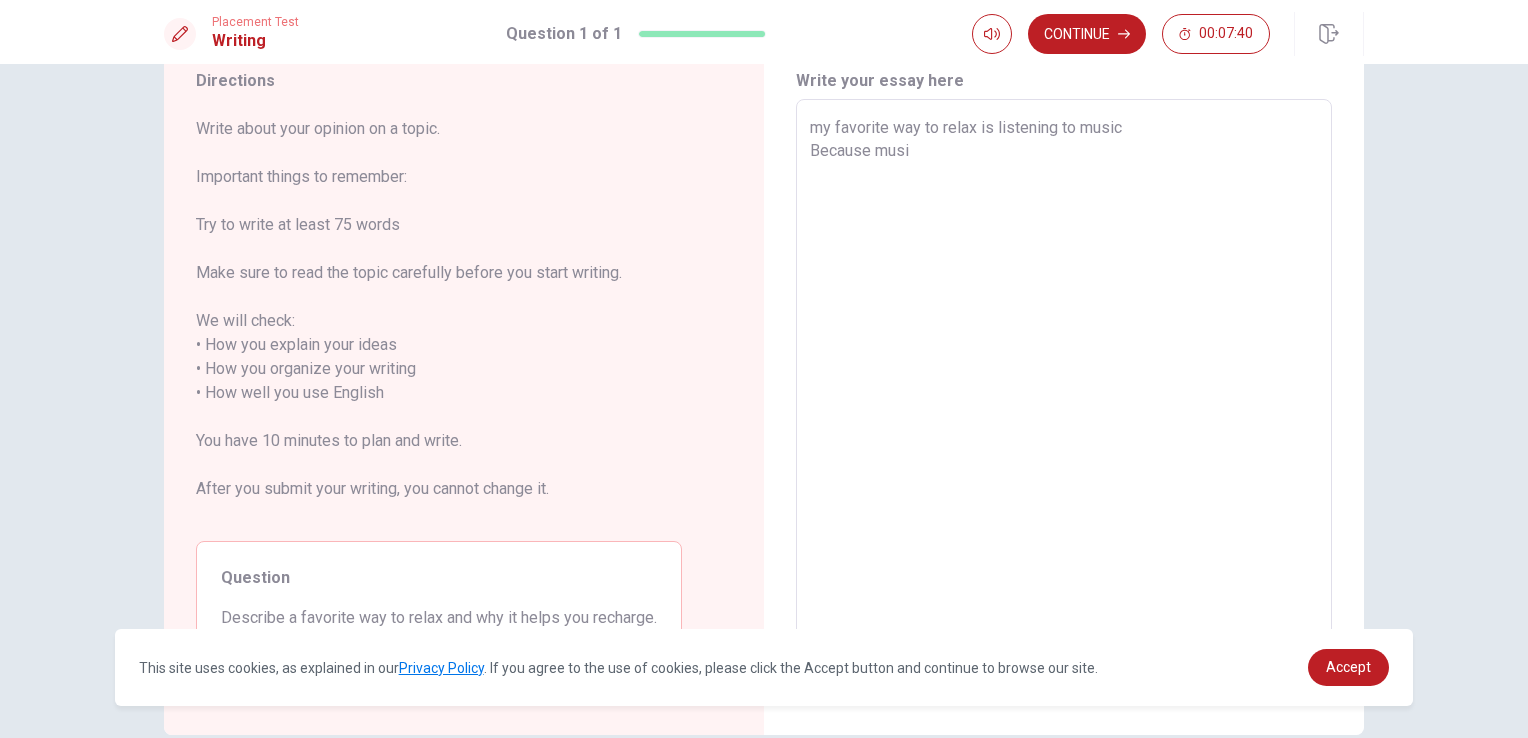 type on "x" 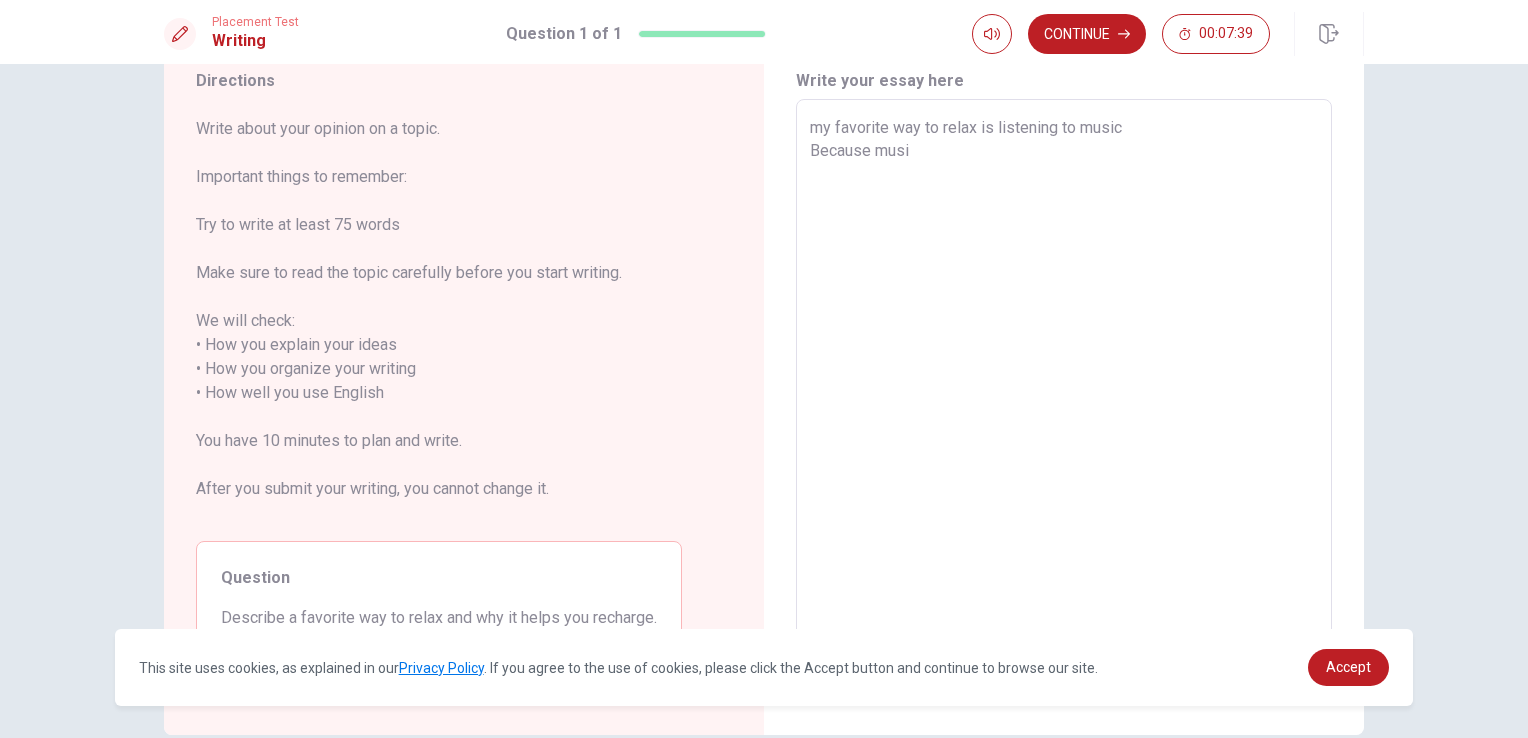 type on "my favorite way to relax is listening to music
Because music" 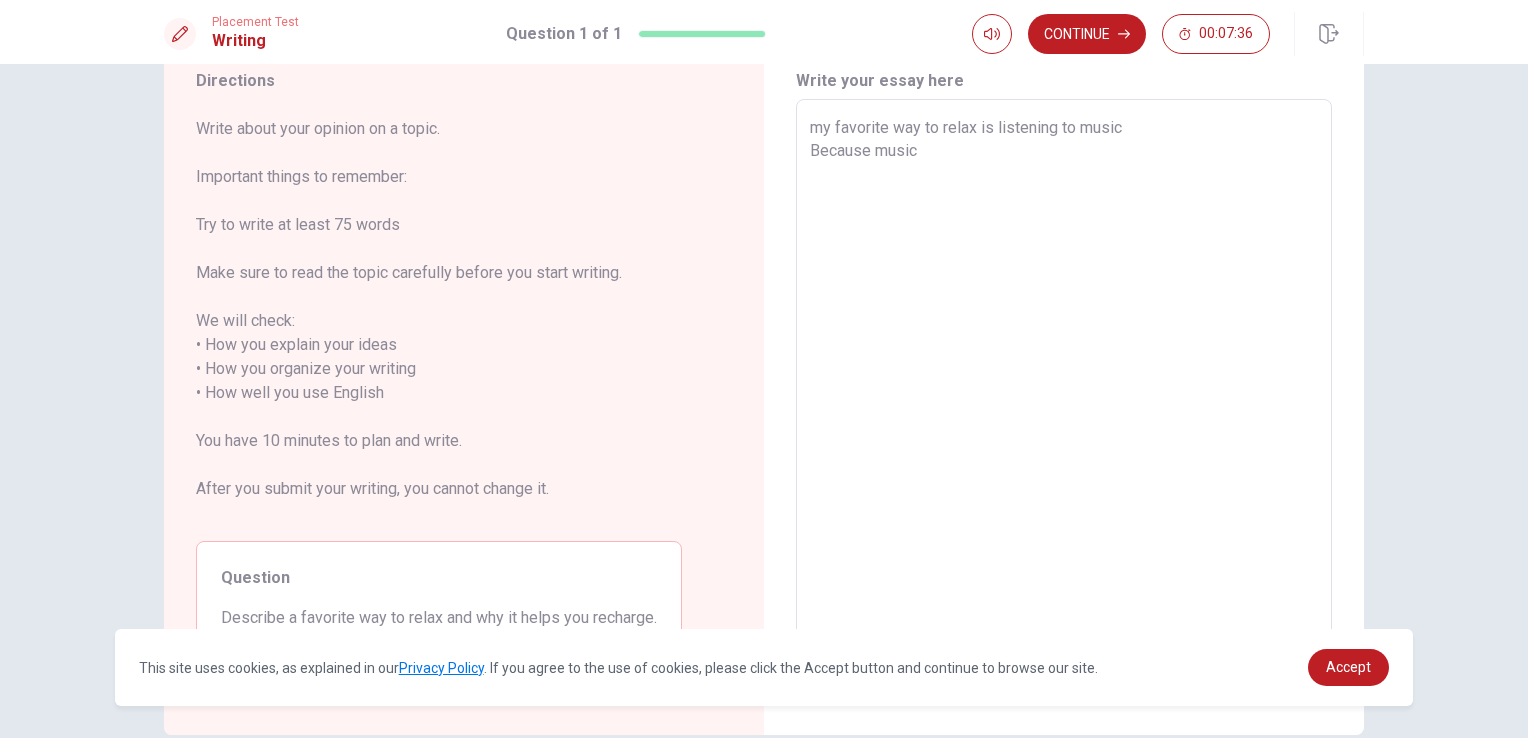 type on "x" 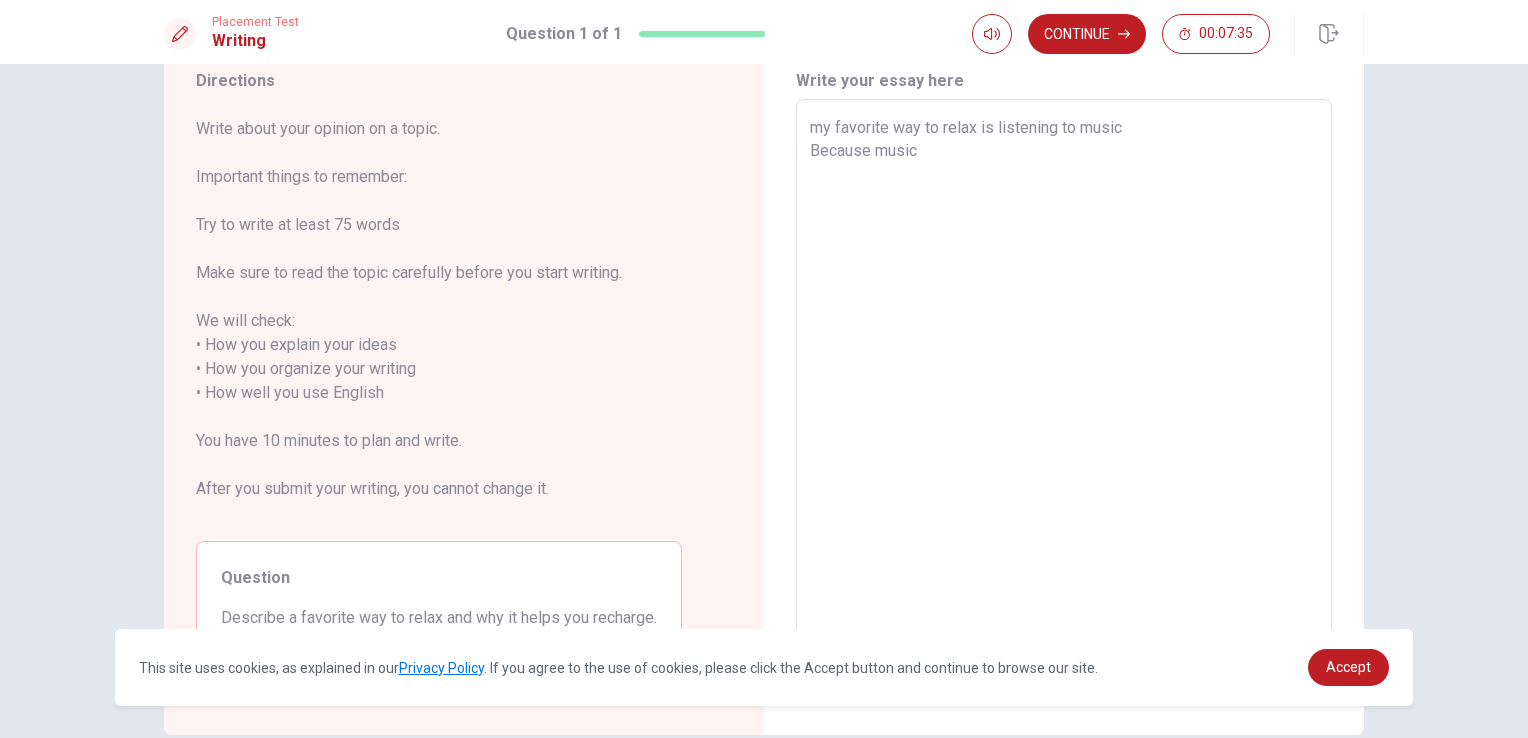 type on "my favorite way to relax is listening to music
Because musi" 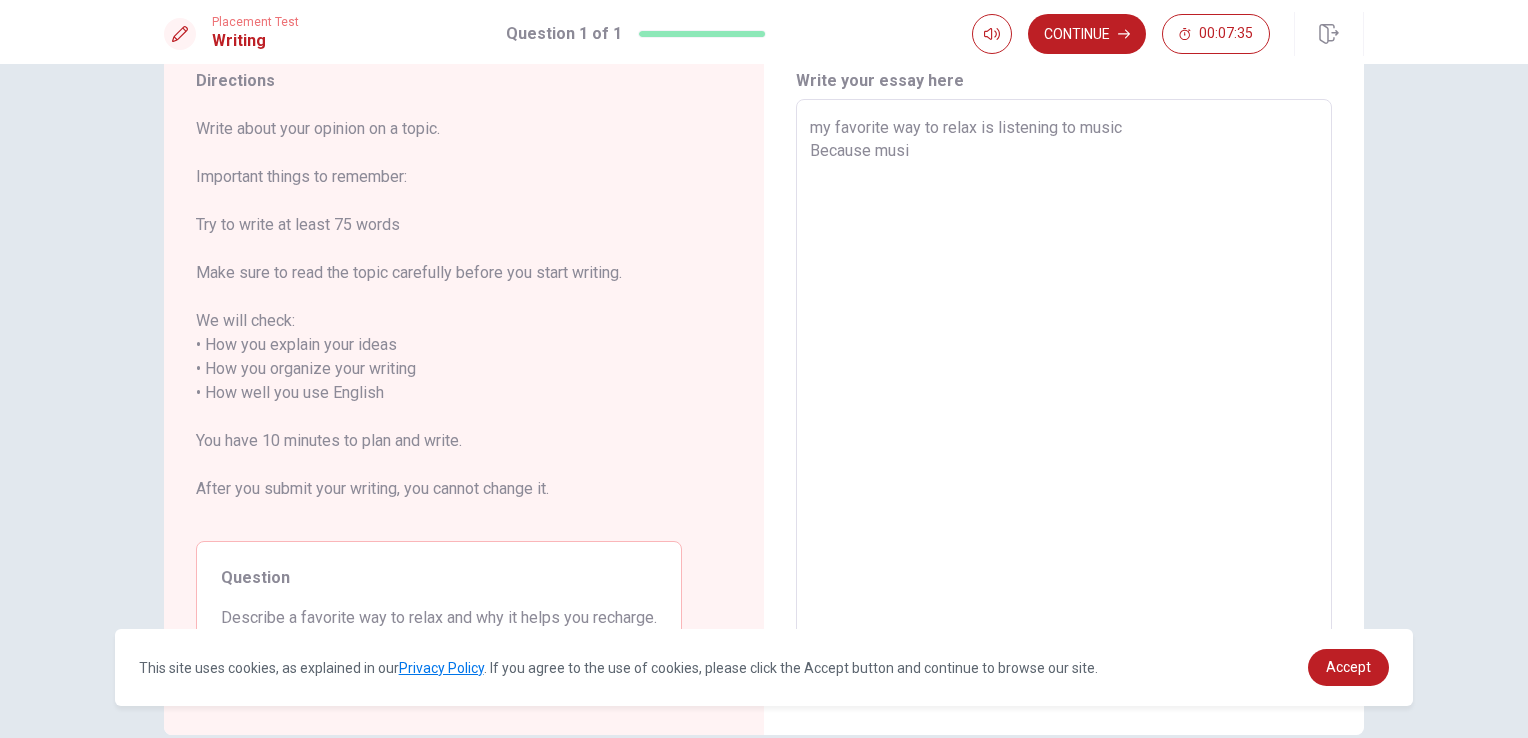 type on "x" 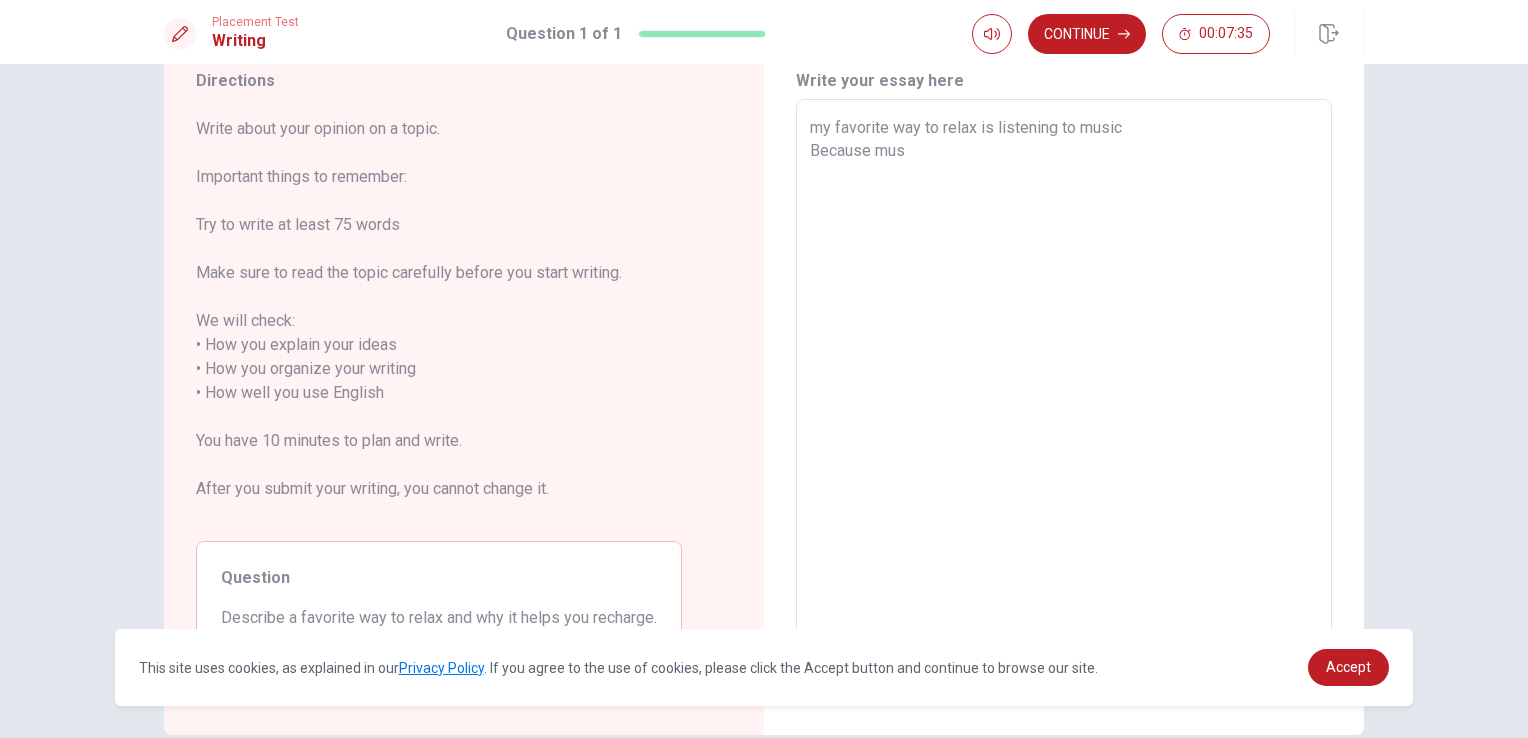 type on "x" 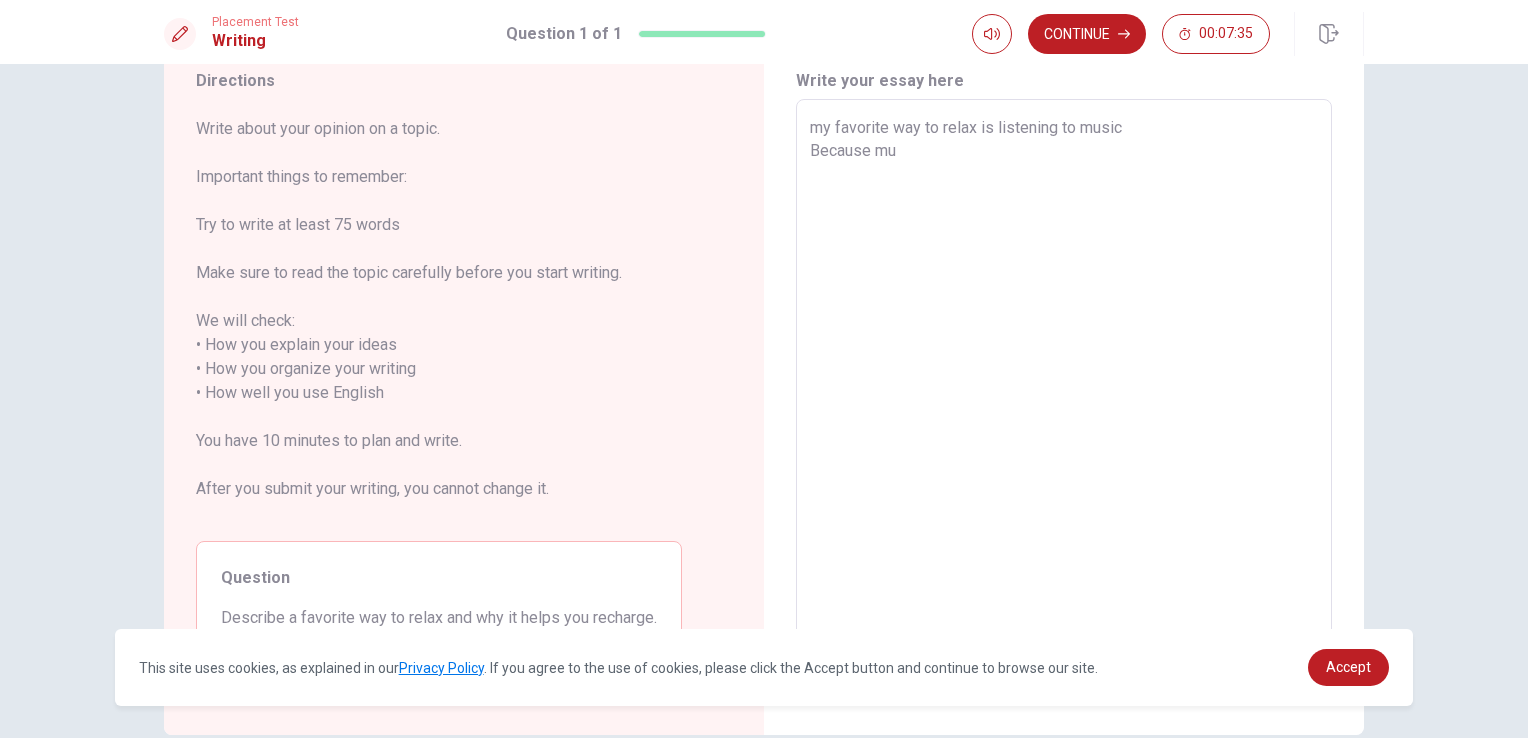type on "x" 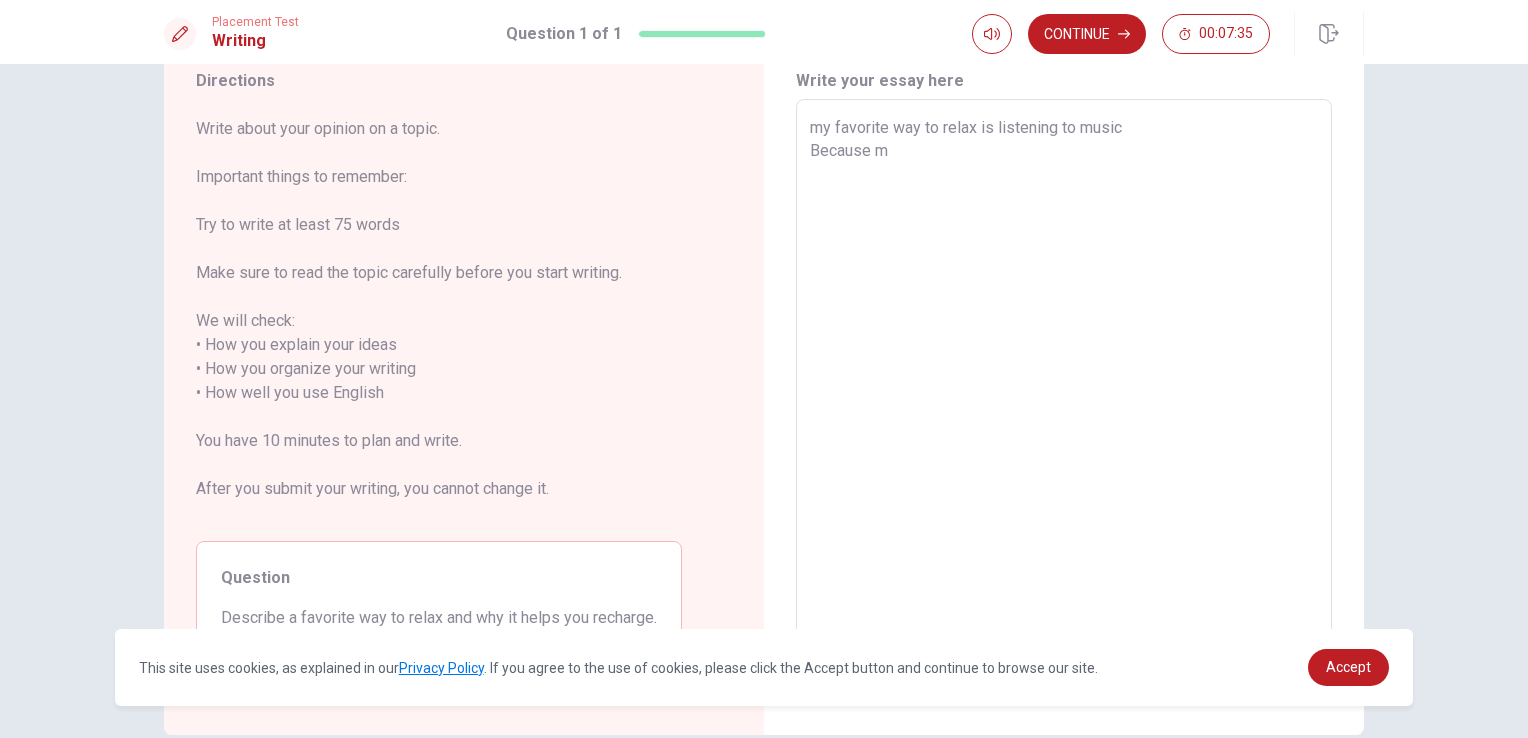 type on "x" 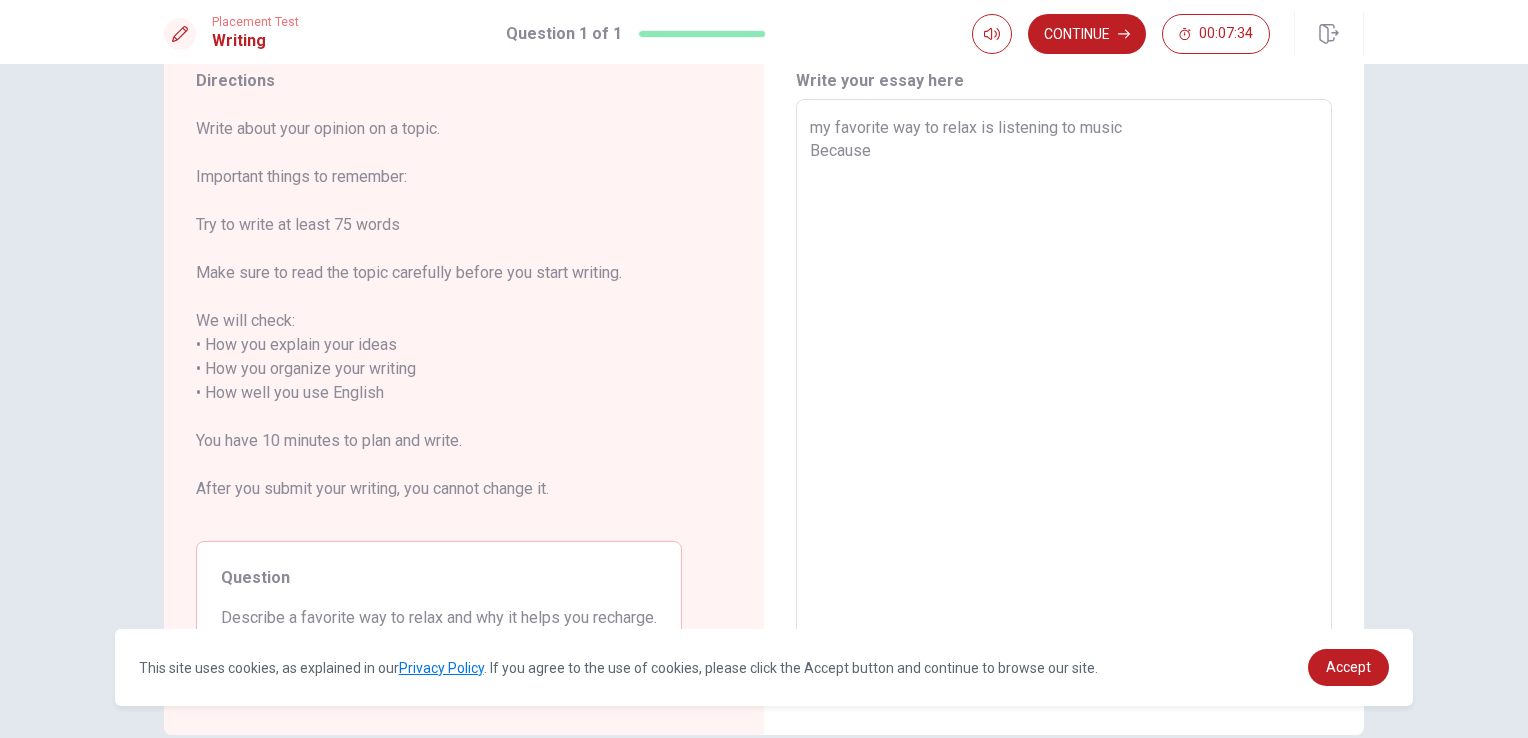 type on "x" 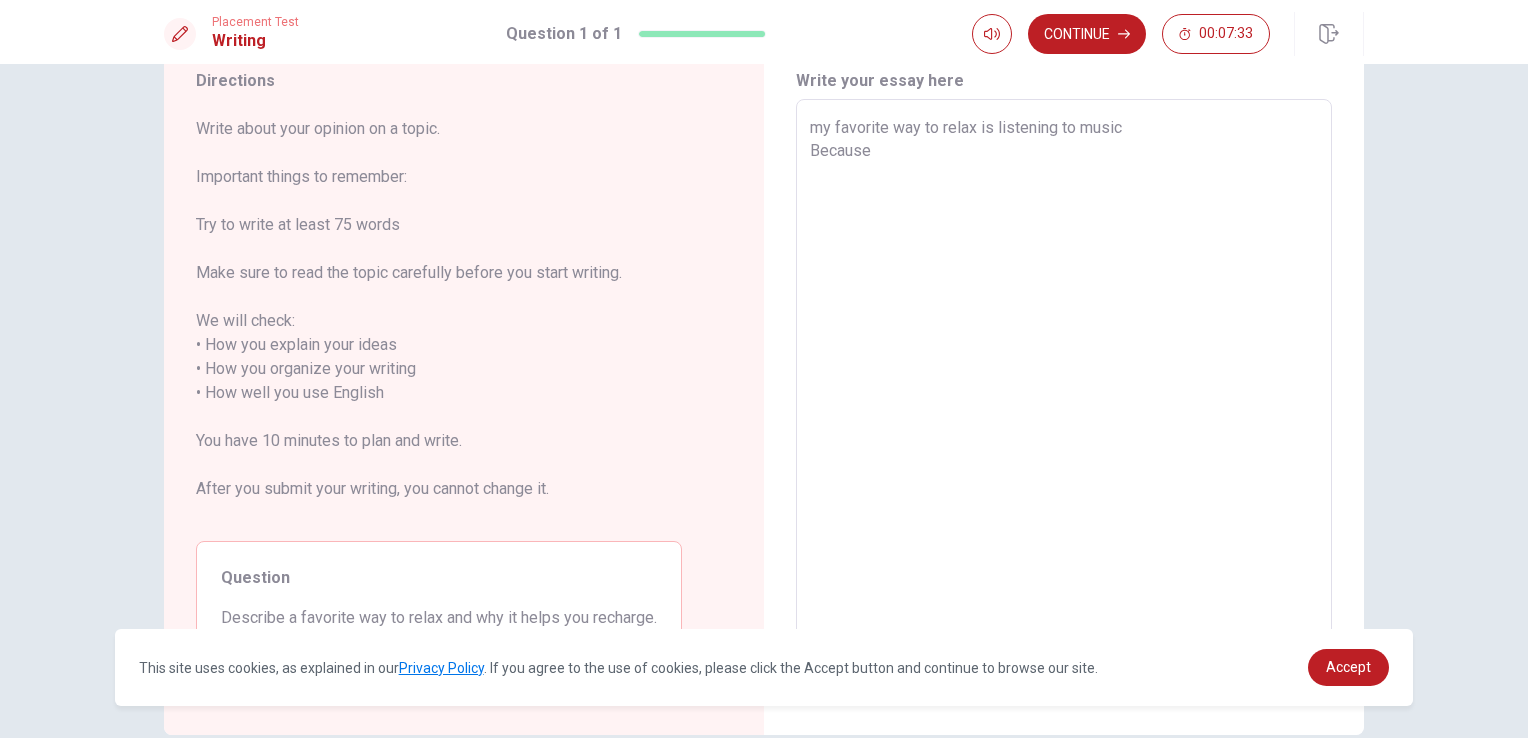 type on "my favorite way to relax is listening to music
Because i" 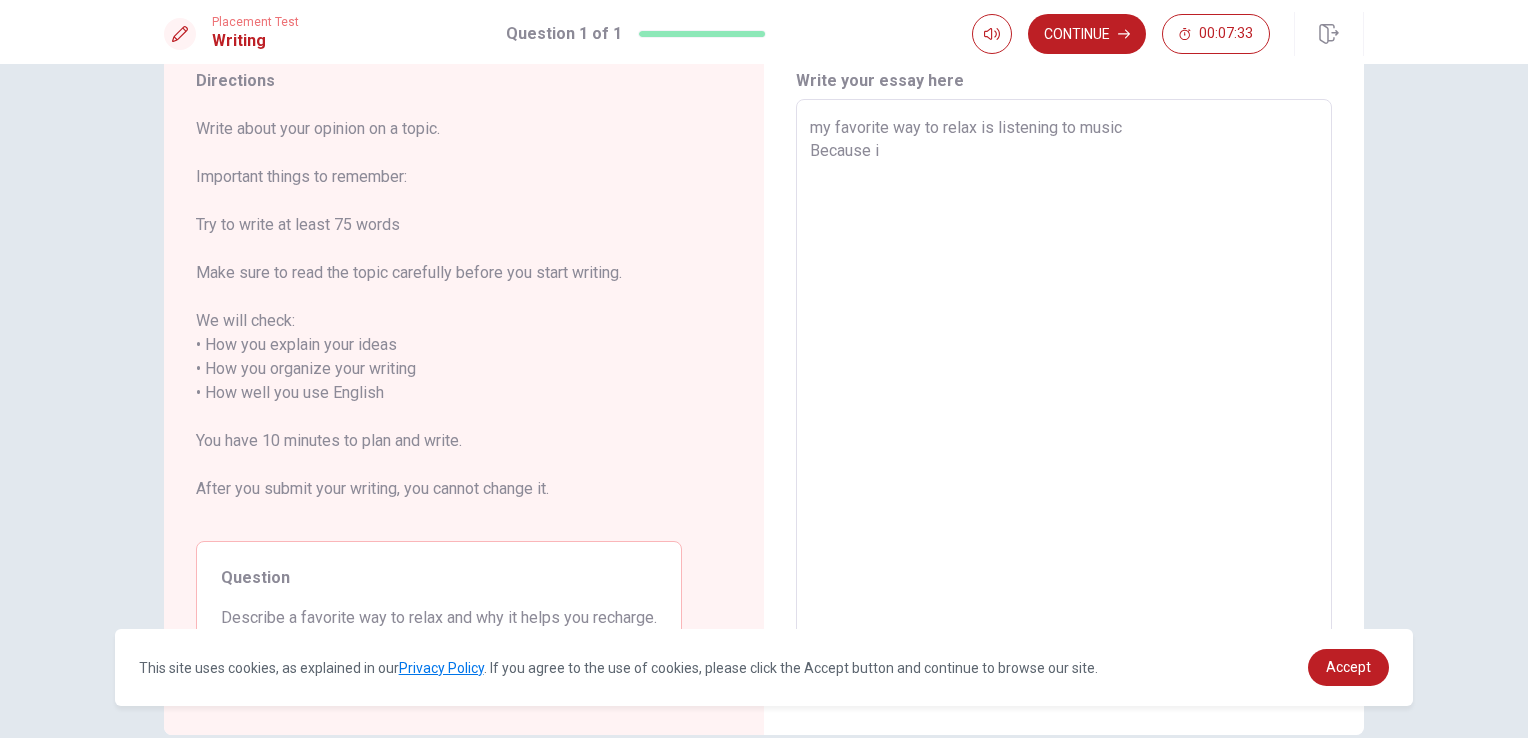 type on "x" 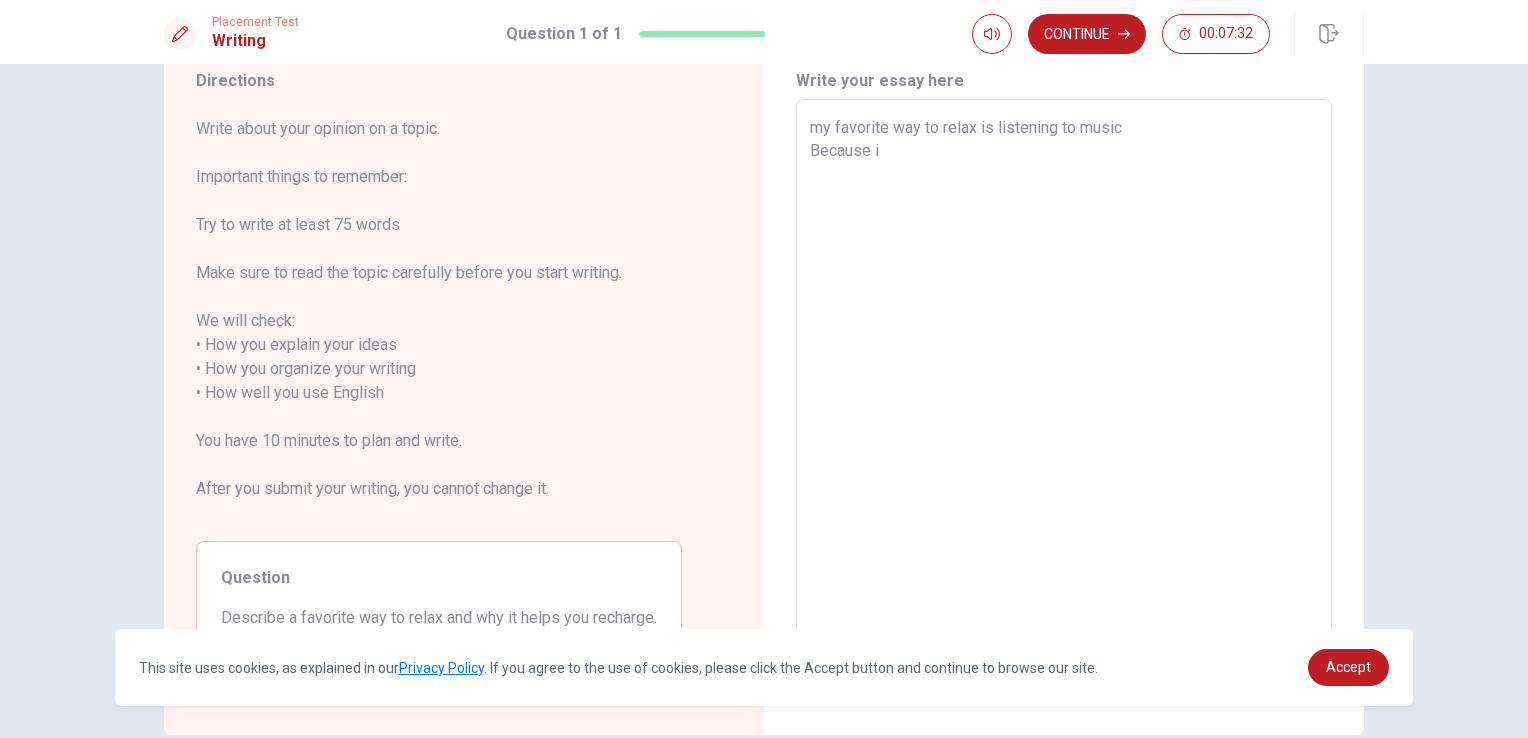 type on "my favorite way to relax is listening to music
Because i c" 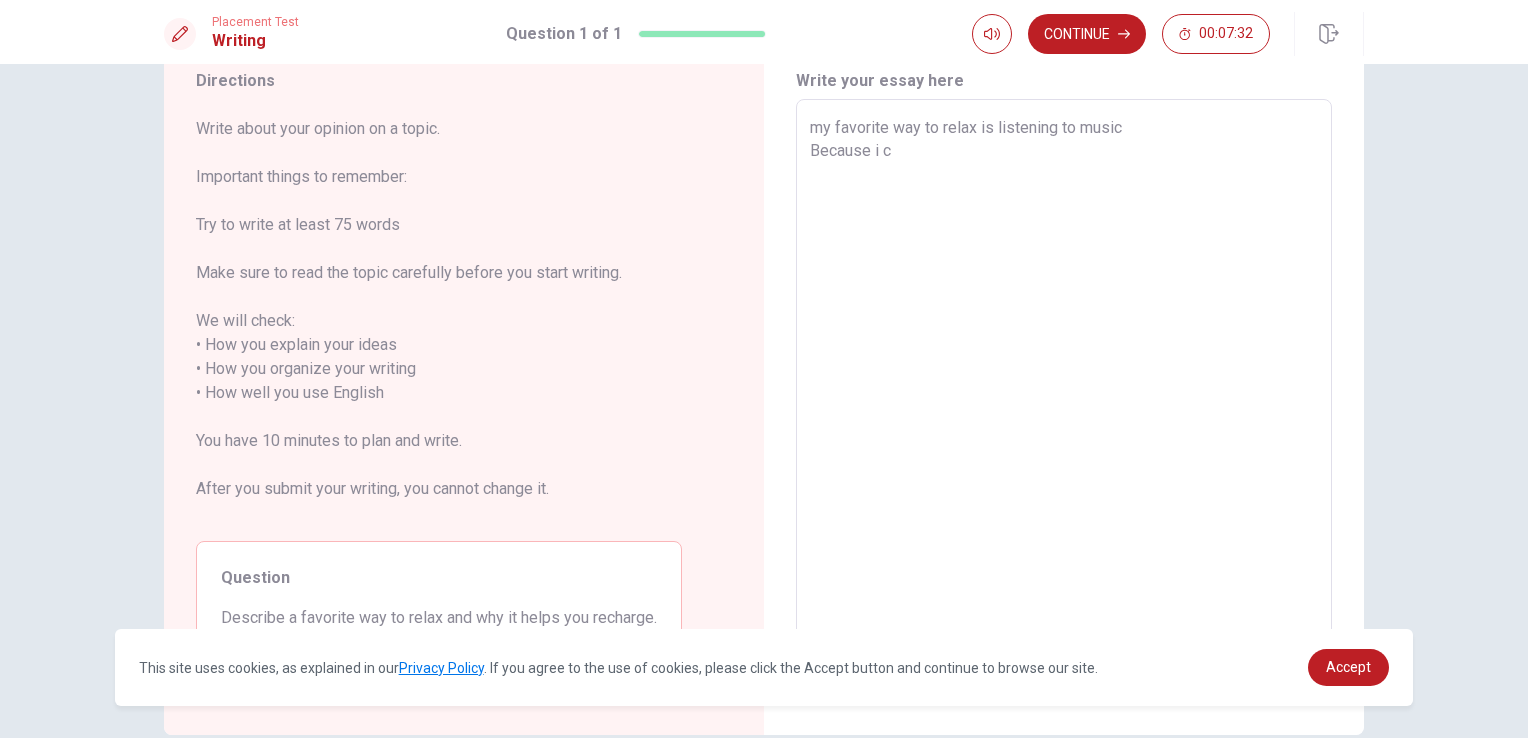 type on "x" 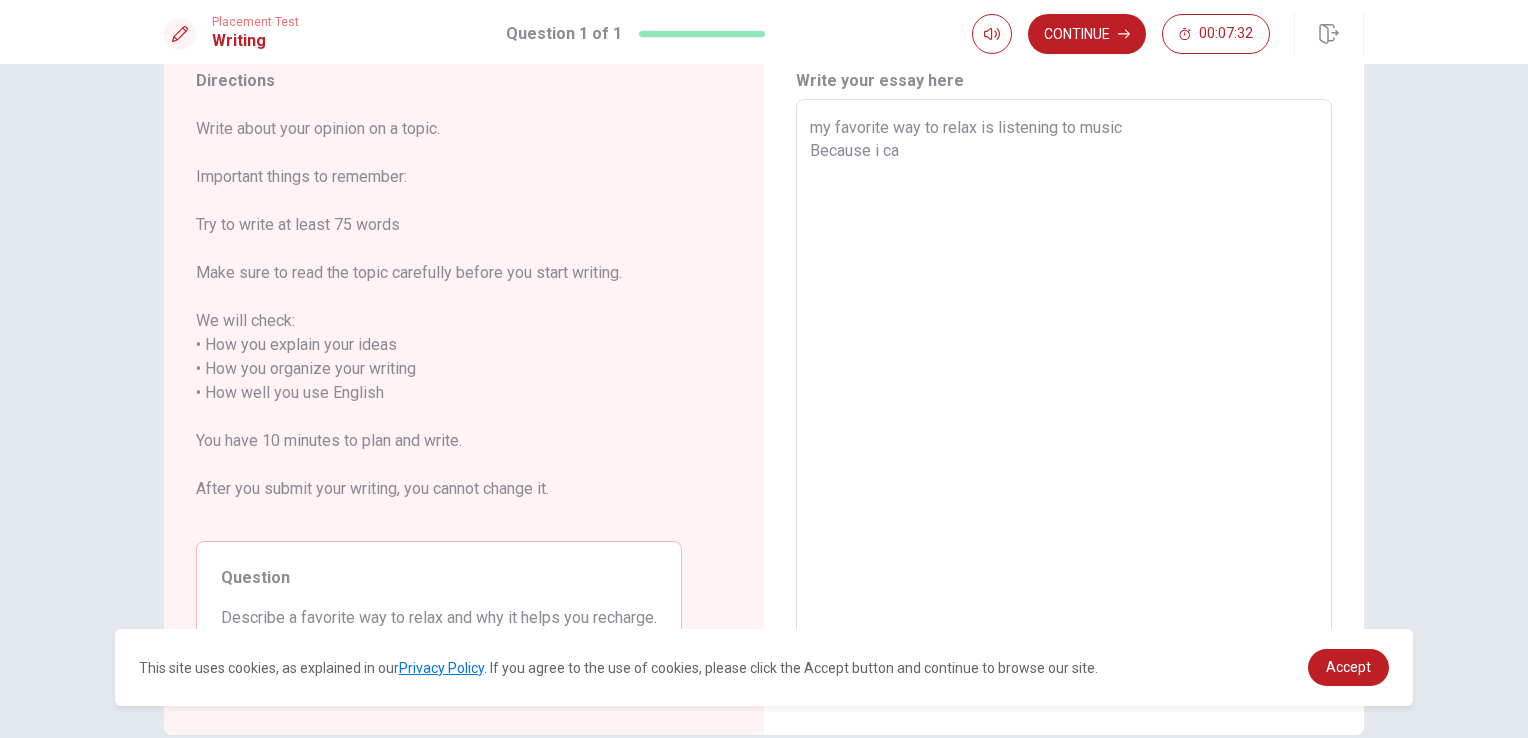 type on "x" 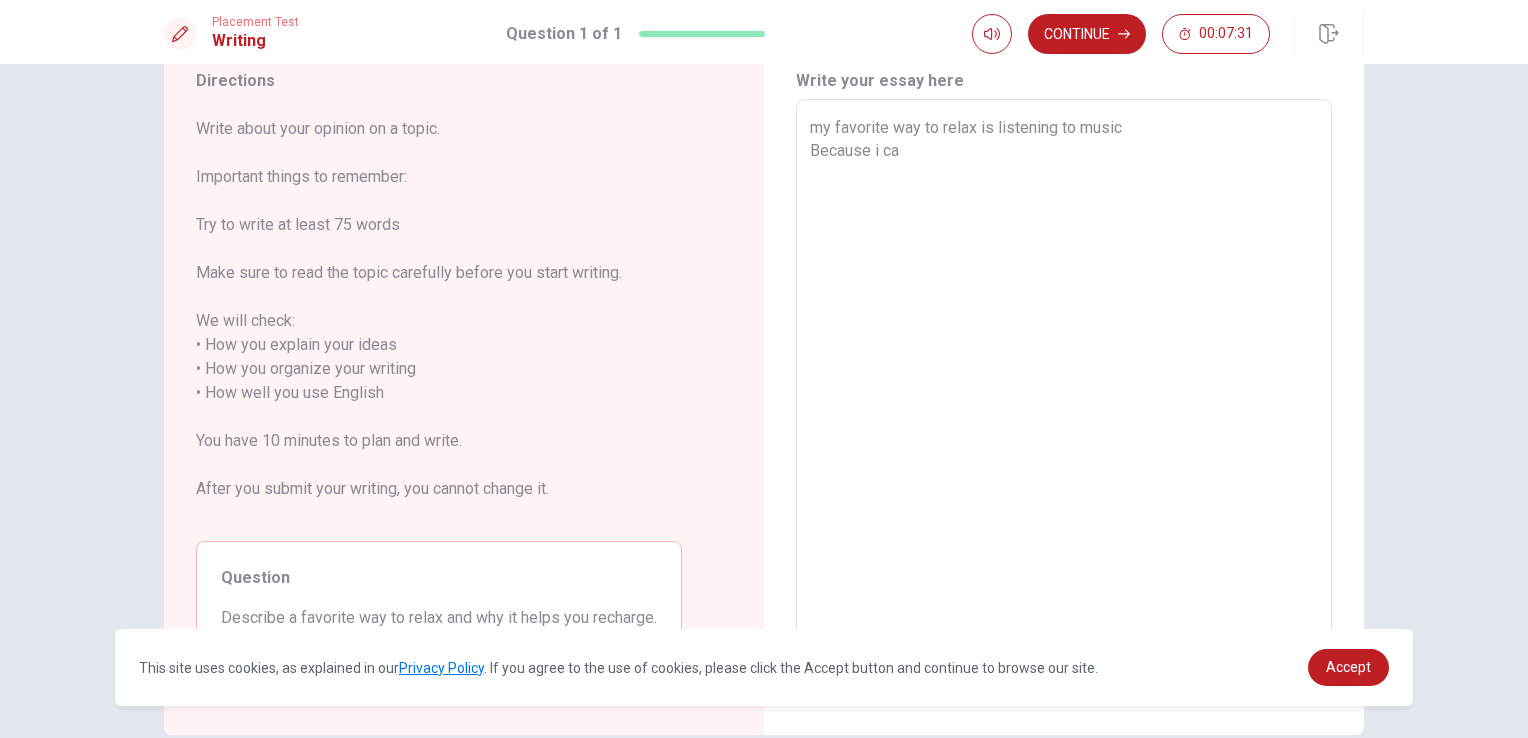type on "my favorite way to relax is listening to music
Because i can" 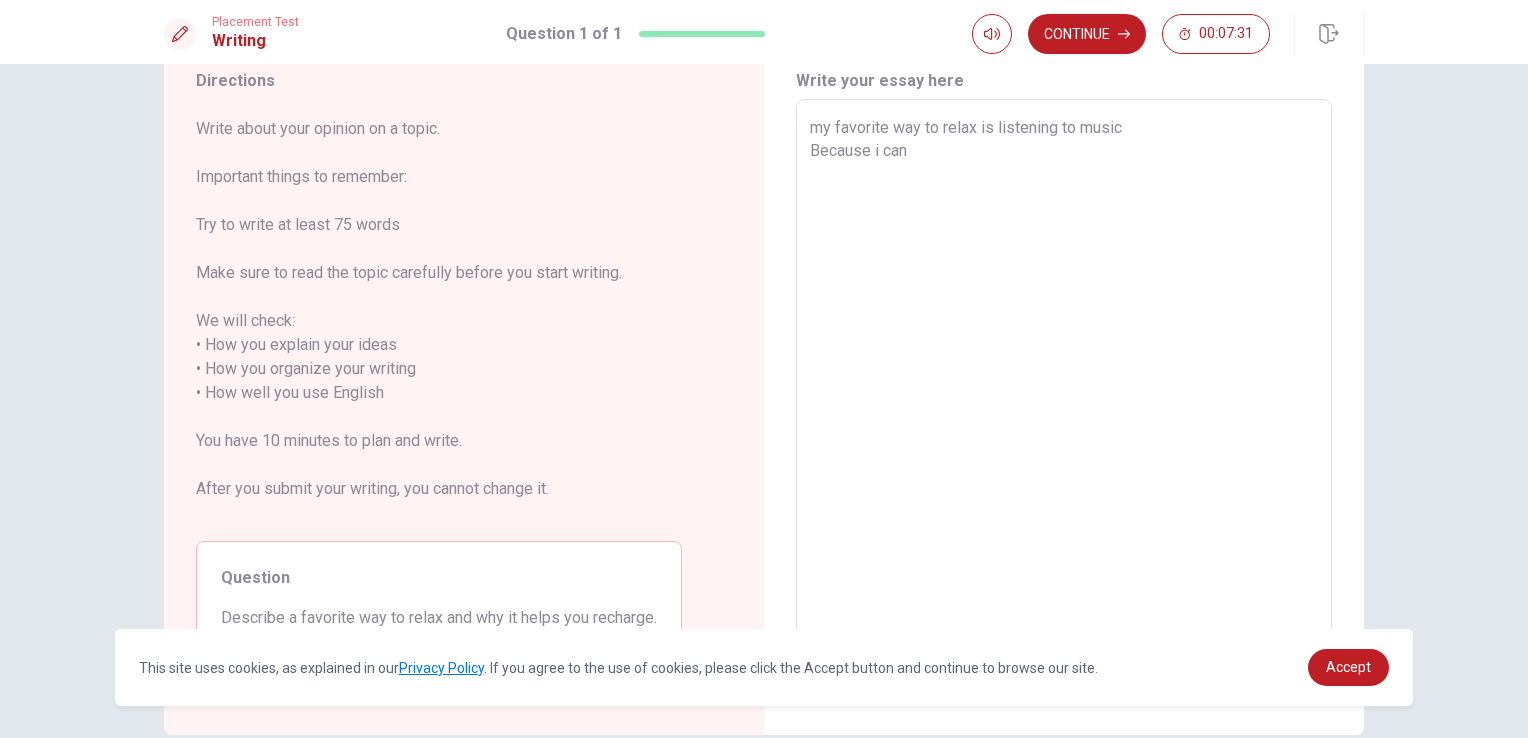 type on "x" 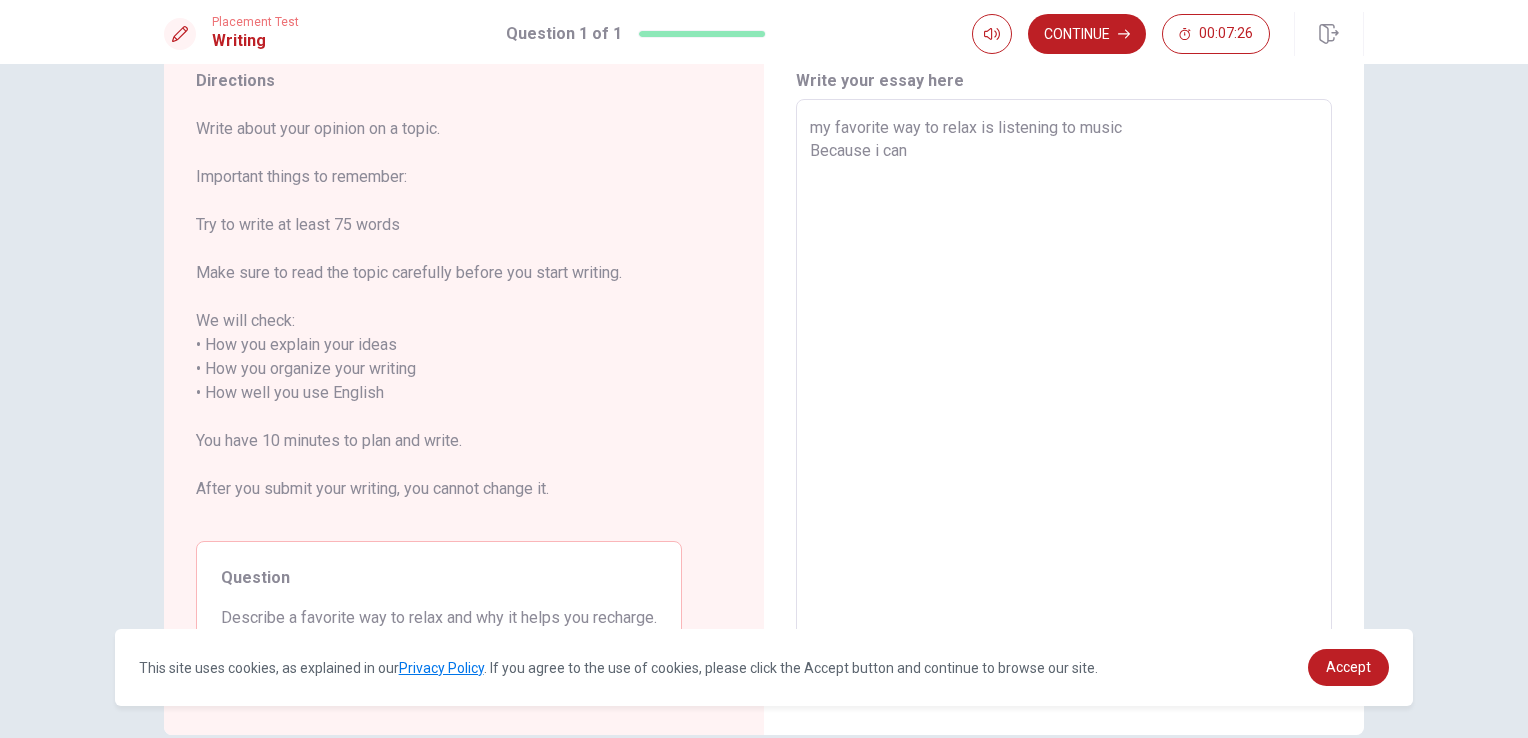 type on "x" 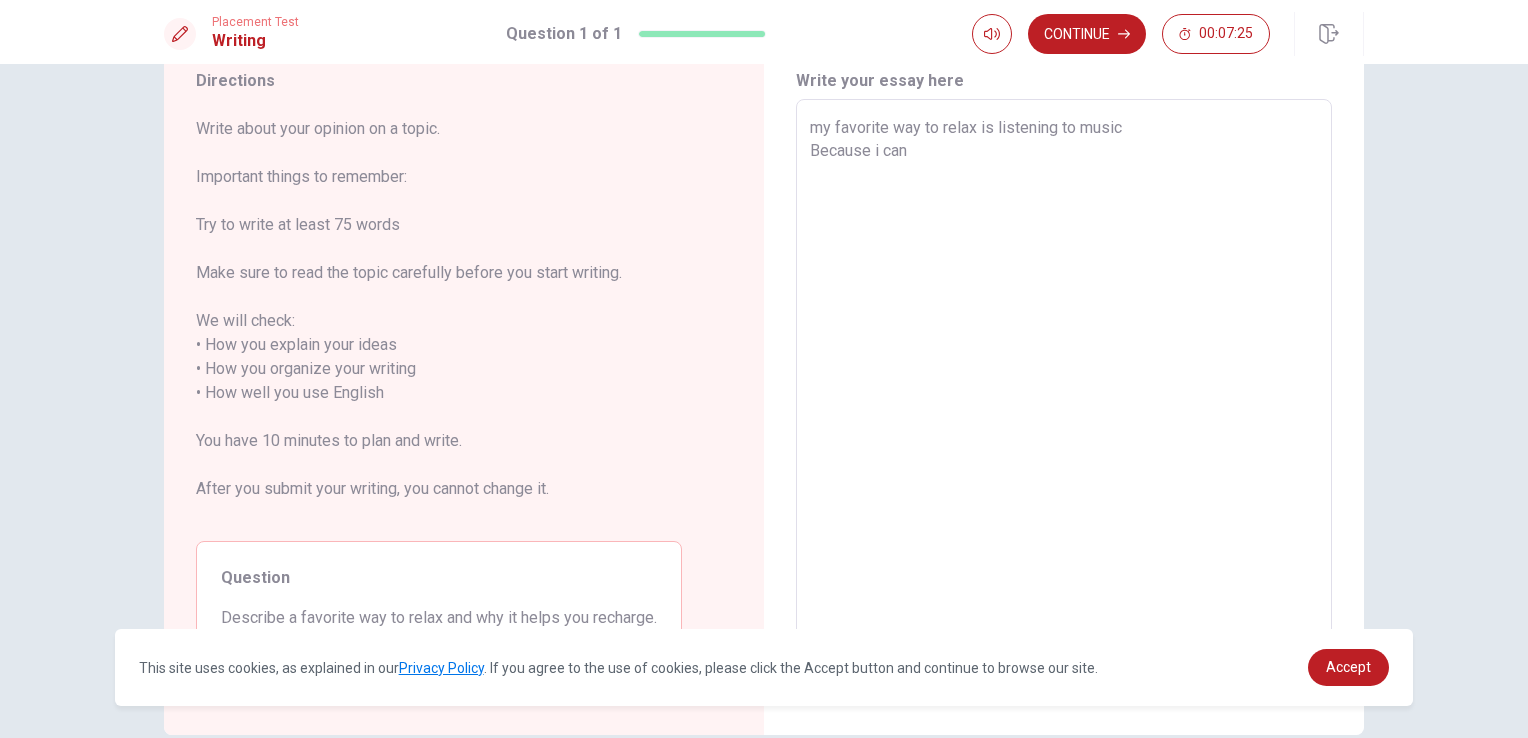 type on "my favorite way to relax is listening to music
Because i can \" 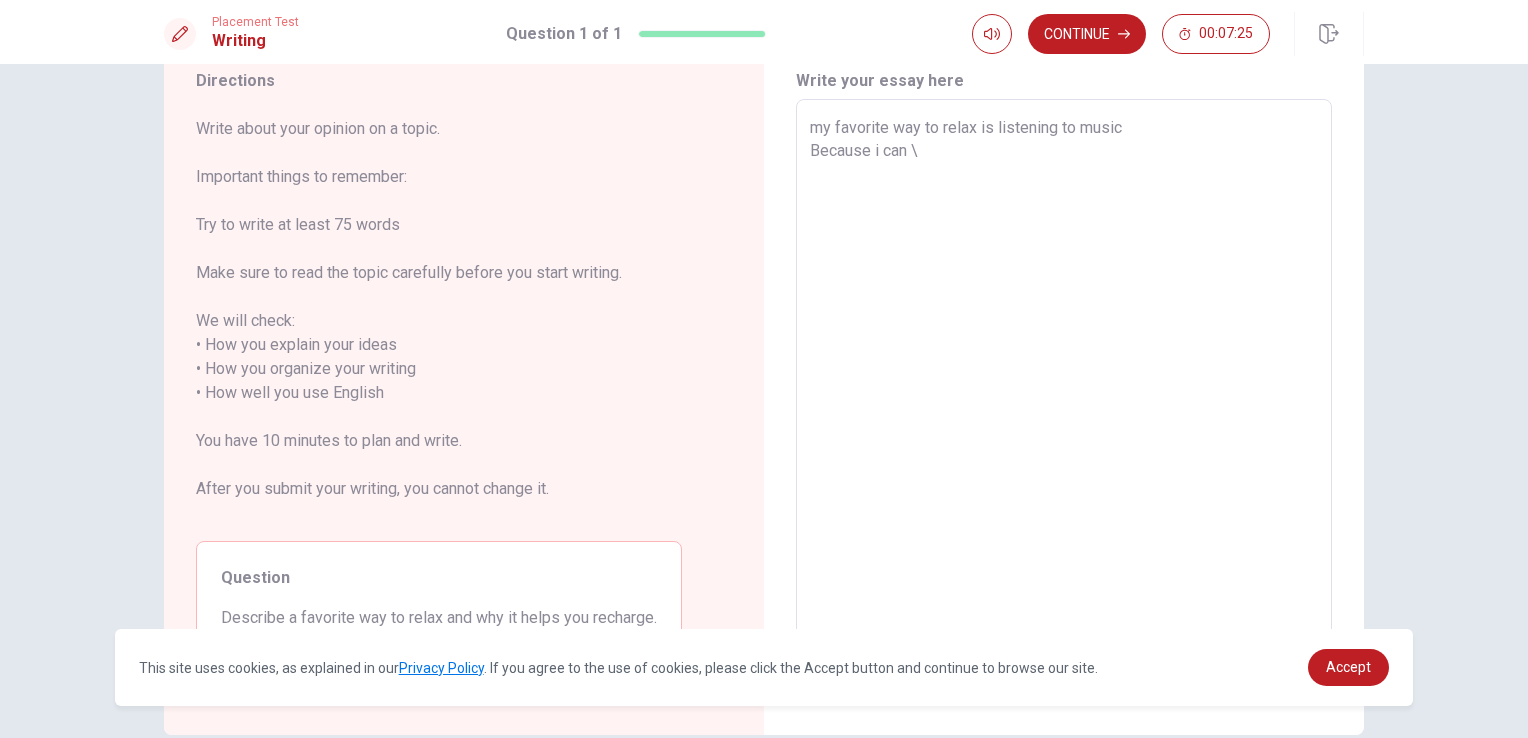 type on "x" 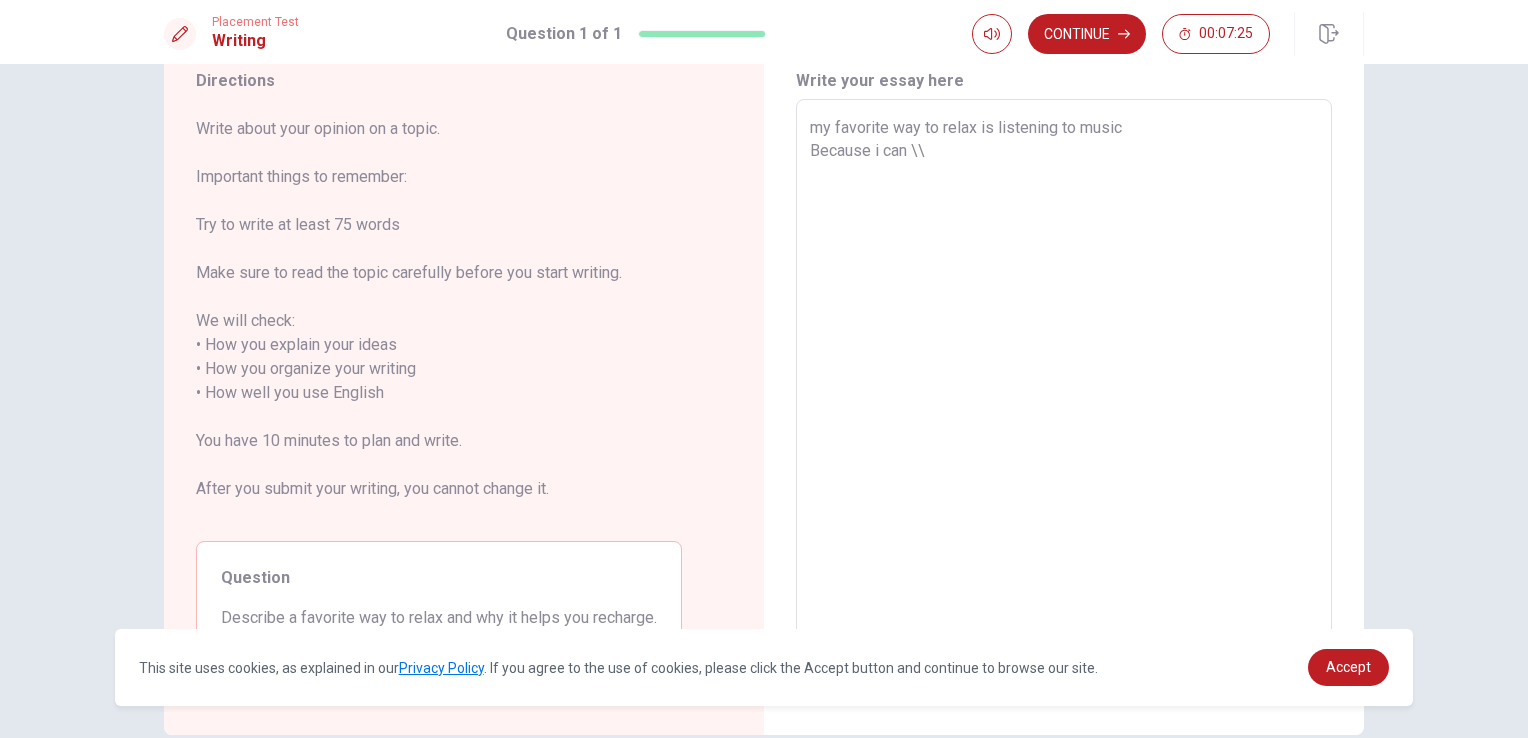 type on "x" 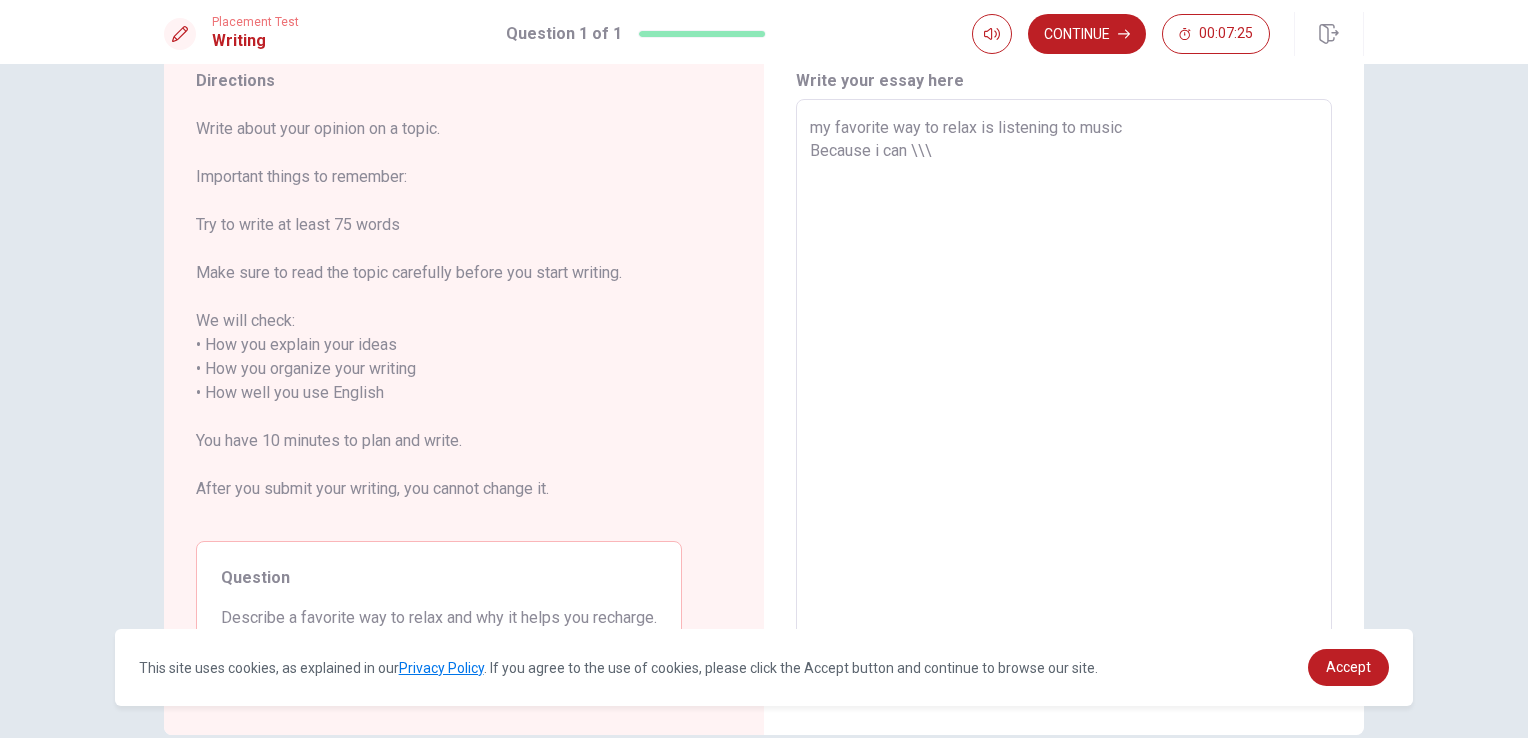 type on "x" 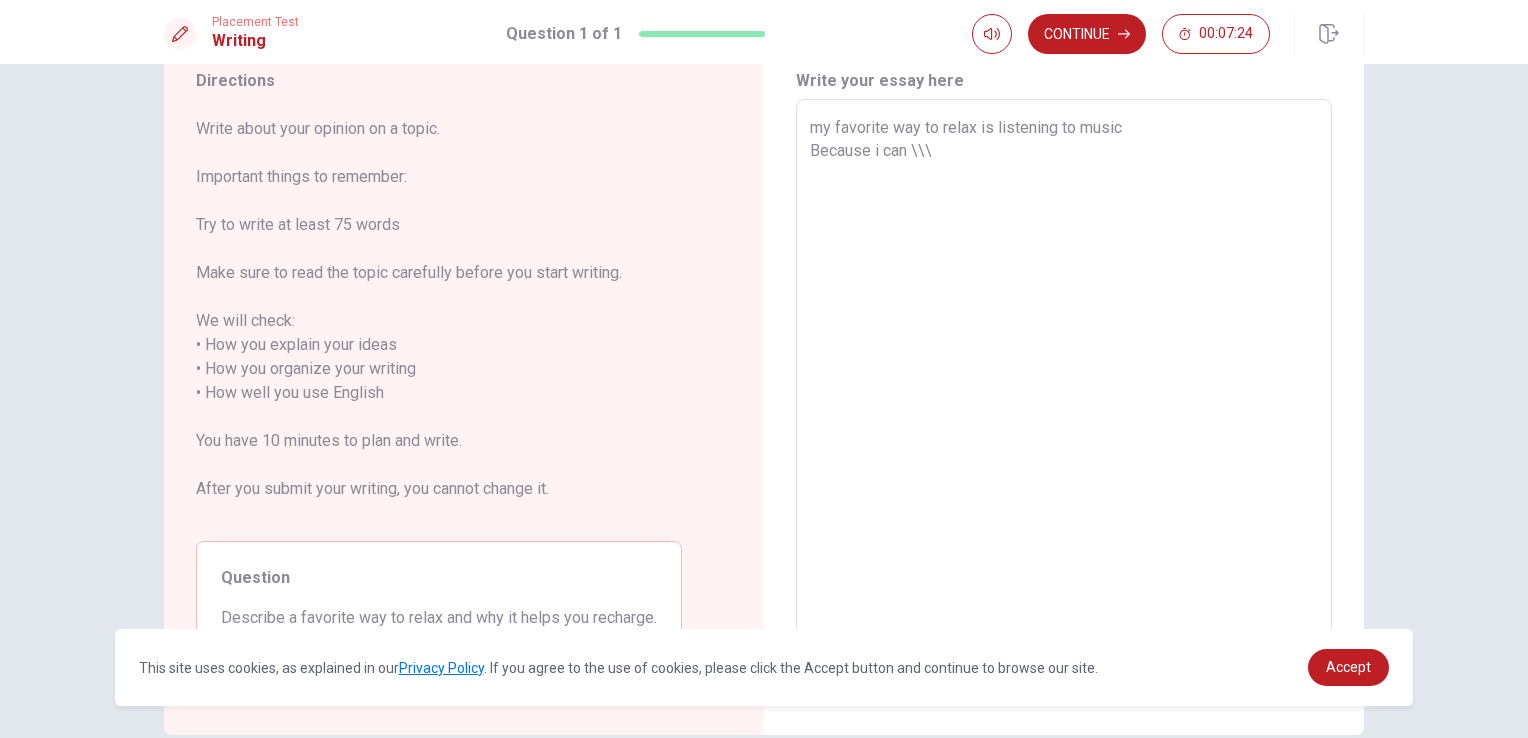 type on "my favorite way to relax is listening to music
Because i can \\" 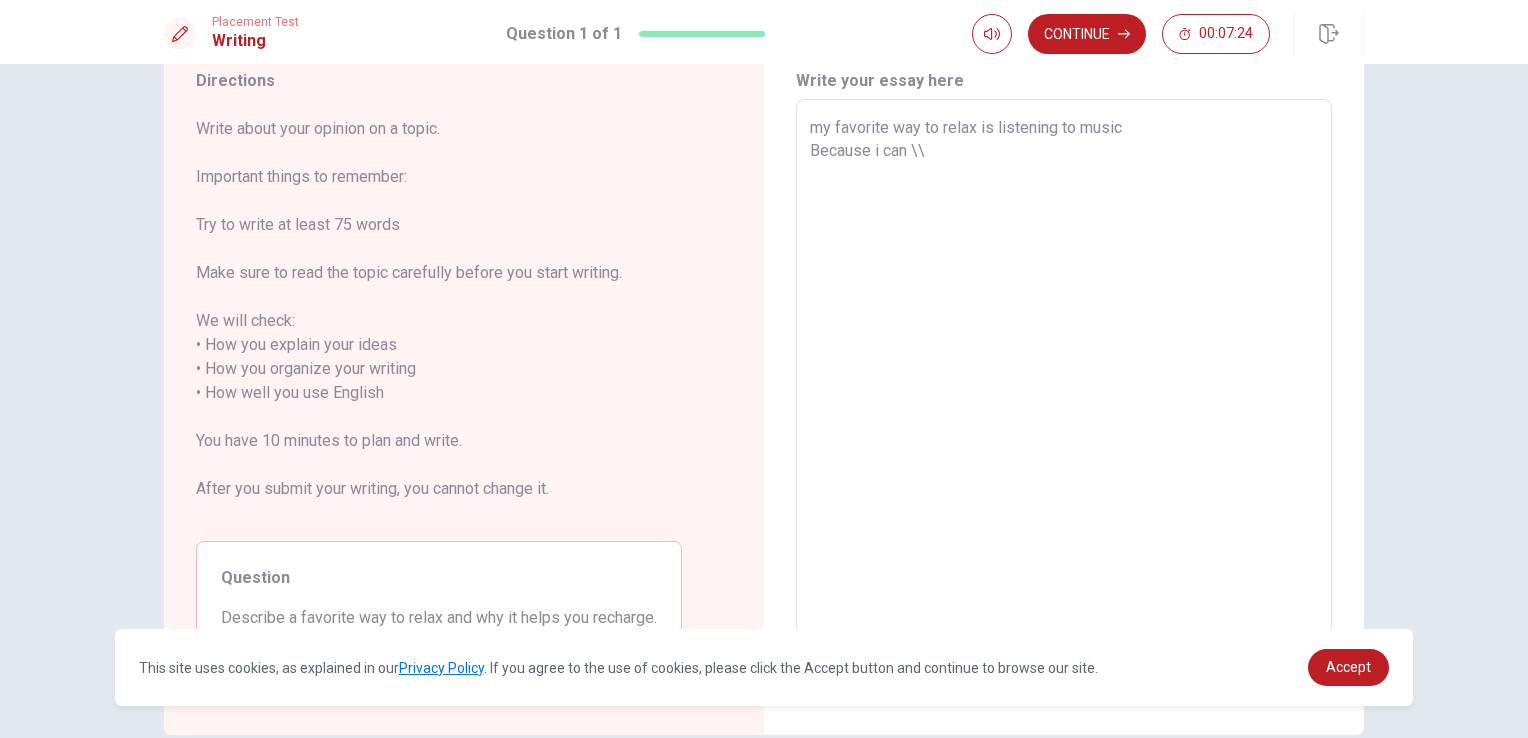 type on "x" 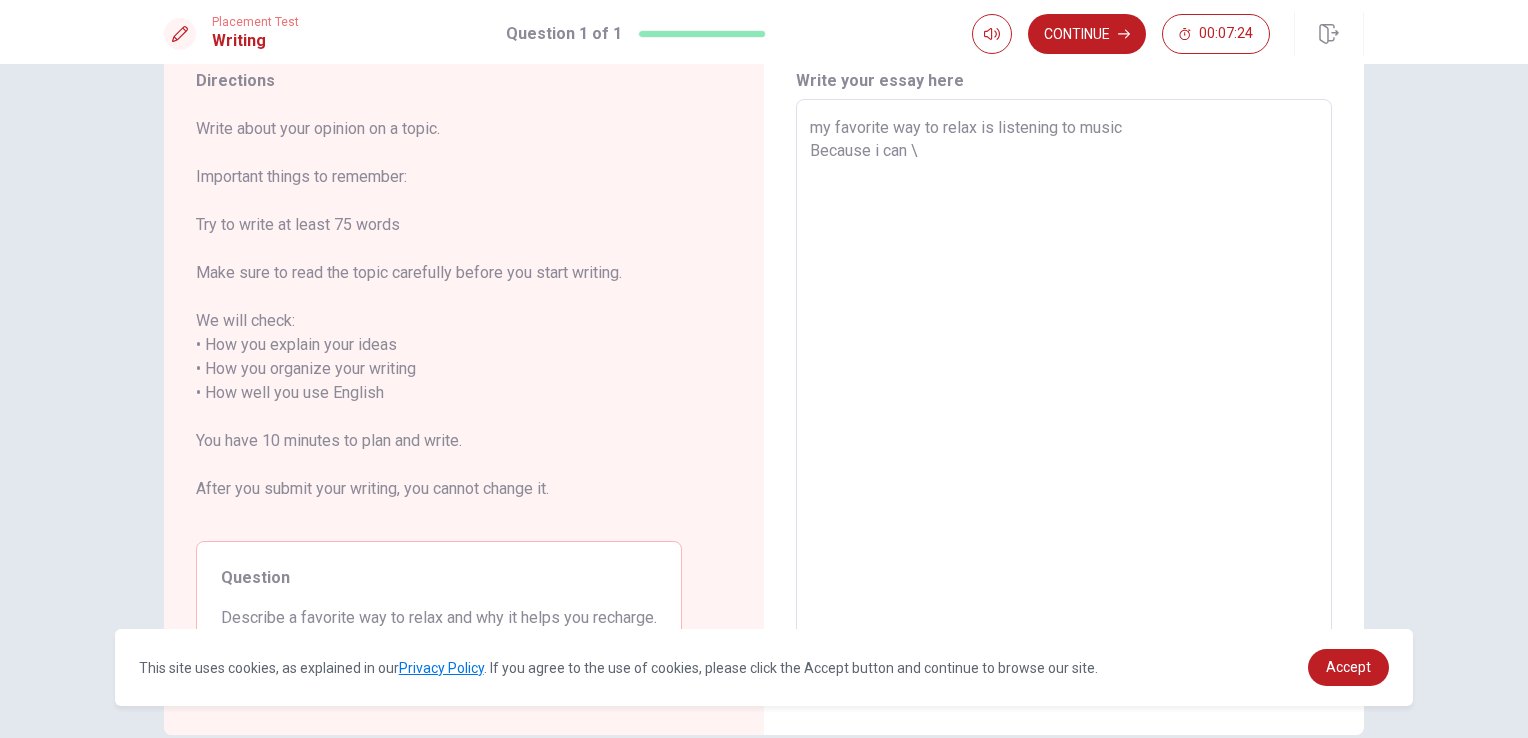 type on "x" 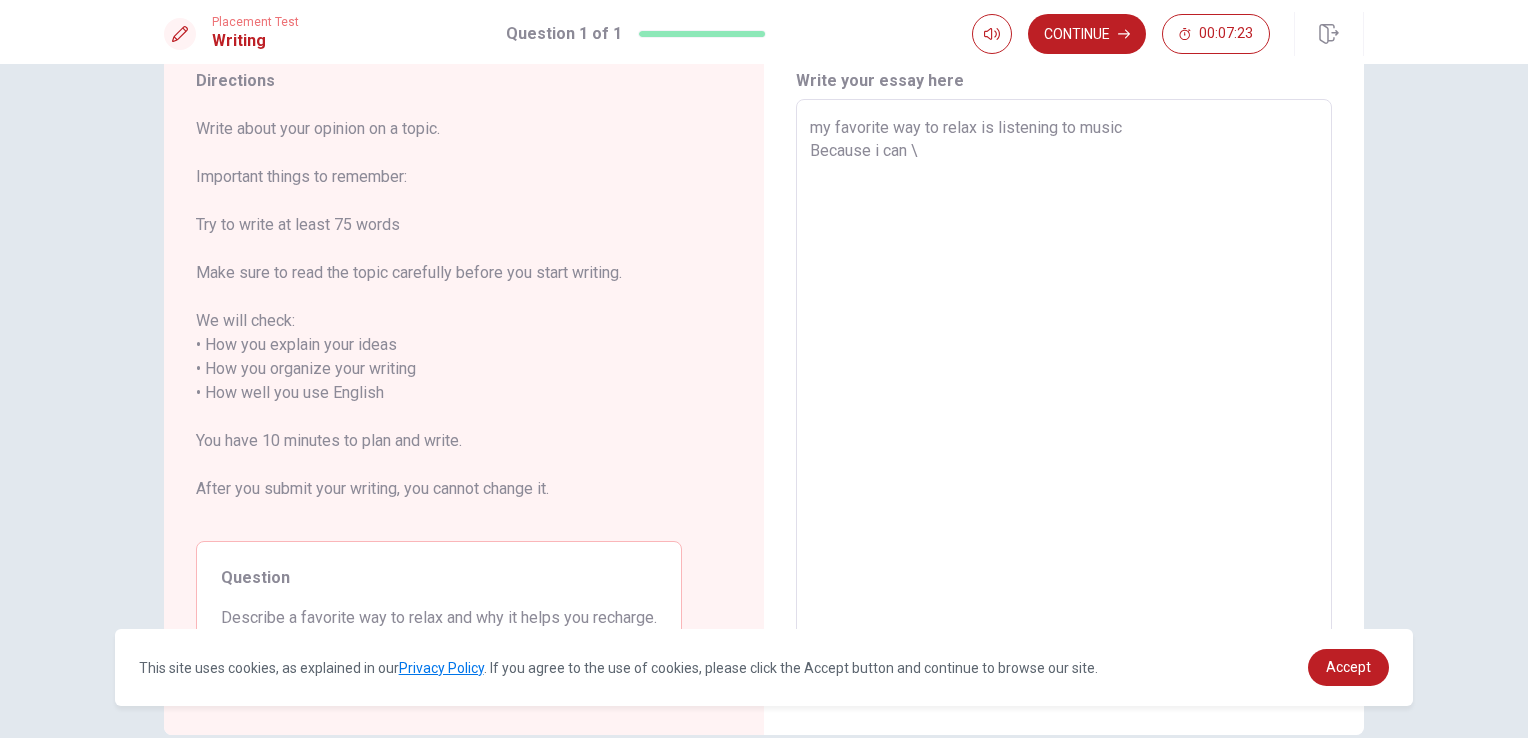 type on "my favorite way to relax is listening to music
Because i can" 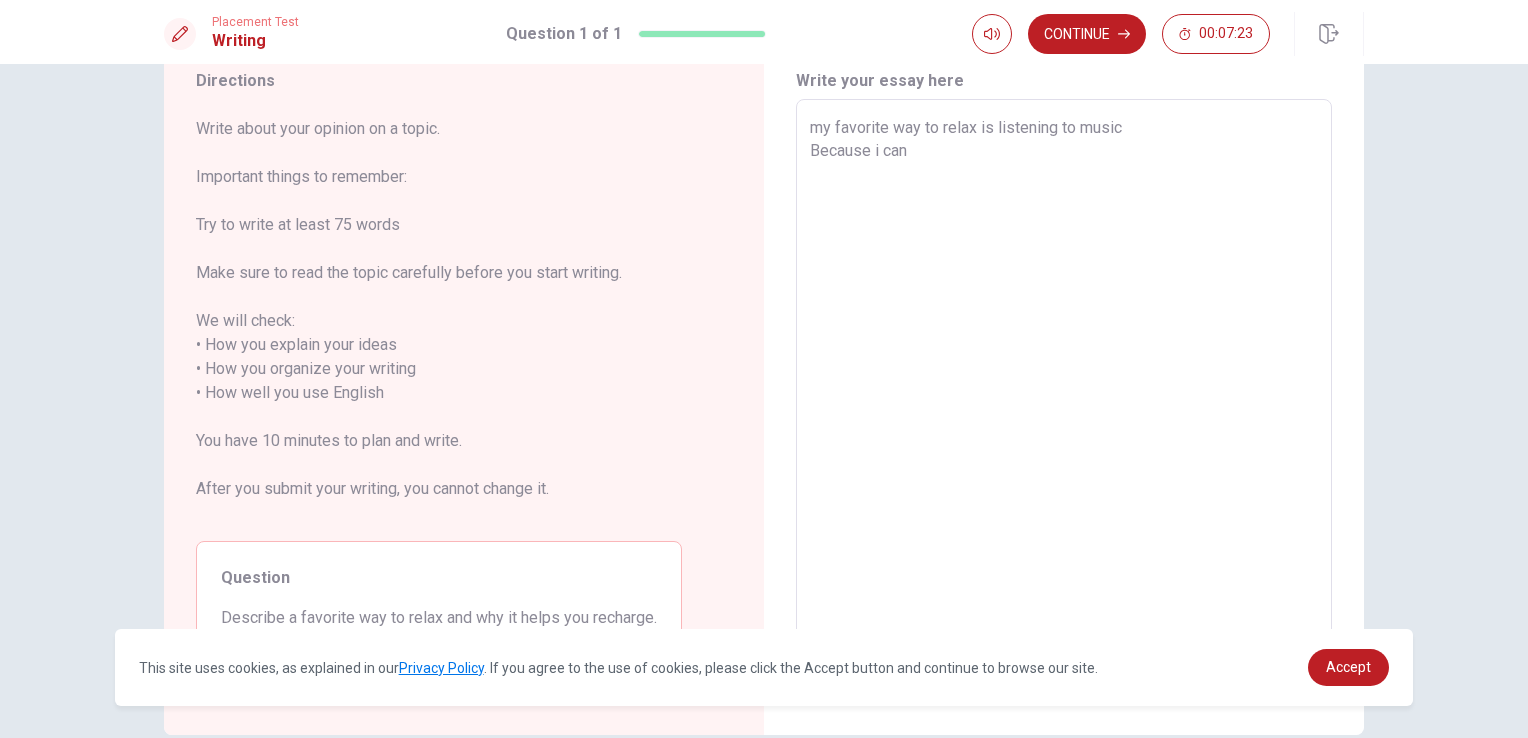 type on "x" 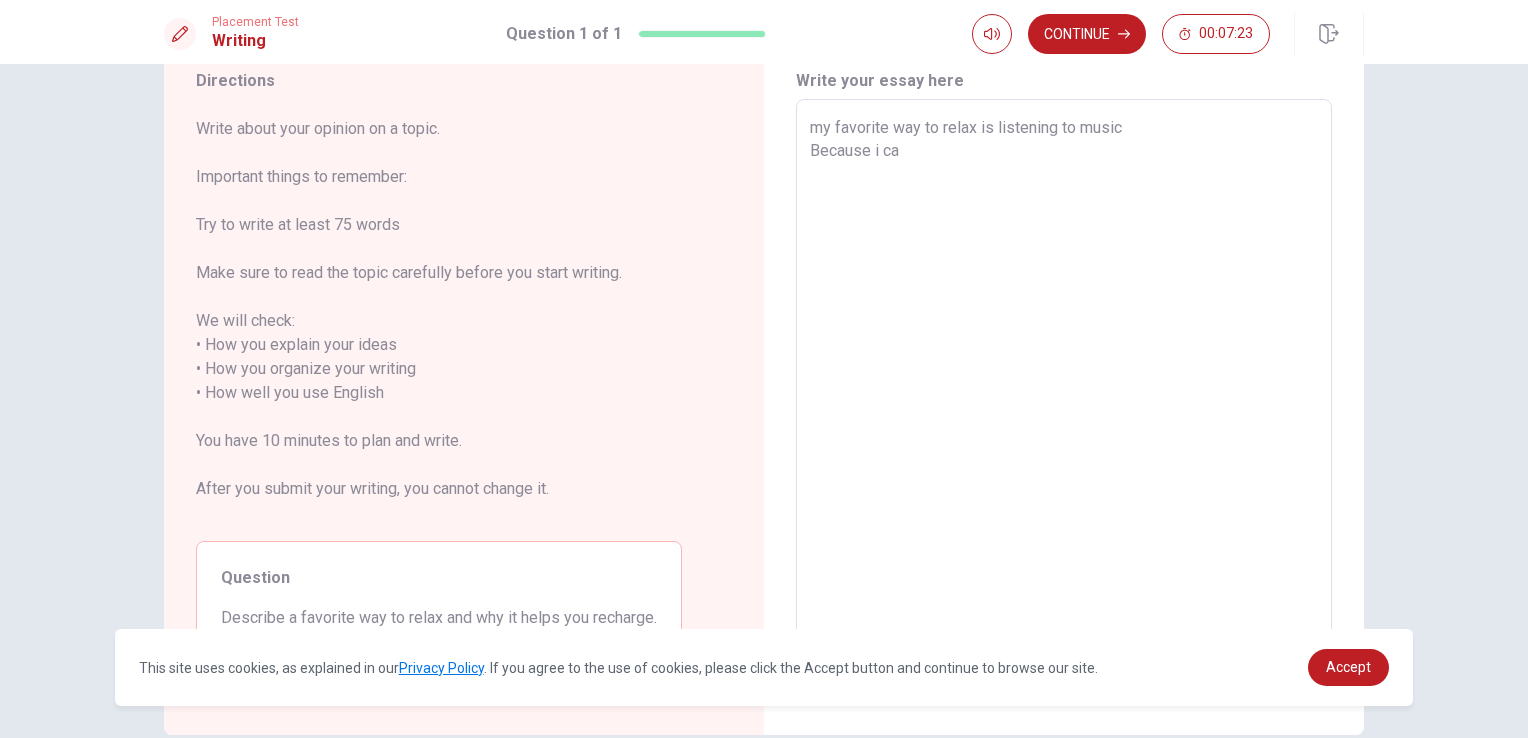 type on "x" 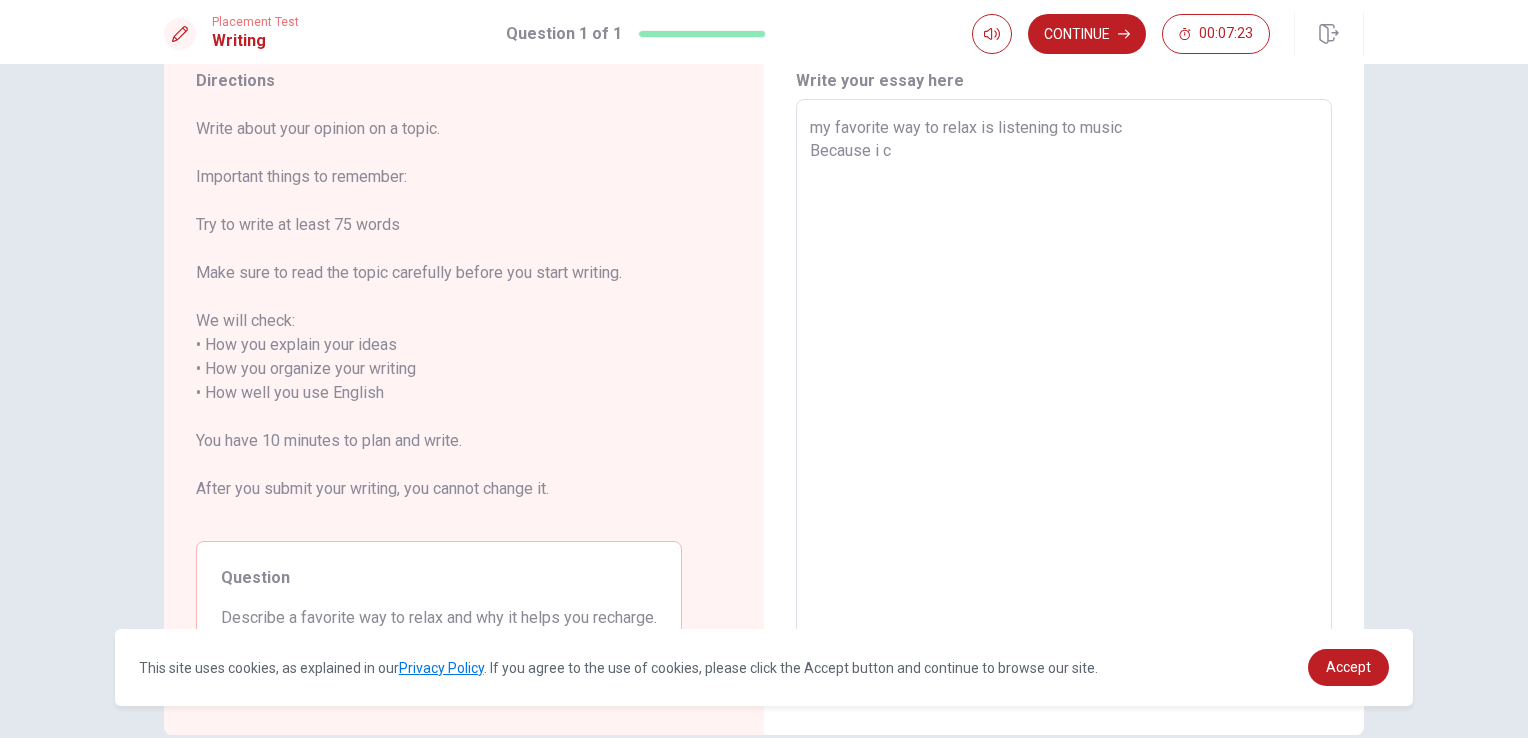type on "x" 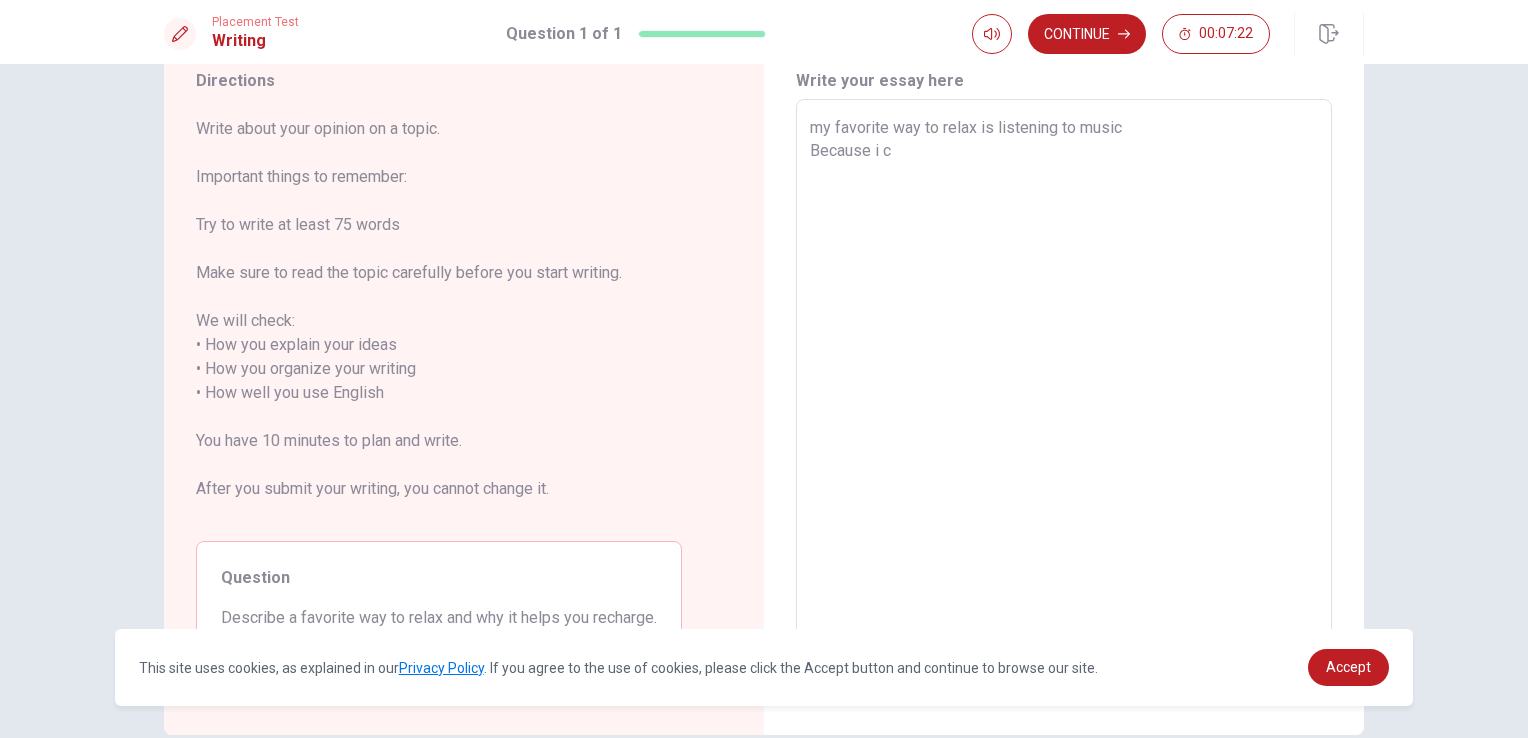 type on "my favorite way to relax is listening to music
Because i" 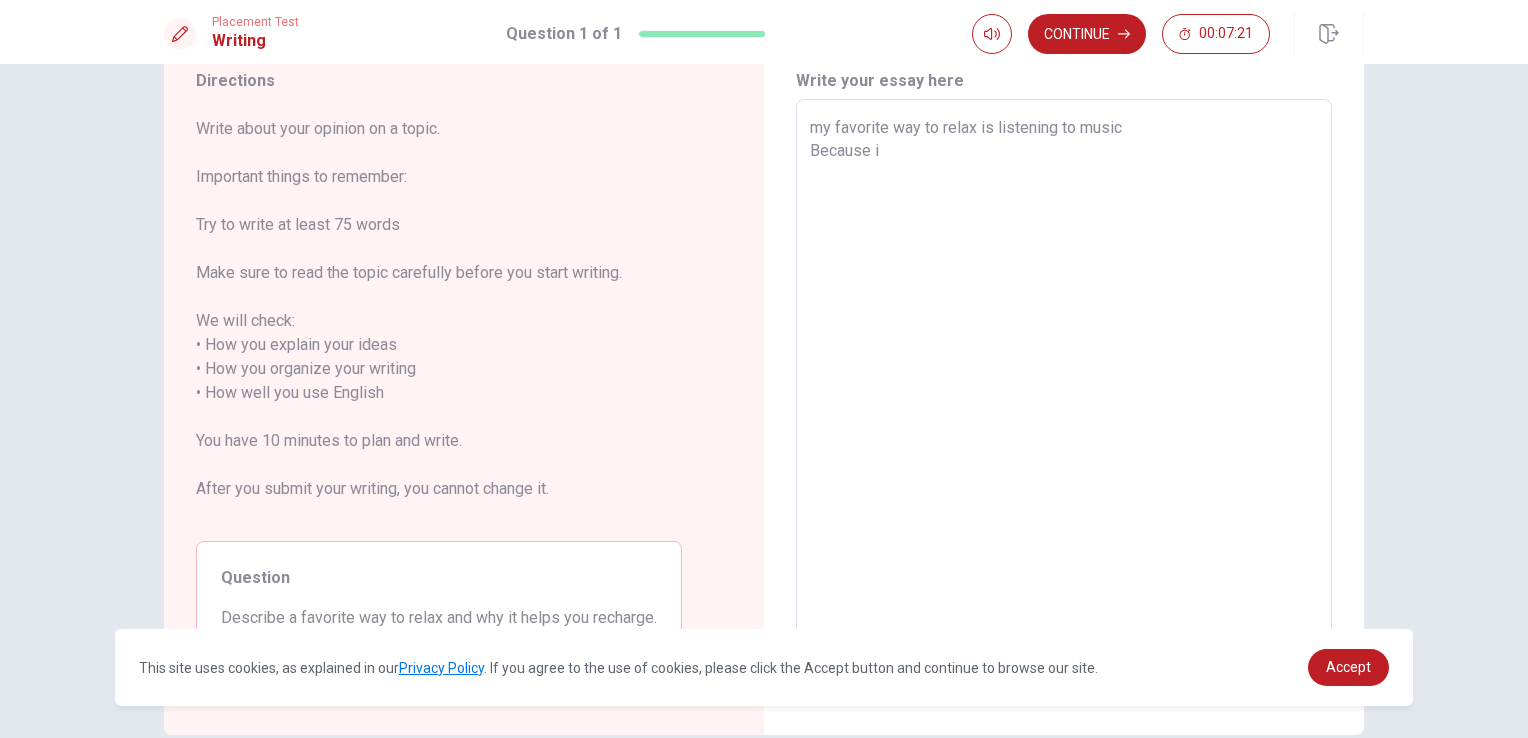 type on "x" 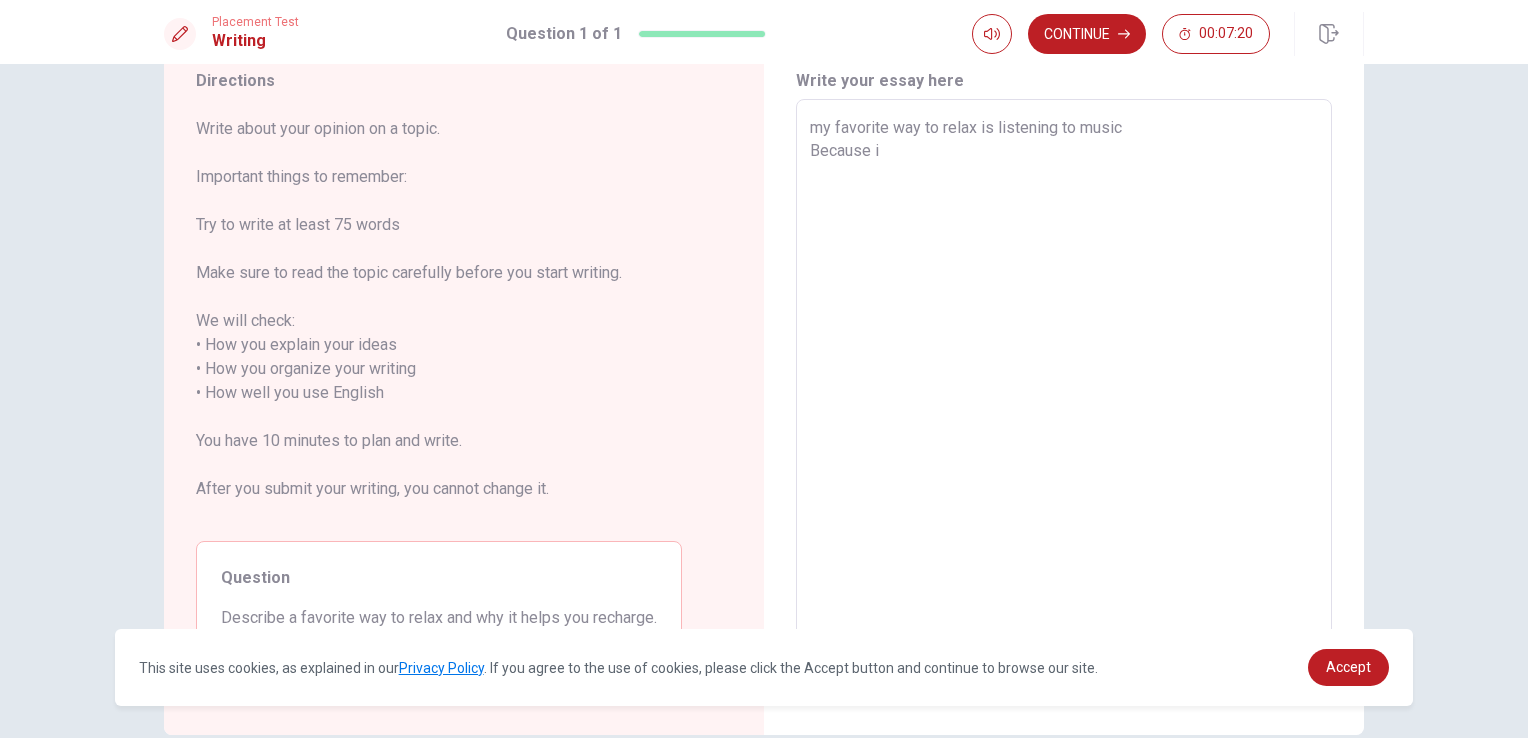 type on "my favorite way to relax is listening to music
Because i c" 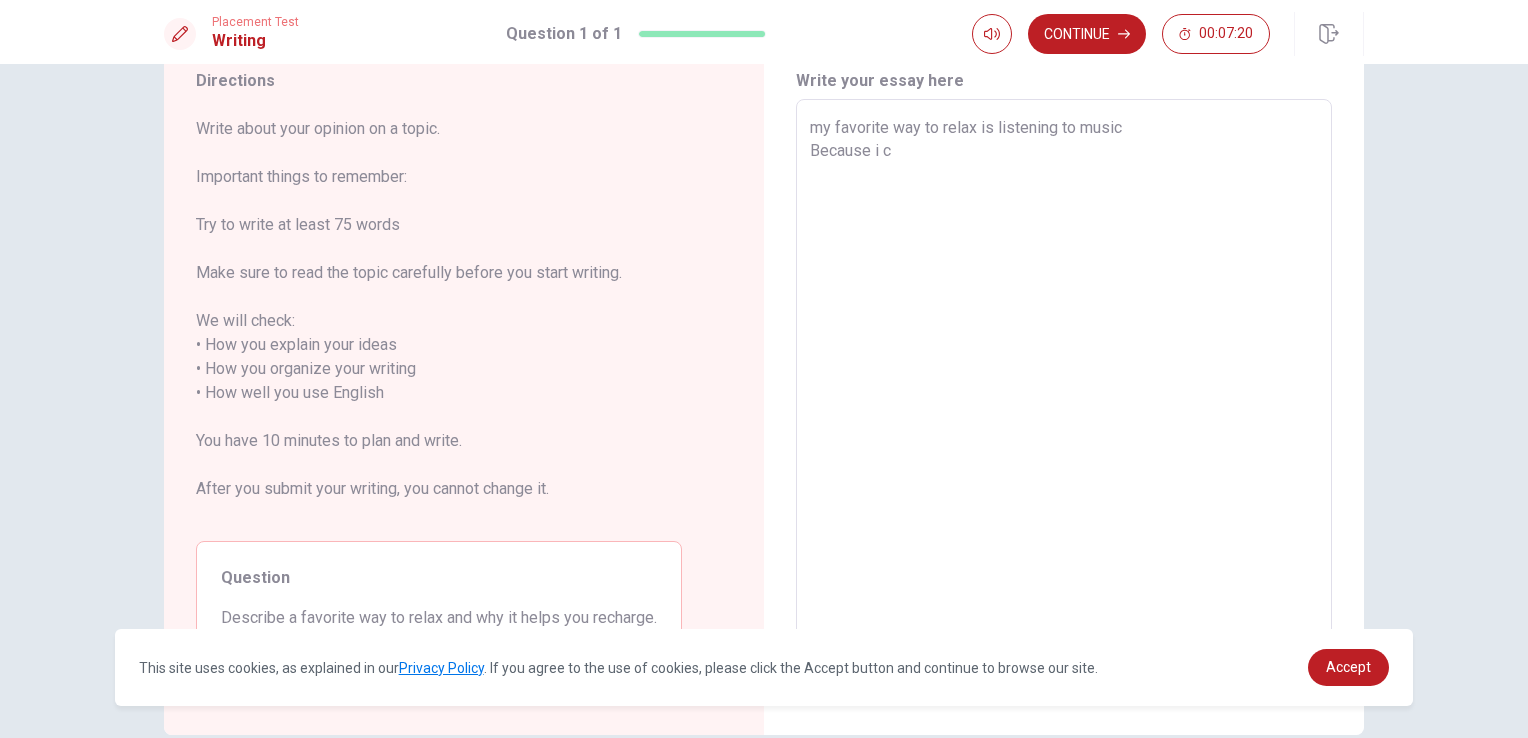 type on "x" 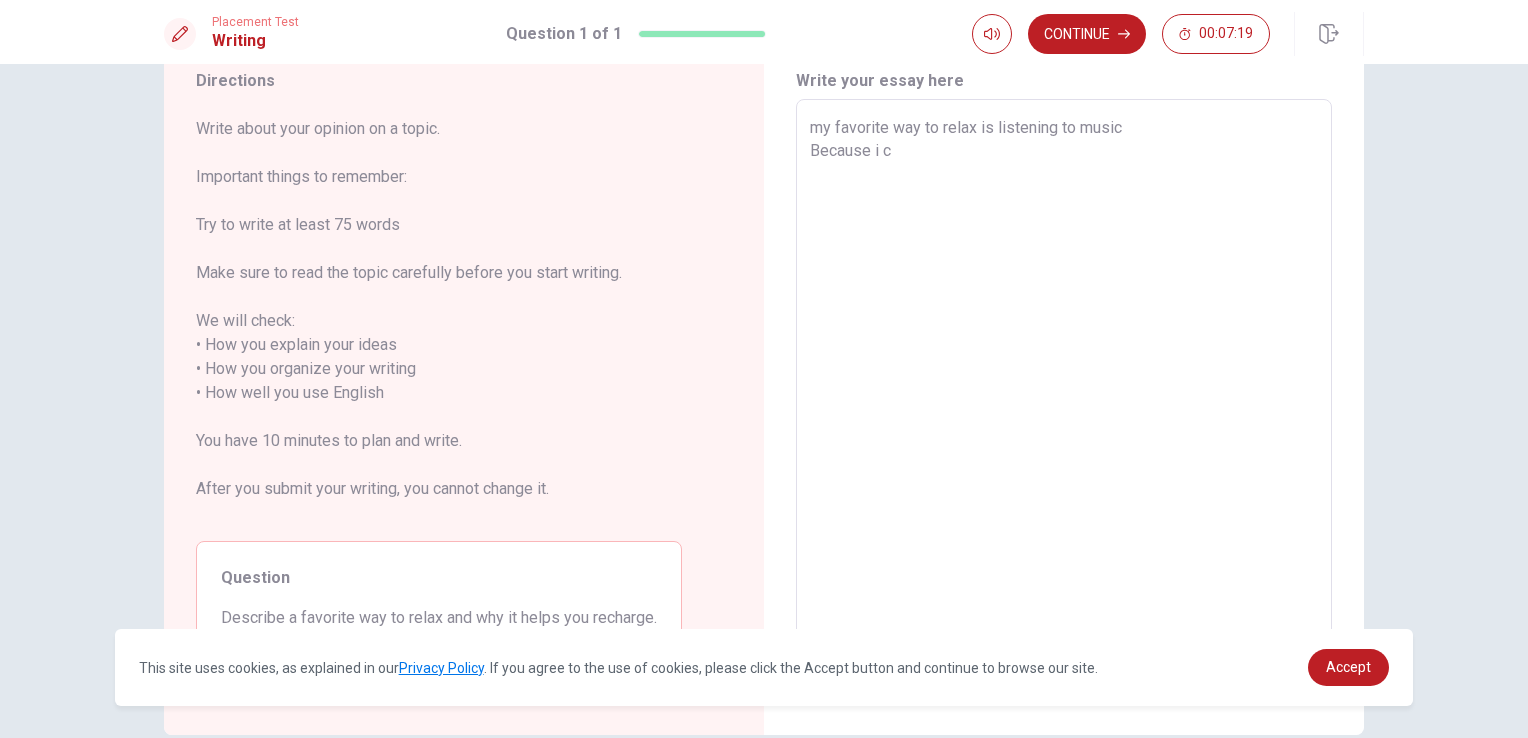 type on "my favorite way to relax is listening to music
Because i" 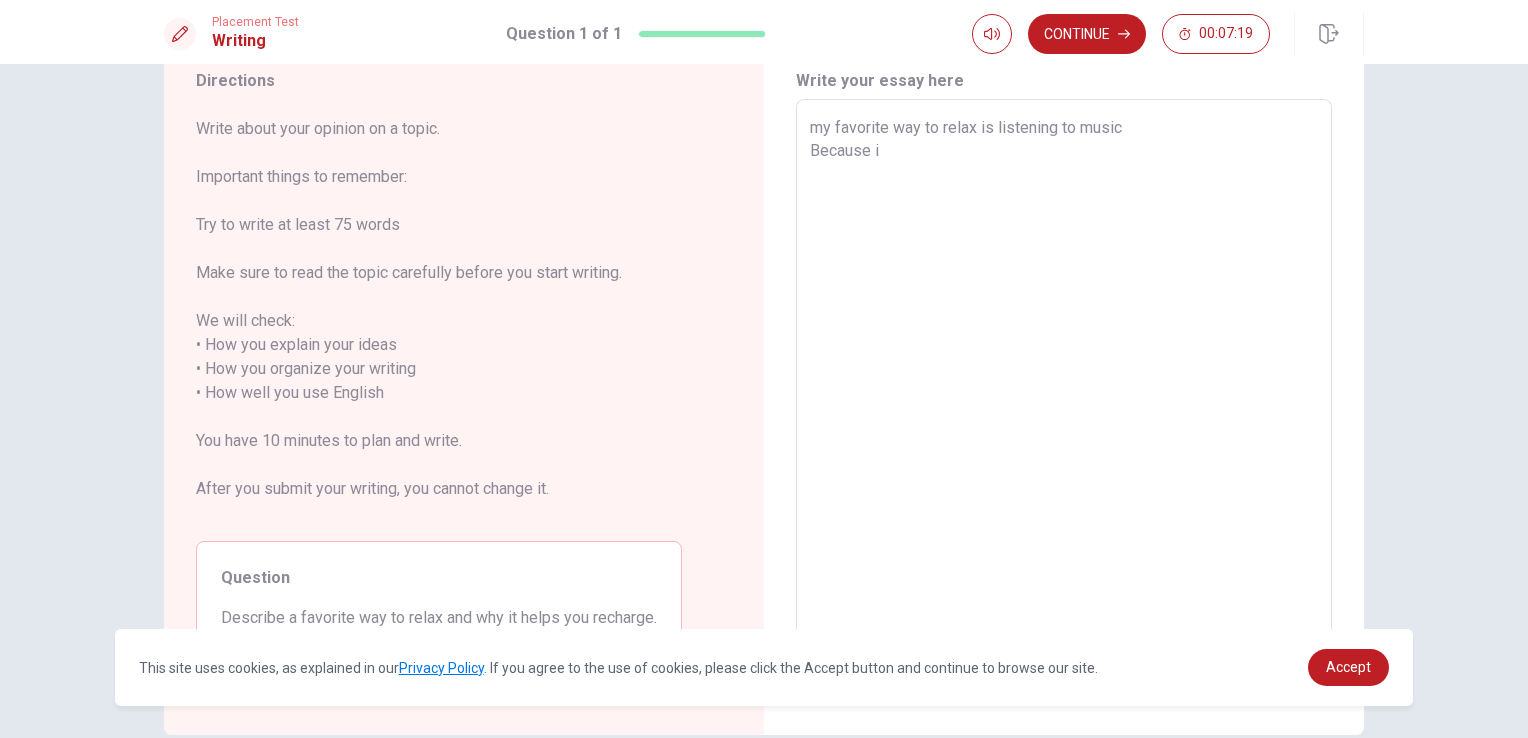 type on "x" 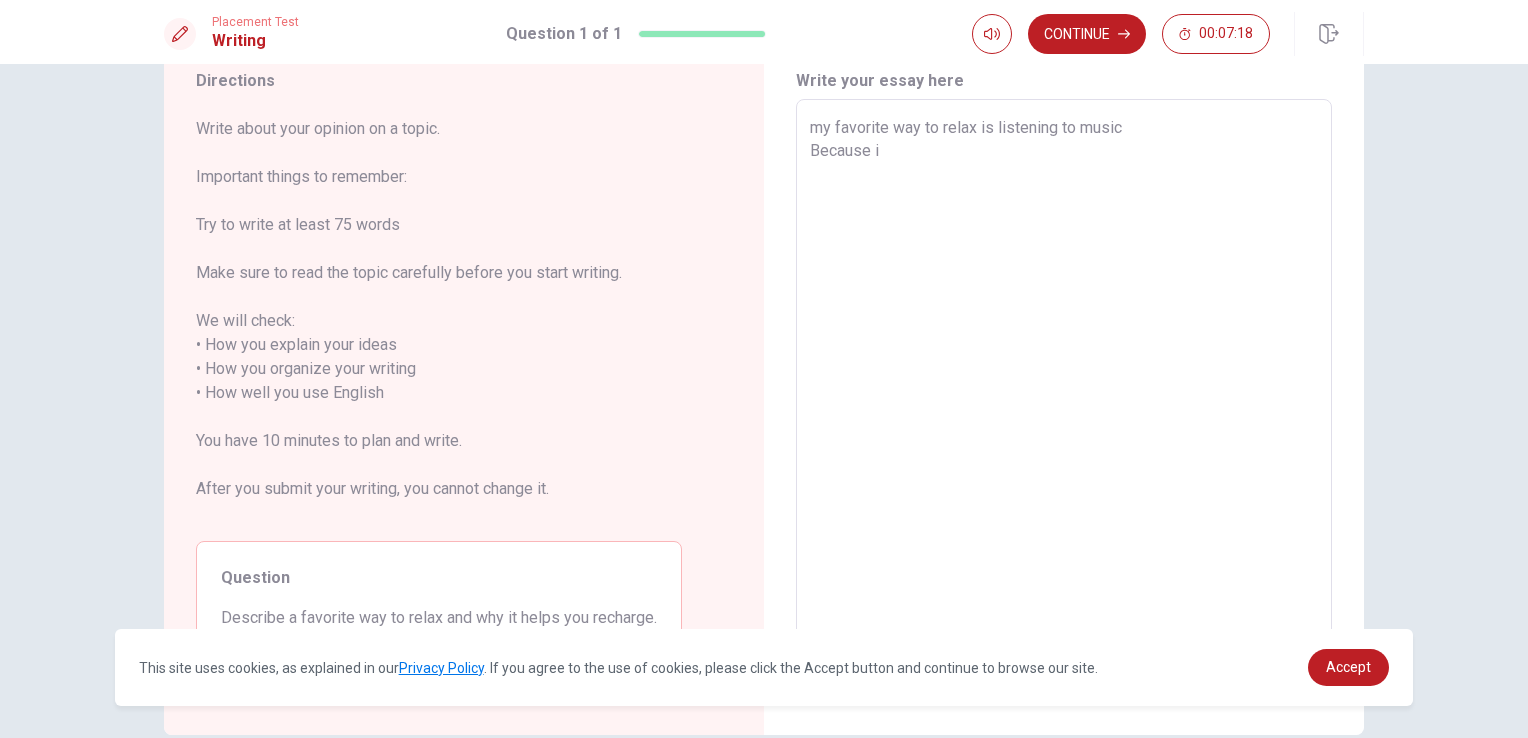 type on "my favorite way to relax is listening to music
Because i c" 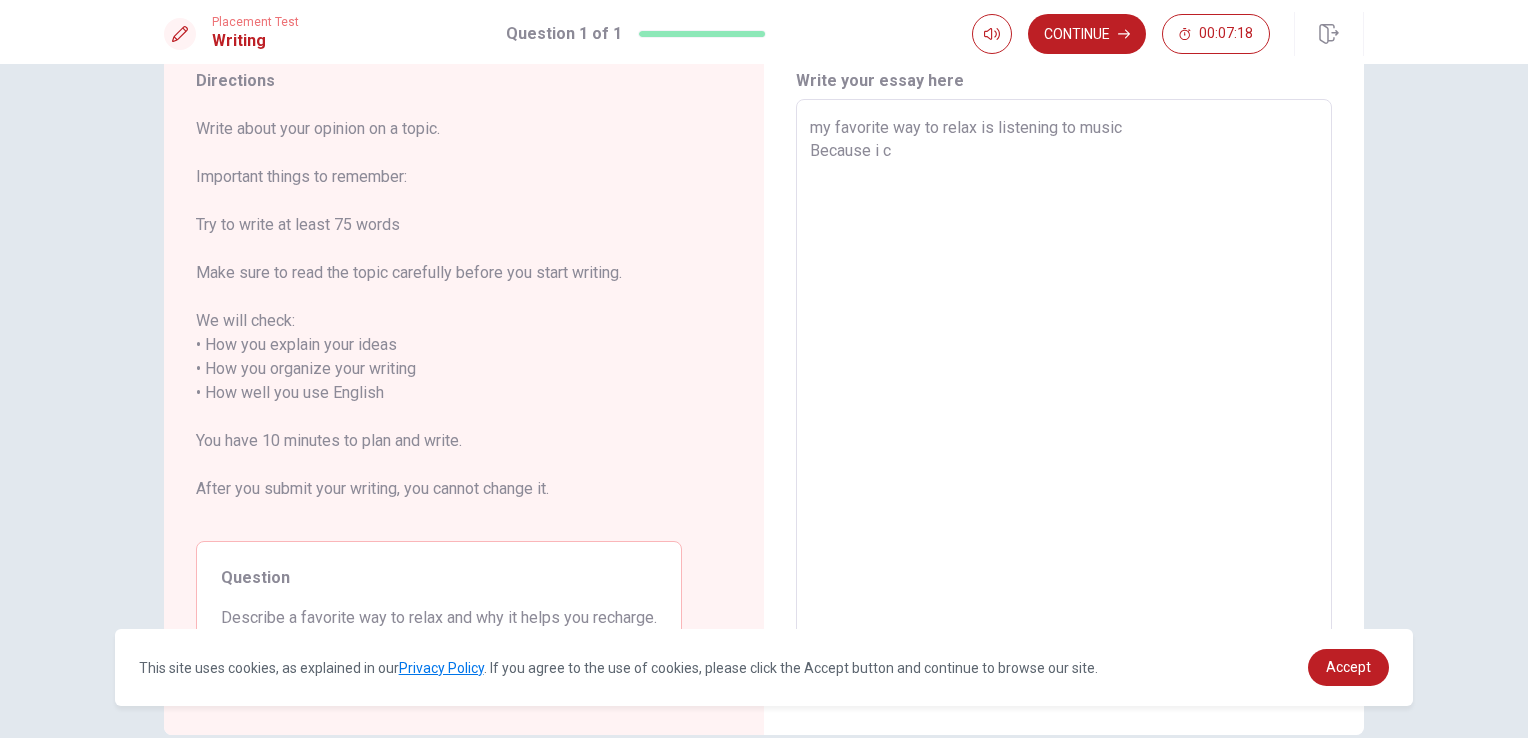 type on "x" 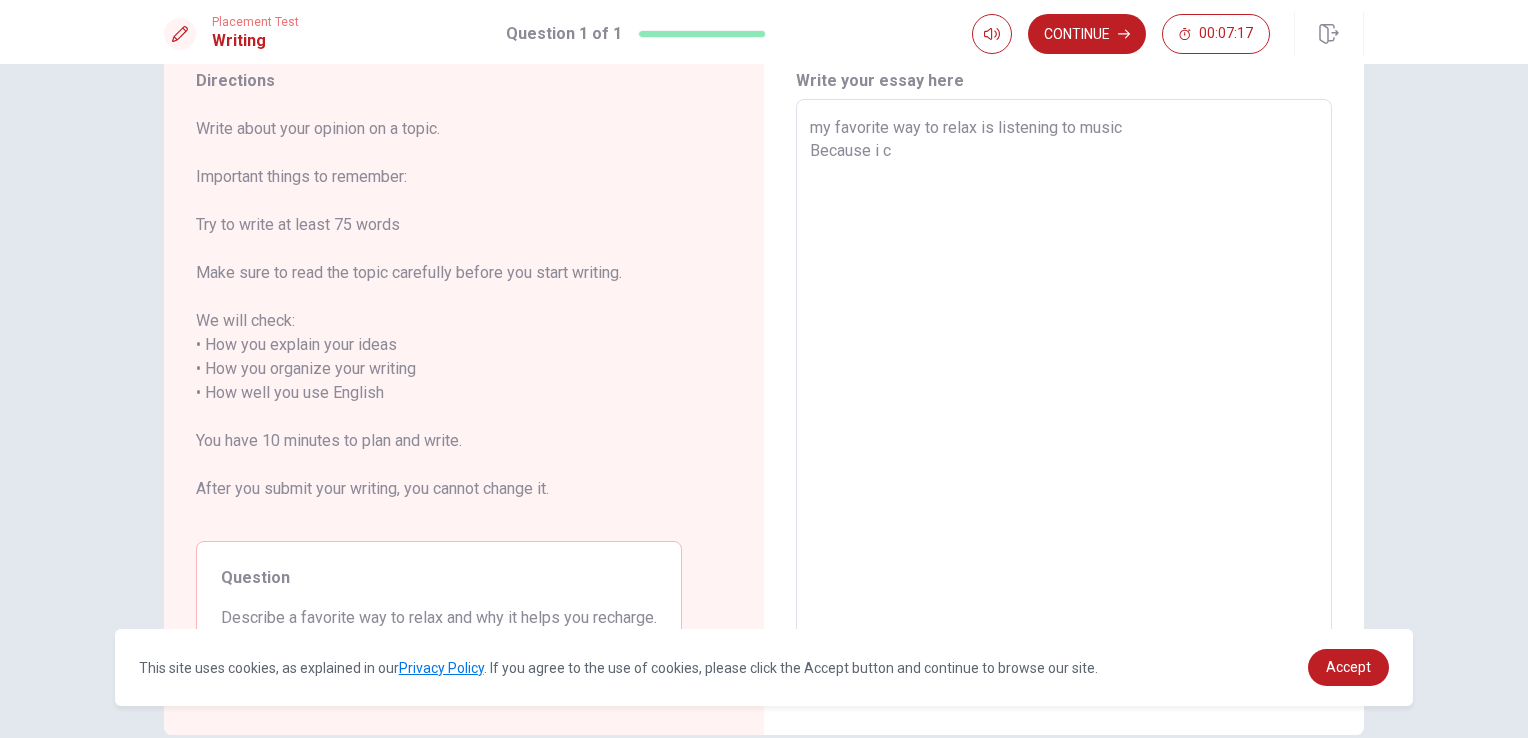 type on "my favorite way to relax is listening to music
Because i ca" 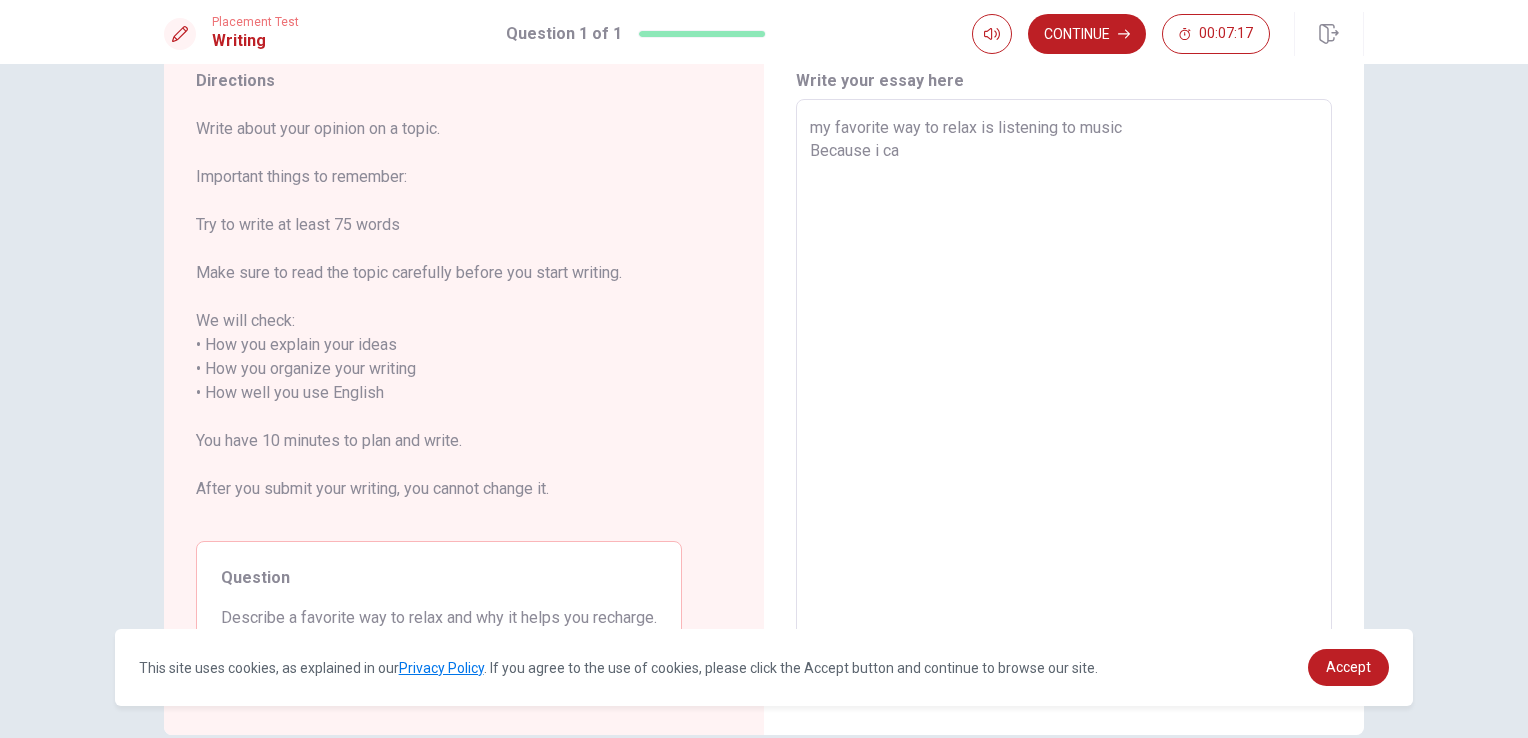 type on "x" 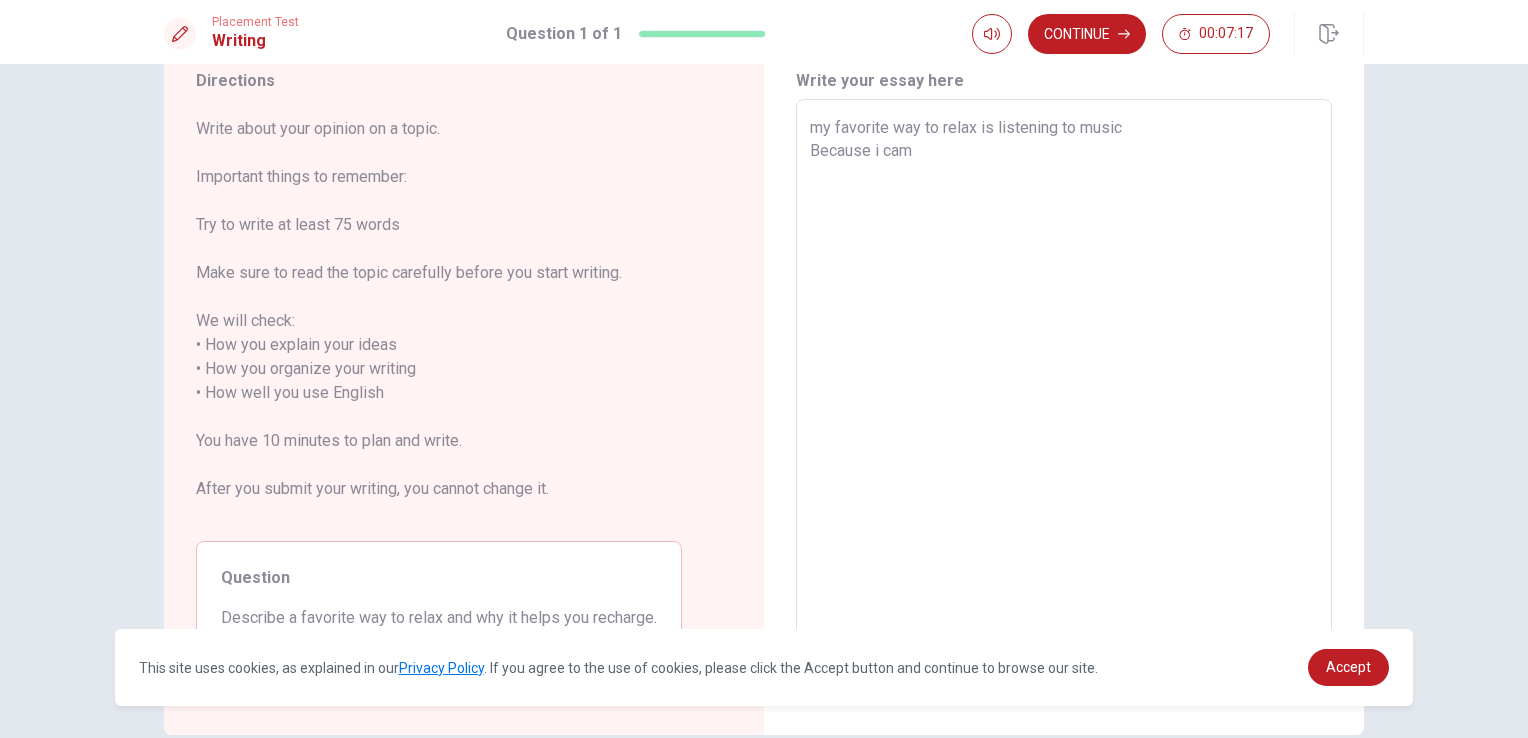 type on "x" 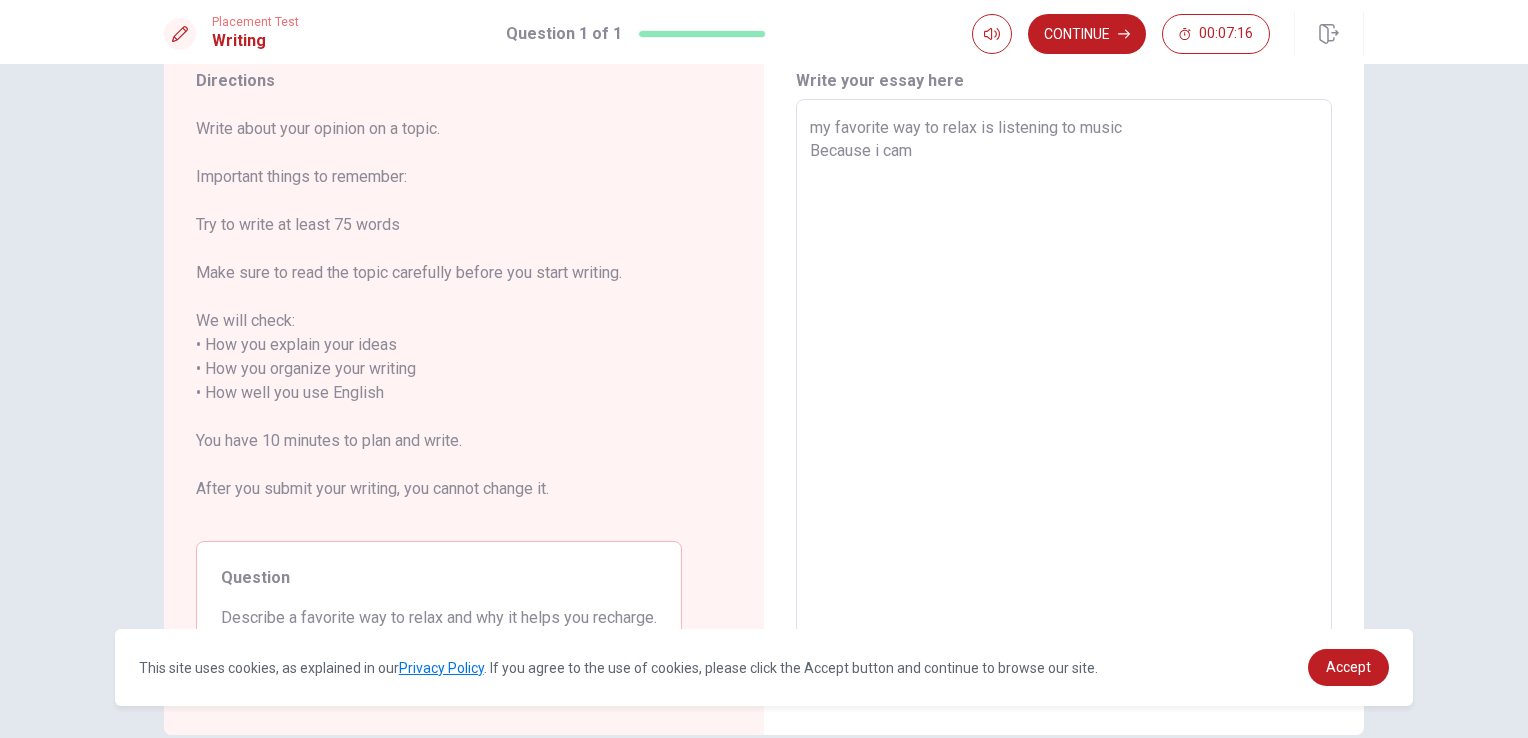 type on "my favorite way to relax is listening to music
Because i ca" 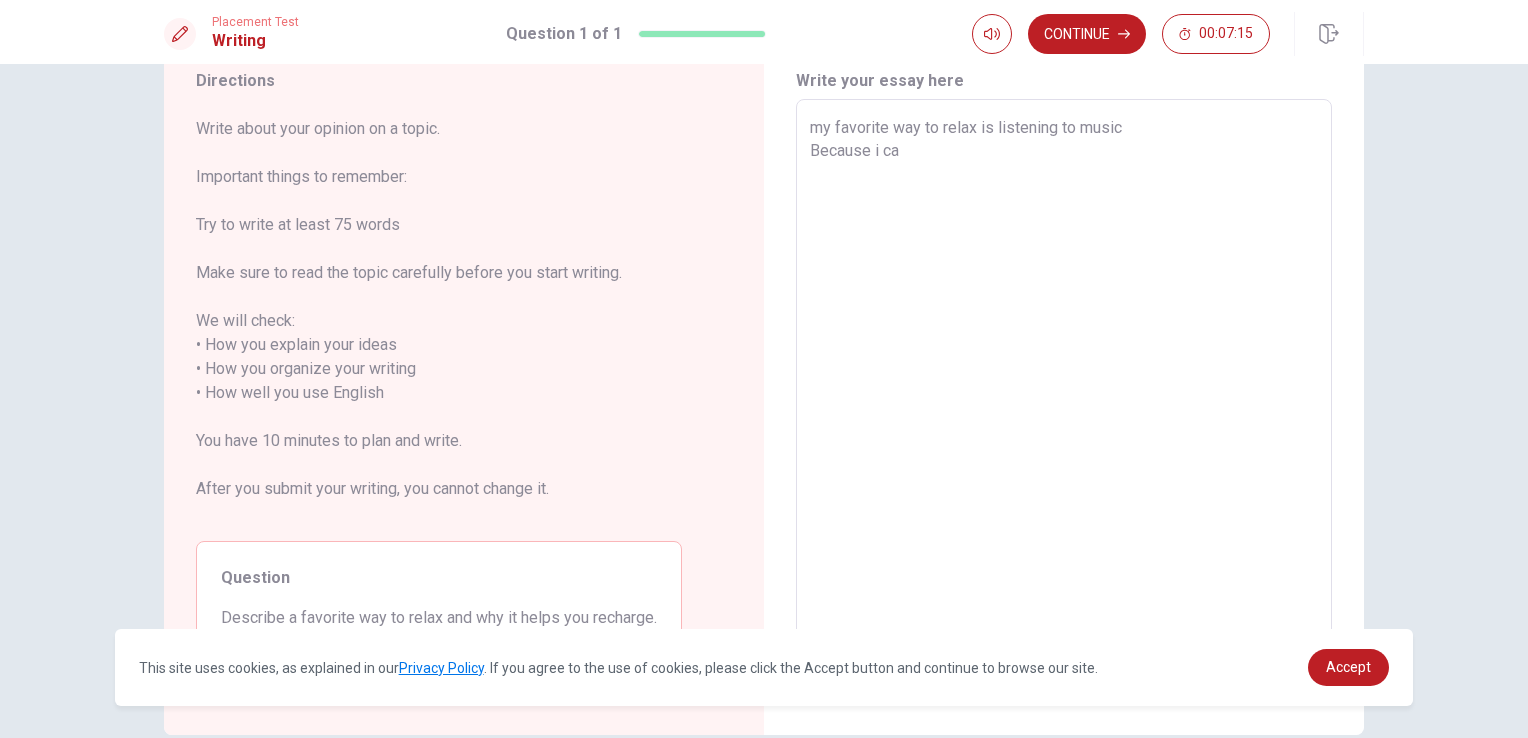 type on "x" 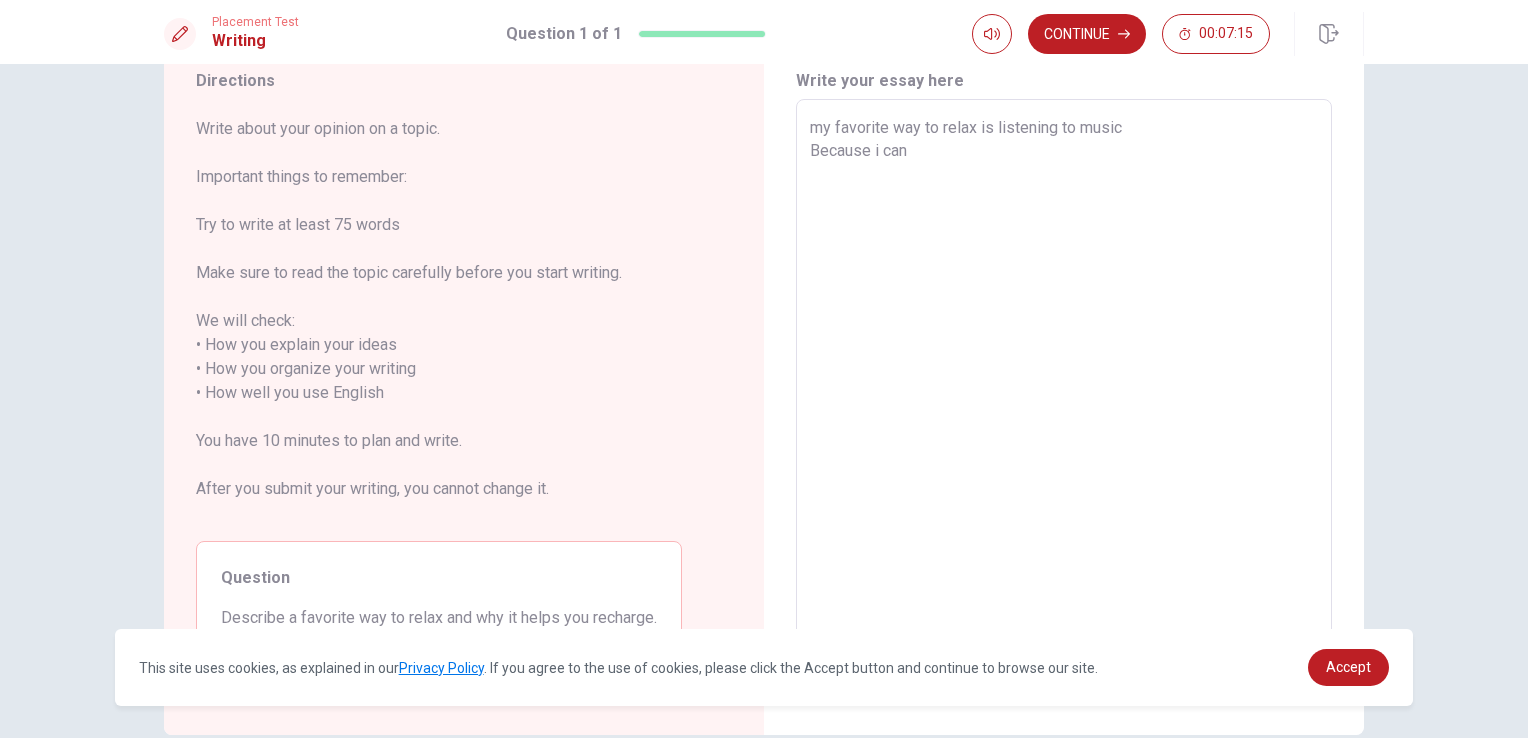 type on "x" 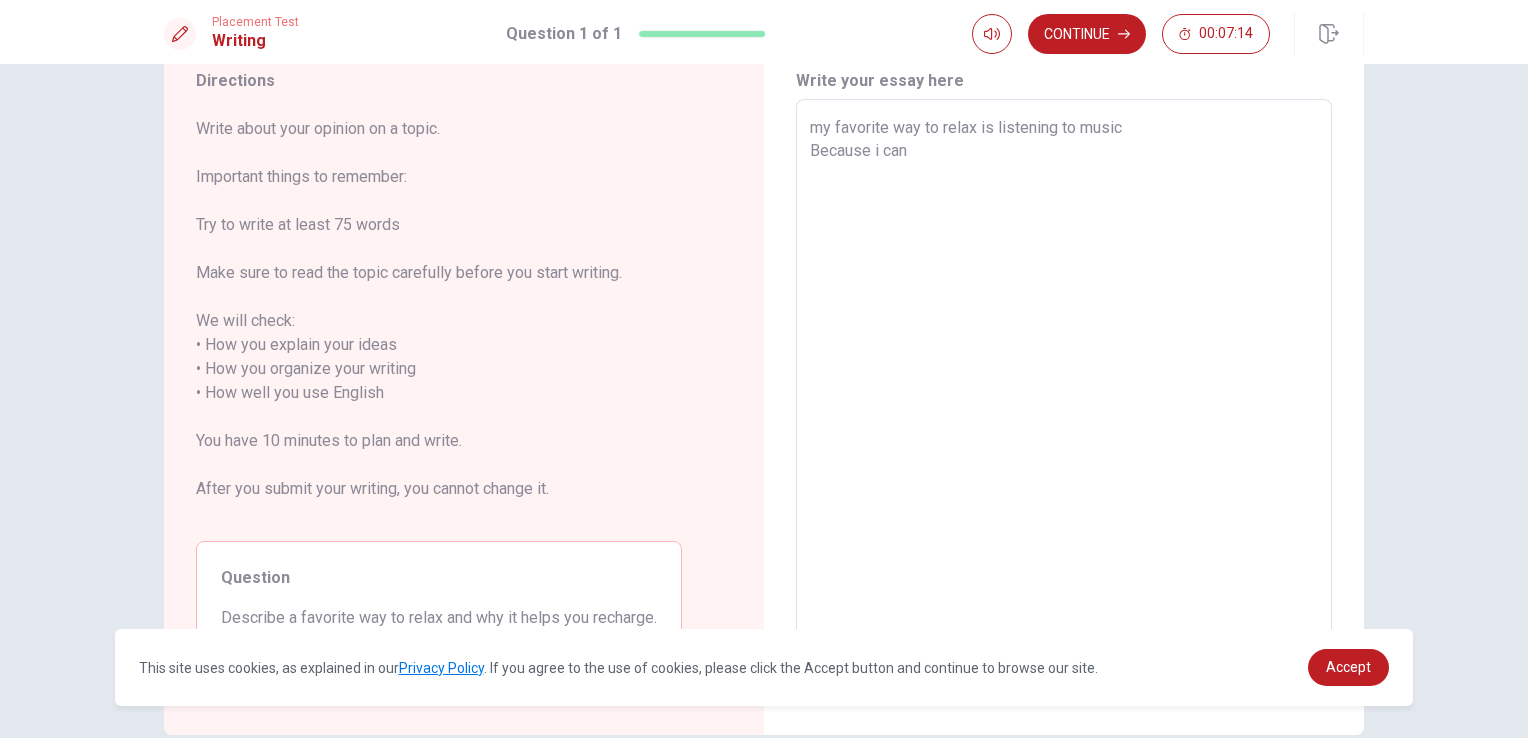 type on "my favorite way to relax is listening to music
Because i can" 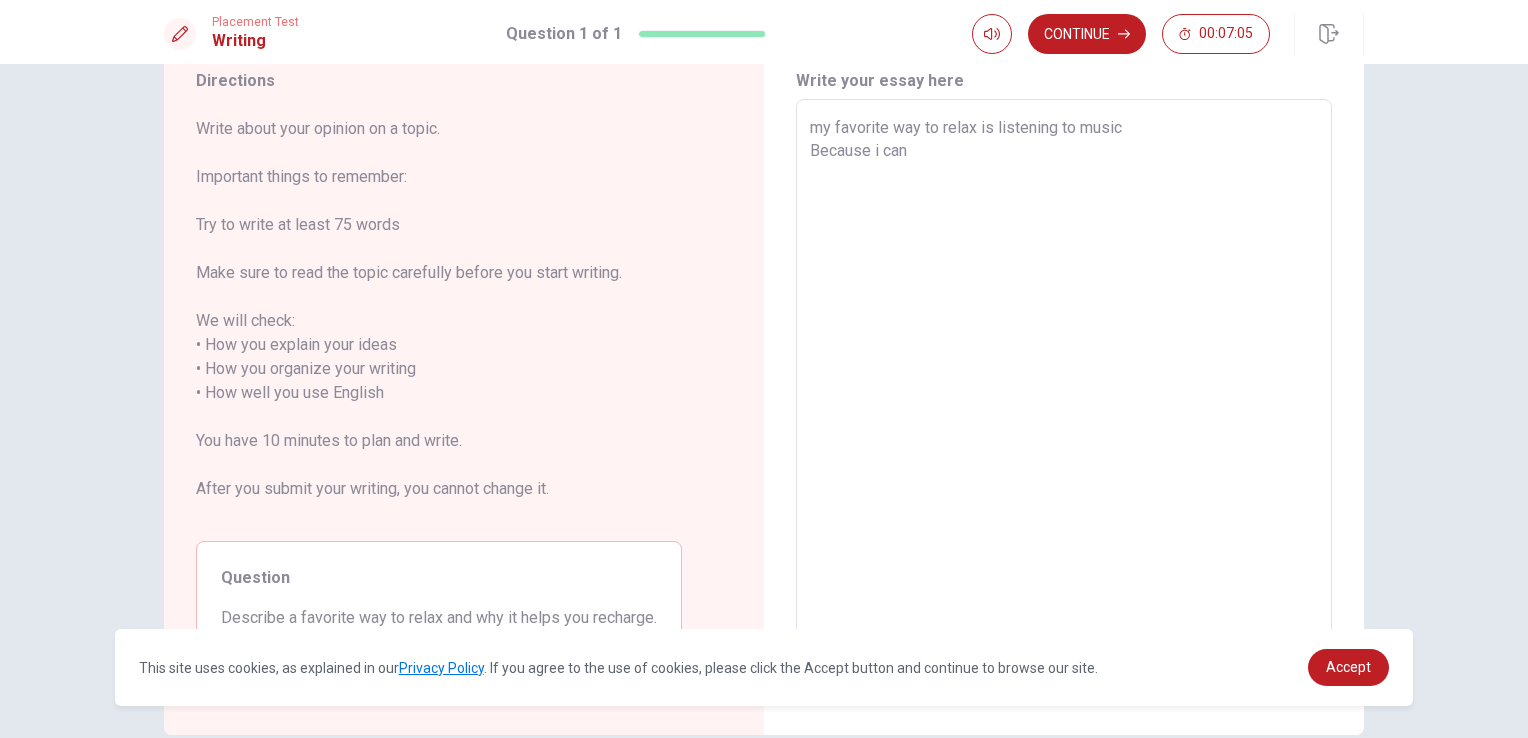 type on "x" 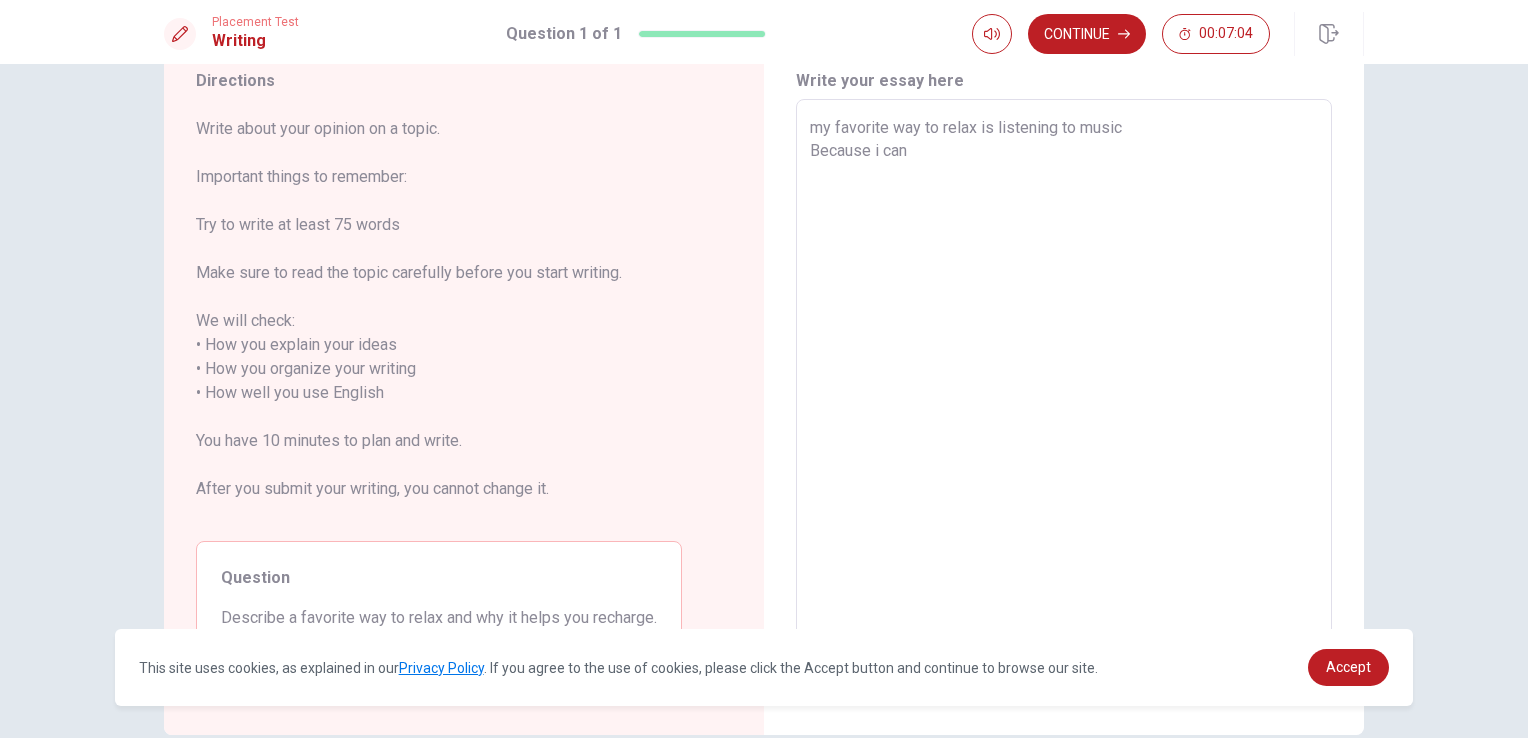 type on "my favorite way to relax is listening to music
Because i can f" 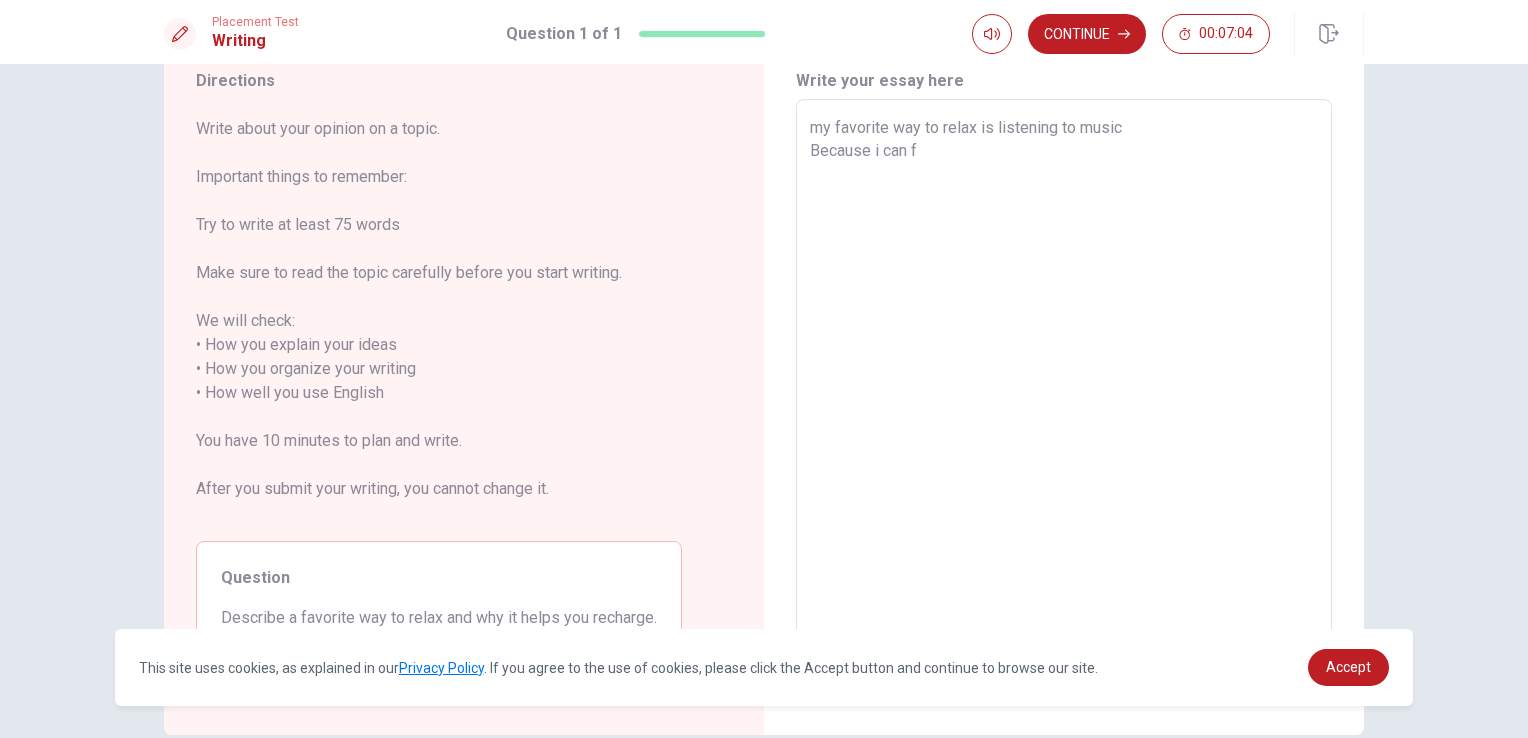 type on "x" 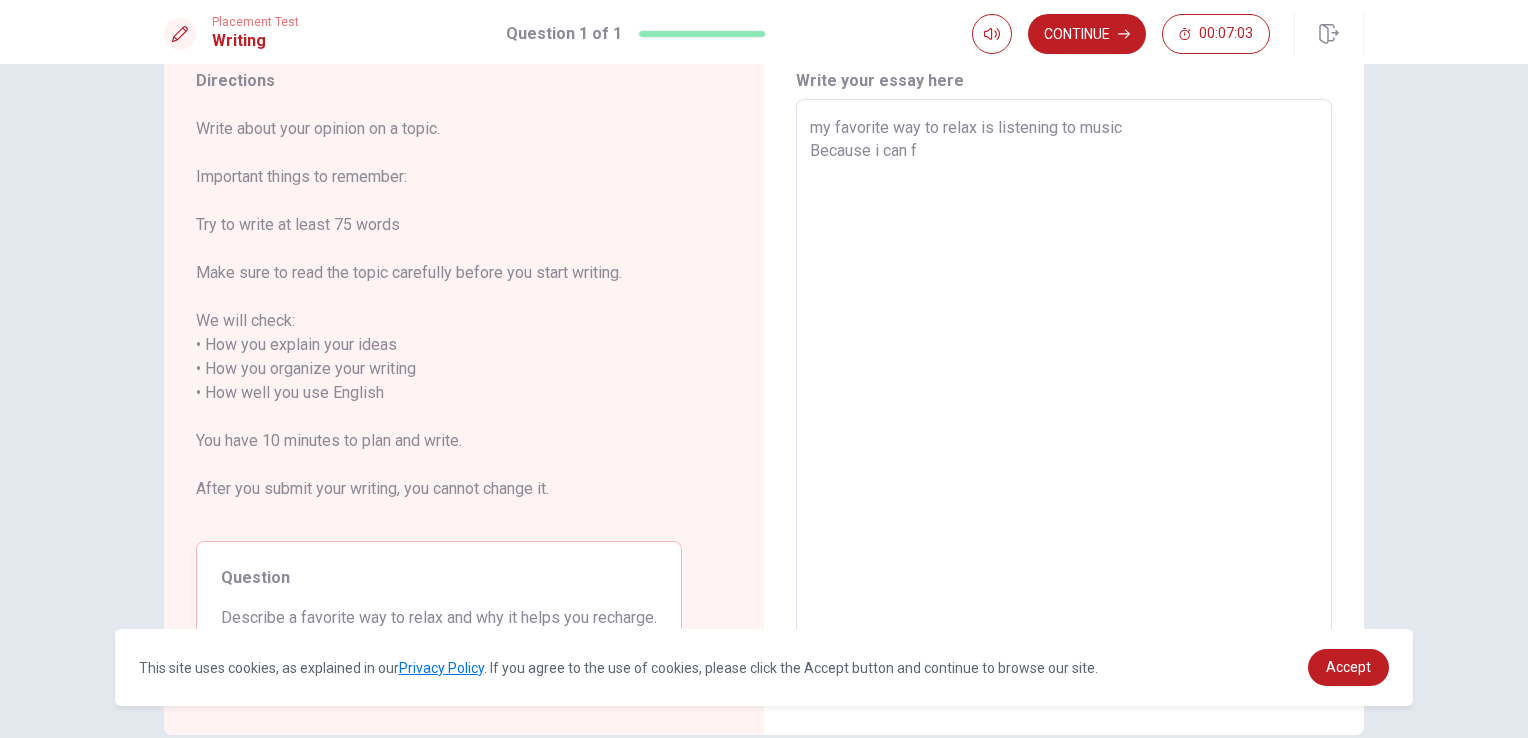 type 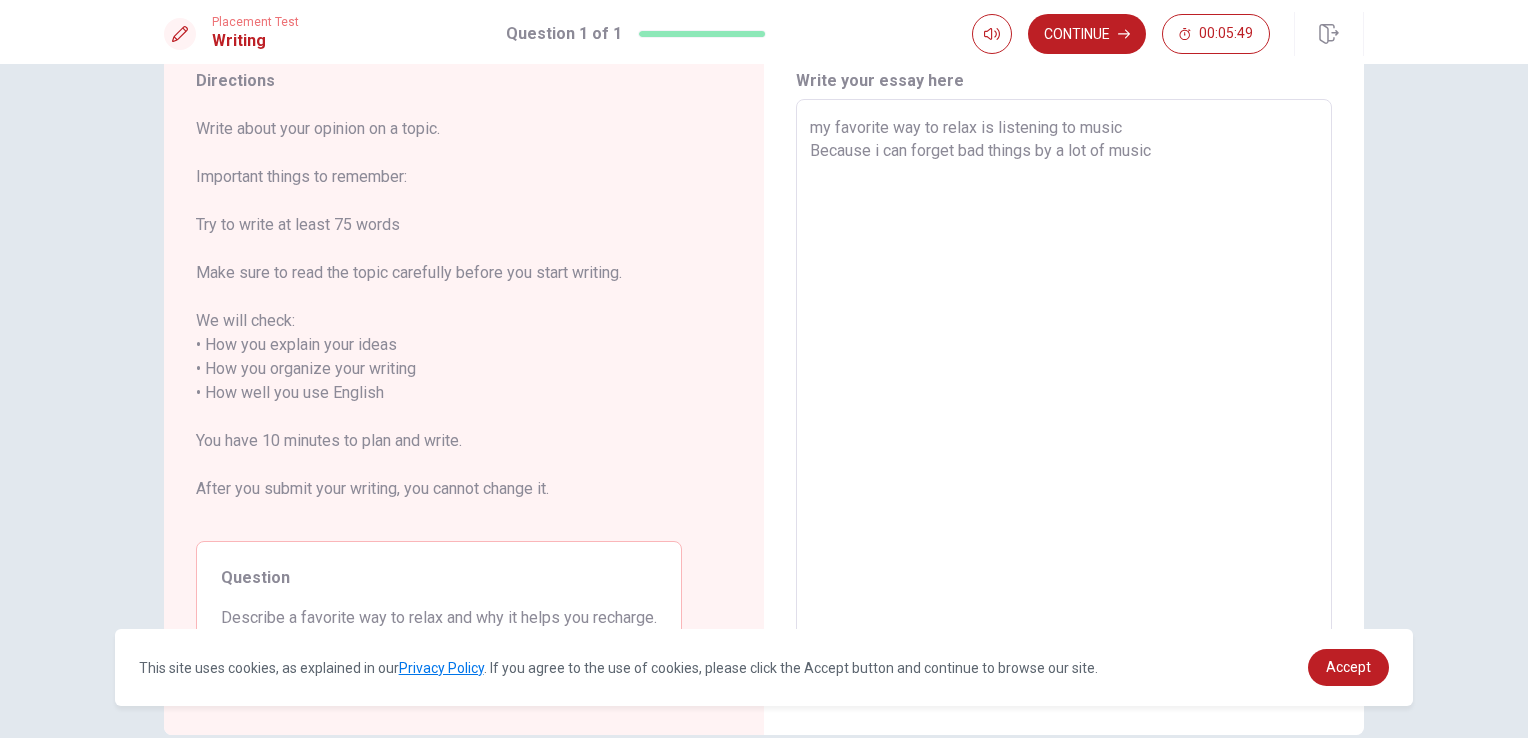 click on "my favorite way to relax is listening to music
Because i can forget bad things by a lot of music" at bounding box center (1064, 381) 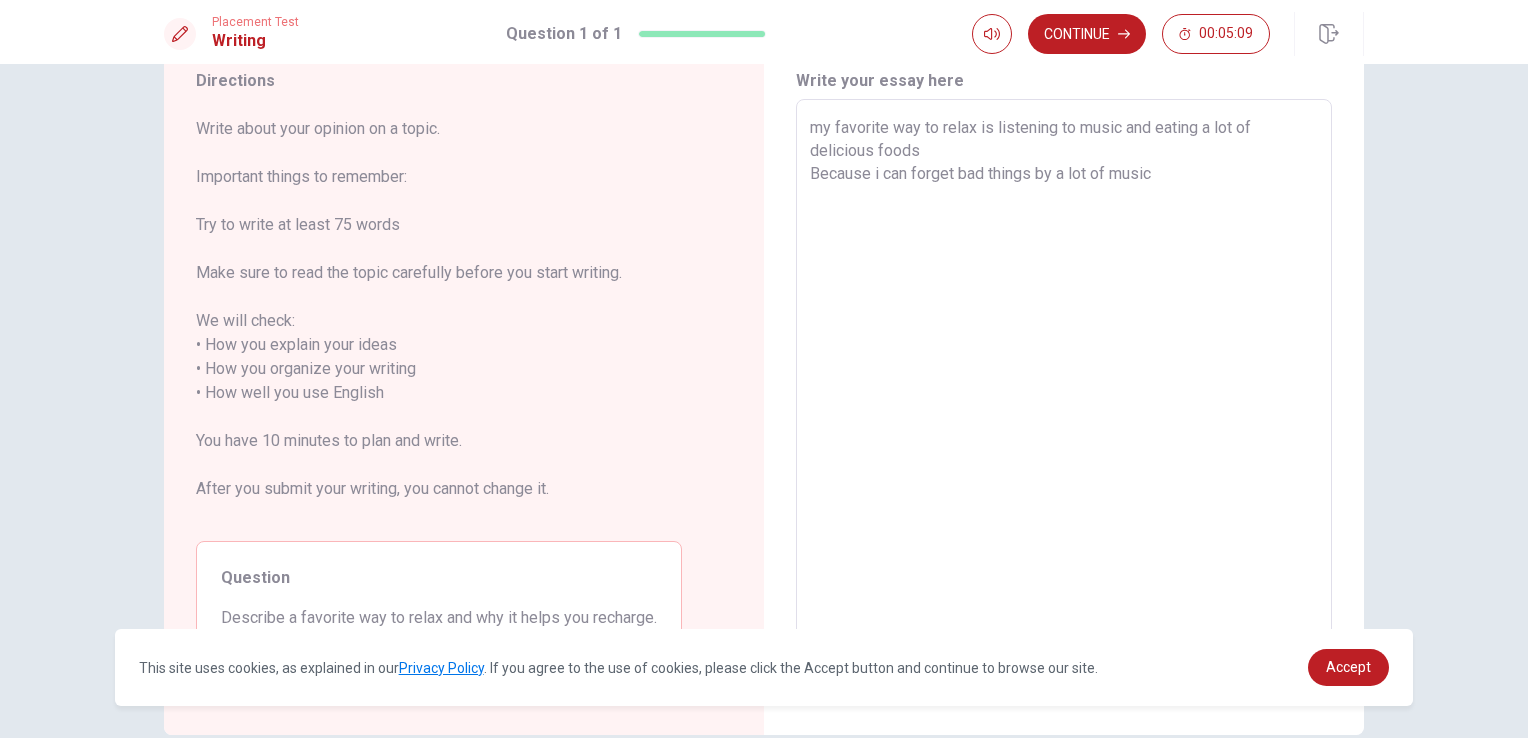 click on "my favorite way to relax is listening to music and eating a lot of delicious foods
Because i can forget bad things by a lot of music" at bounding box center [1064, 381] 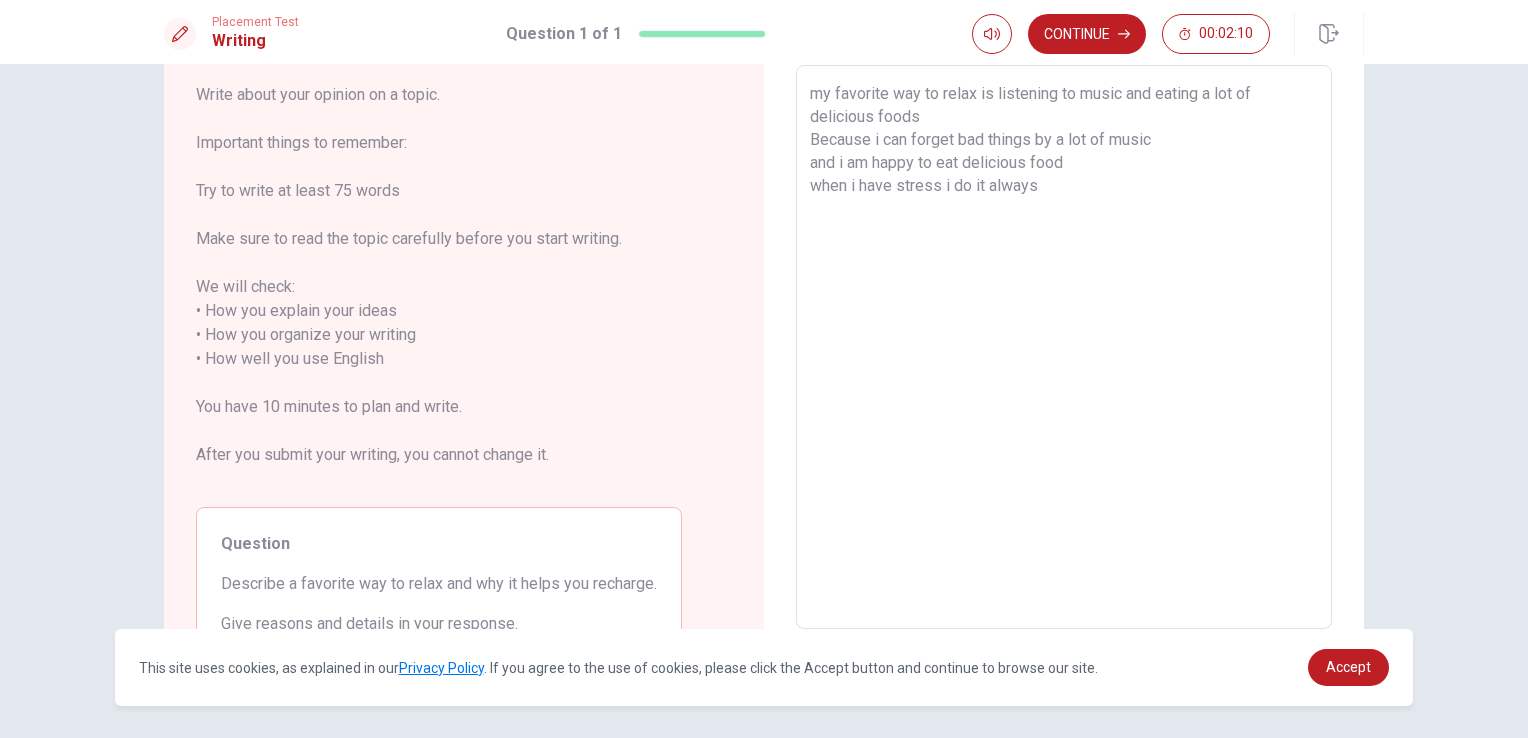 scroll, scrollTop: 75, scrollLeft: 0, axis: vertical 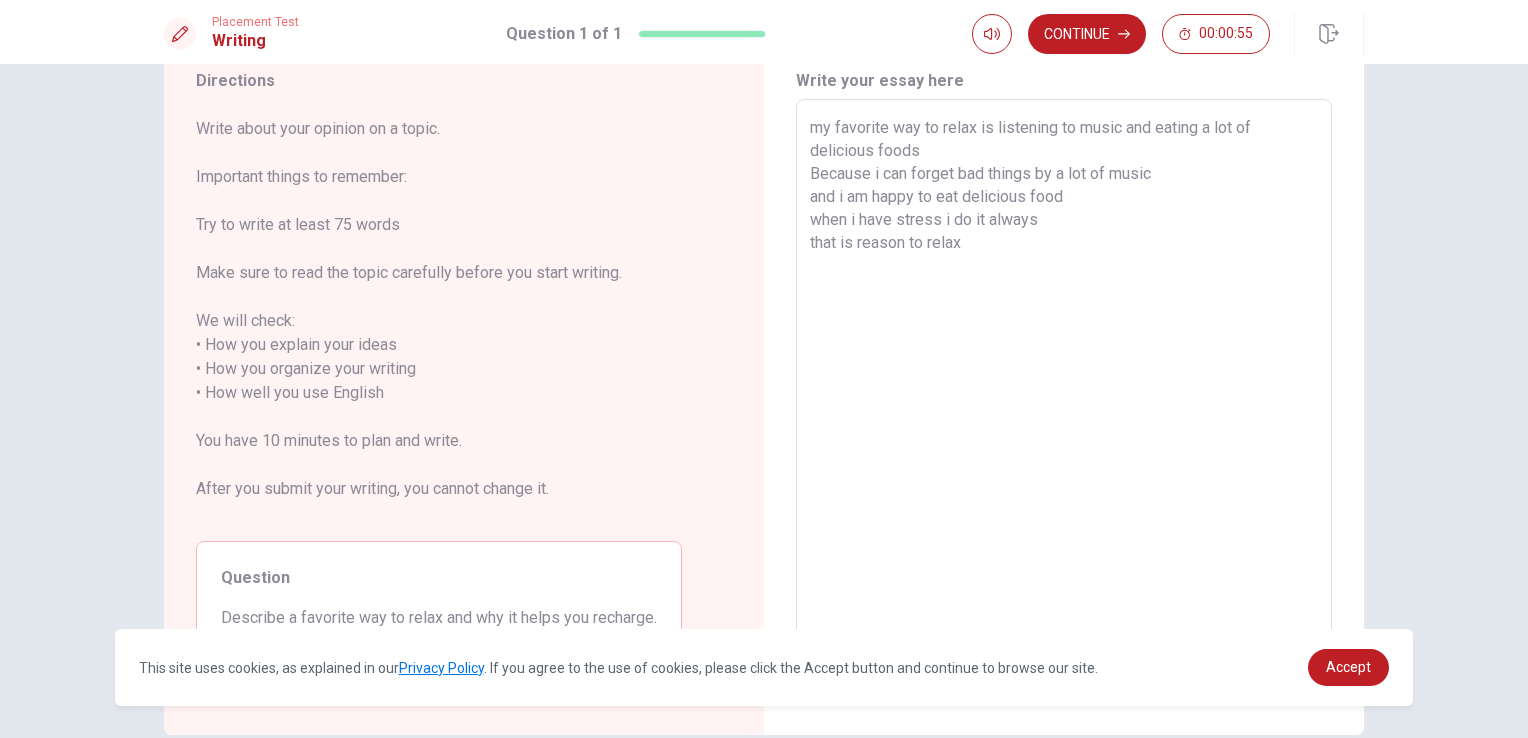 click on "my favorite way to relax is listening to music and eating a lot of delicious foods
Because i can forget bad things by a lot of music
and i am happy to eat delicious food
when i have stress i do it always
that is reason to relax" at bounding box center [1064, 381] 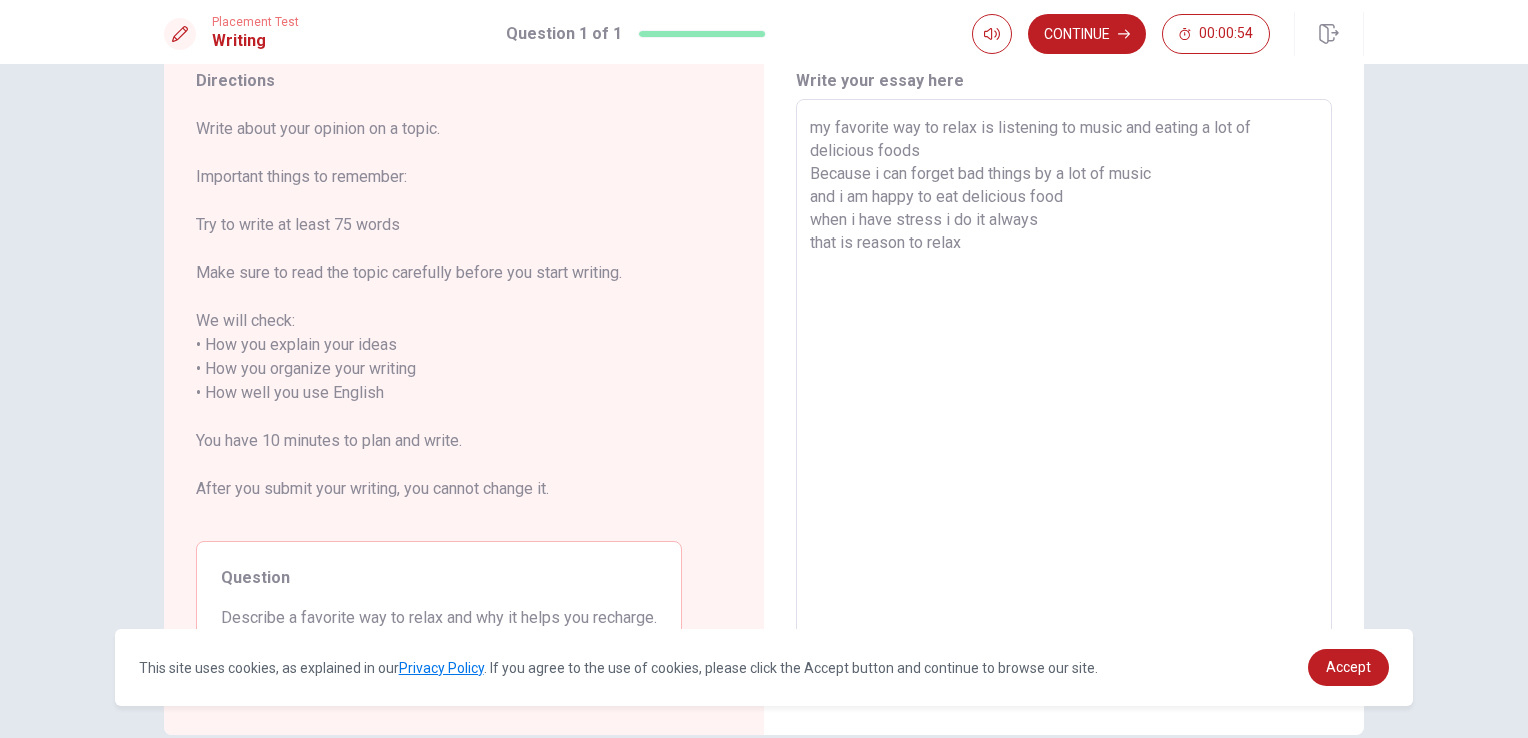 click on "my favorite way to relax is listening to music and eating a lot of delicious foods
Because i can forget bad things by a lot of music
and i am happy to eat delicious food
when i have stress i do it always
that is reason to relax" at bounding box center (1064, 381) 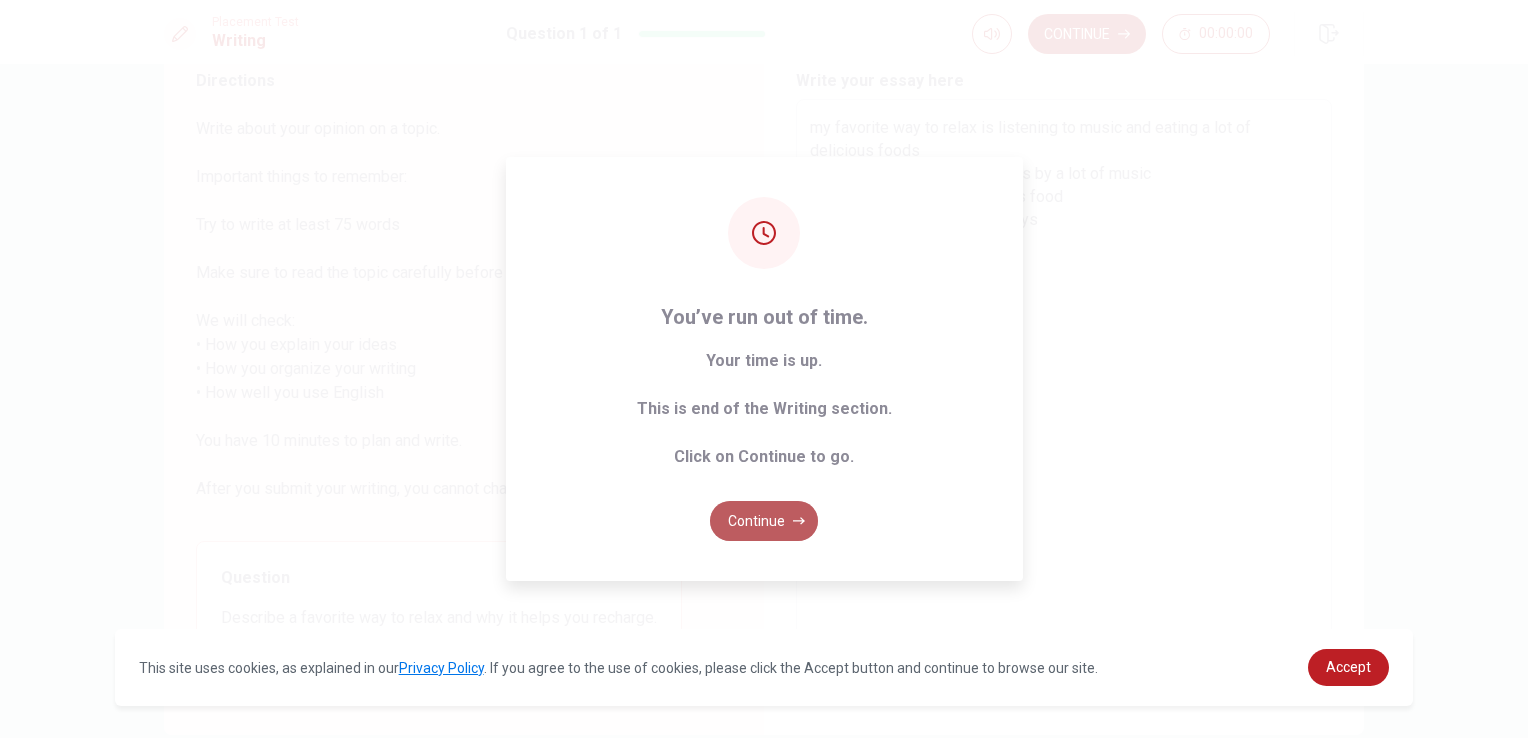click on "Continue" at bounding box center (764, 521) 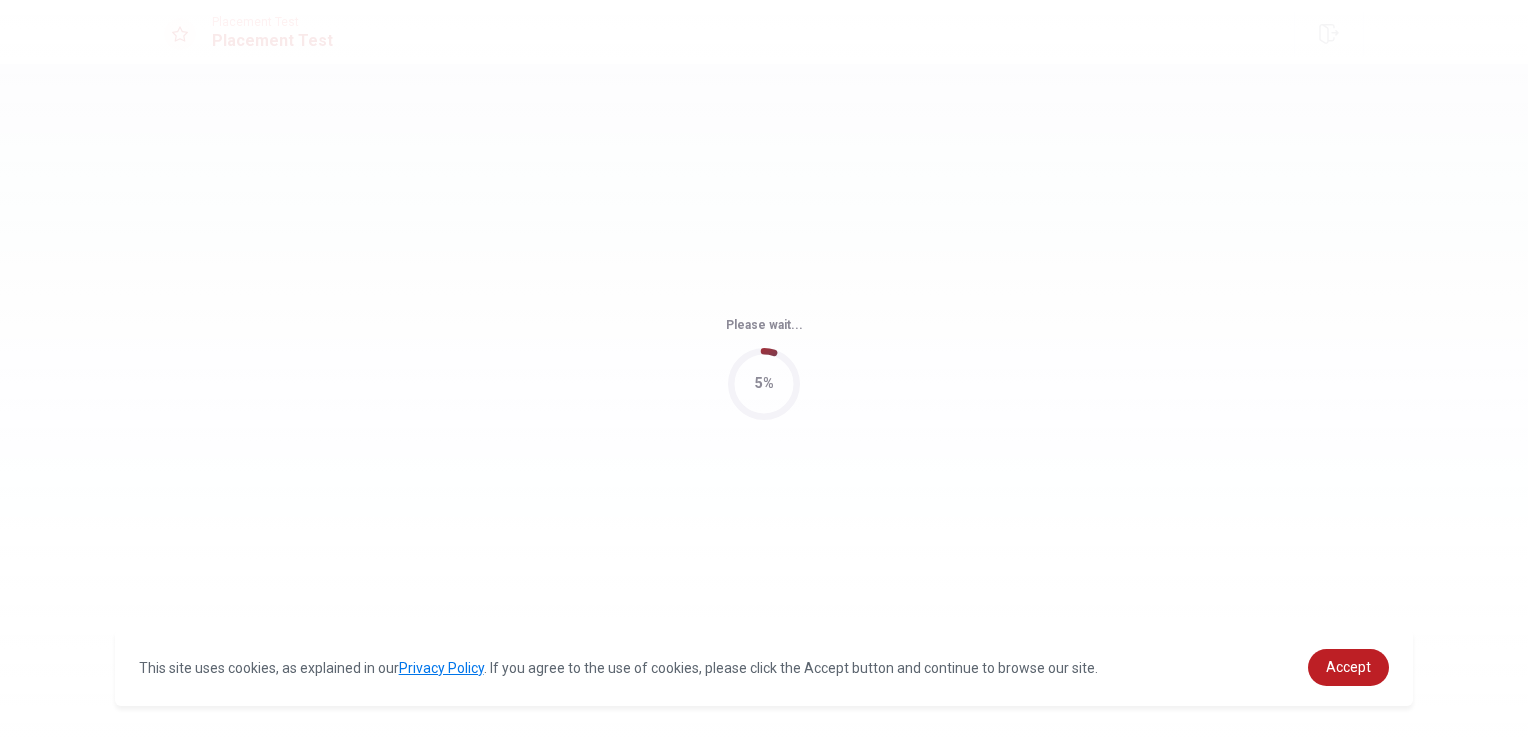 scroll, scrollTop: 0, scrollLeft: 0, axis: both 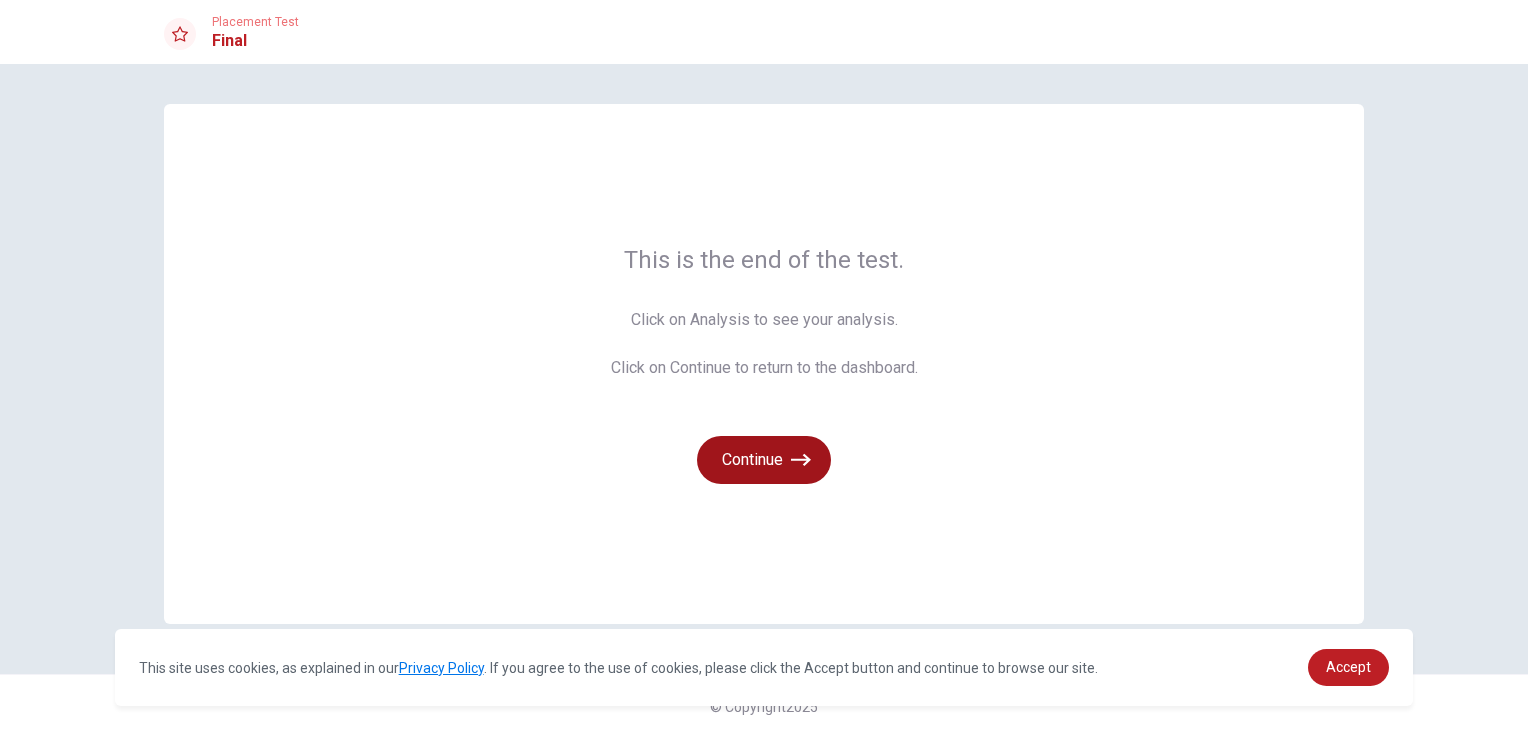 click 